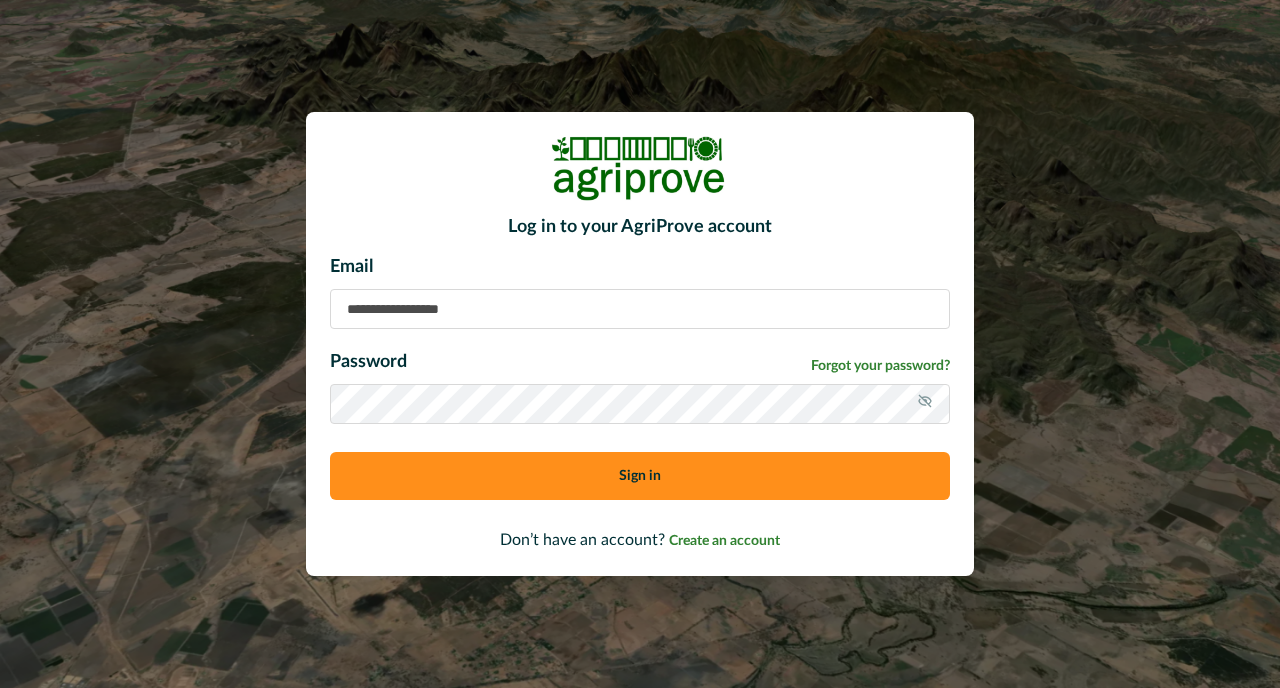 scroll, scrollTop: 0, scrollLeft: 0, axis: both 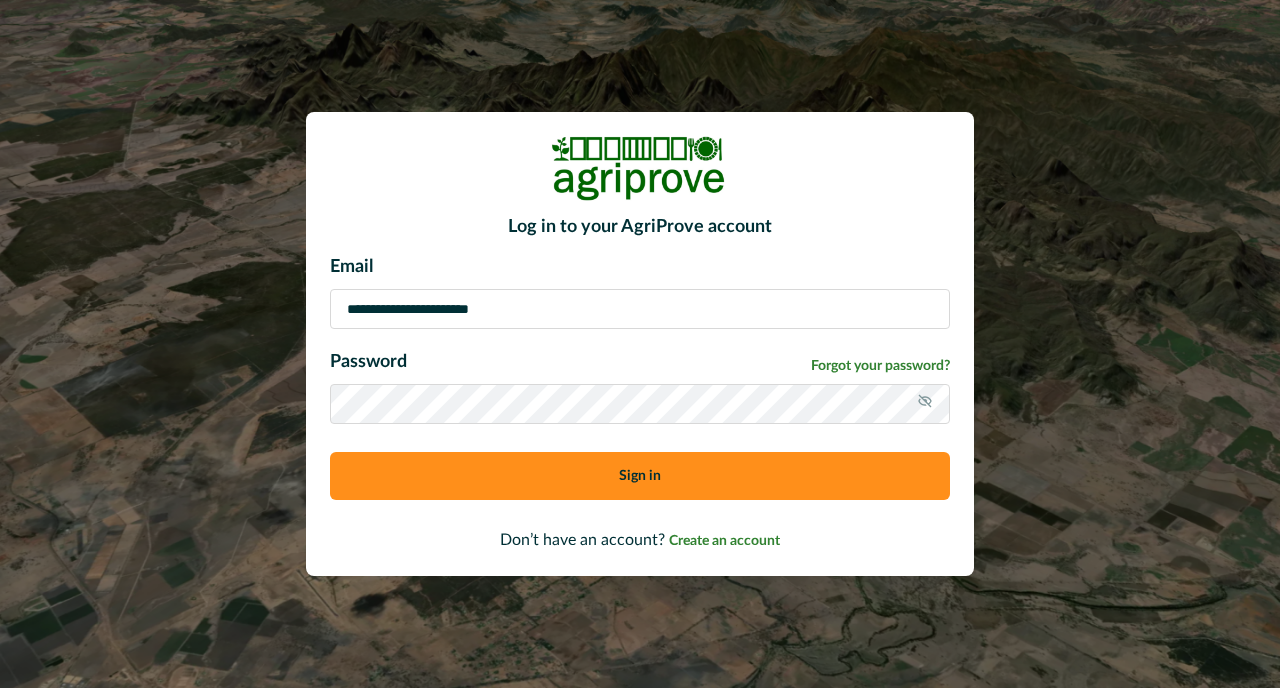 click on "**********" at bounding box center [640, 309] 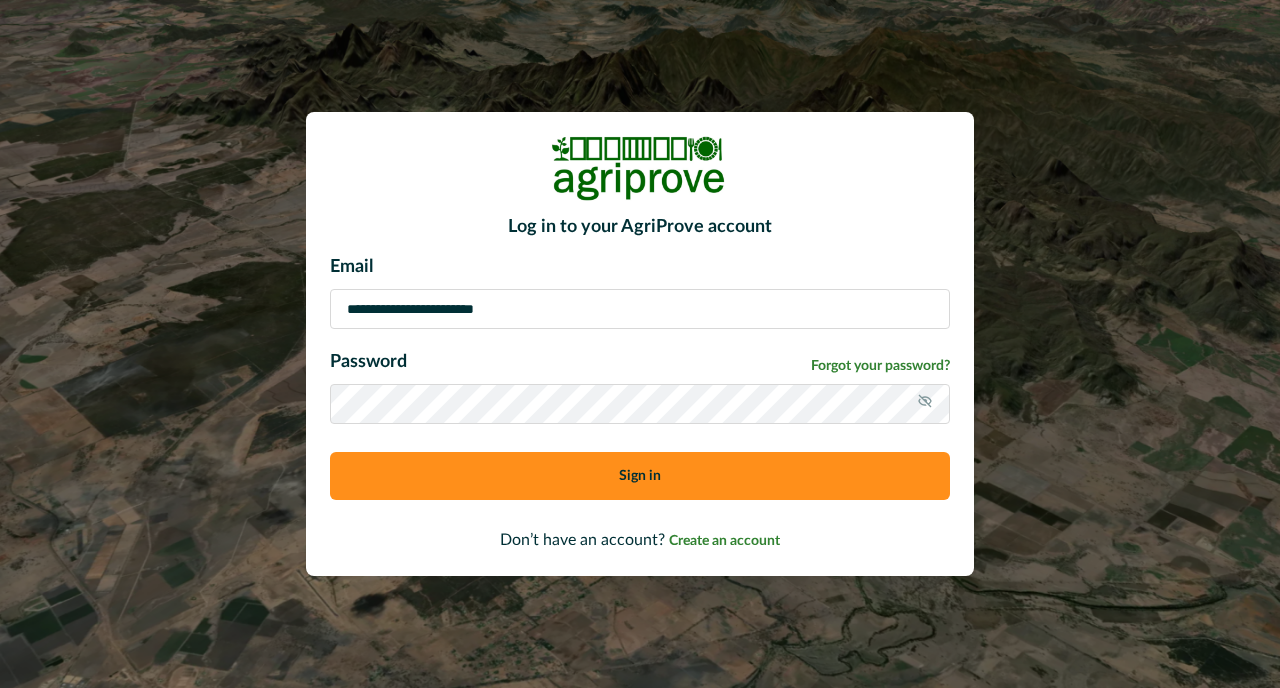 type on "**********" 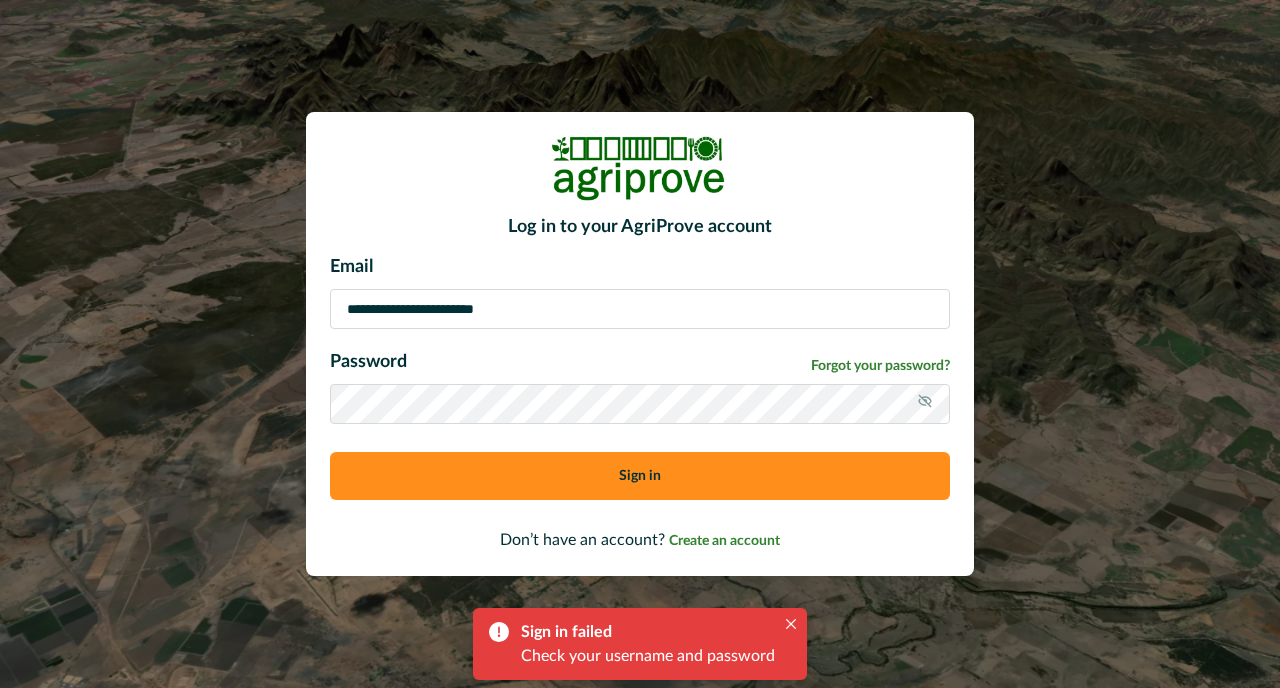 click on "**********" at bounding box center (640, 344) 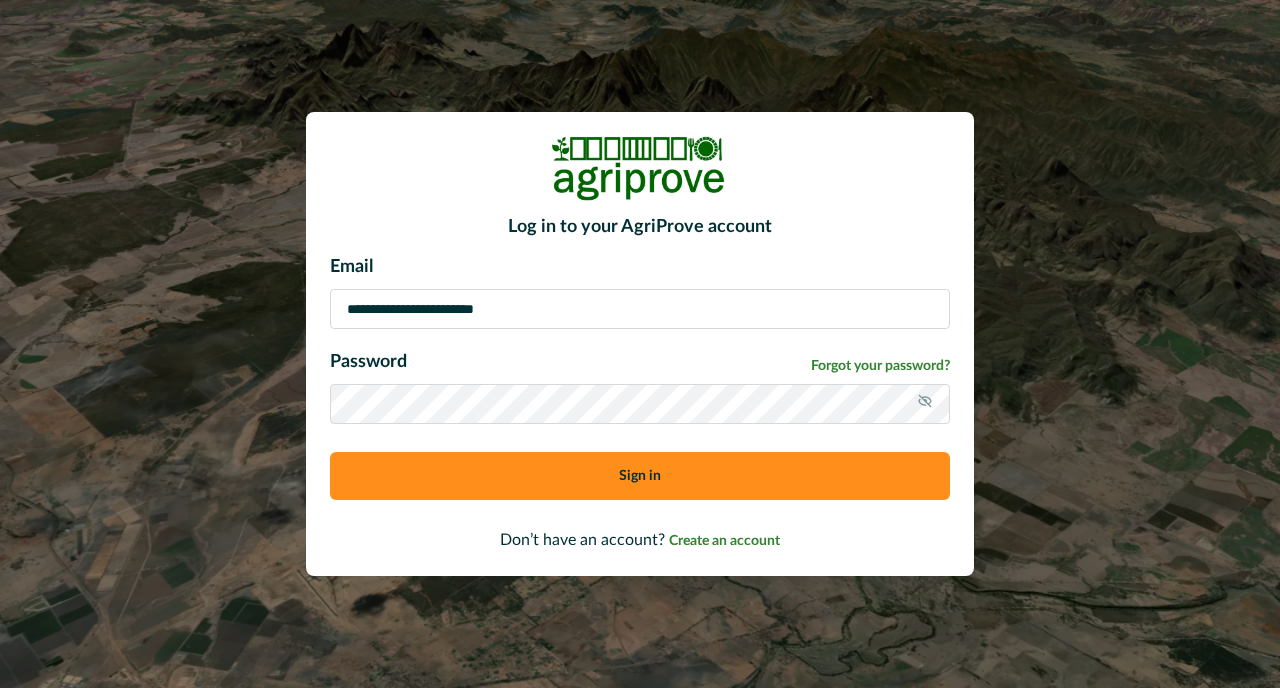 click on "Sign in" at bounding box center (640, 476) 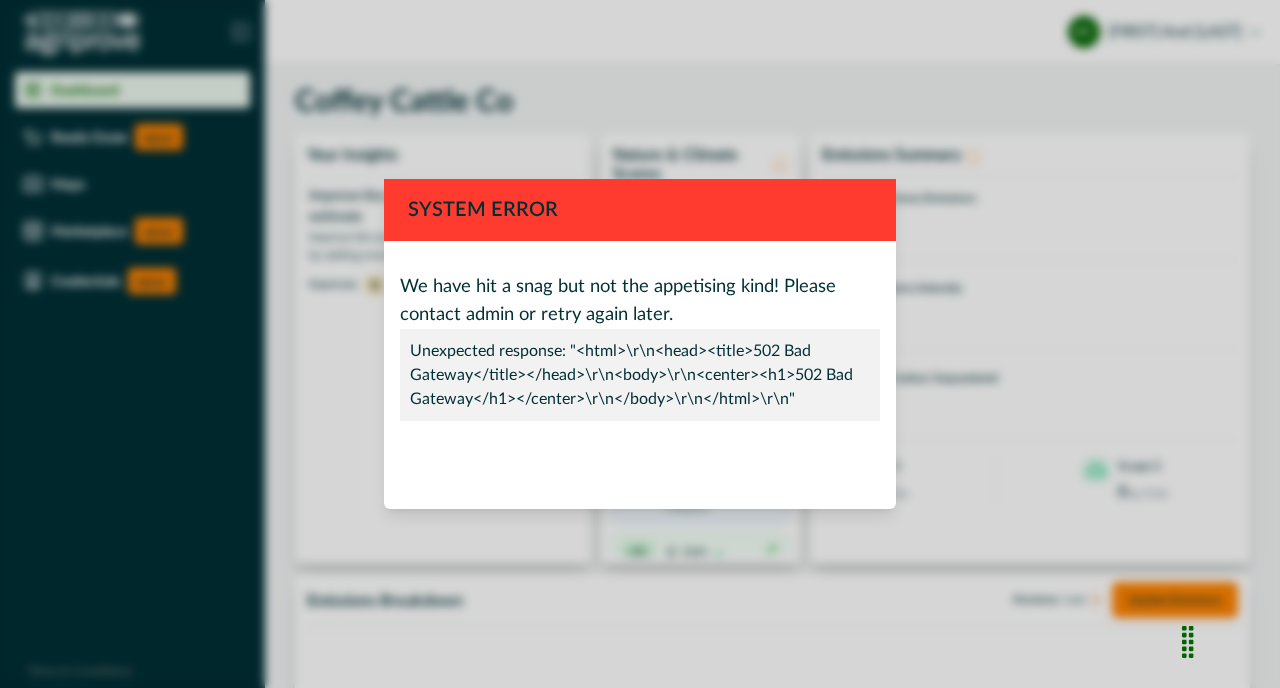 click on "System Error We have hit a snag but not the appetising kind! Please contact admin or retry again later.  Unexpected response: "<html>\r\n<head><title>502 Bad Gateway</title></head>\r\n<body>\r\n<center><h1>502 Bad Gateway</h1></center>\r\n</body>\r\n</html>\r\n" Close" at bounding box center [640, 344] 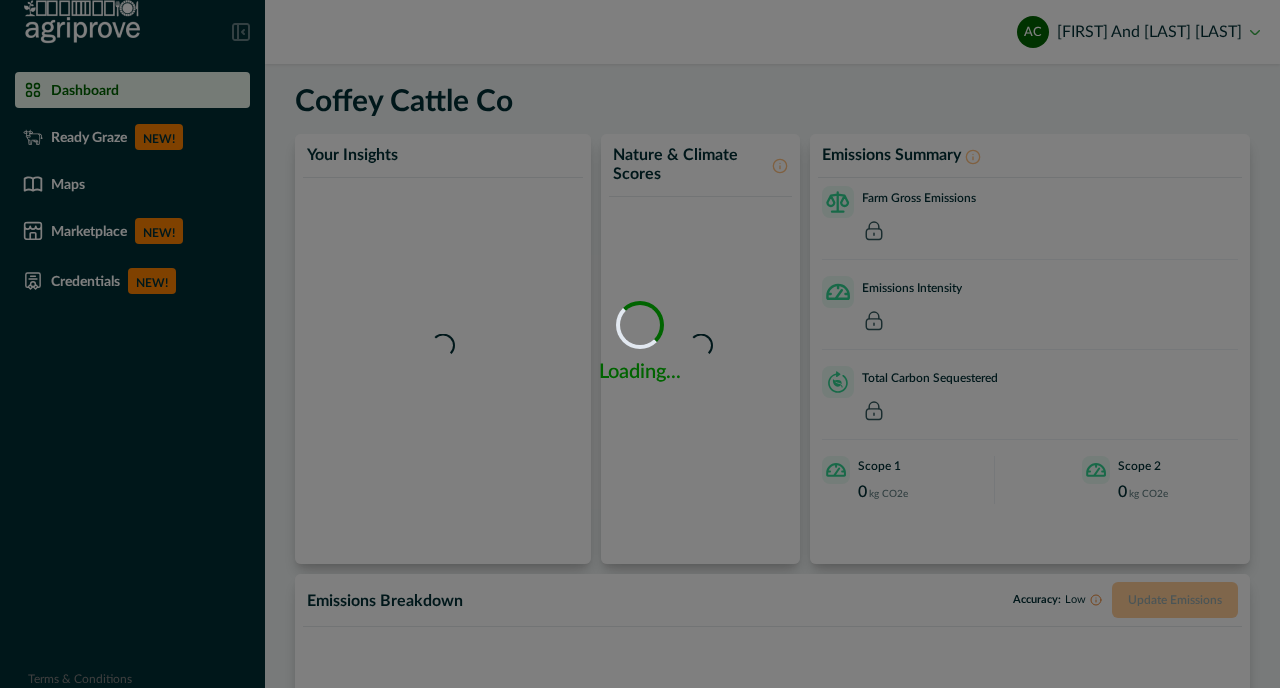 scroll, scrollTop: 0, scrollLeft: 0, axis: both 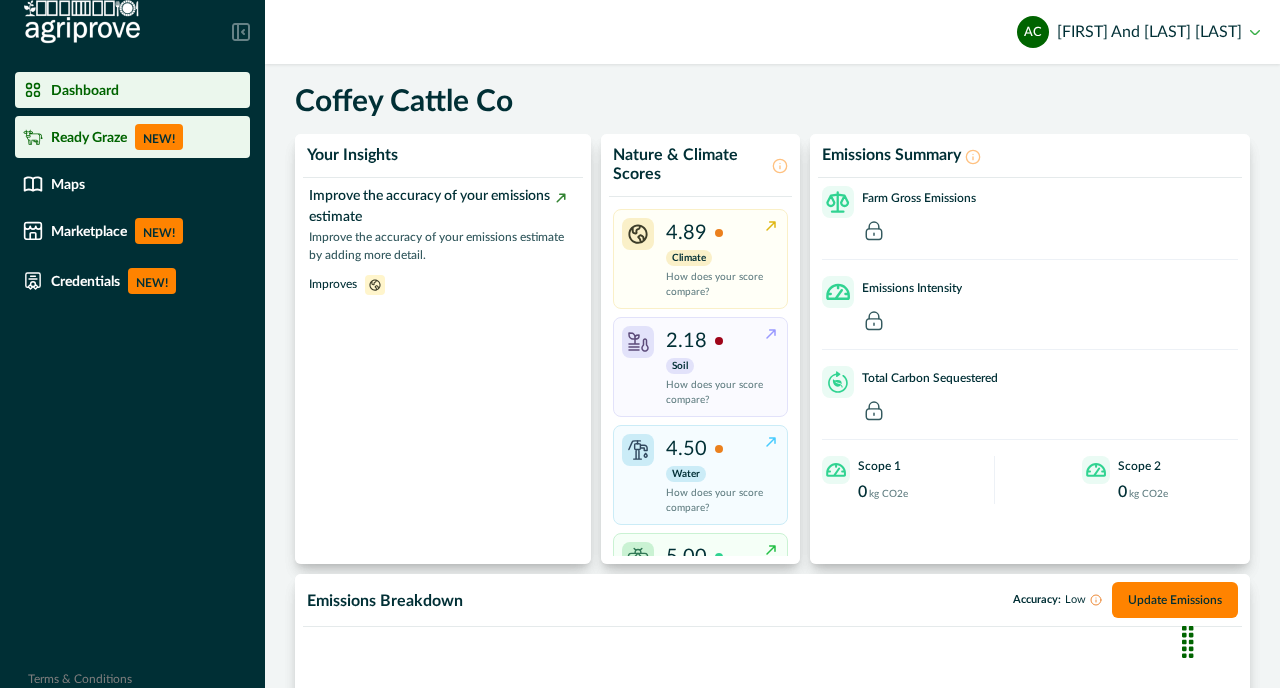click on "Ready Graze NEW!" at bounding box center (132, 137) 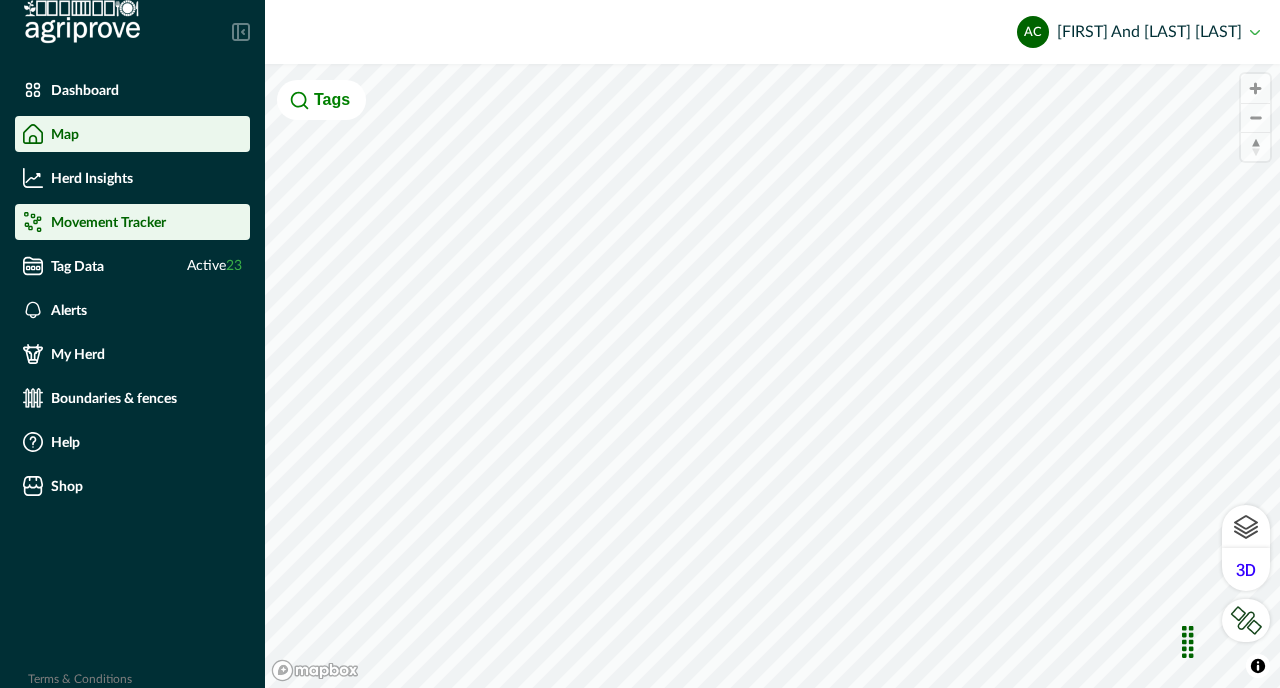 click on "Movement Tracker" at bounding box center [132, 222] 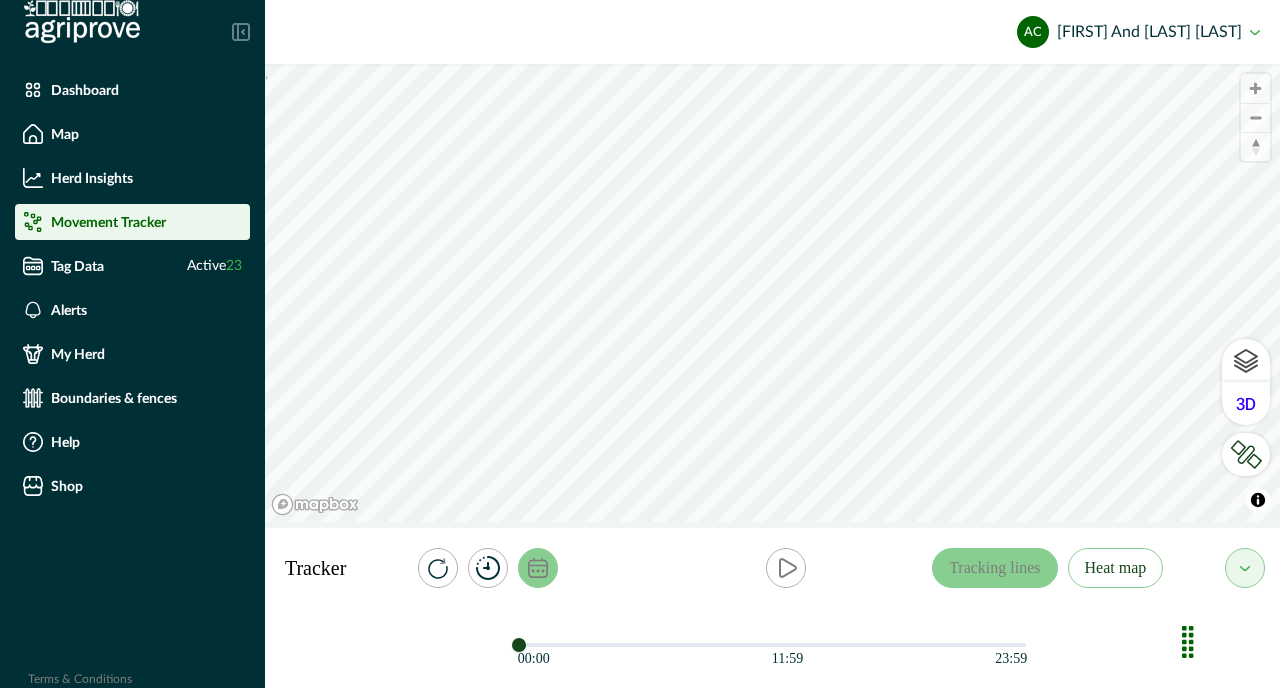 click 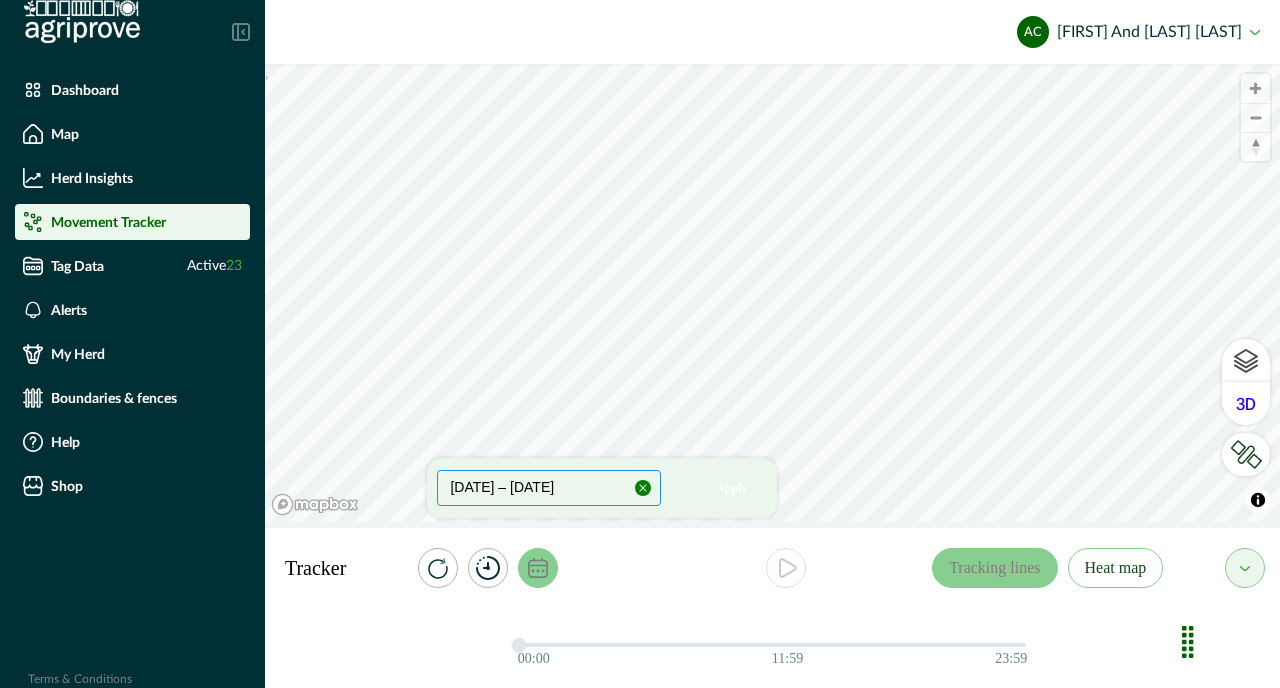 click on "[DATE] – [DATE]" at bounding box center (549, 488) 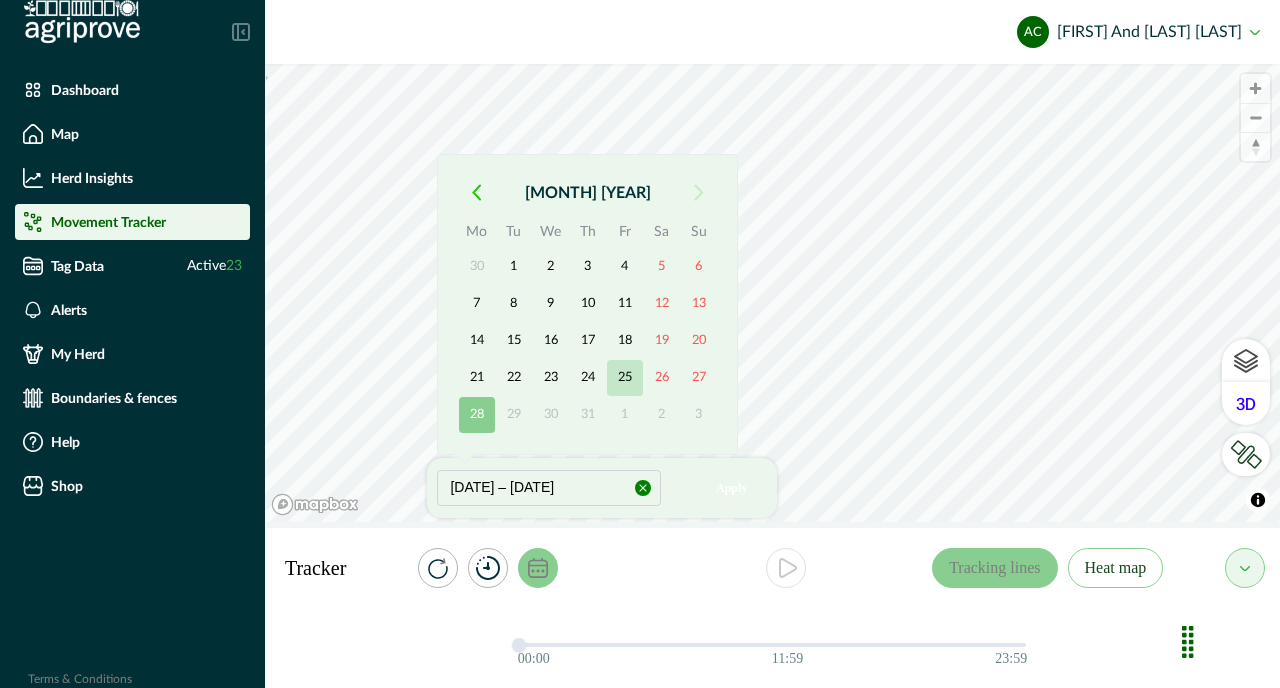 click on "25" at bounding box center (625, 378) 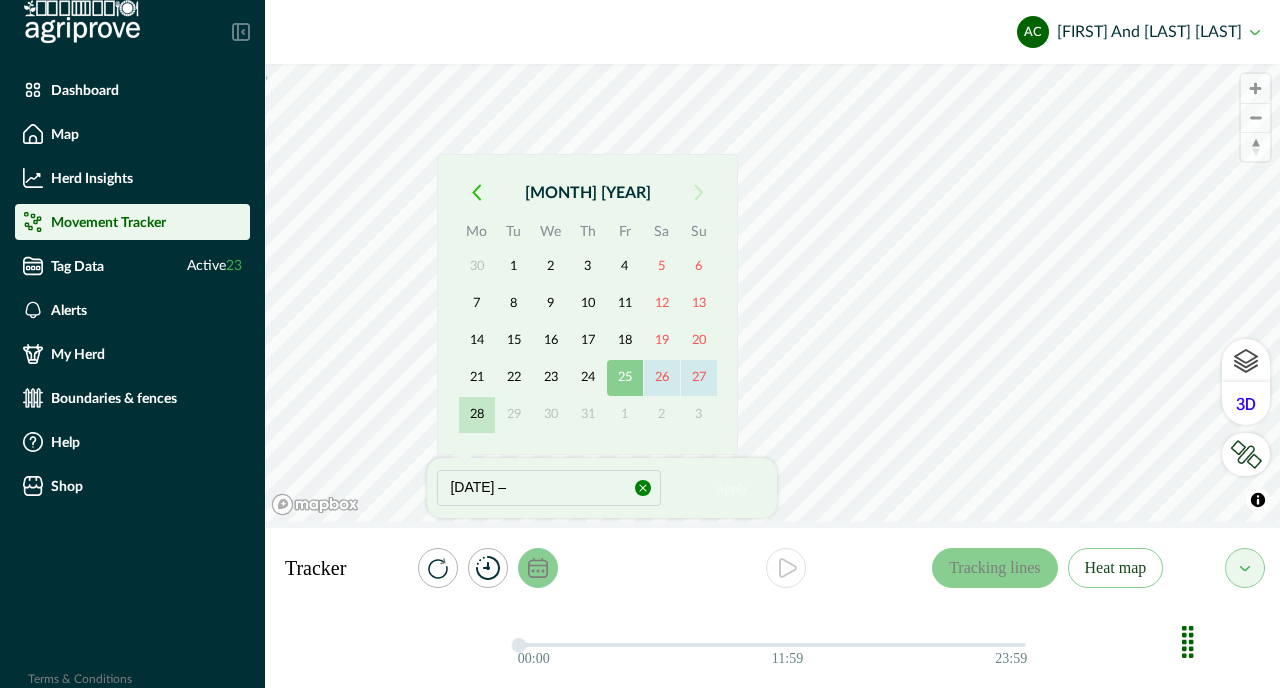 click on "28" at bounding box center (477, 415) 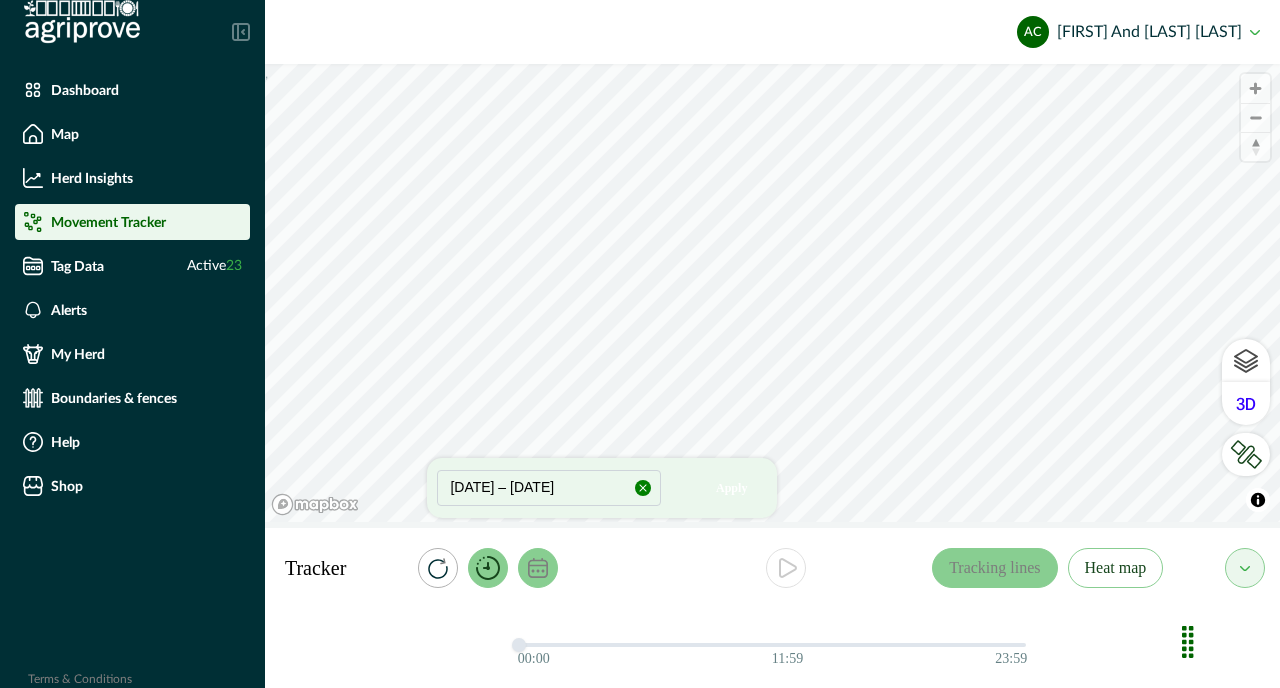 click 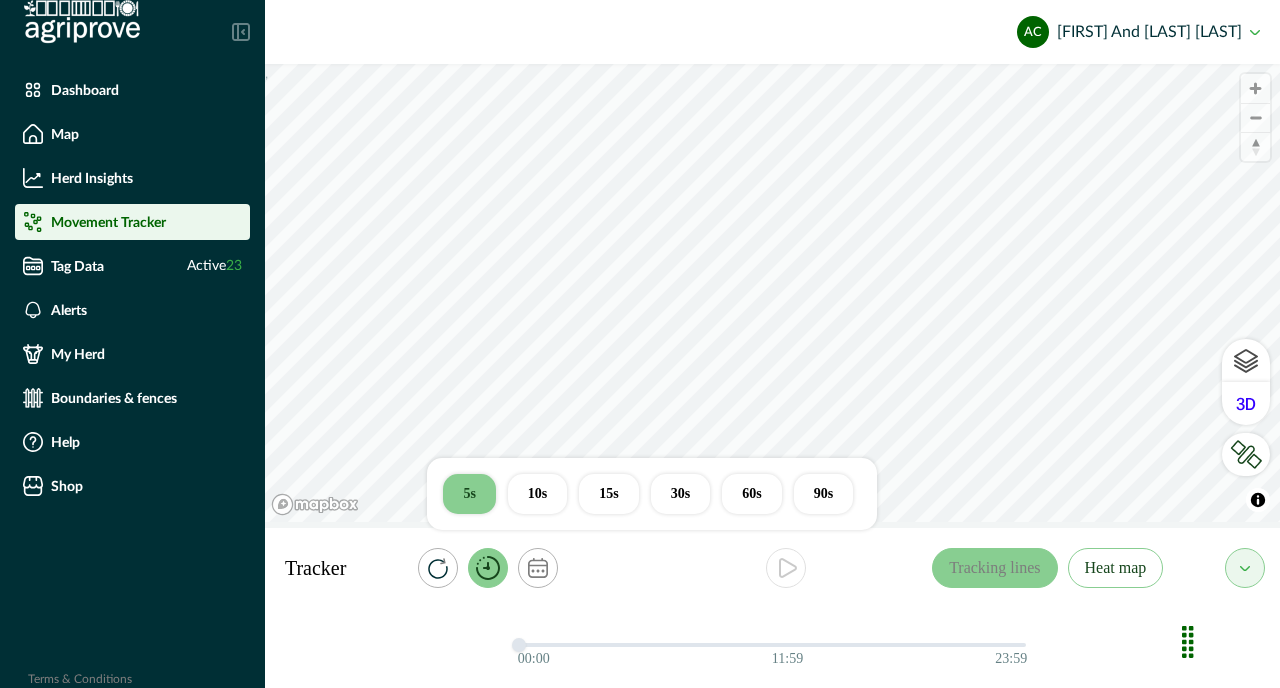 click on "10s" at bounding box center [537, 494] 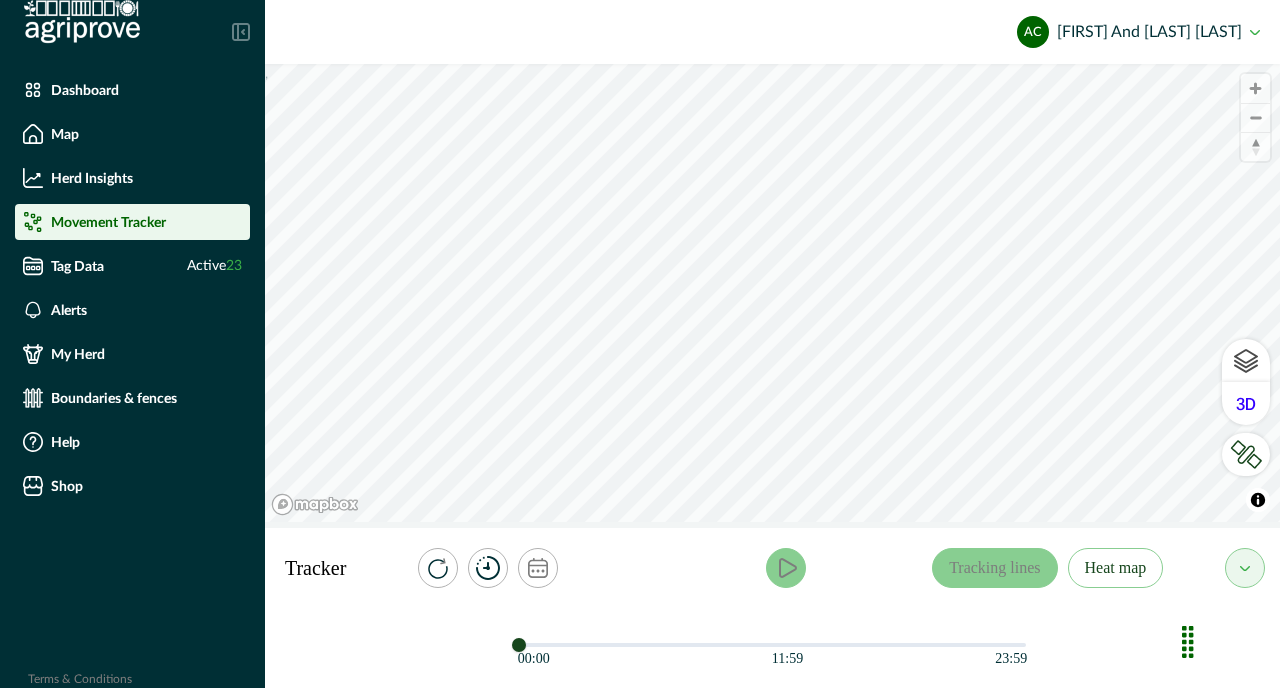 click 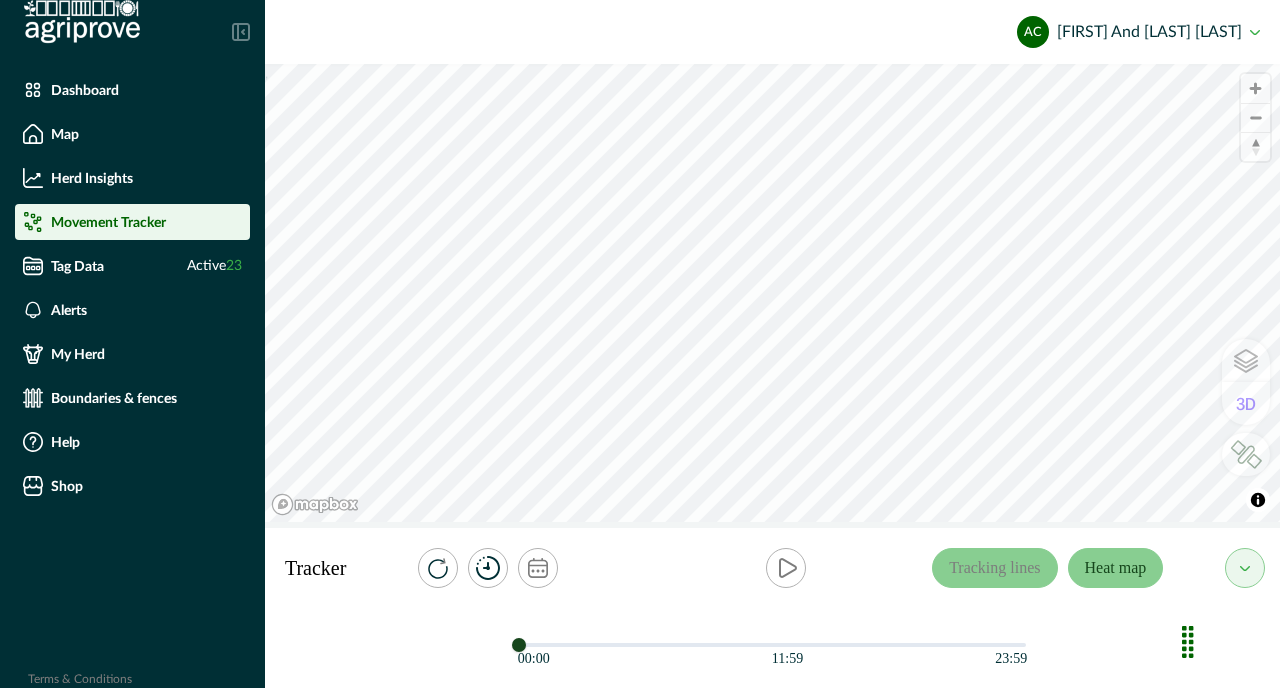click on "Heat map" at bounding box center [1116, 568] 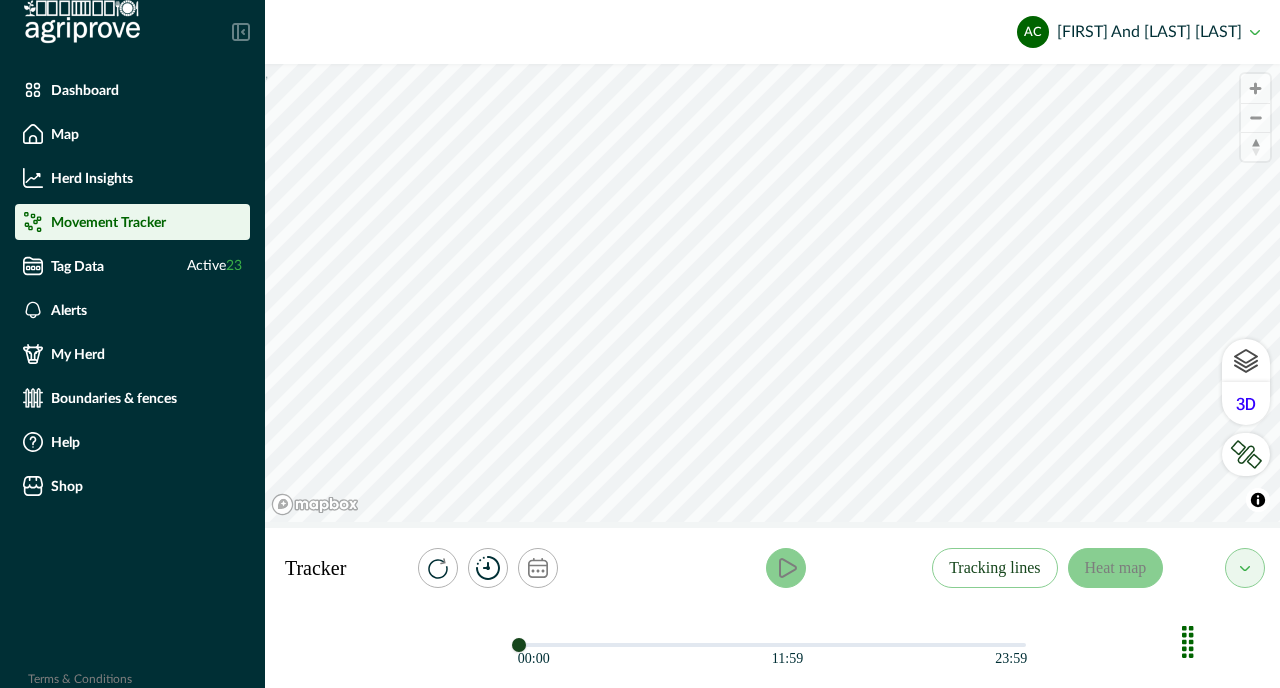 click 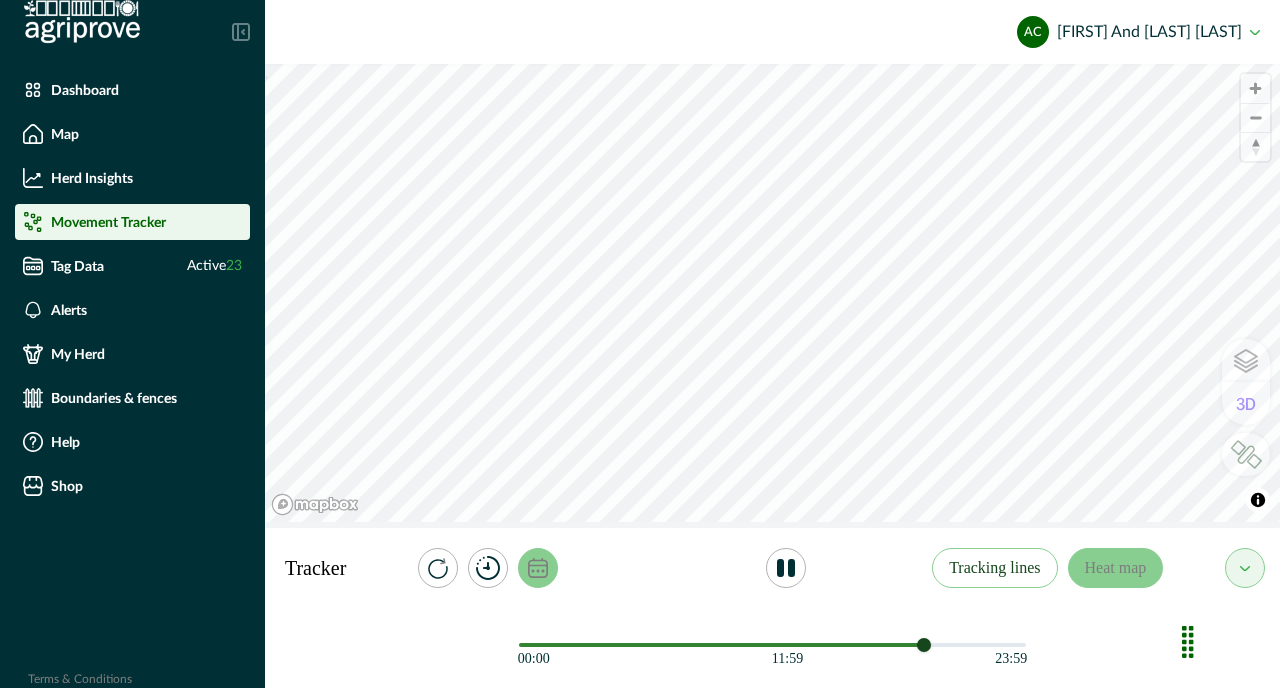 click at bounding box center [538, 568] 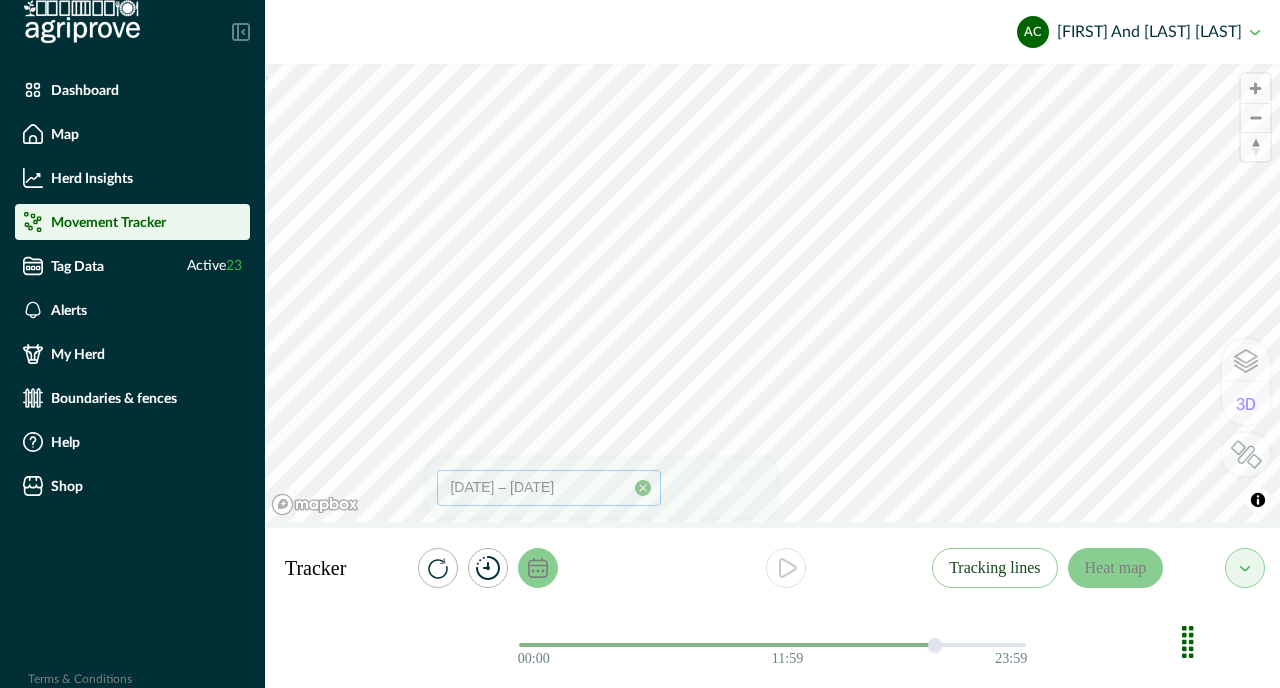 click on "[DATE] – [DATE]" at bounding box center (549, 488) 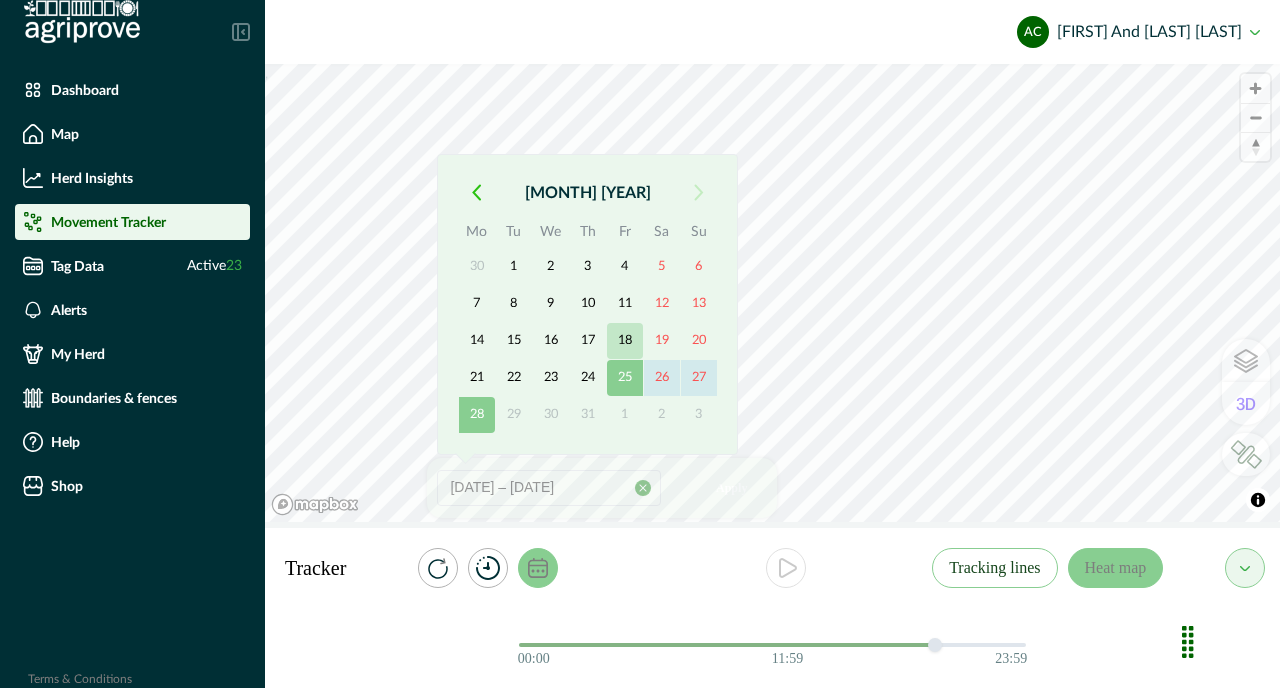 click on "18" at bounding box center (625, 341) 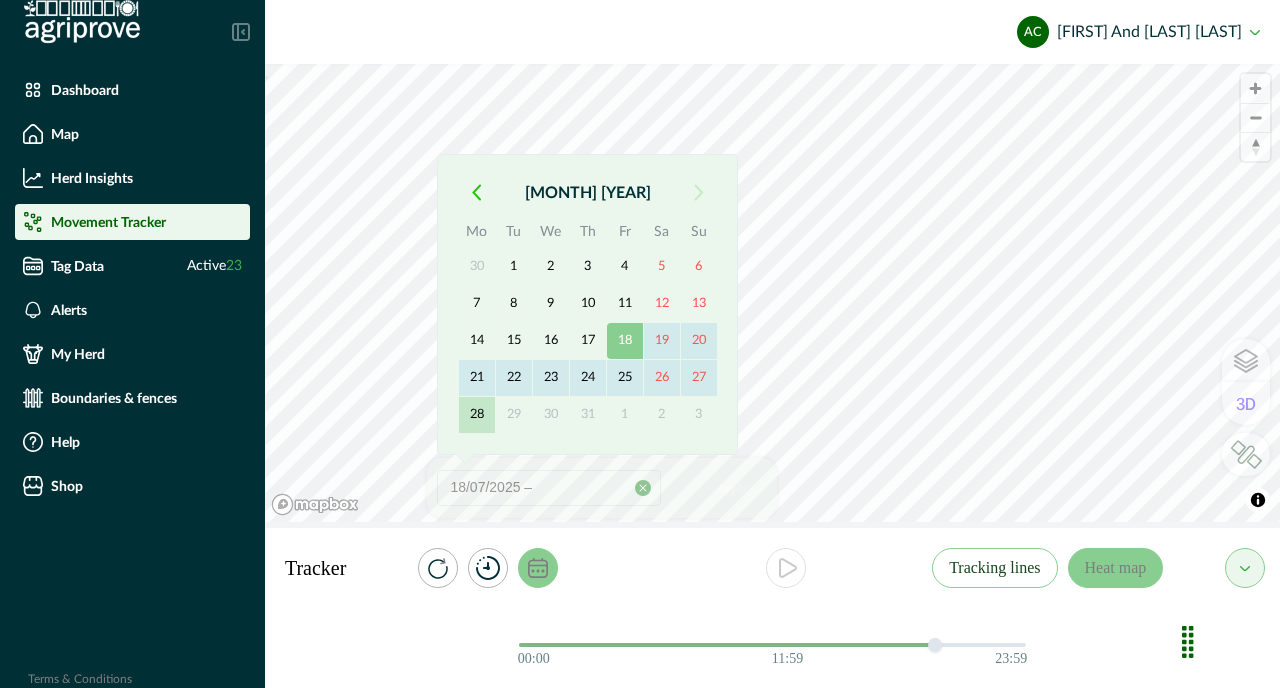 click on "28" at bounding box center (477, 415) 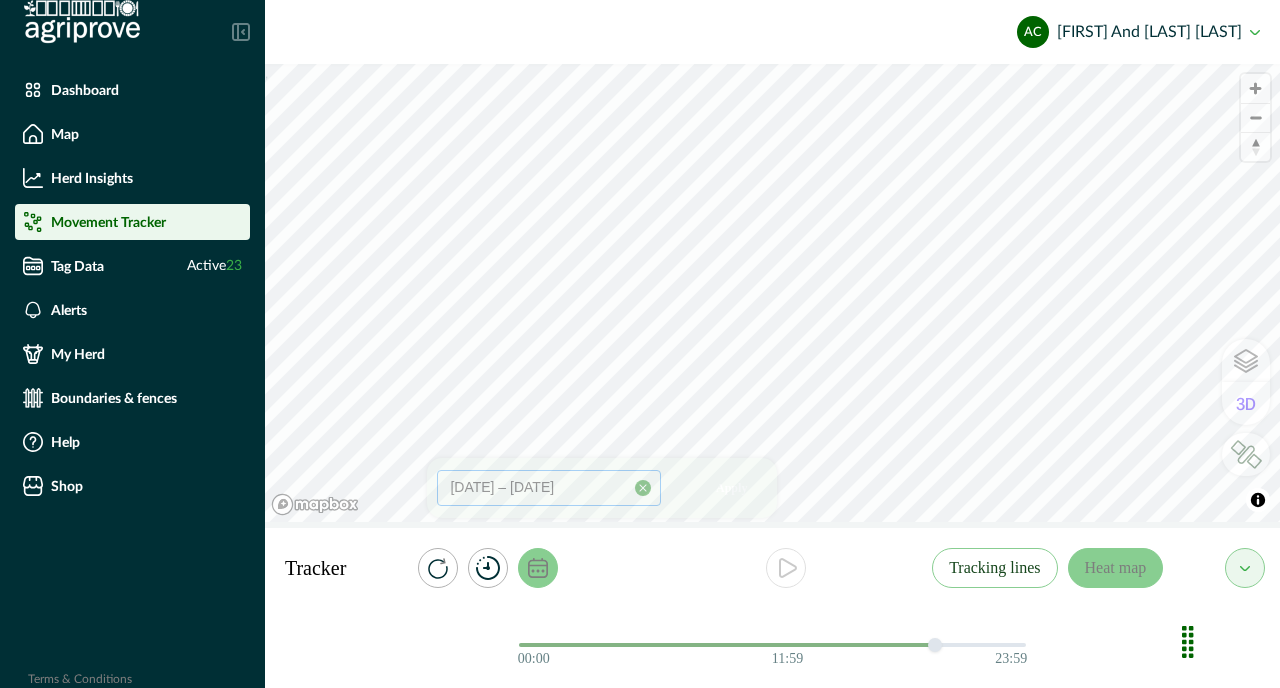 click on "[DATE] – [DATE]" at bounding box center (549, 488) 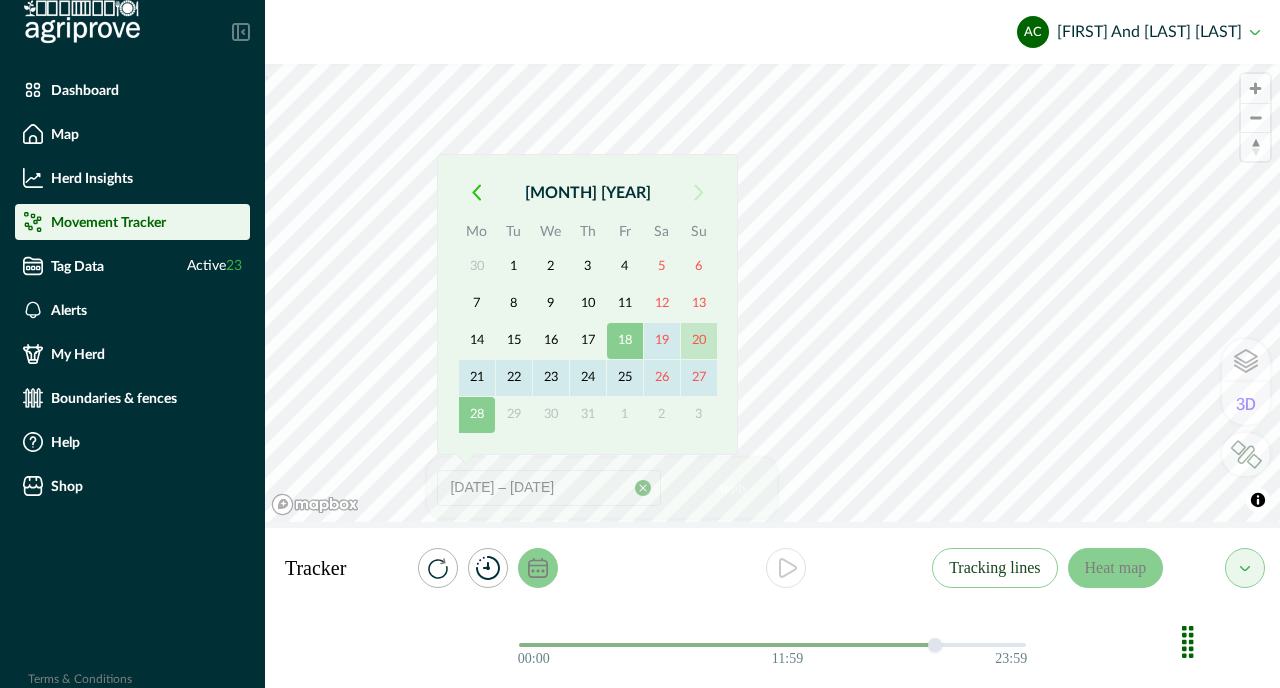 click on "20" at bounding box center (699, 341) 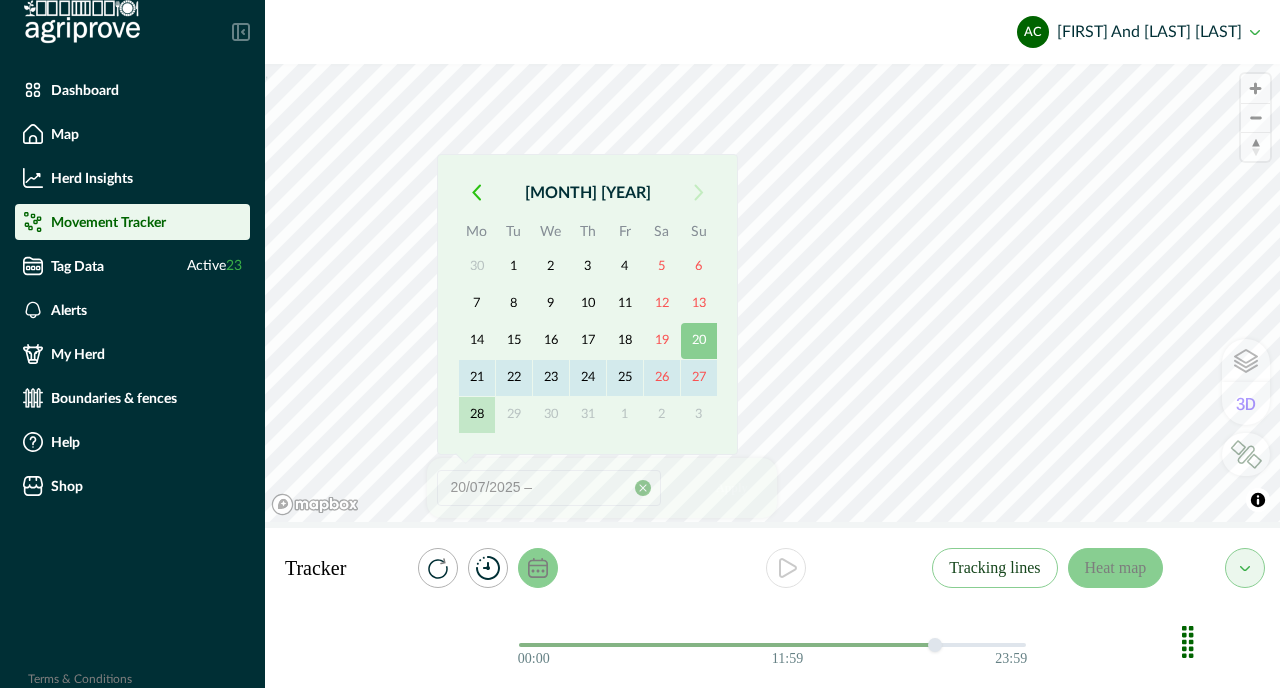 click on "28" at bounding box center [477, 415] 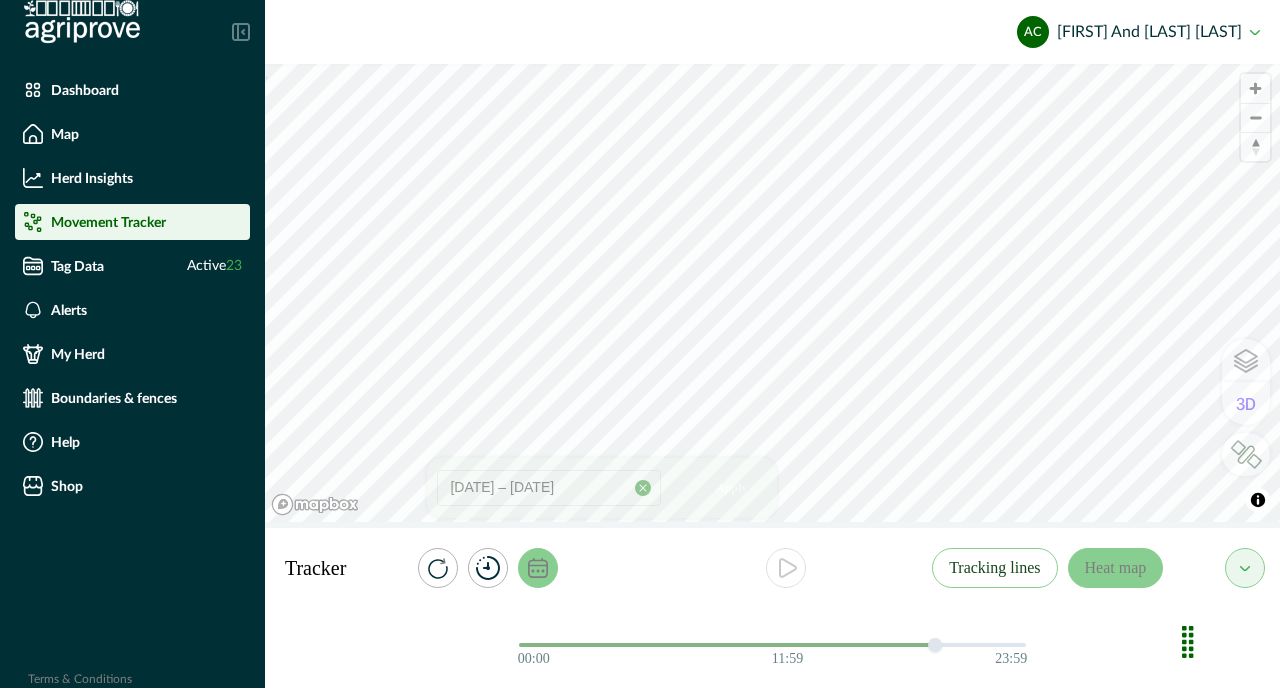 click at bounding box center (492, 568) 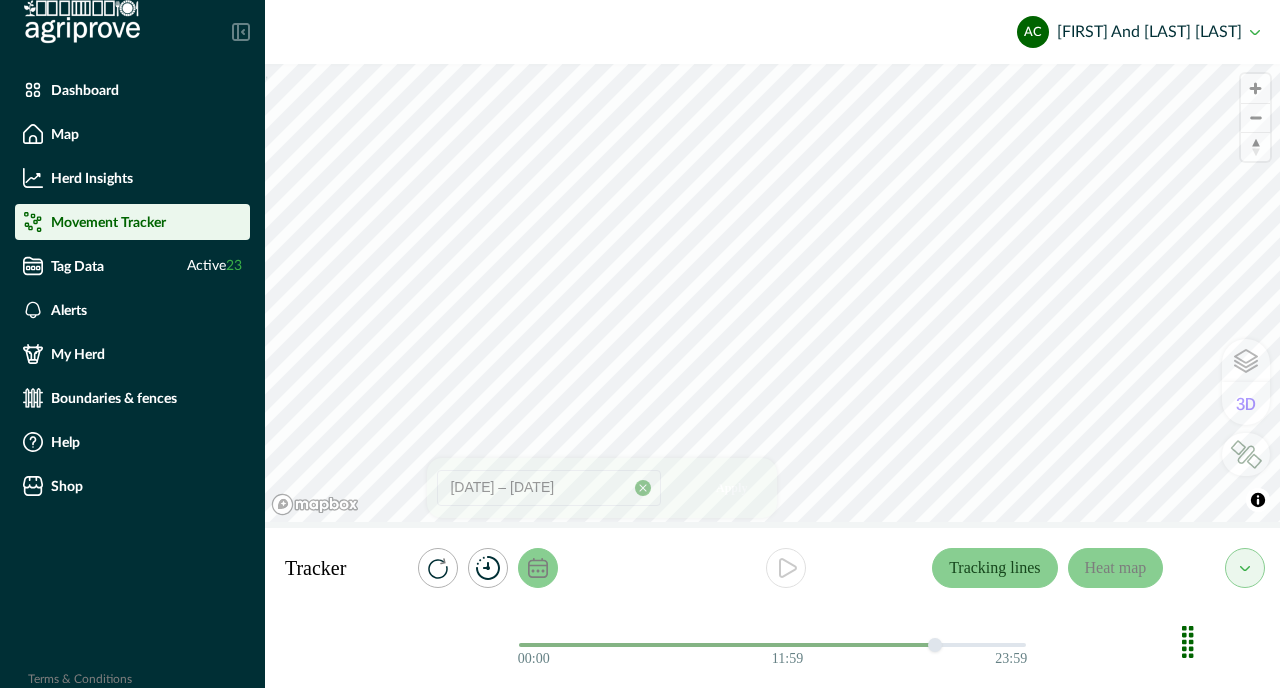 click on "Tracking lines" at bounding box center (994, 568) 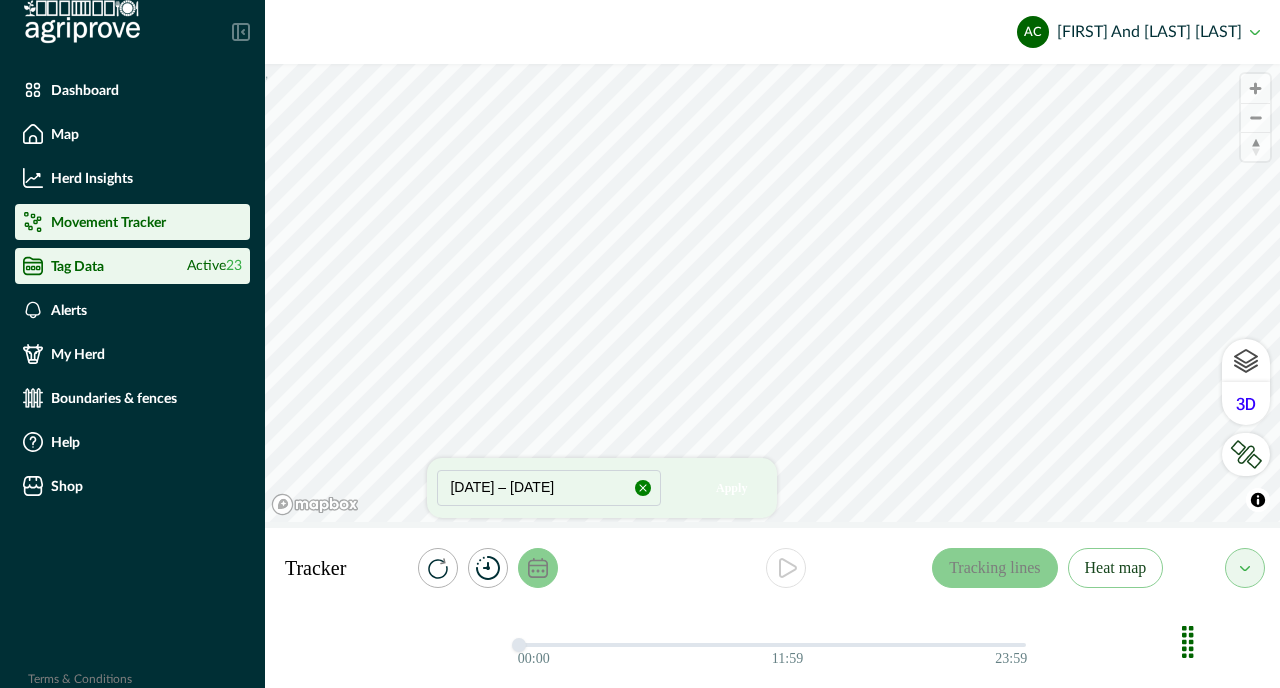 click on "Tag Data Active  23" at bounding box center (132, 266) 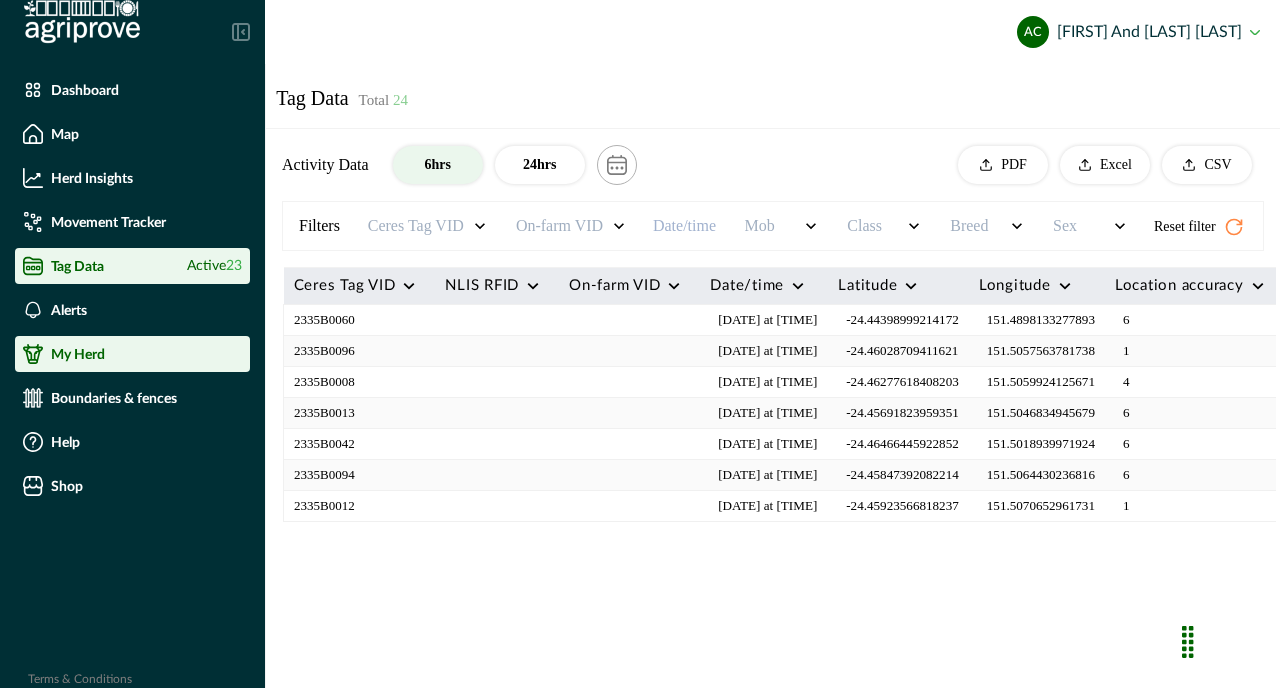click on "My Herd" at bounding box center (132, 354) 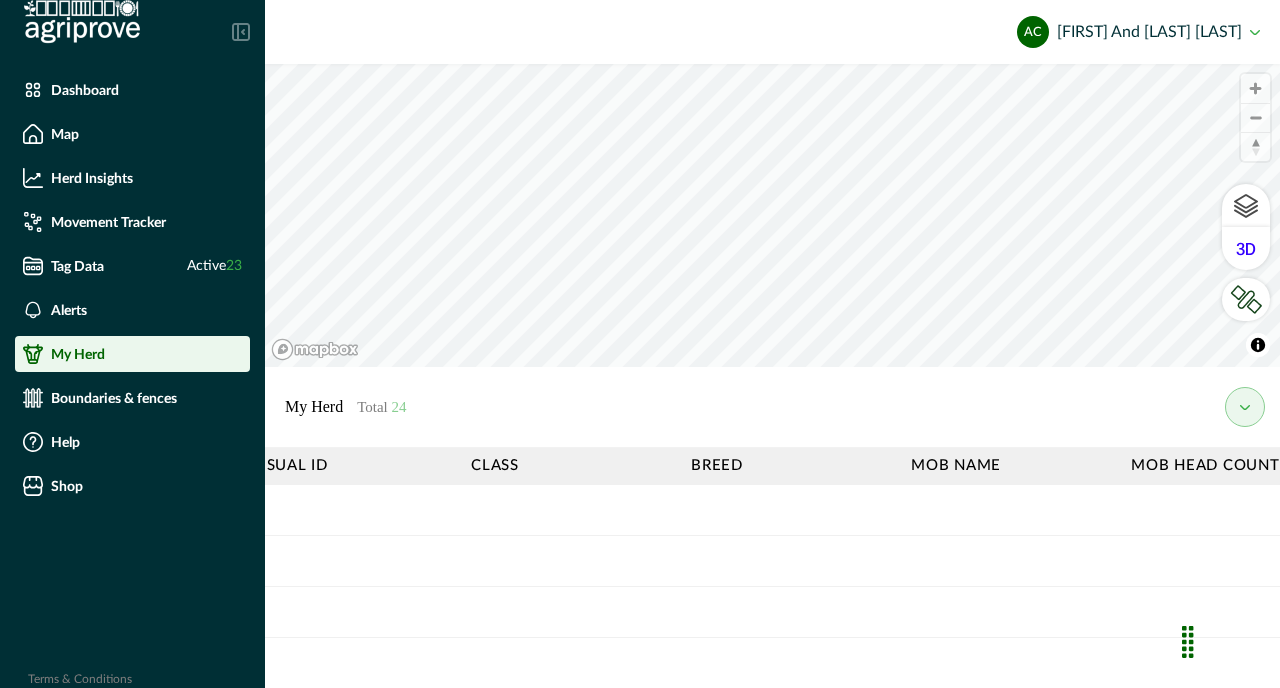 scroll, scrollTop: 0, scrollLeft: 631, axis: horizontal 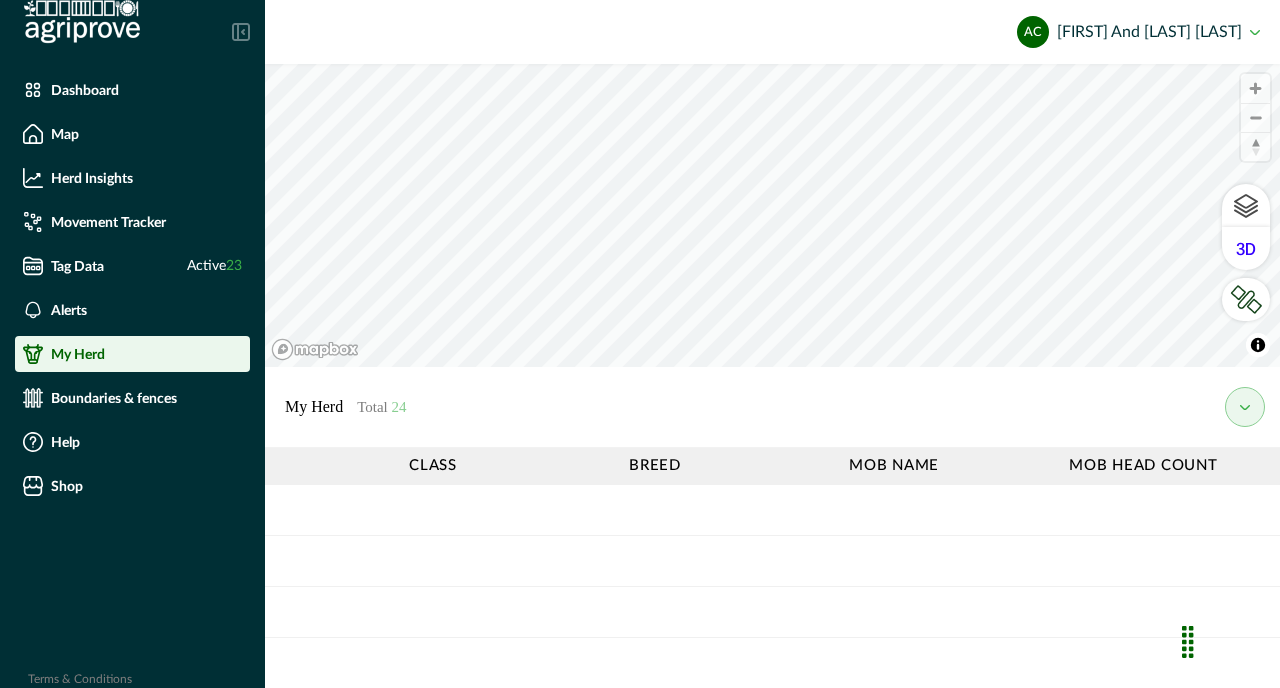 click 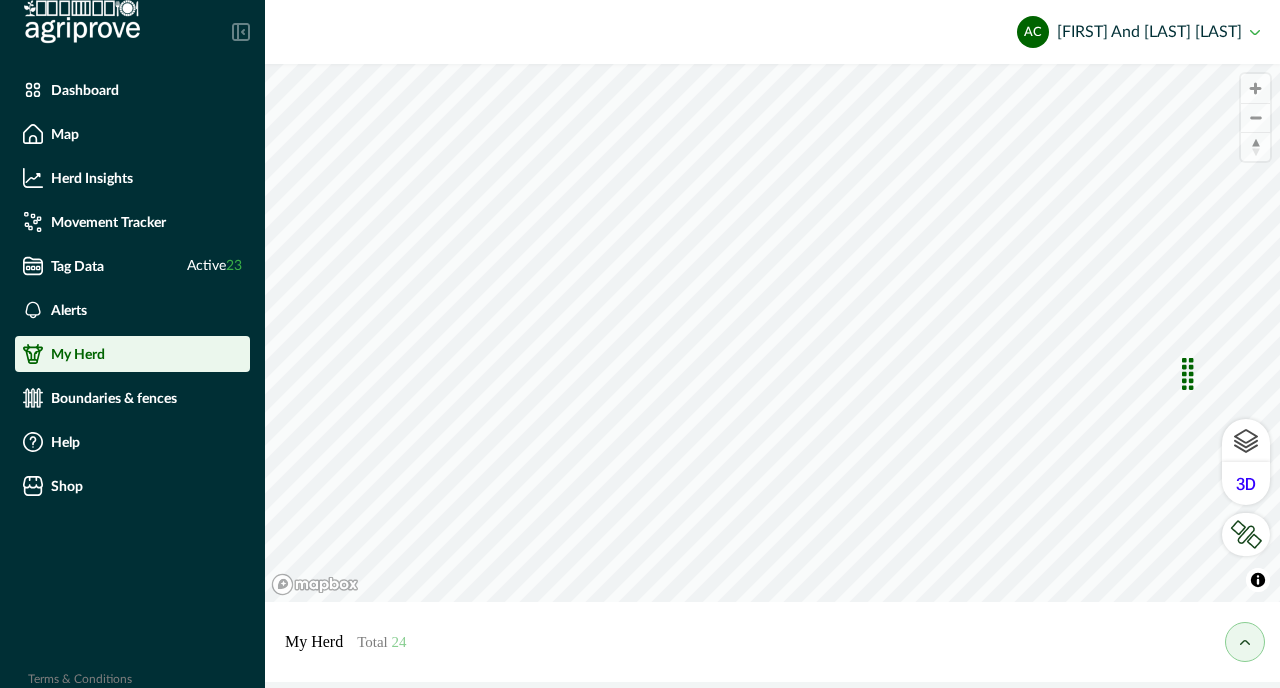 drag, startPoint x: 1193, startPoint y: 638, endPoint x: 1259, endPoint y: 369, distance: 276.97833 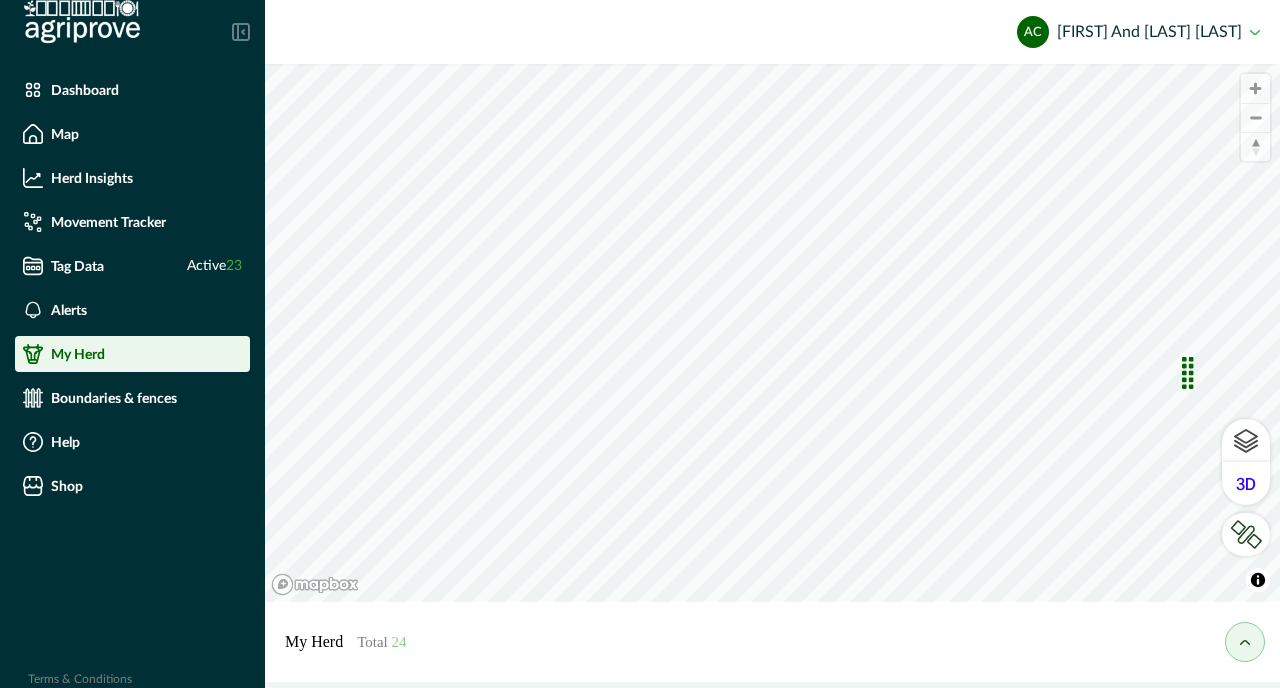click at bounding box center (1245, 642) 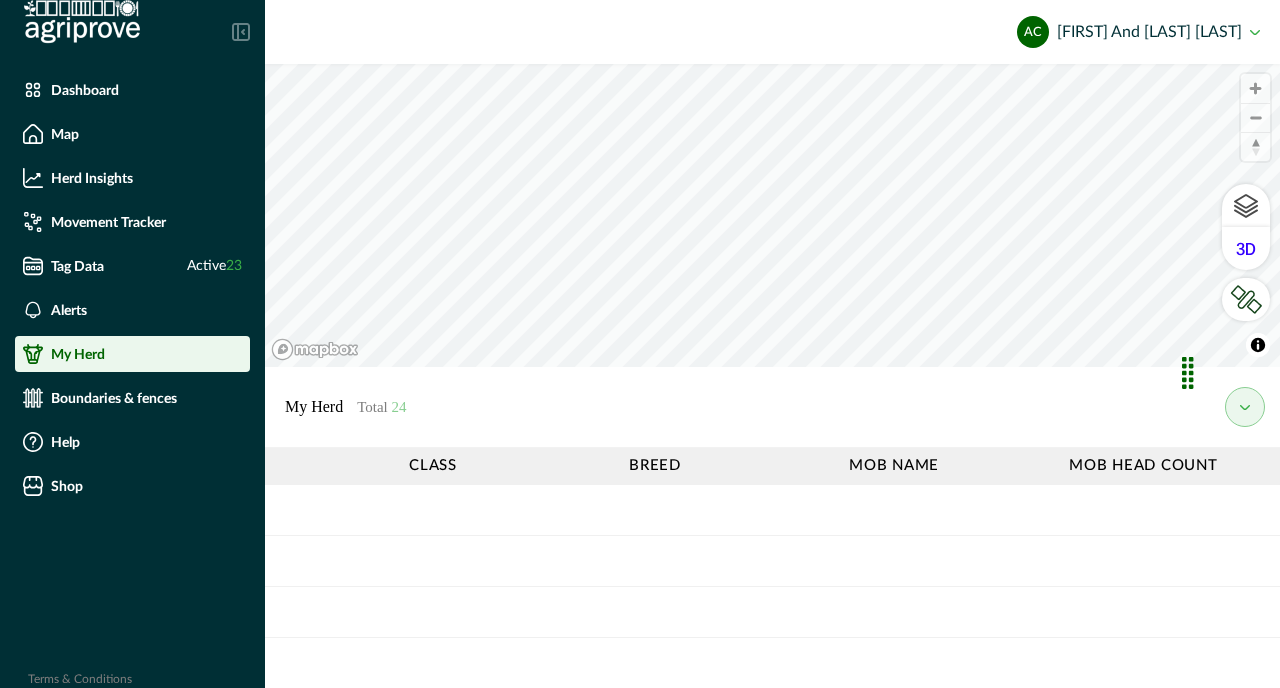 click on "Mob name" at bounding box center [949, 466] 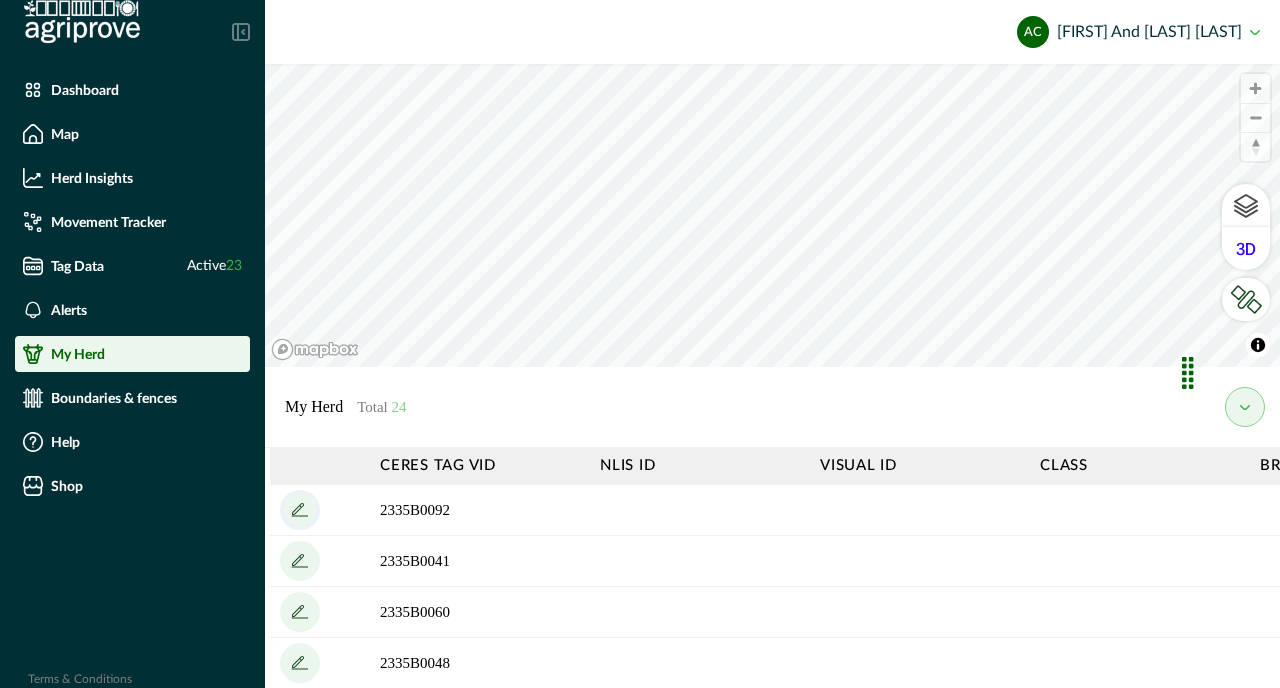 click 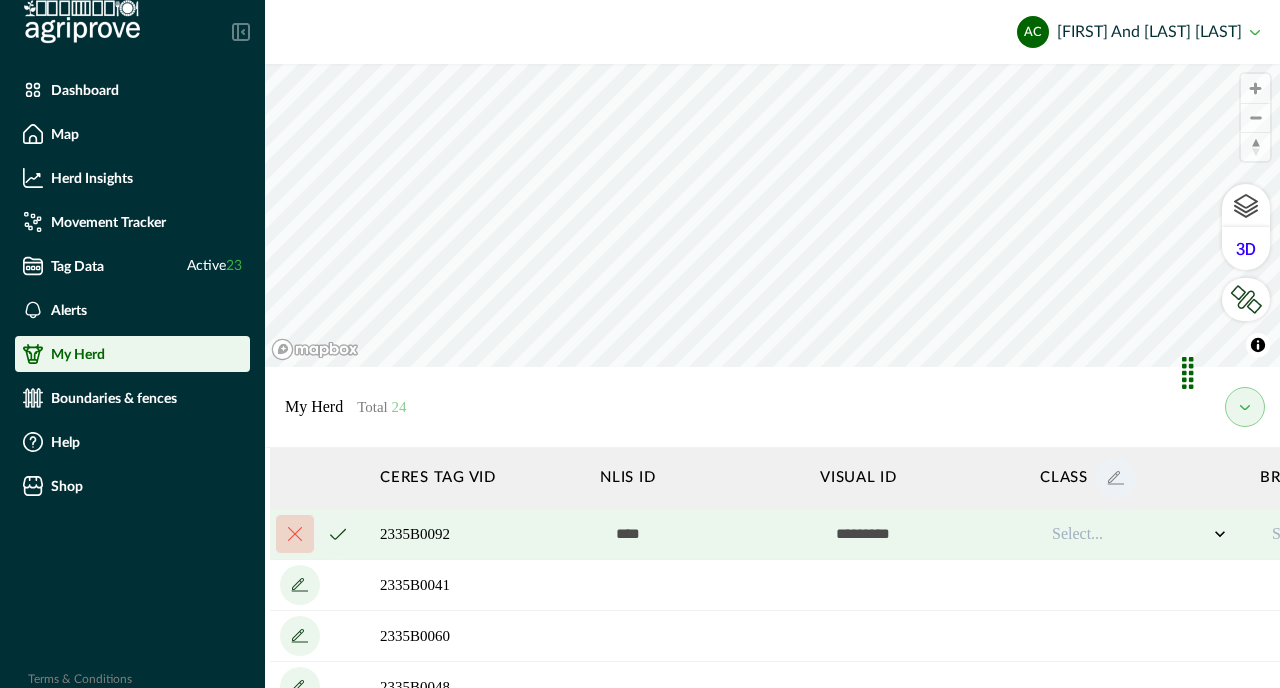 click 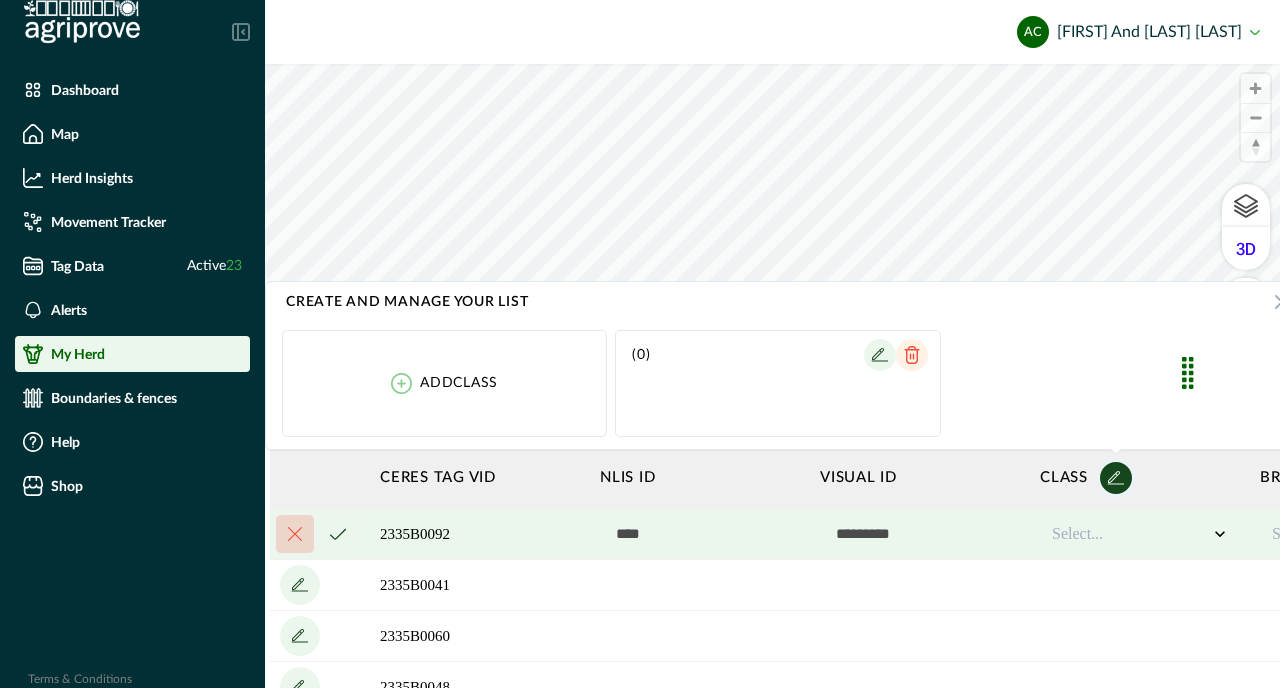 click on "Add  class" at bounding box center [459, 383] 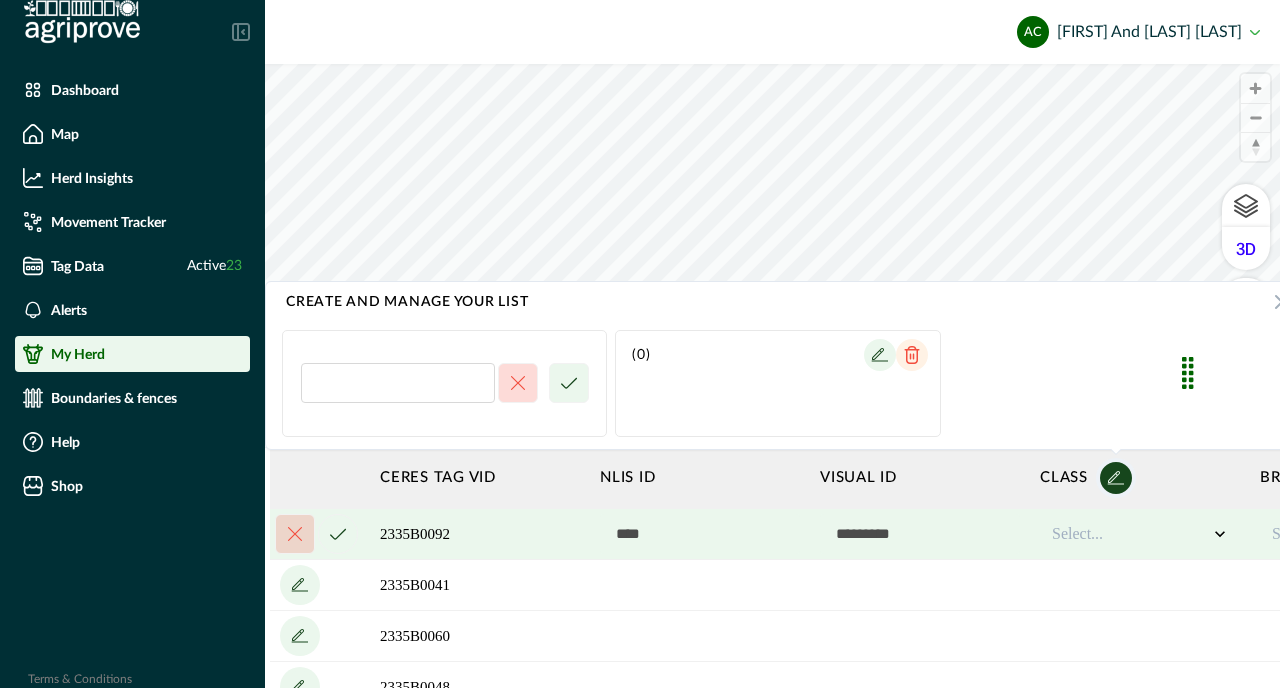 click at bounding box center (398, 383) 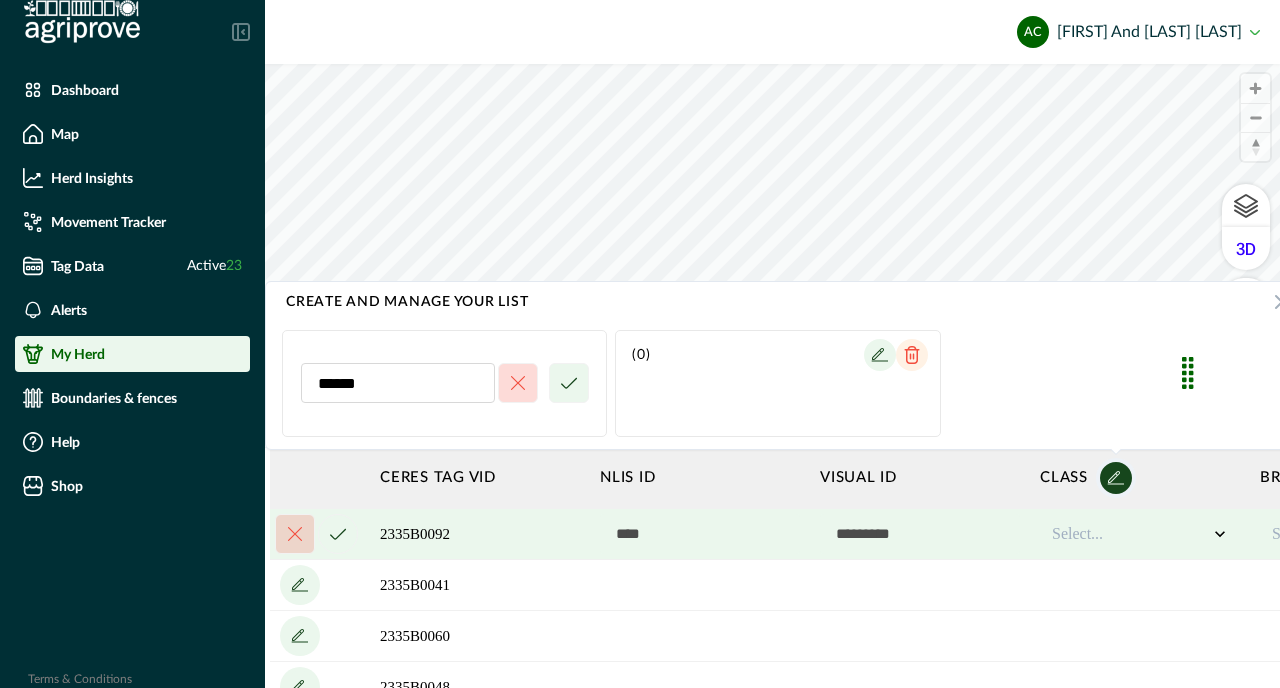 type on "******" 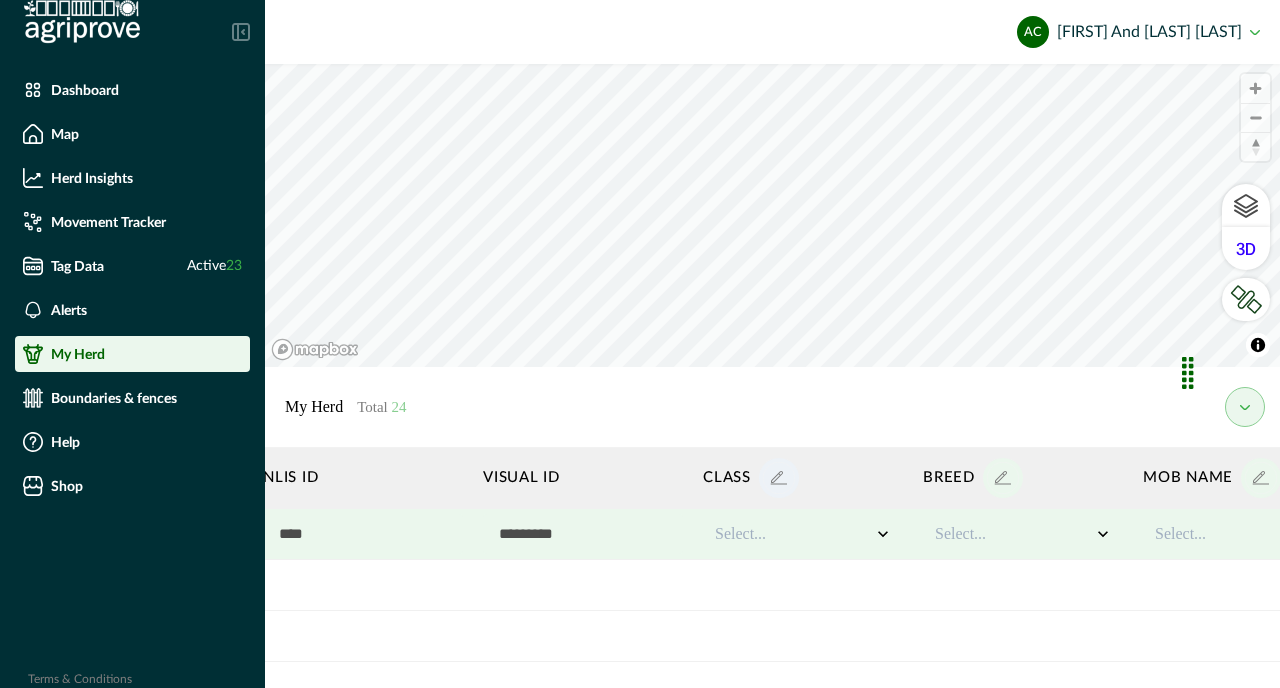 scroll, scrollTop: 0, scrollLeft: 605, axis: horizontal 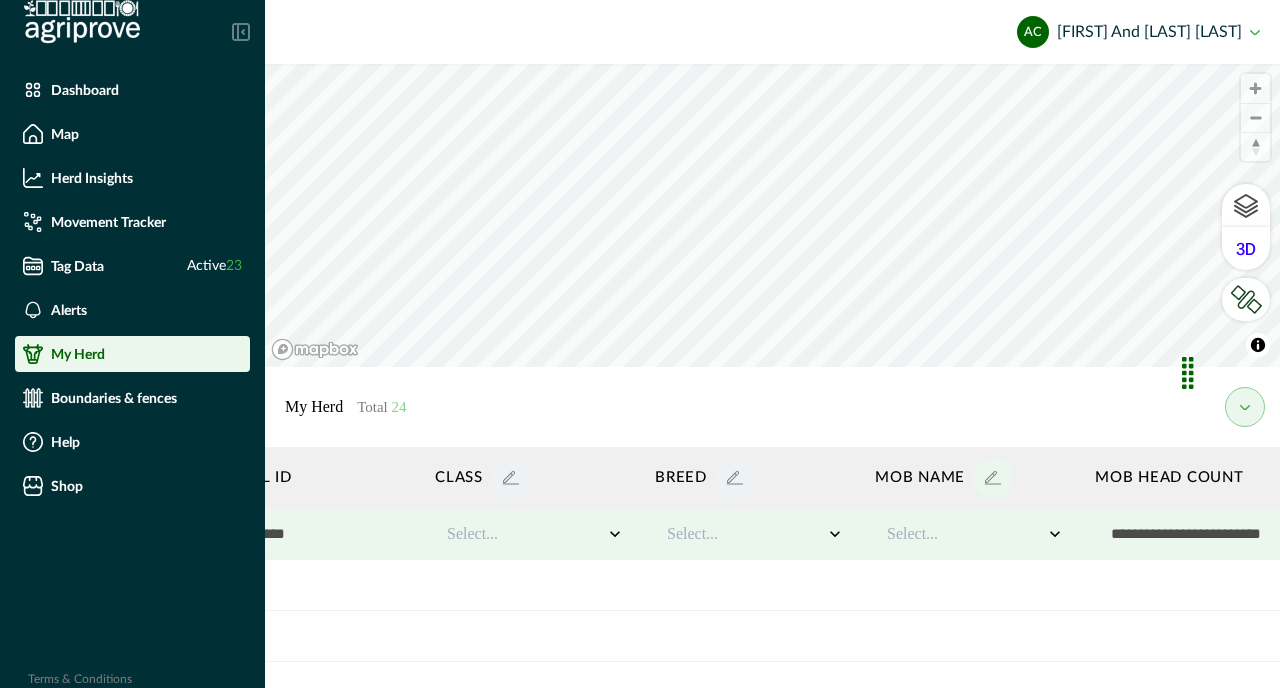 click 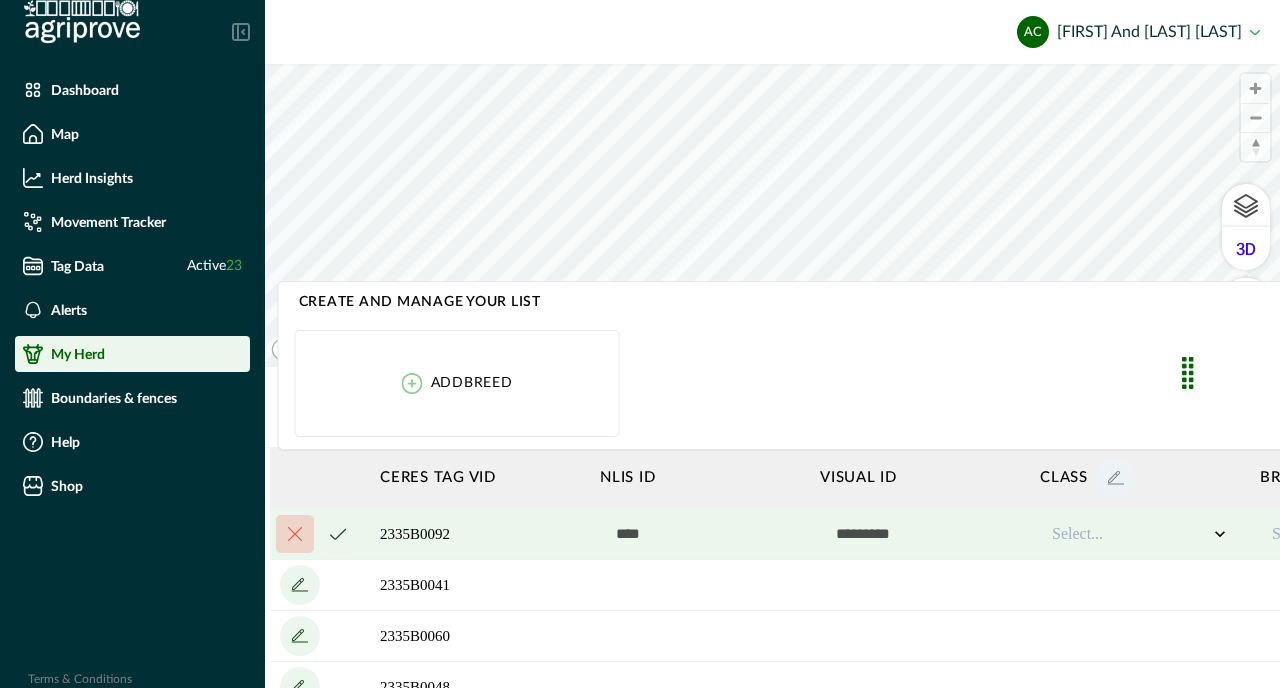 click on "Add breed" at bounding box center (457, 383) 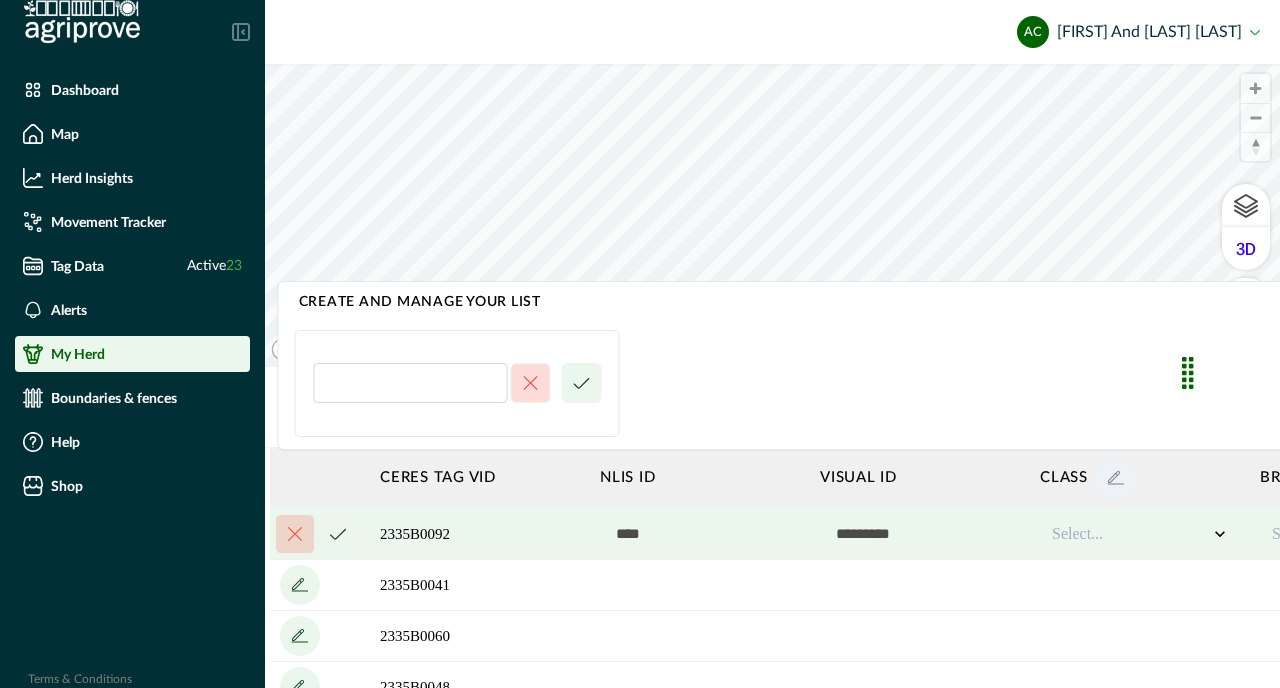 click at bounding box center [410, 383] 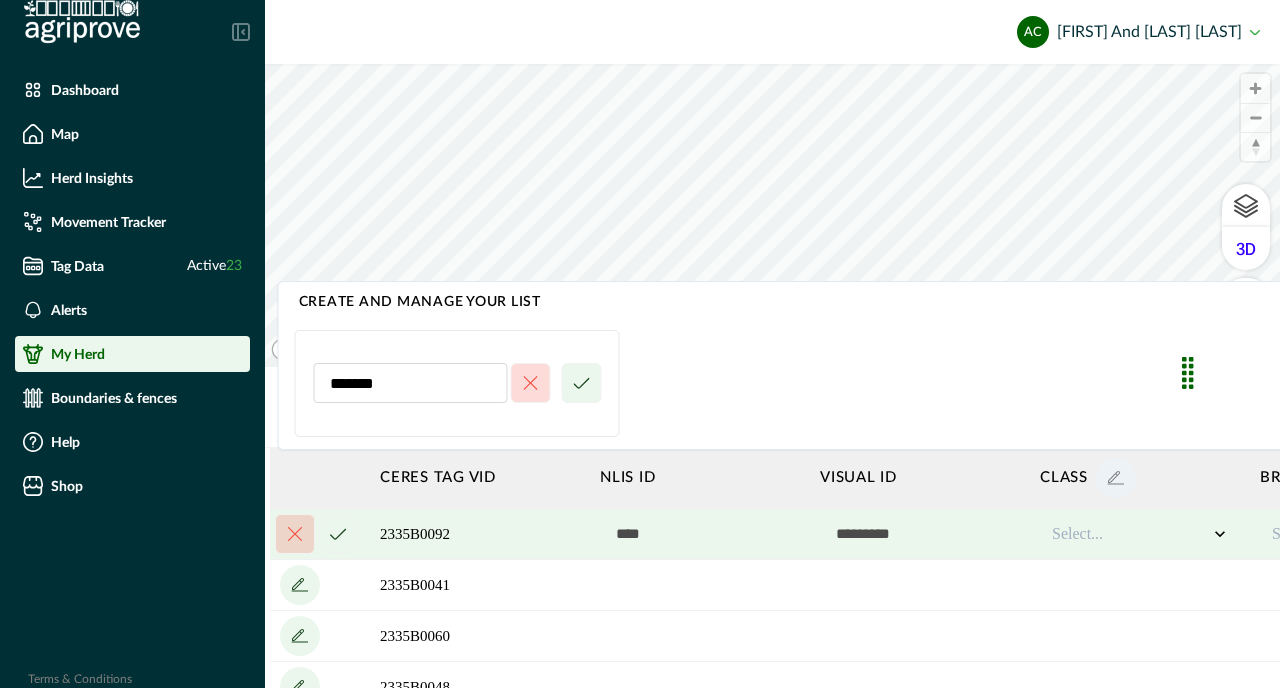 type on "*******" 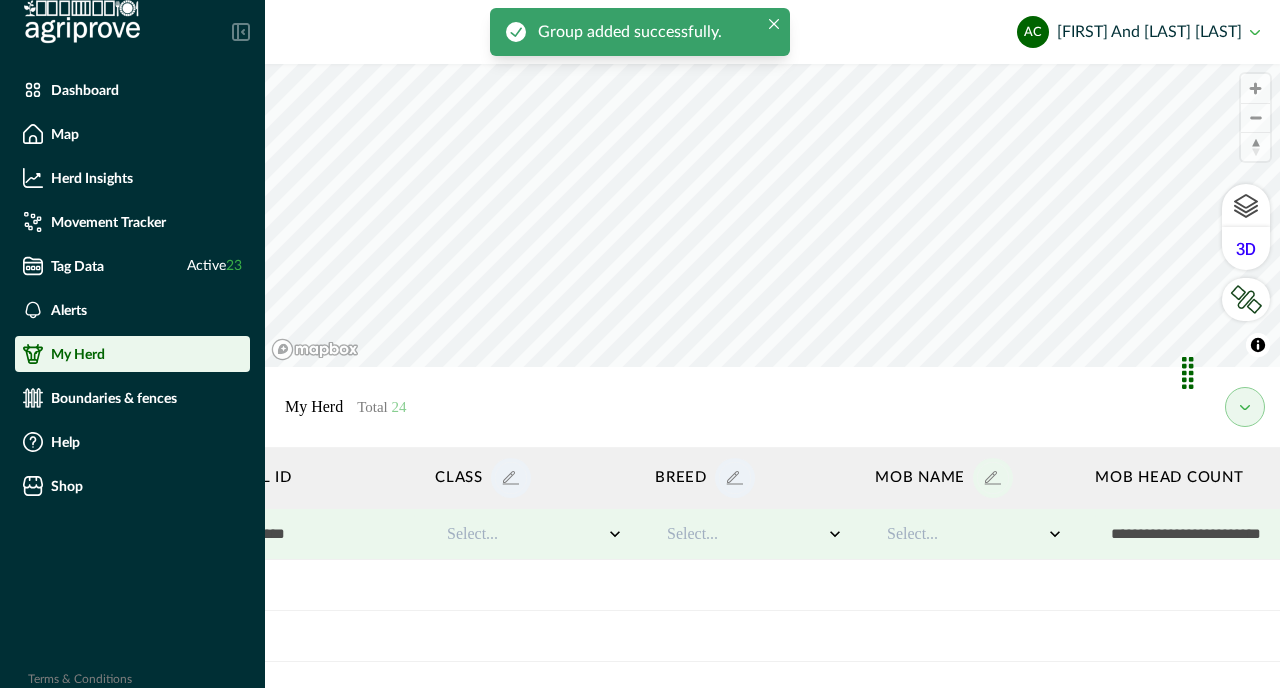 click on "Breed" at bounding box center (755, 478) 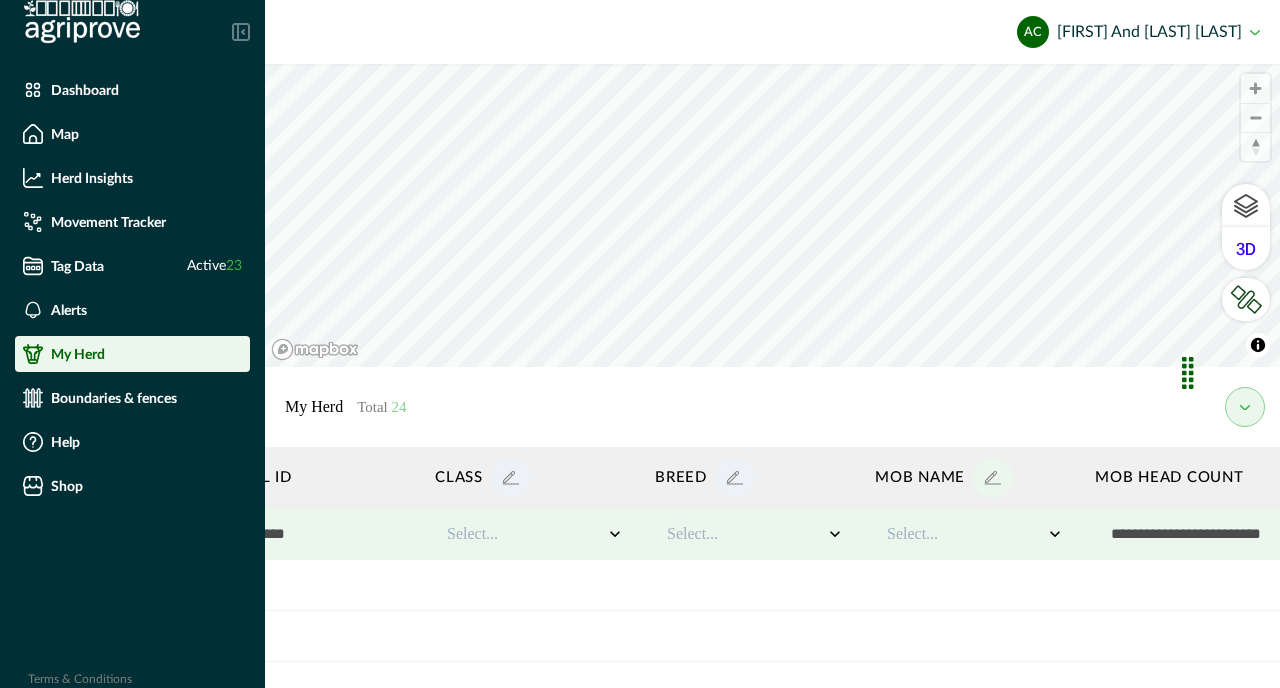 click 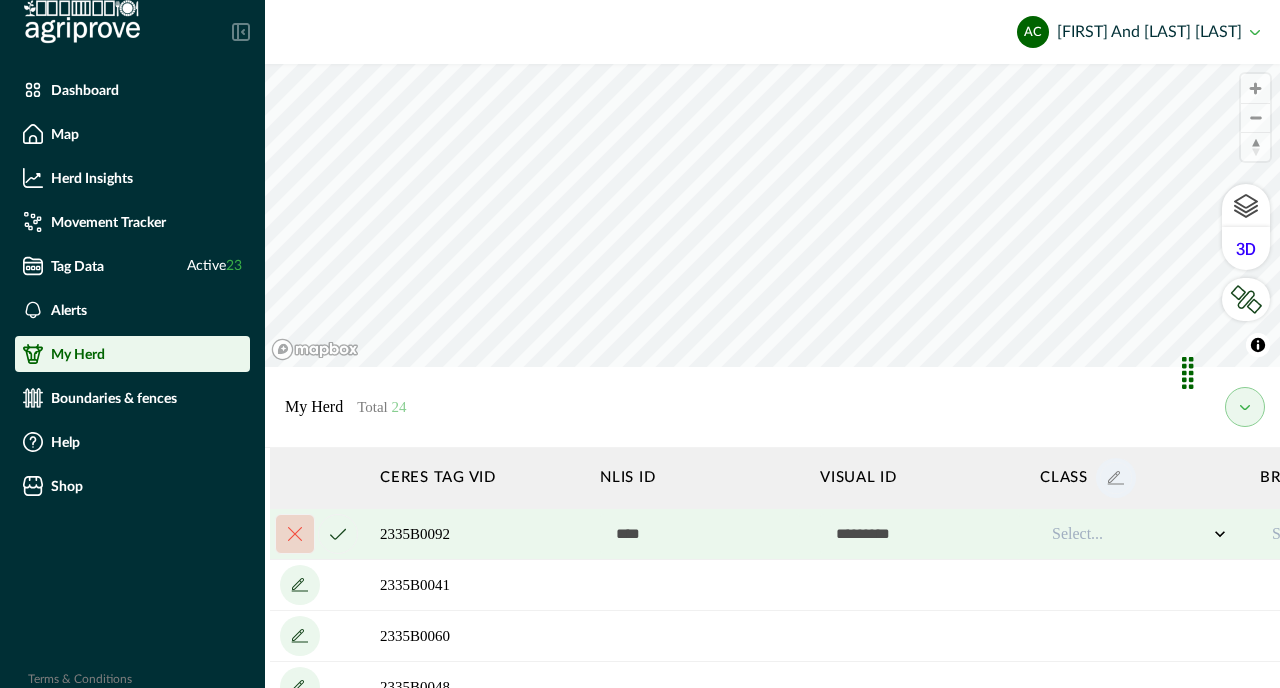 click at bounding box center (1130, 534) 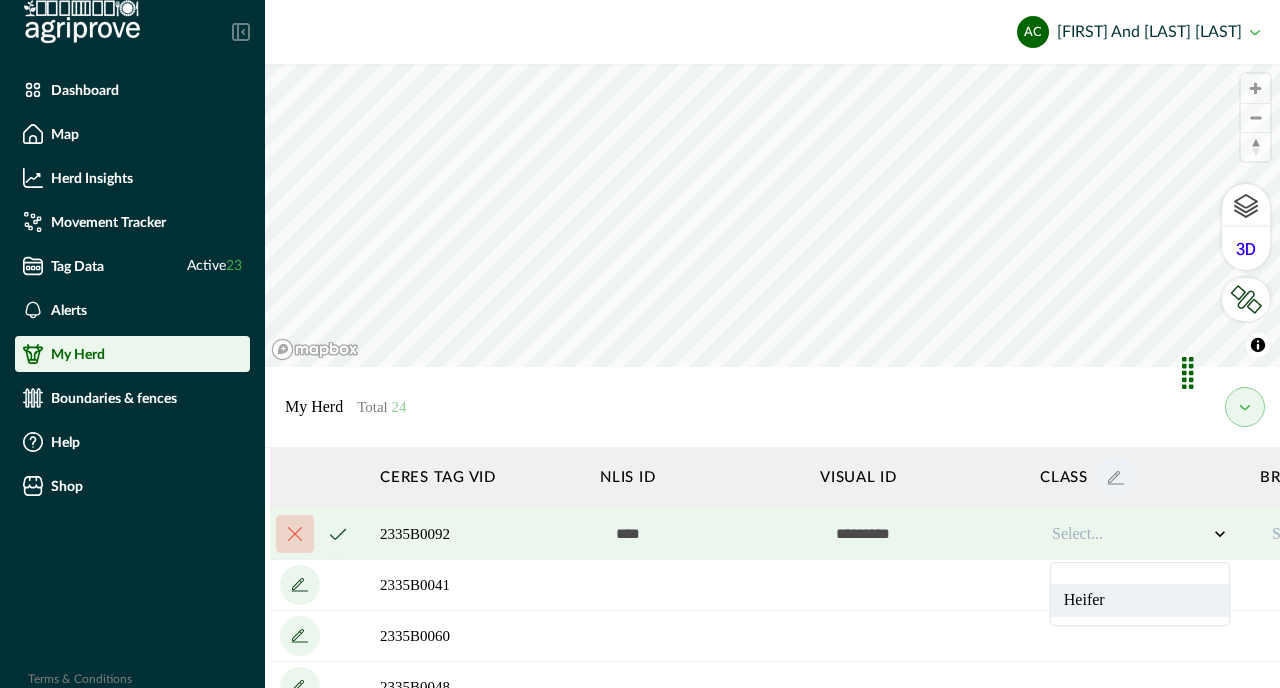 click on "Heifer" at bounding box center [1140, 600] 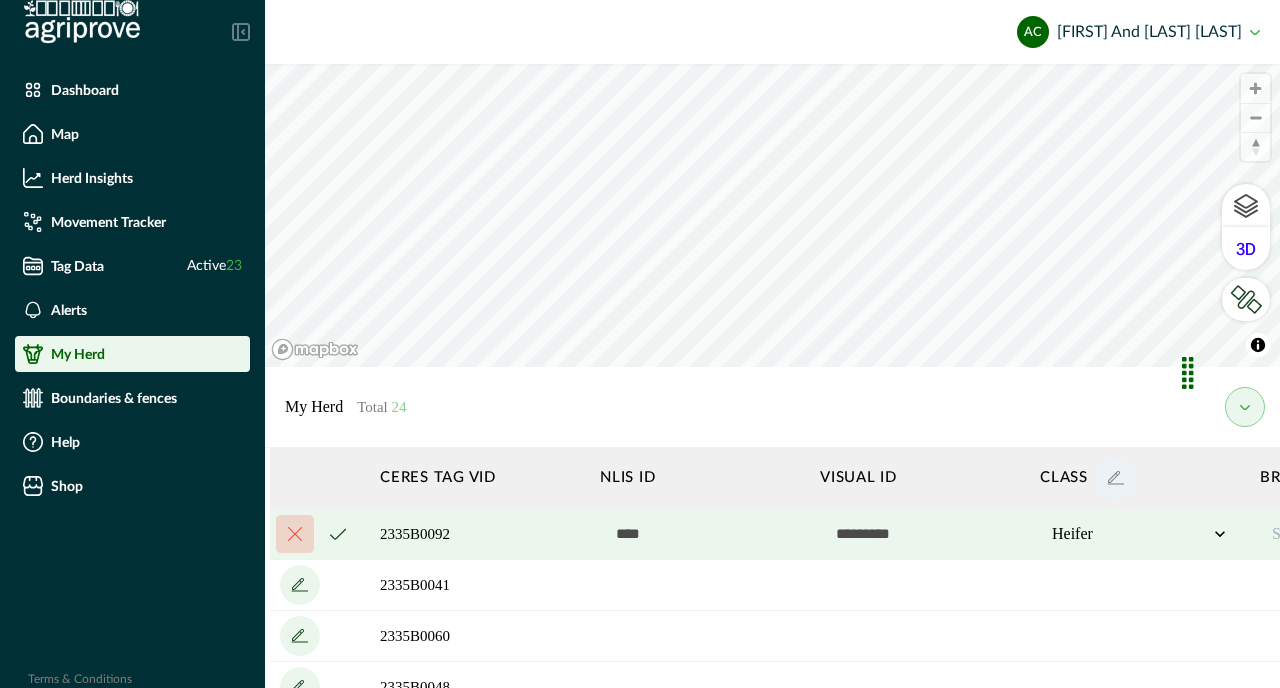 click at bounding box center (700, 534) 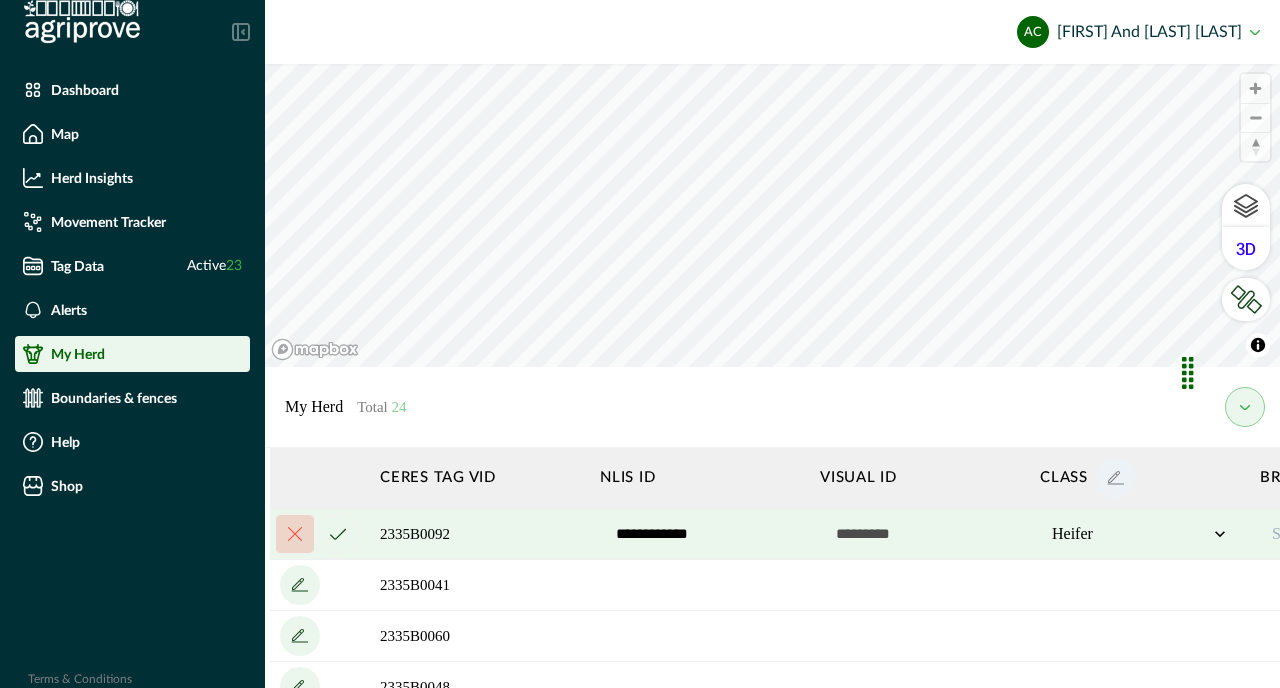 type on "**********" 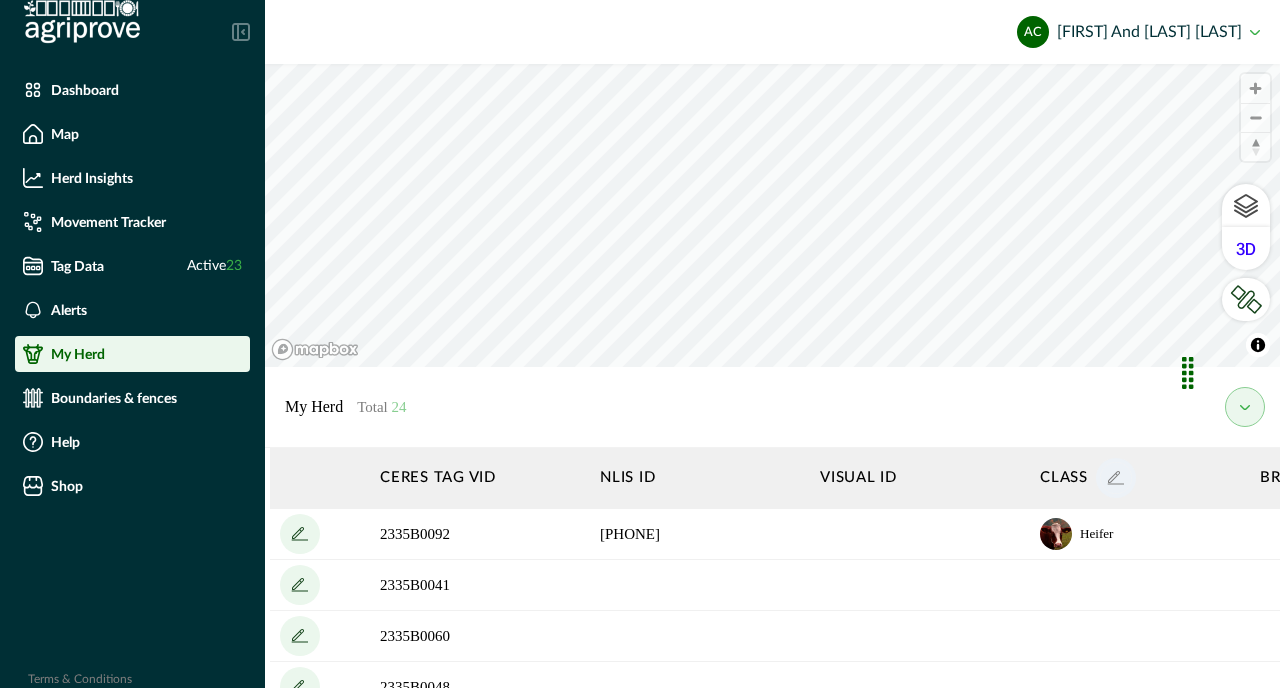 click on "Dashboard Map Herd Insights Movement Tracker Tag Data Active 23 Alerts My Herd Boundaries & fences Help Shop" at bounding box center [132, 292] 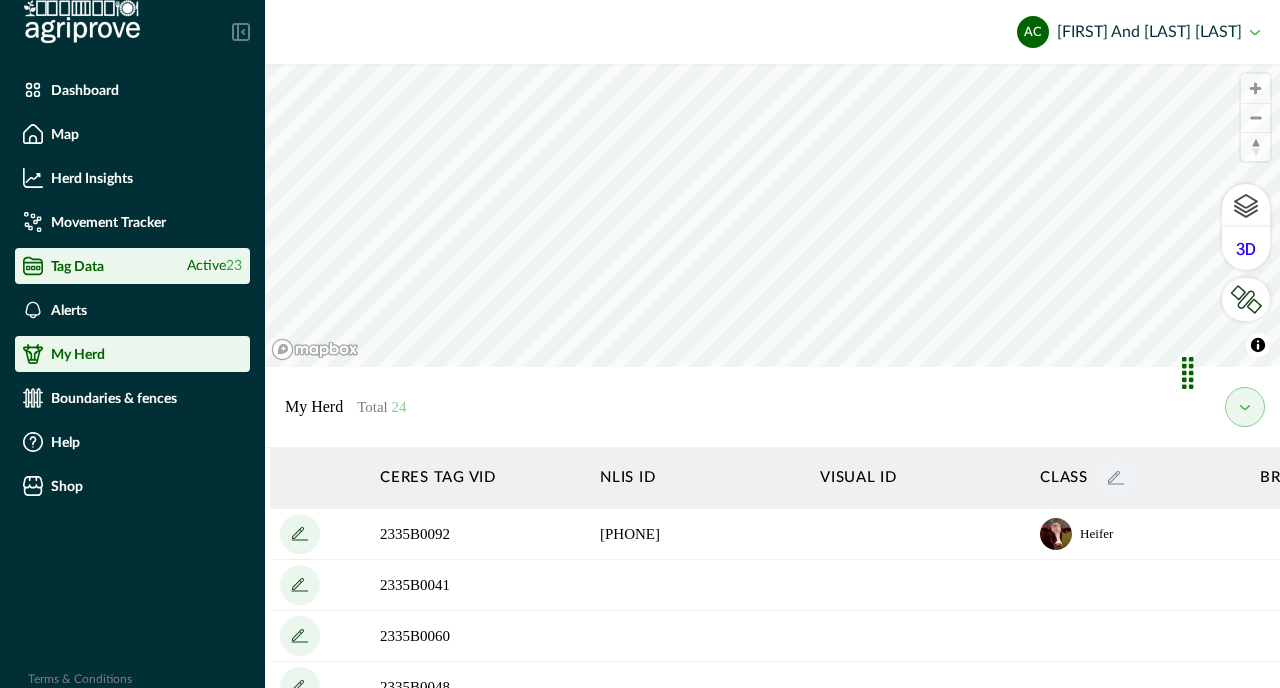 click on "Tag Data" at bounding box center (77, 266) 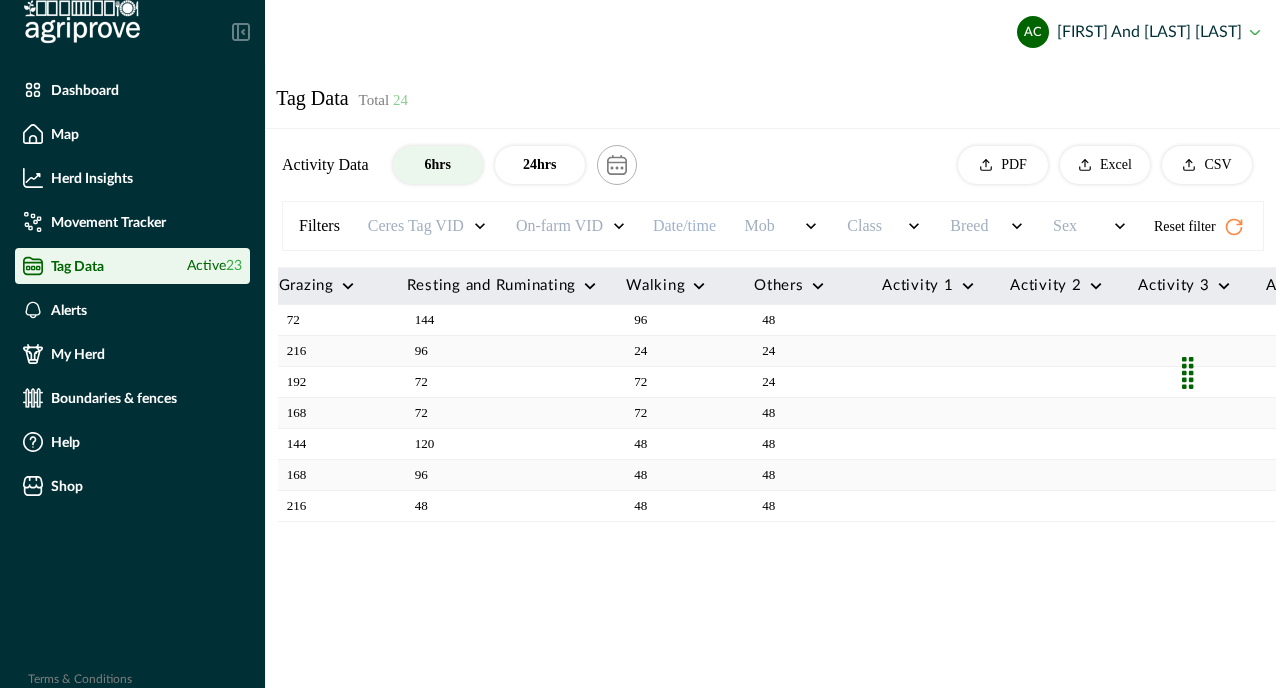 scroll, scrollTop: 0, scrollLeft: 1066, axis: horizontal 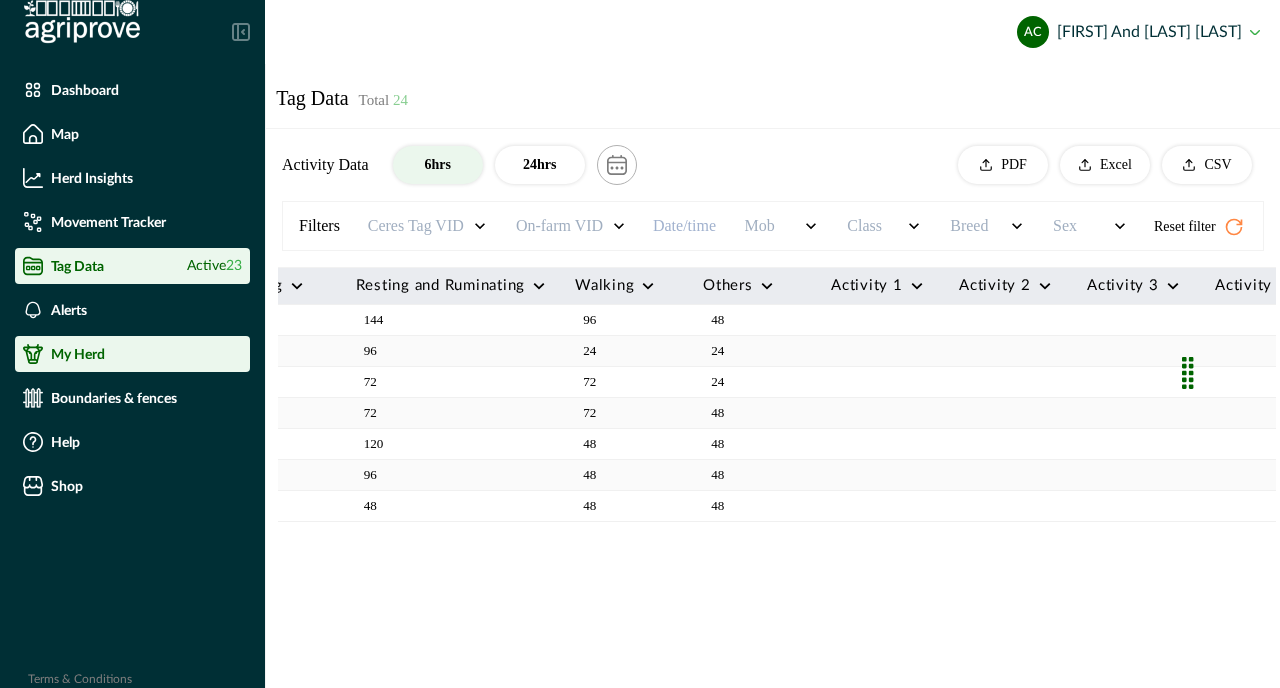 click on "My Herd" at bounding box center [132, 354] 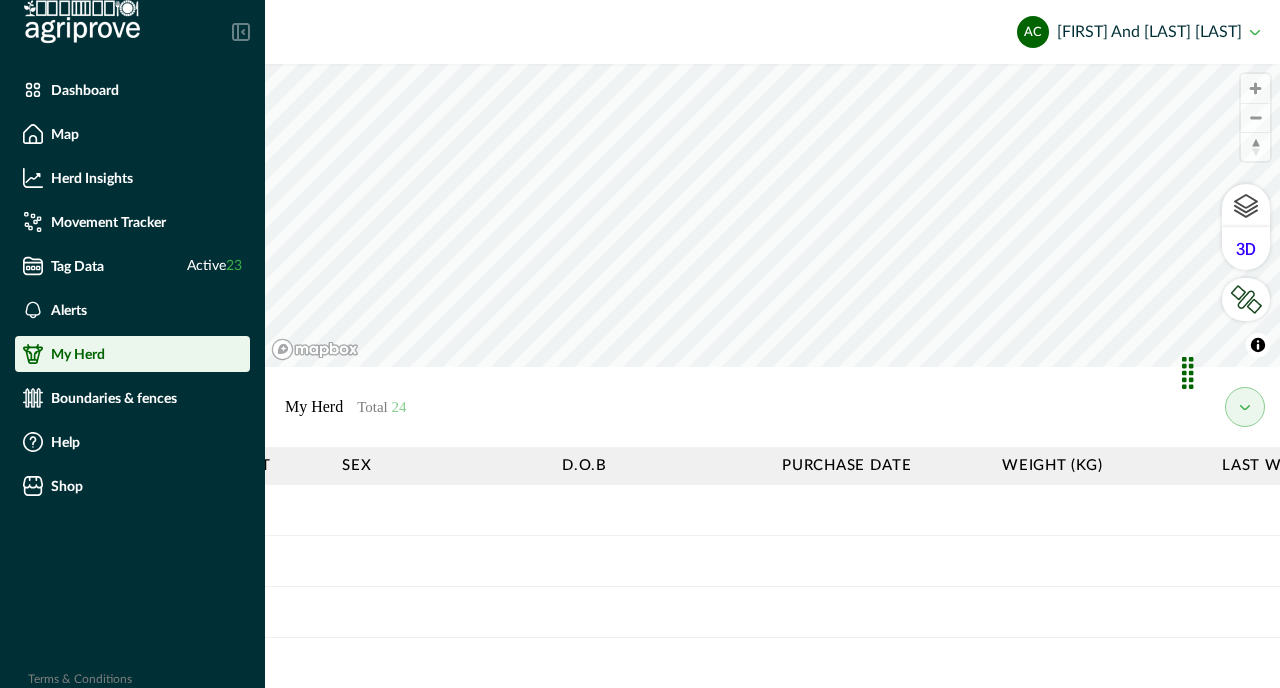 scroll, scrollTop: 0, scrollLeft: 0, axis: both 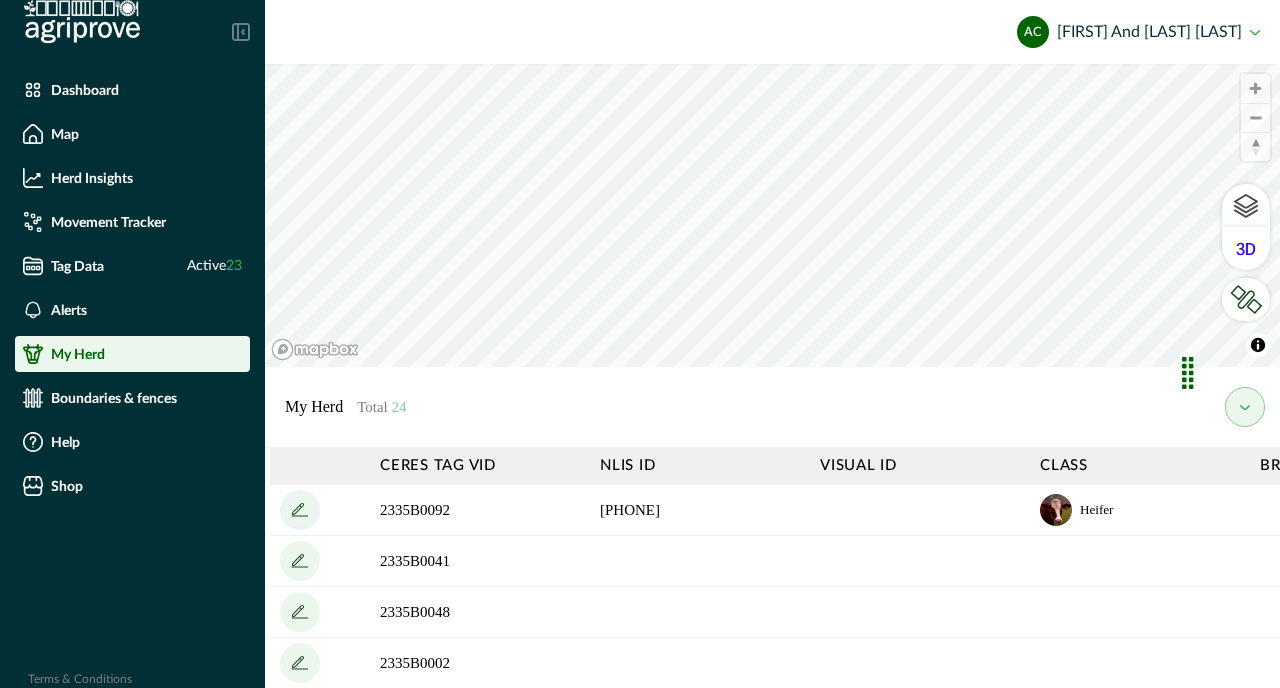 click 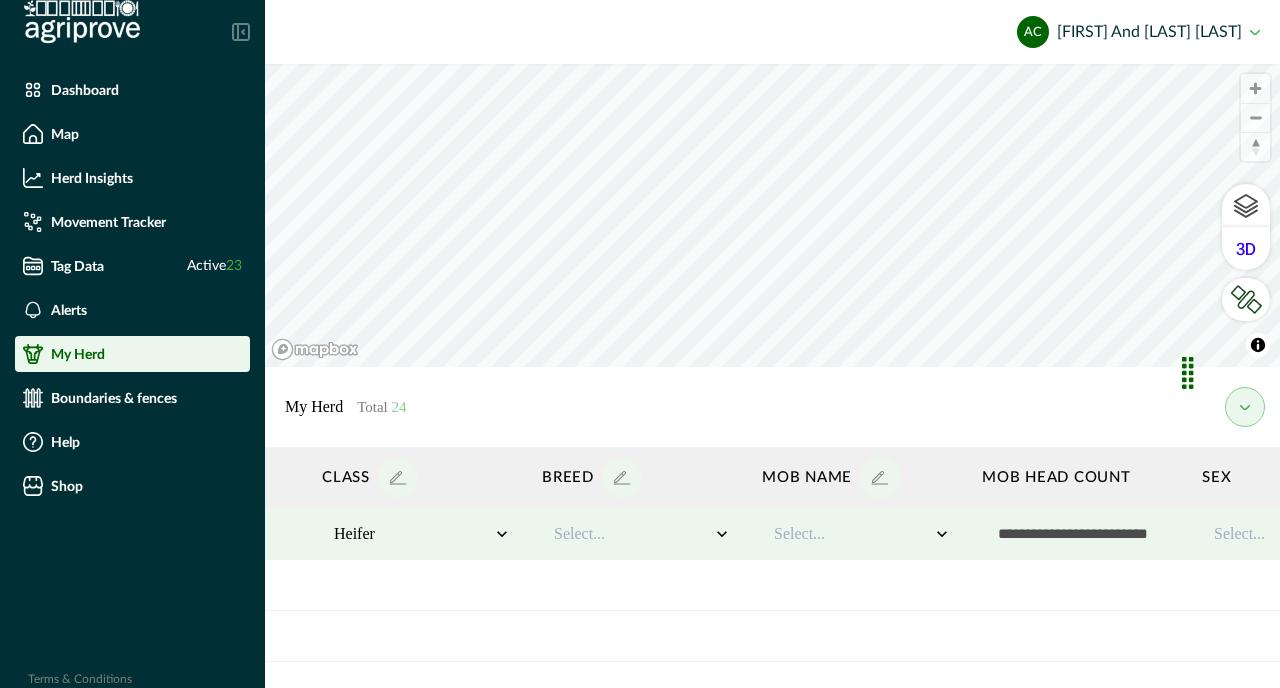 scroll, scrollTop: 0, scrollLeft: 751, axis: horizontal 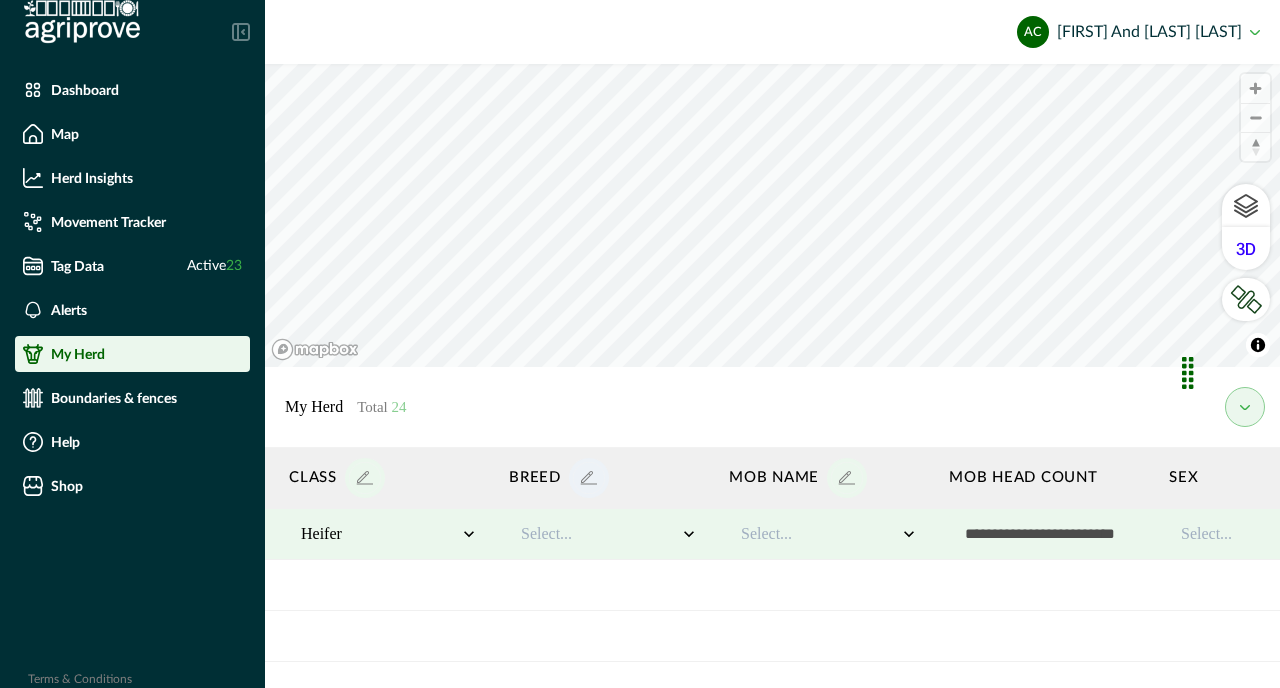 click 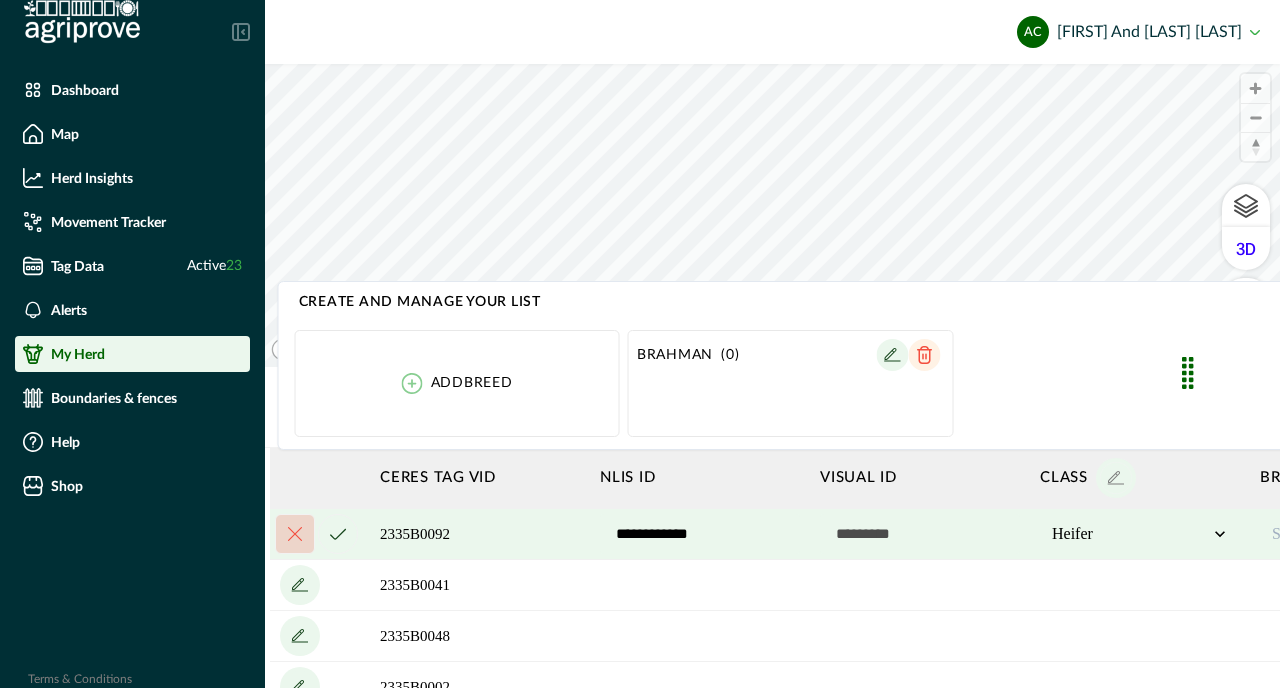 click on "Add breed" at bounding box center (457, 383) 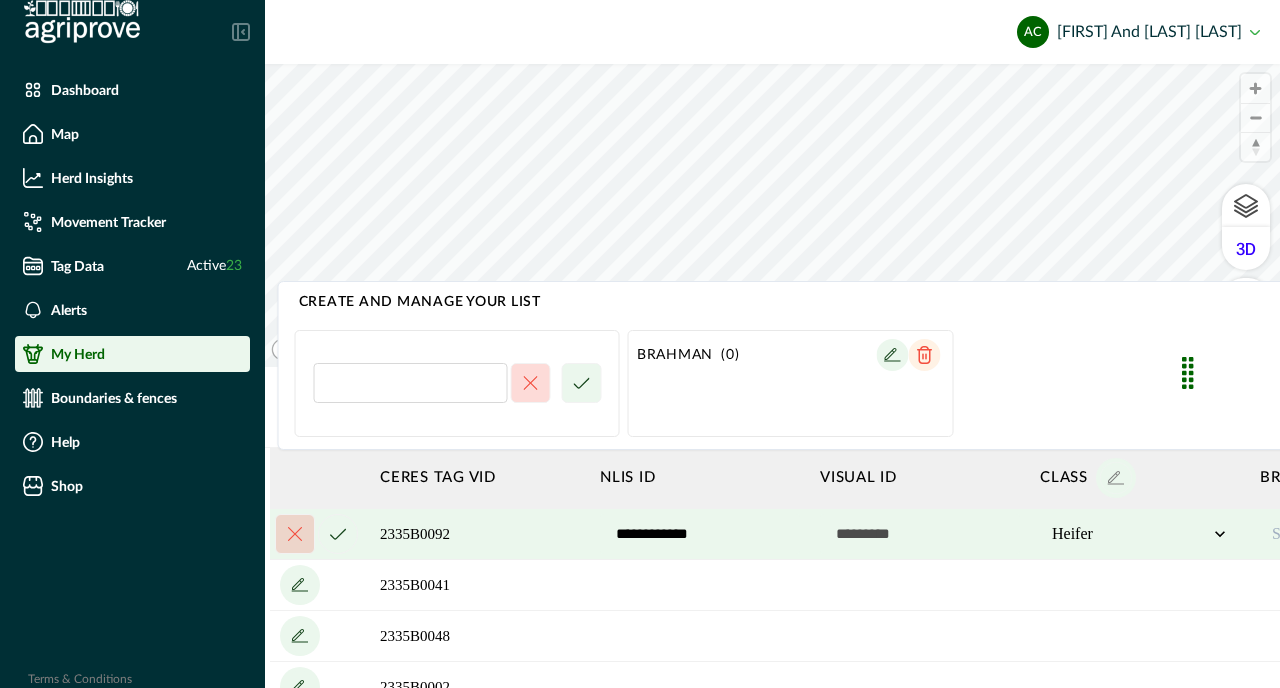 click at bounding box center (410, 383) 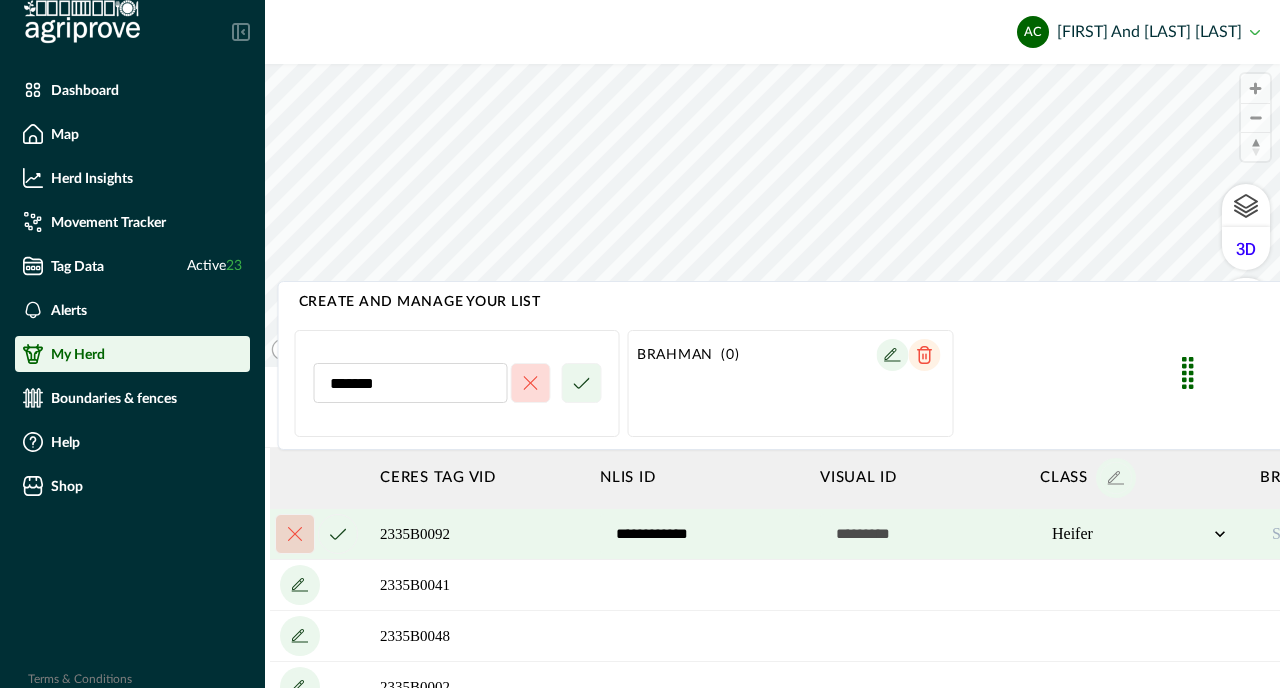 type on "*******" 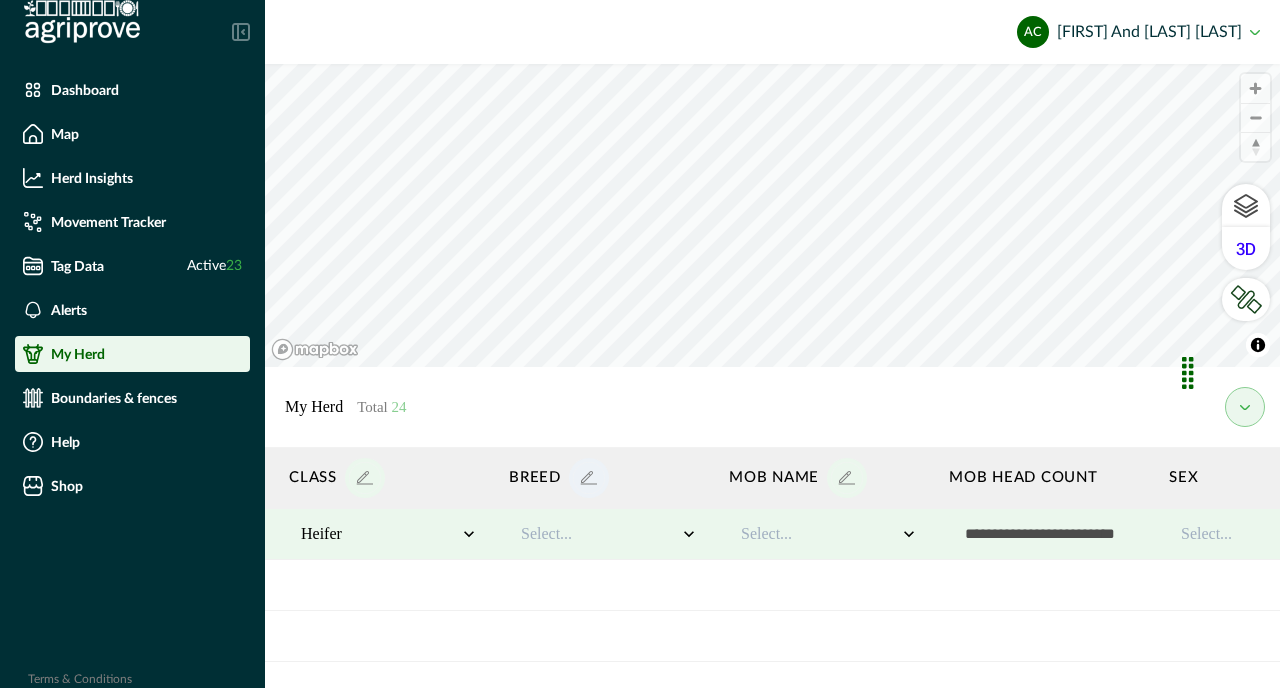 click 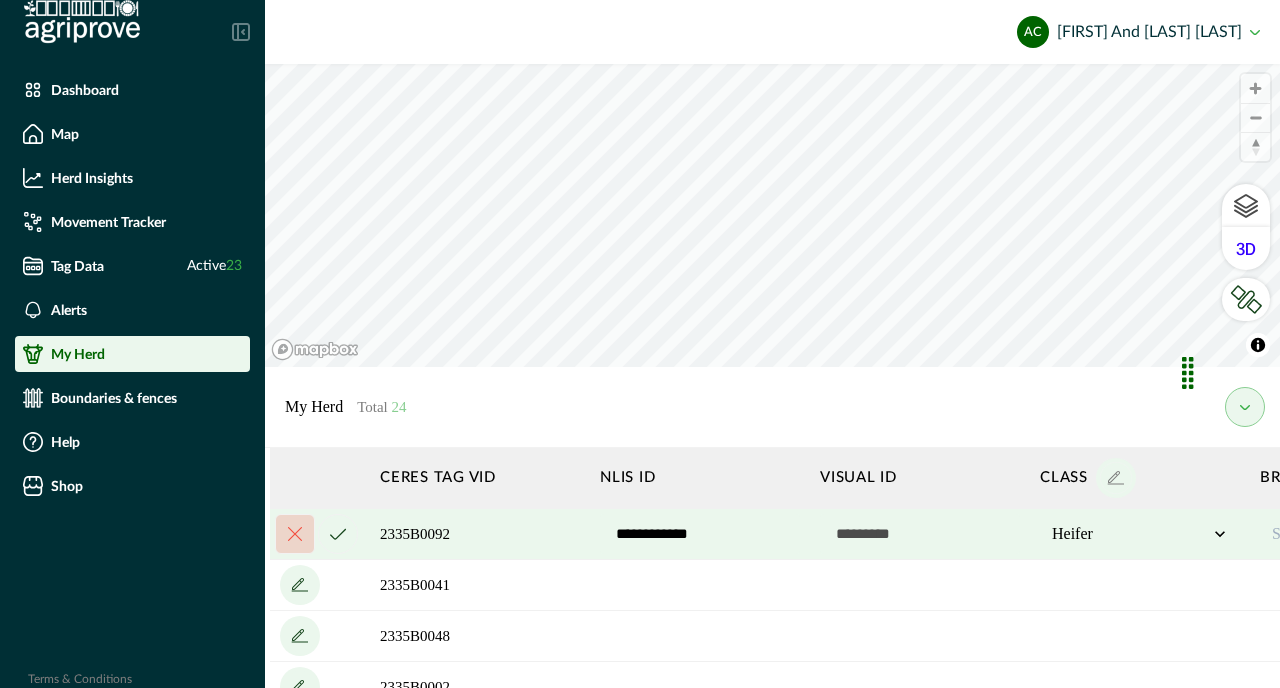 click on "Breed   Create and manage your list   Add  breed Brahman ( 0 ) Senepol ( 0 )" at bounding box center [1360, 478] 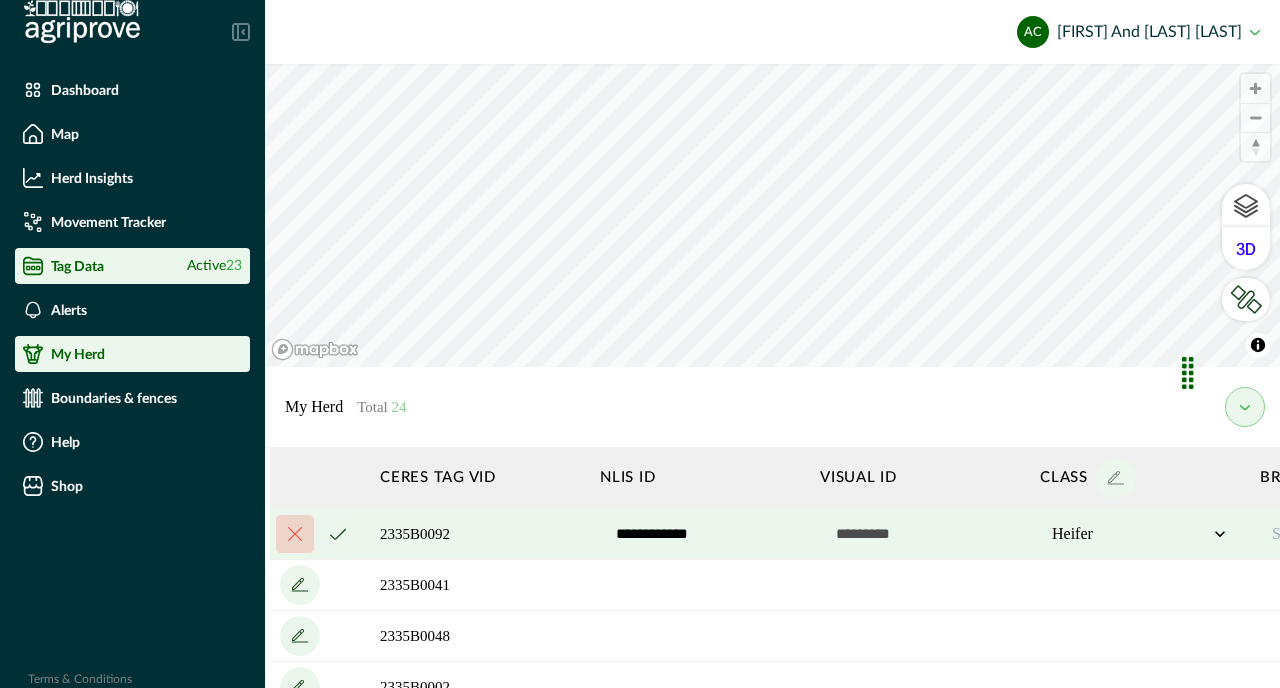 click on "Tag Data Active  23" at bounding box center [132, 266] 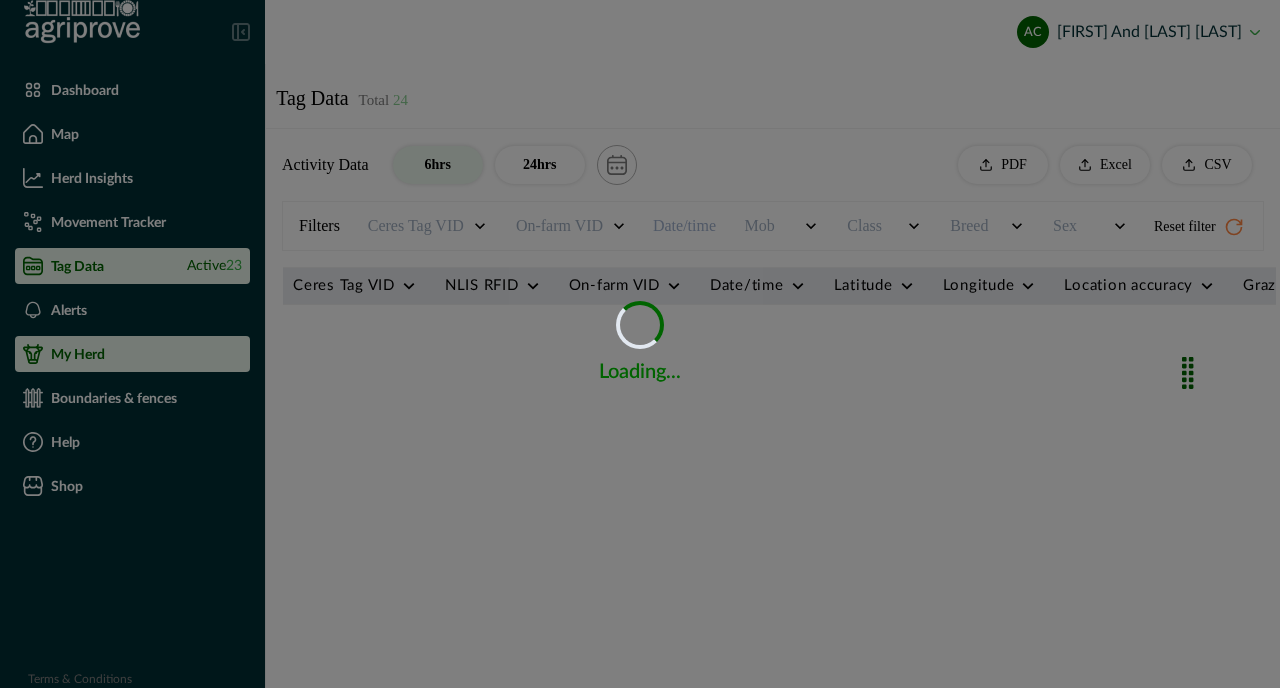 click on "Loading... Loading..." at bounding box center (640, 344) 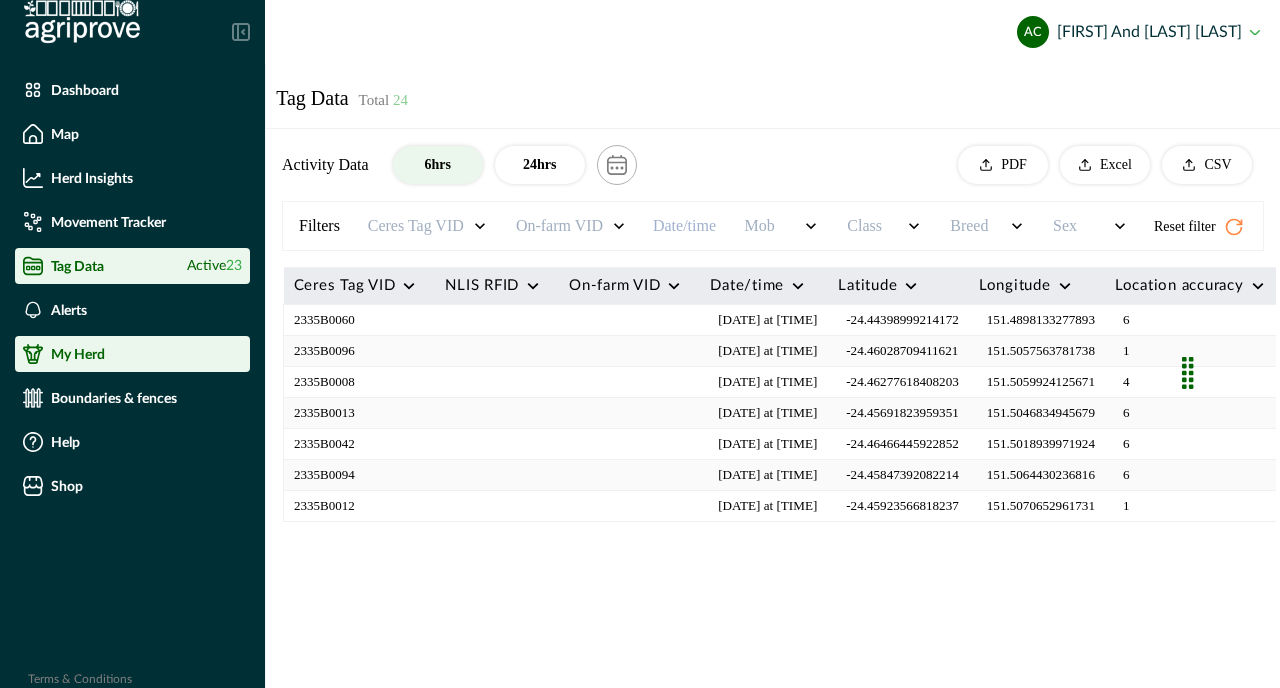 click on "My Herd" at bounding box center (132, 354) 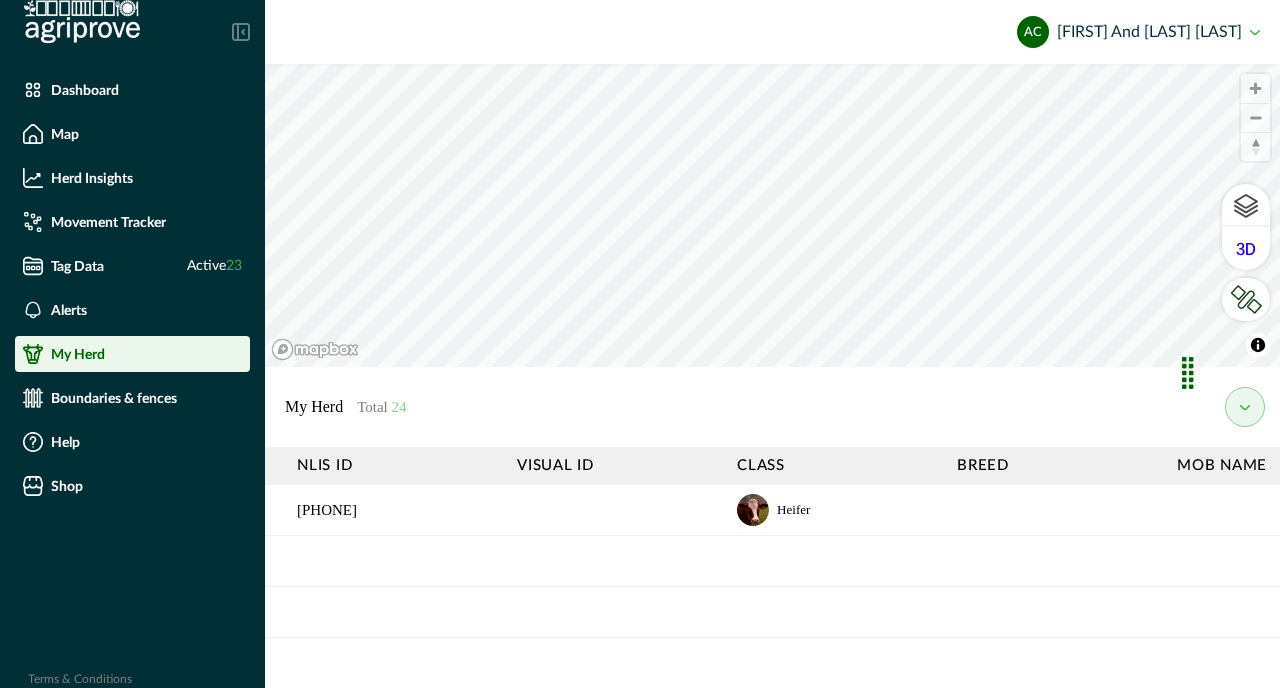 scroll, scrollTop: 0, scrollLeft: 0, axis: both 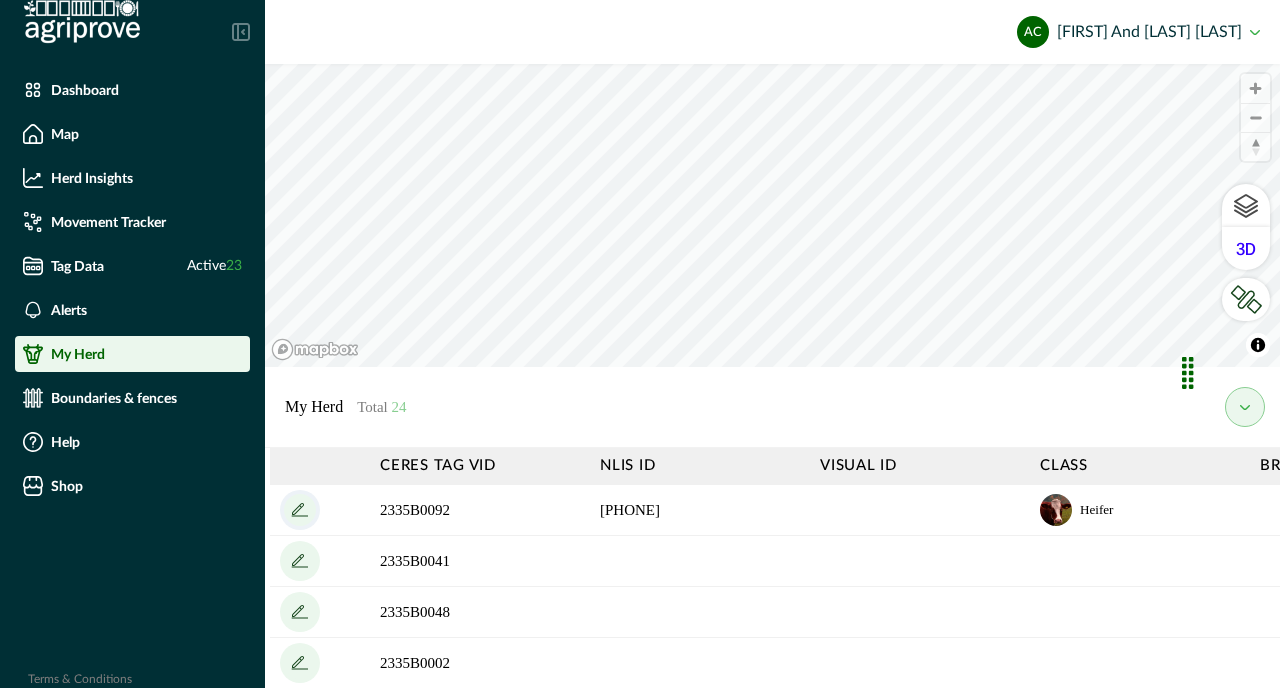 click 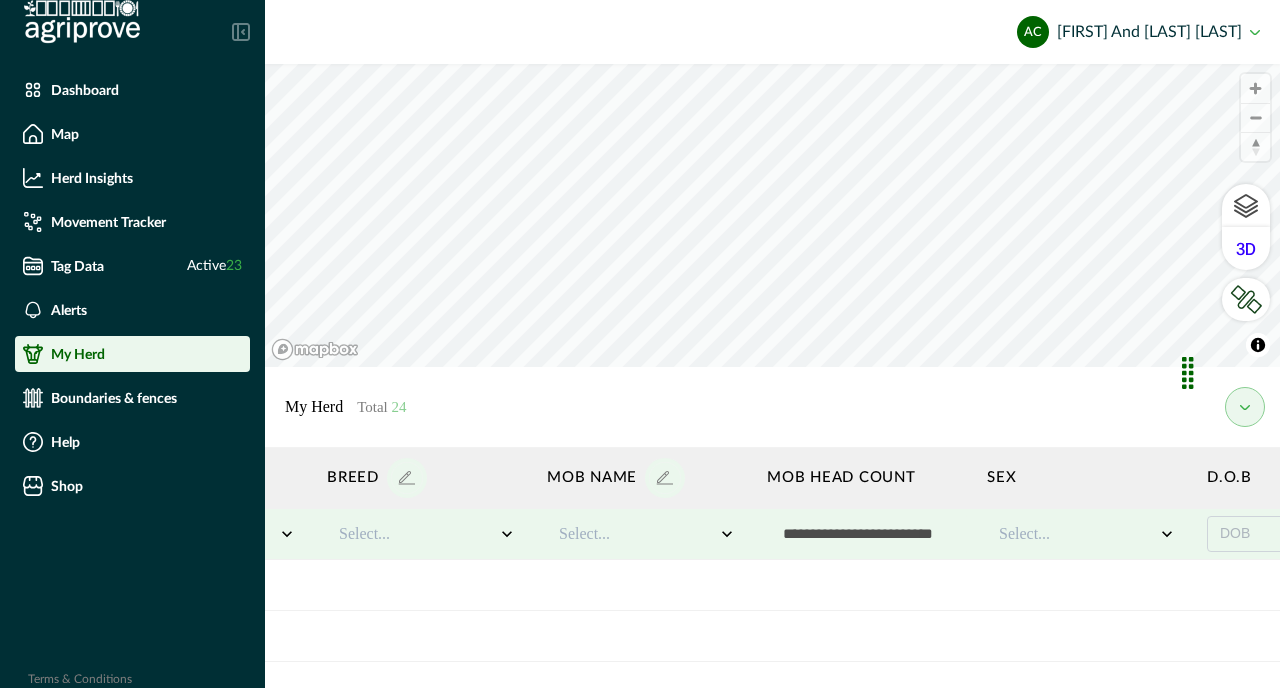 scroll, scrollTop: 0, scrollLeft: 1249, axis: horizontal 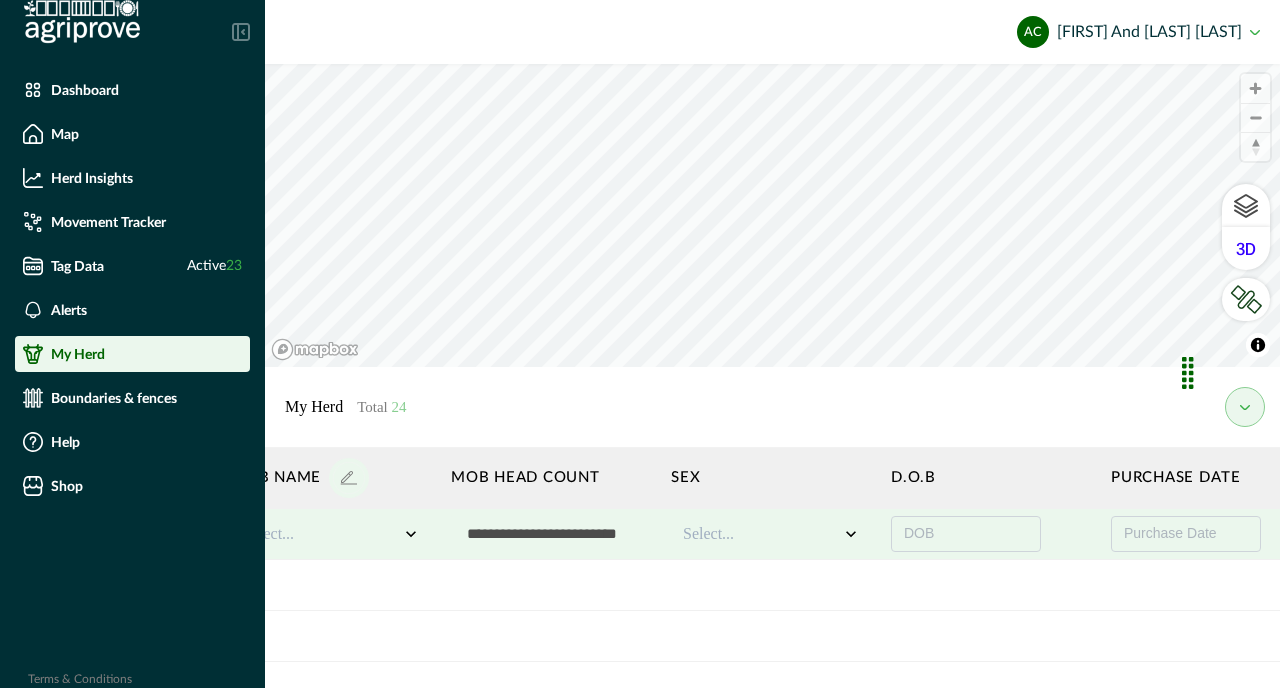 click at bounding box center [761, 534] 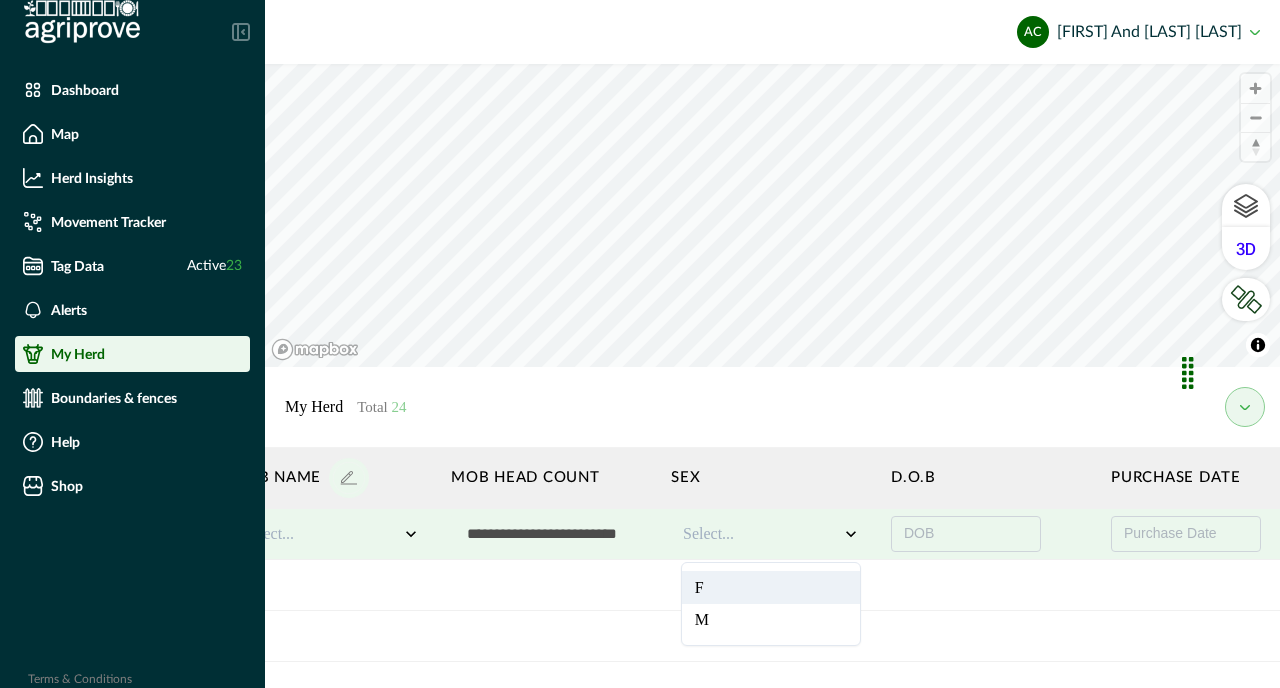 click on "F" at bounding box center (771, 587) 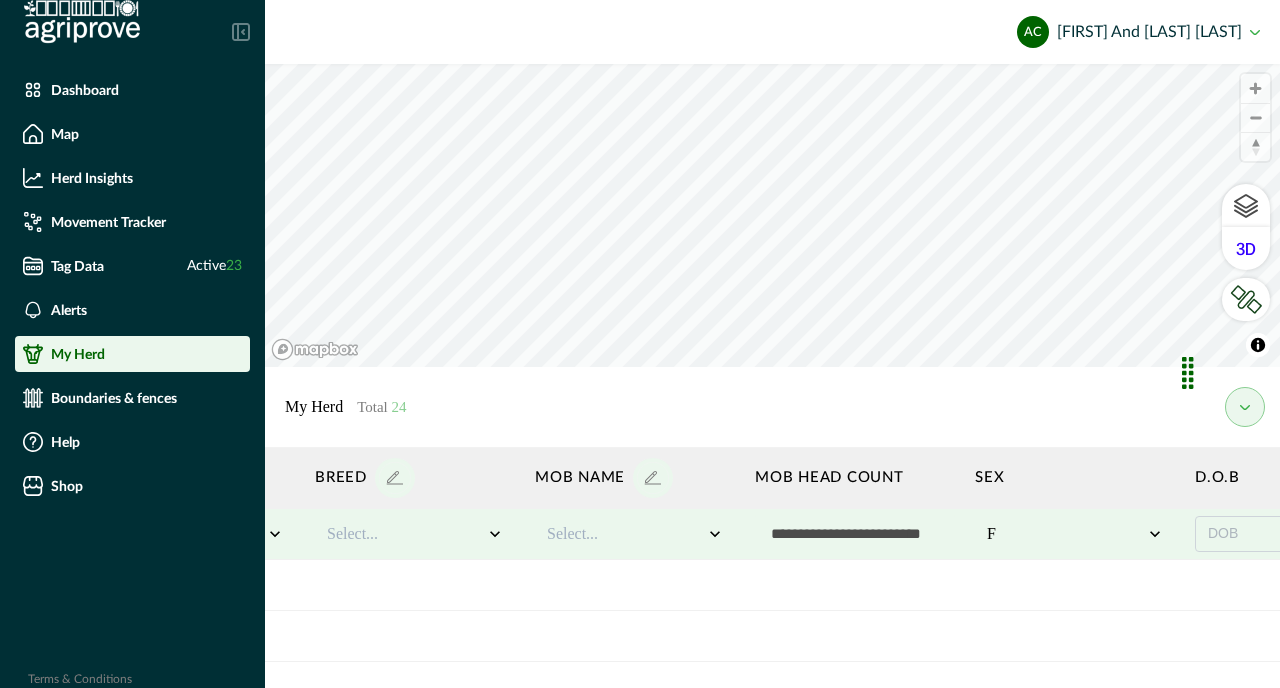 scroll, scrollTop: 0, scrollLeft: 741, axis: horizontal 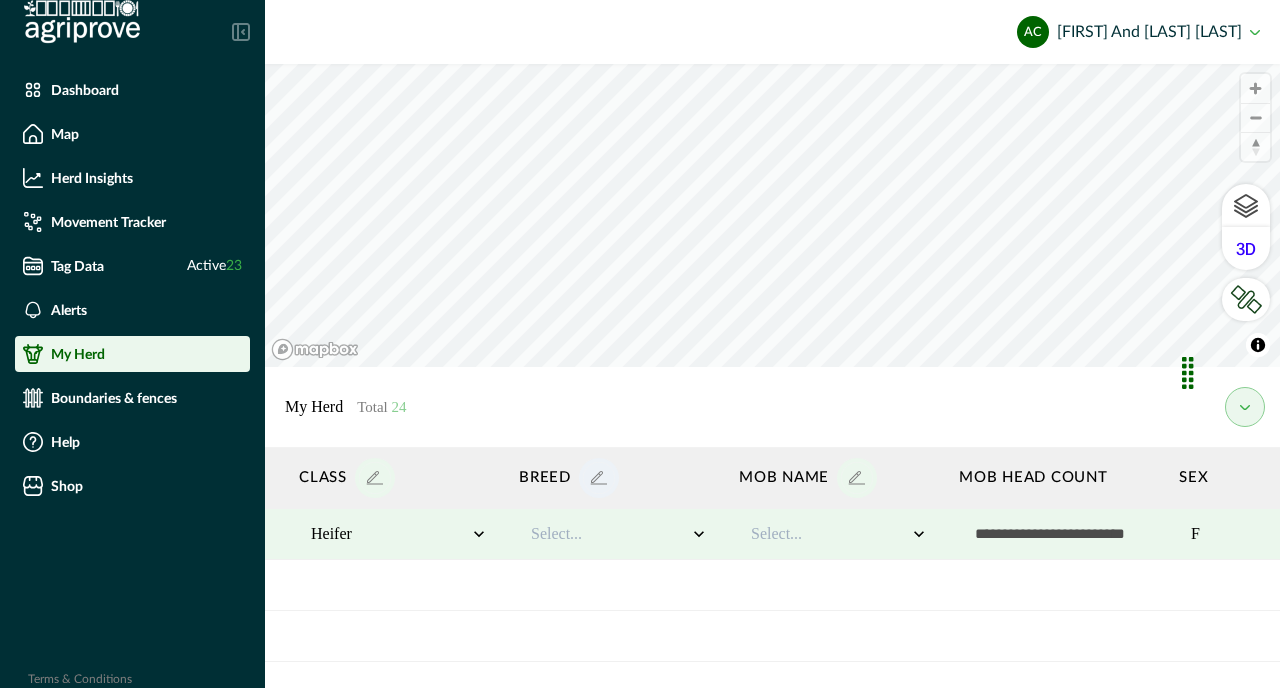 click 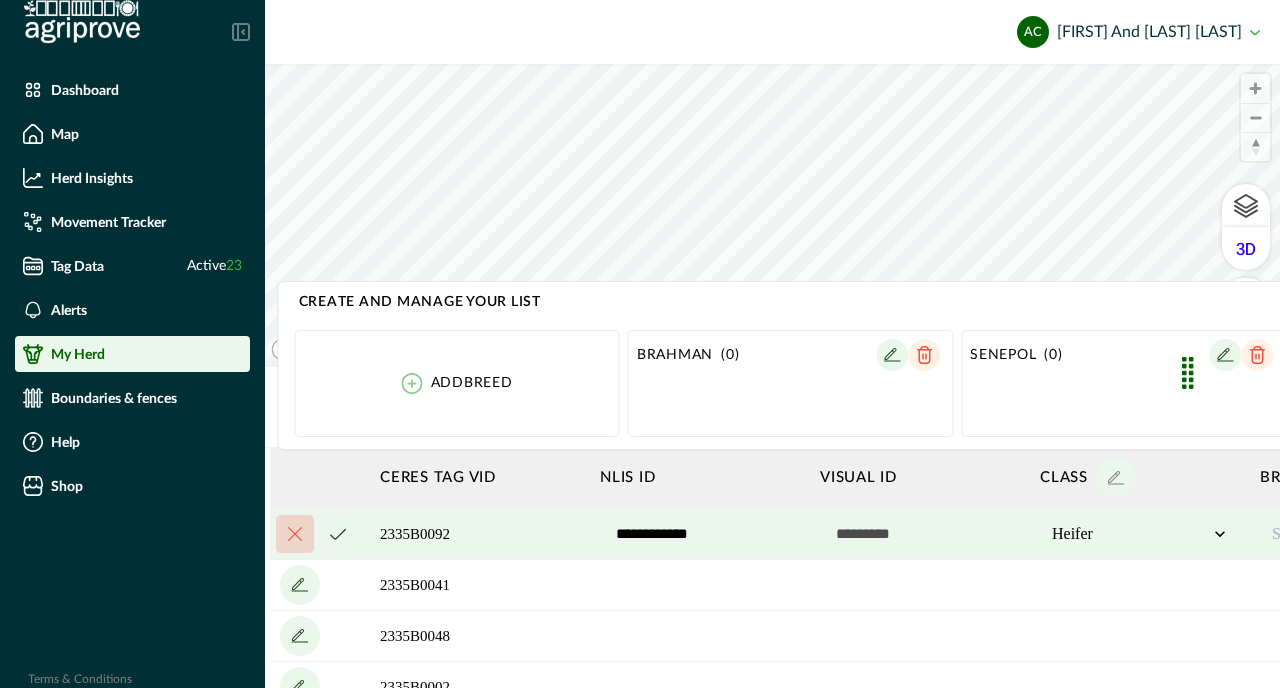 click on "Add breed" at bounding box center [457, 383] 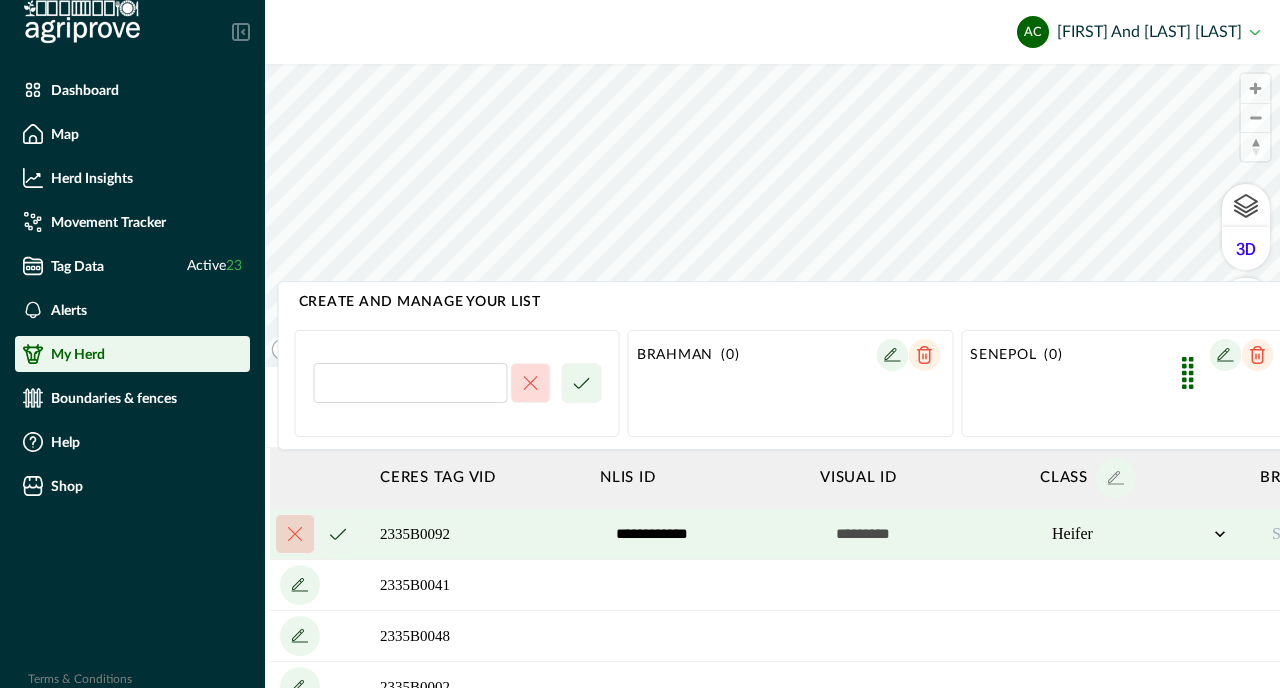 click at bounding box center (410, 383) 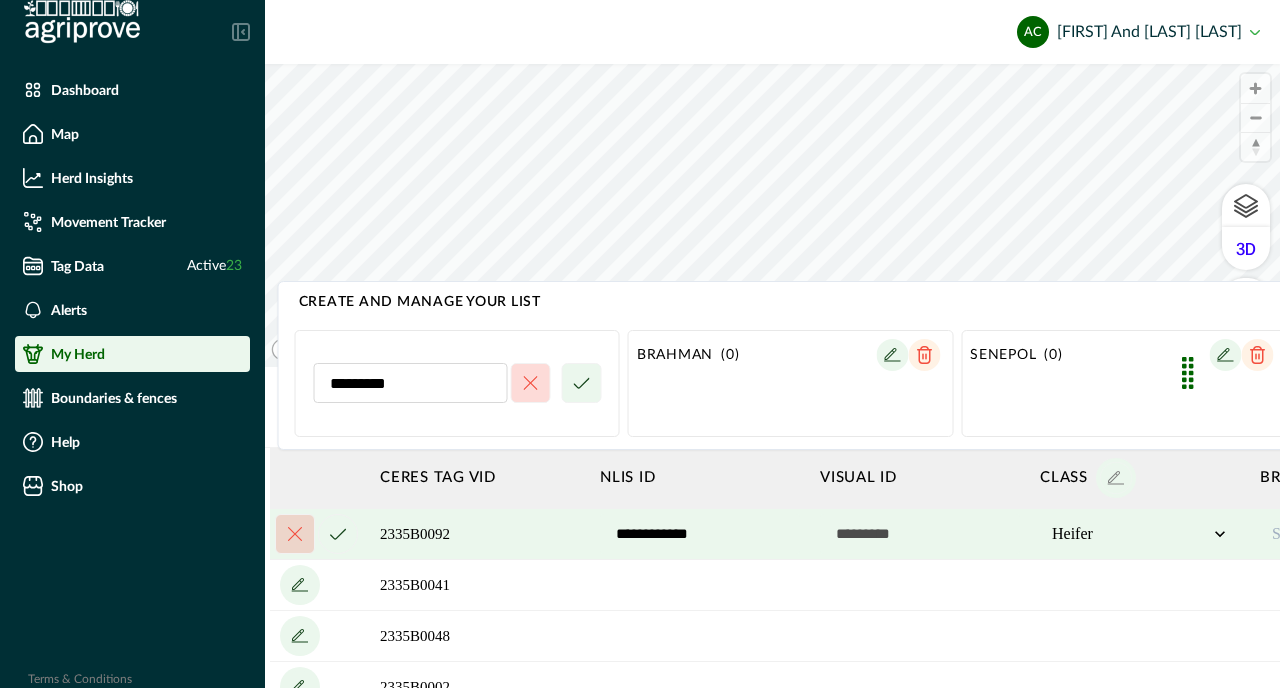 type on "*********" 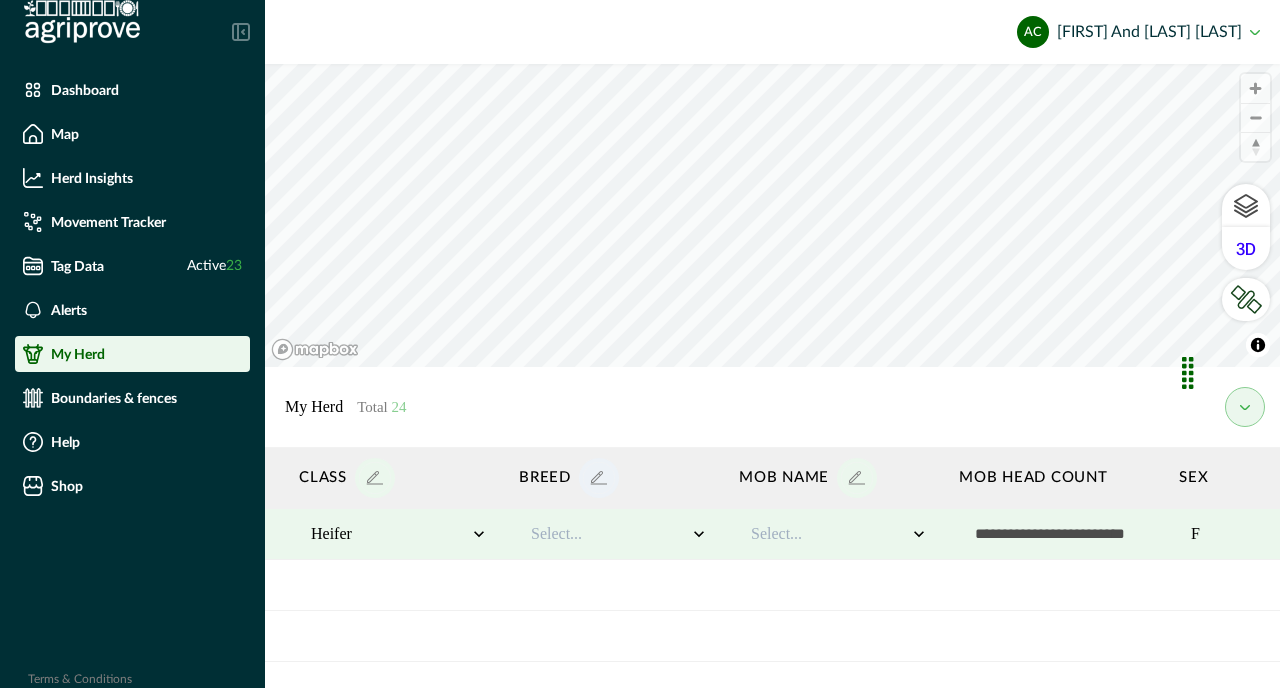 scroll, scrollTop: 0, scrollLeft: 0, axis: both 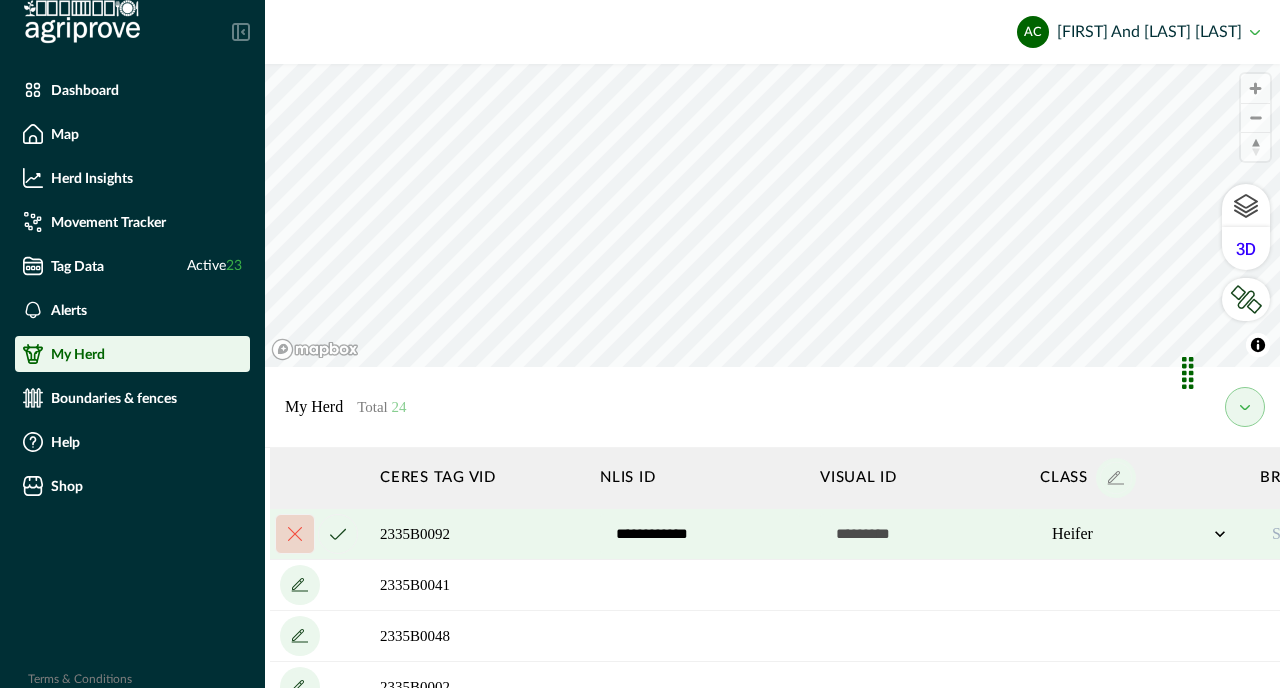 click 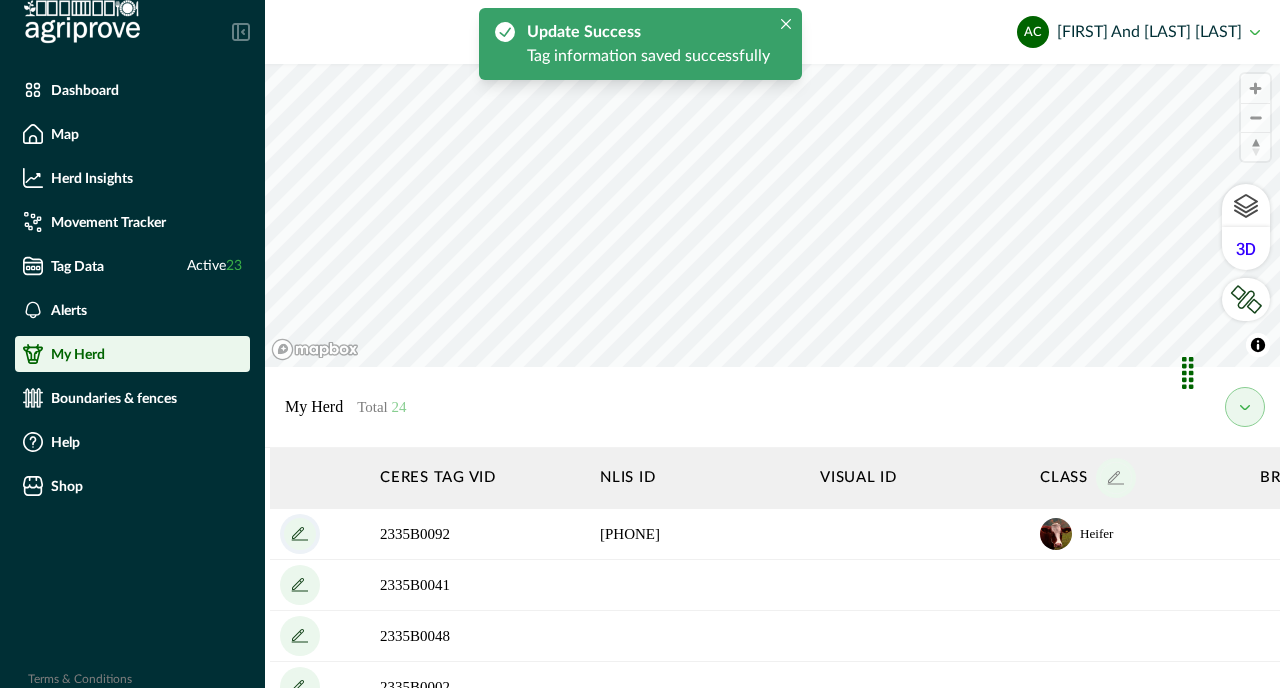 click 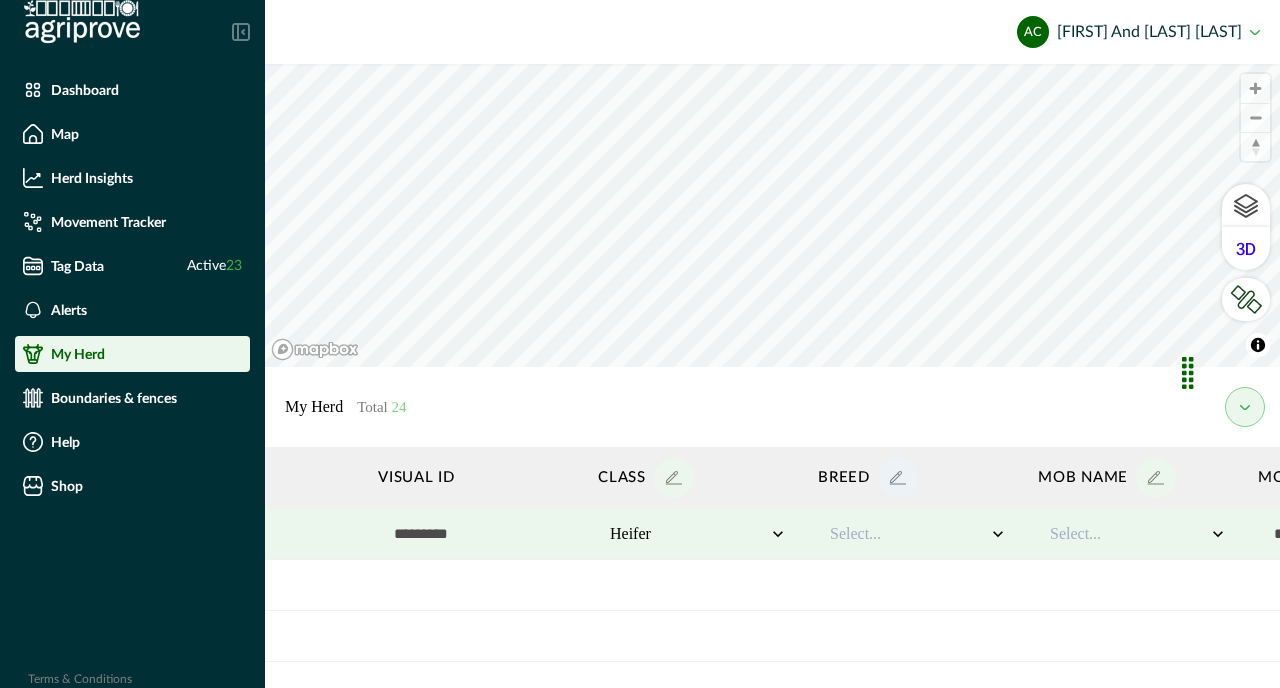 scroll, scrollTop: 0, scrollLeft: 446, axis: horizontal 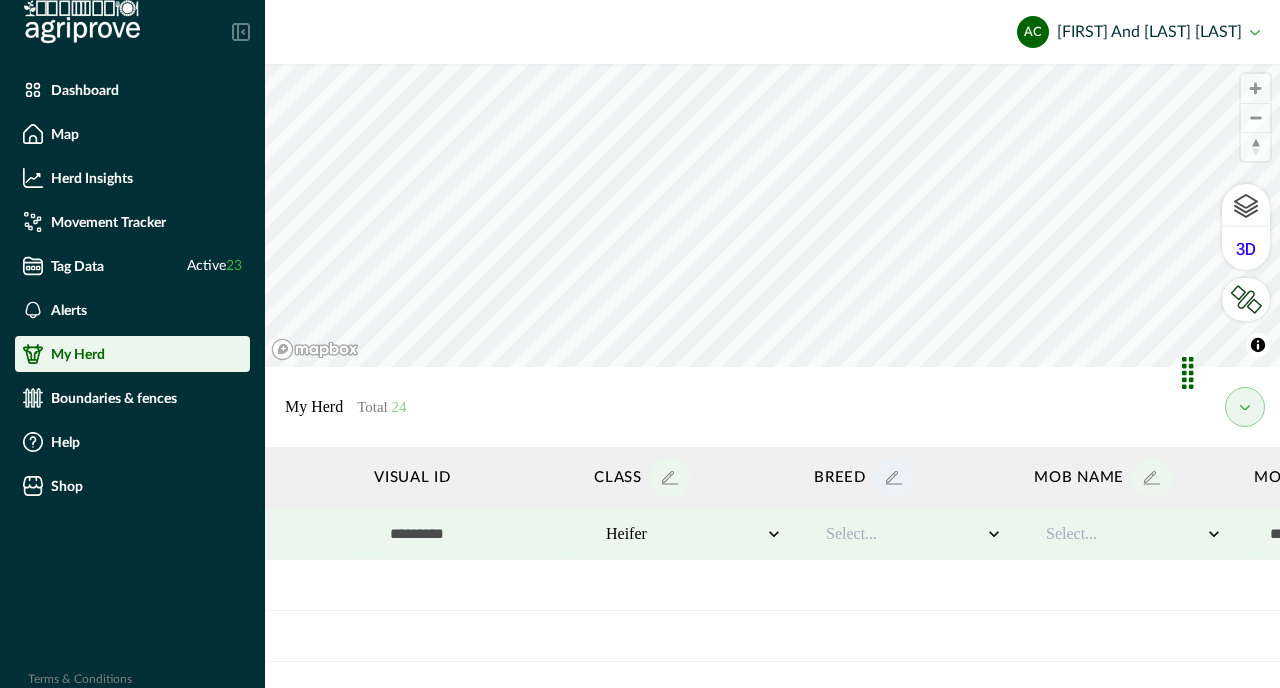 click 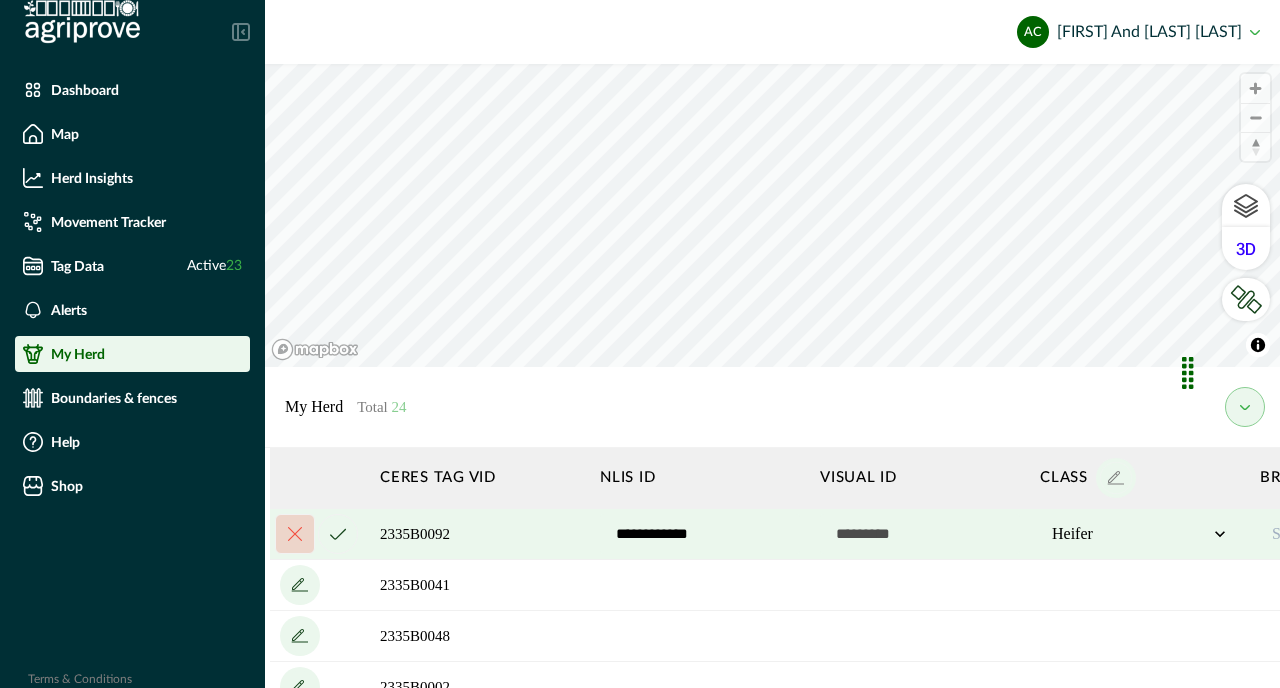 click at bounding box center [338, 534] 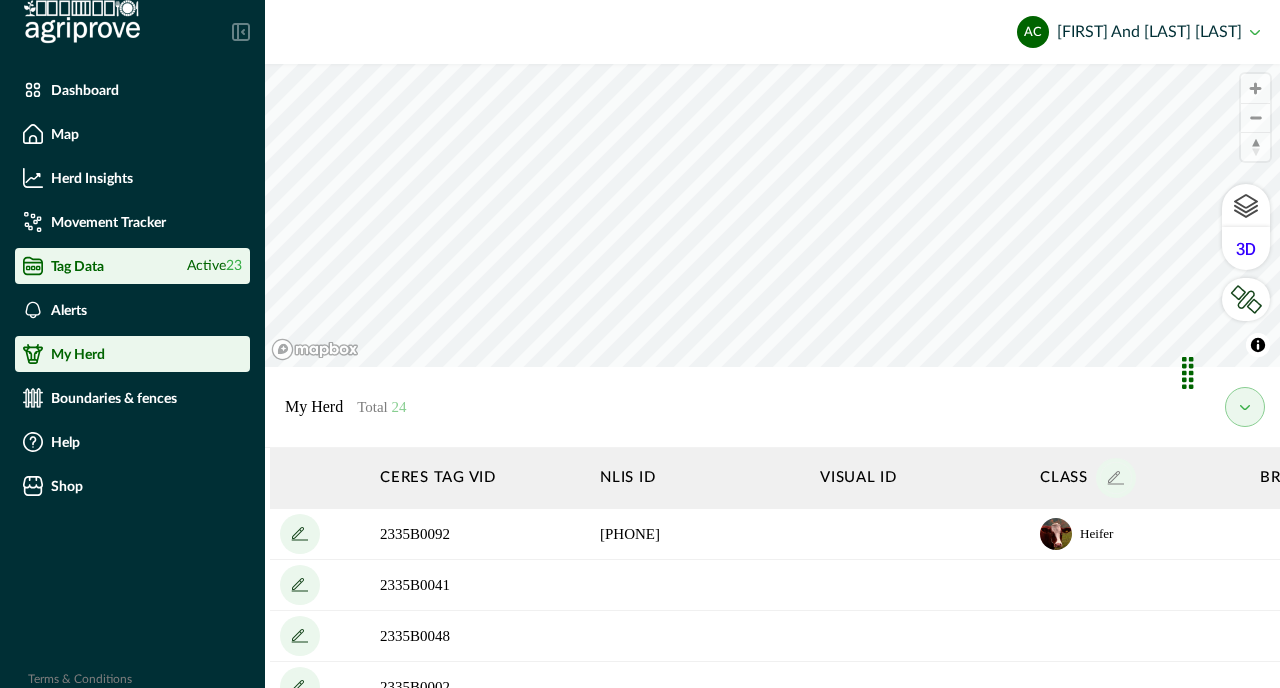 click on "Tag Data" at bounding box center [77, 266] 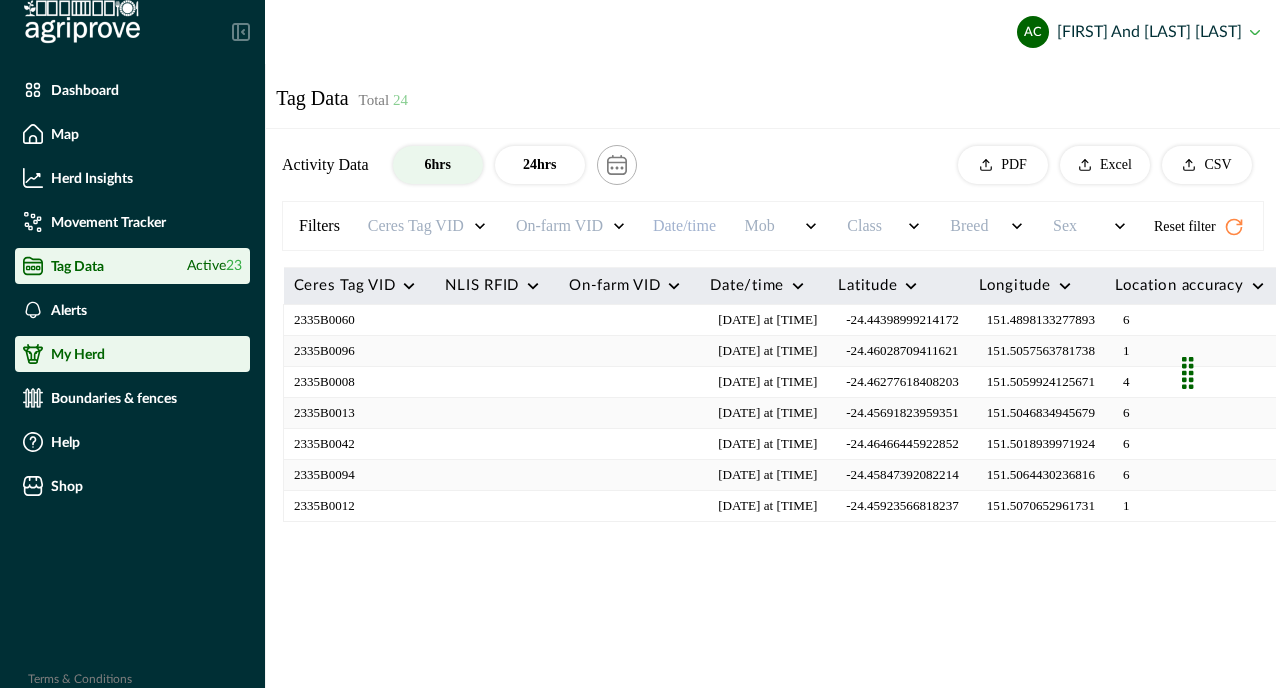 click on "My Herd" at bounding box center (78, 354) 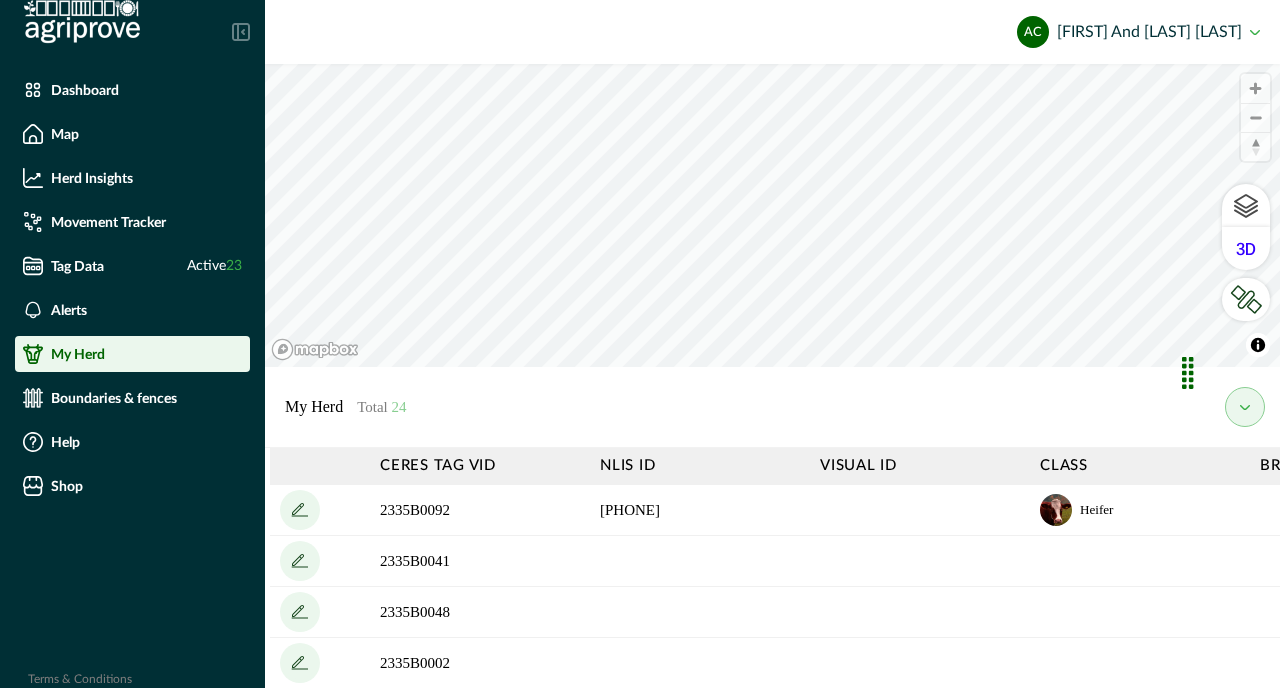 scroll, scrollTop: 0, scrollLeft: 2166, axis: horizontal 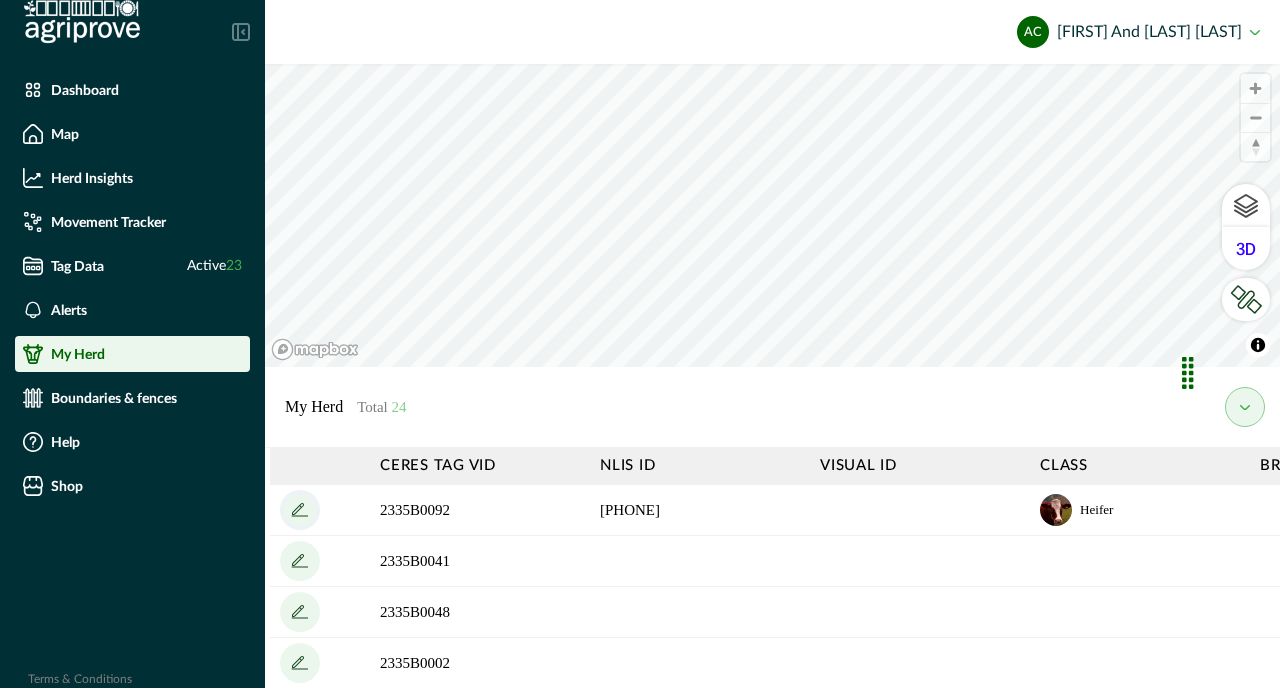 click 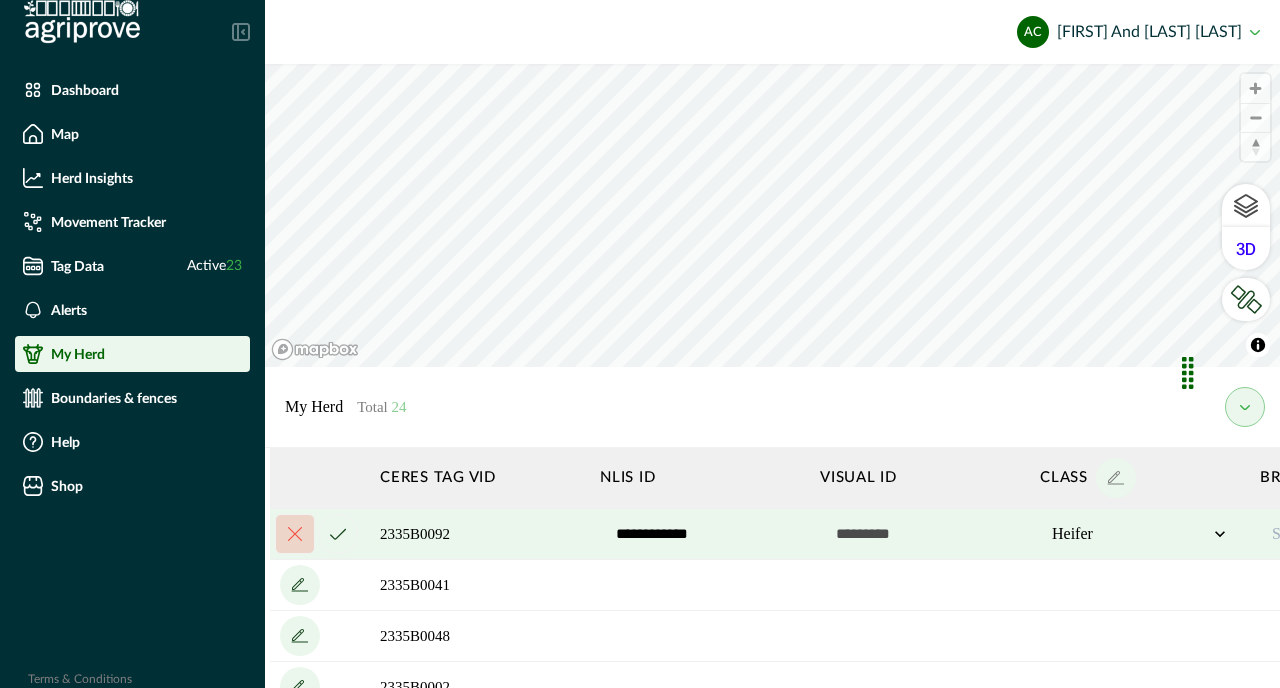 scroll, scrollTop: 0, scrollLeft: 719, axis: horizontal 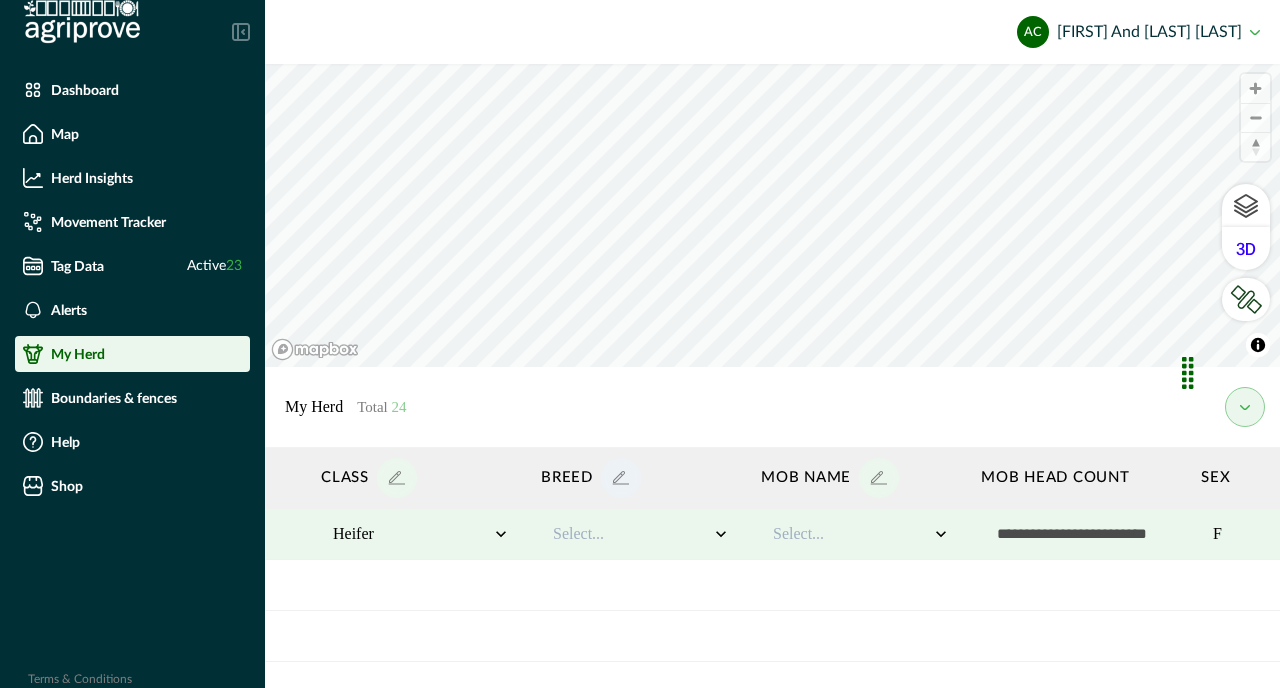 click 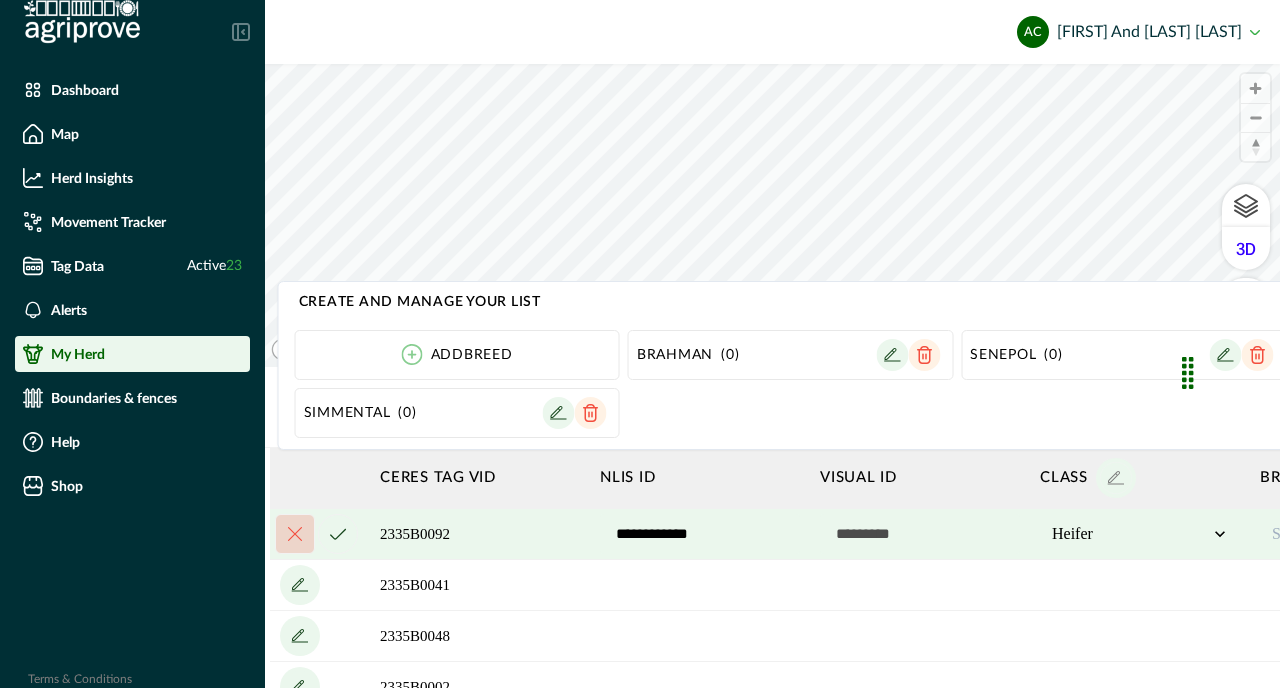 click 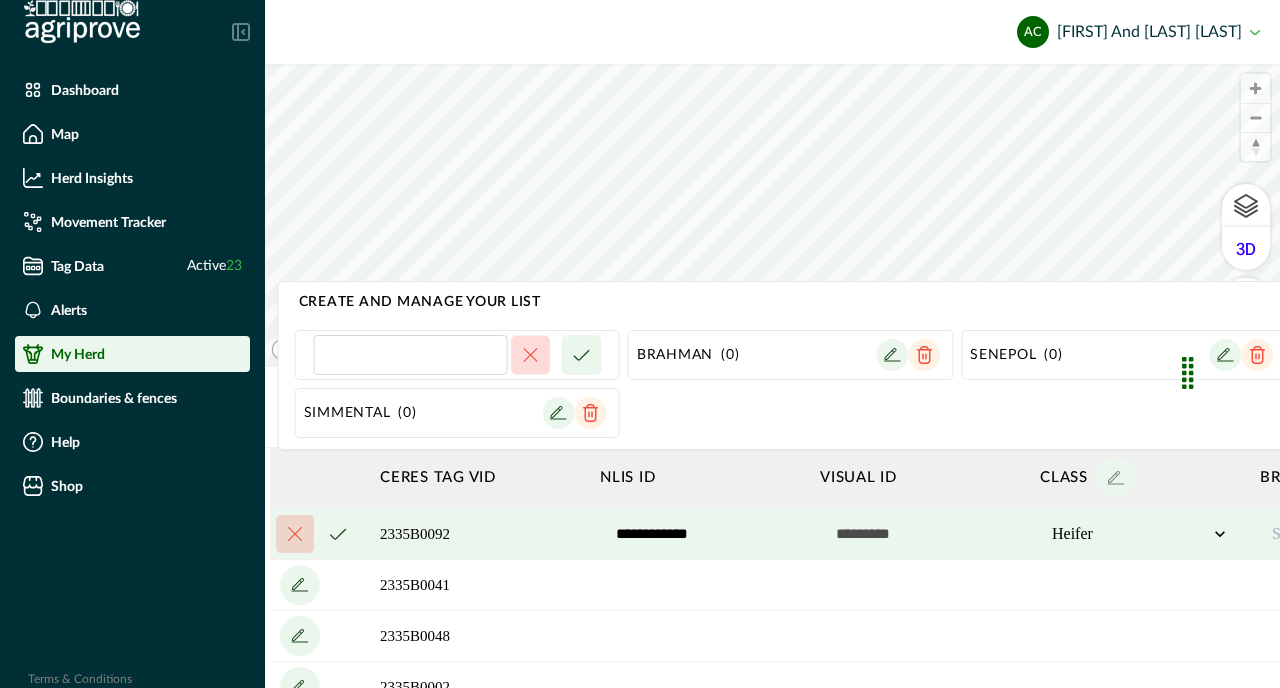 click at bounding box center [410, 355] 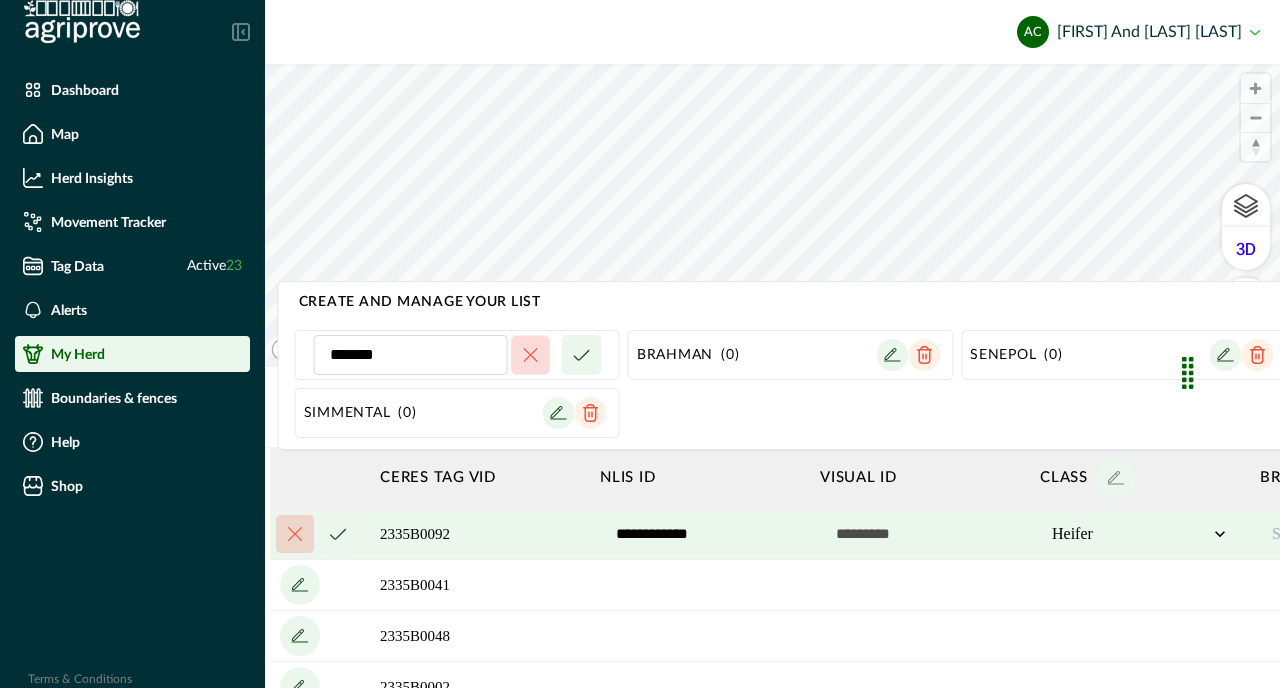 type on "*******" 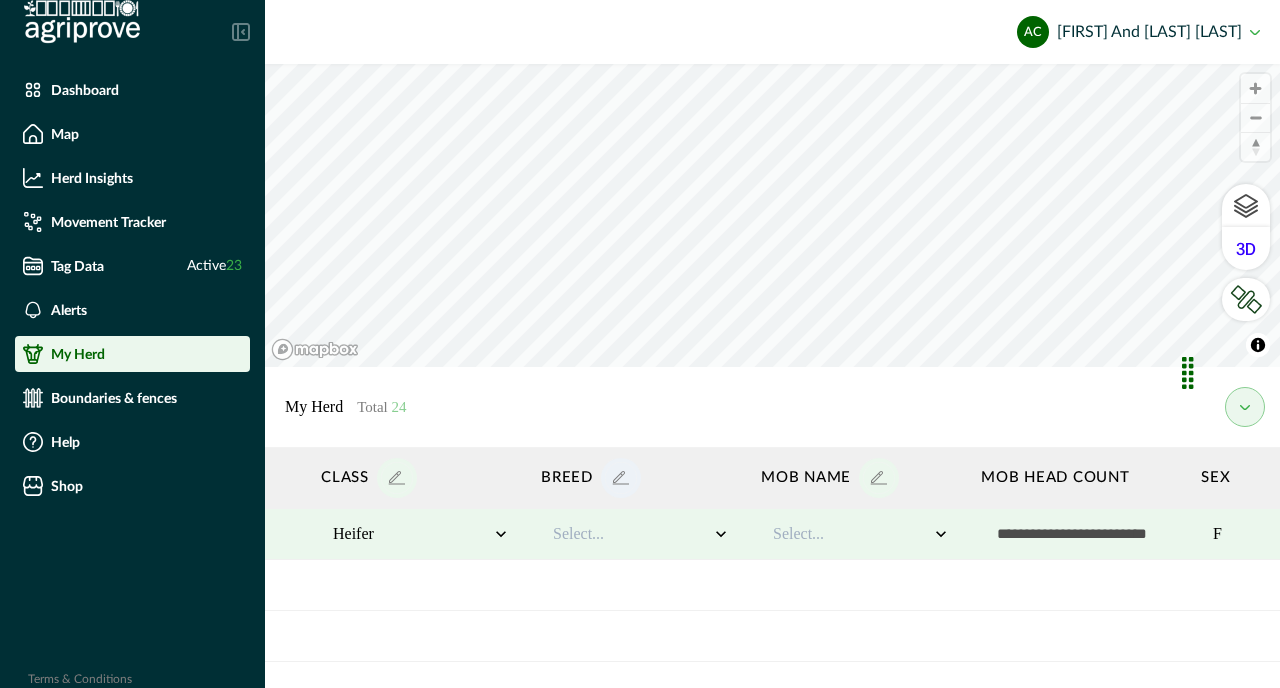 click 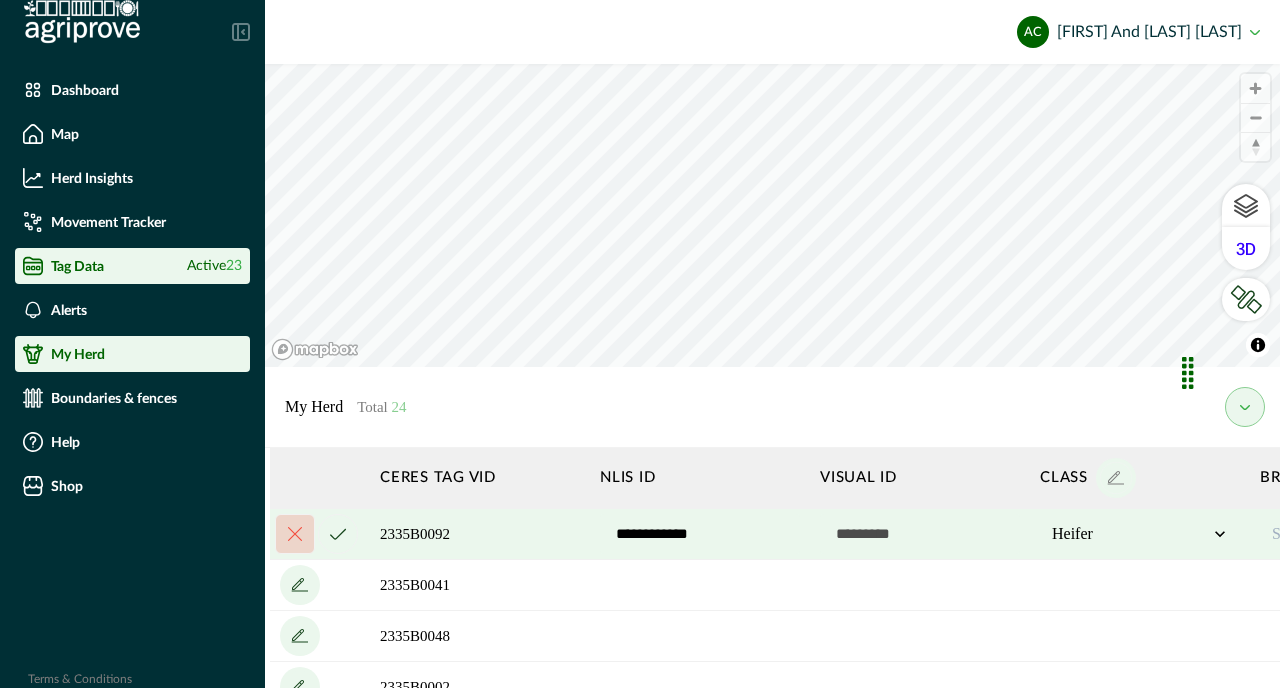 click on "Tag Data Active  23" at bounding box center [132, 266] 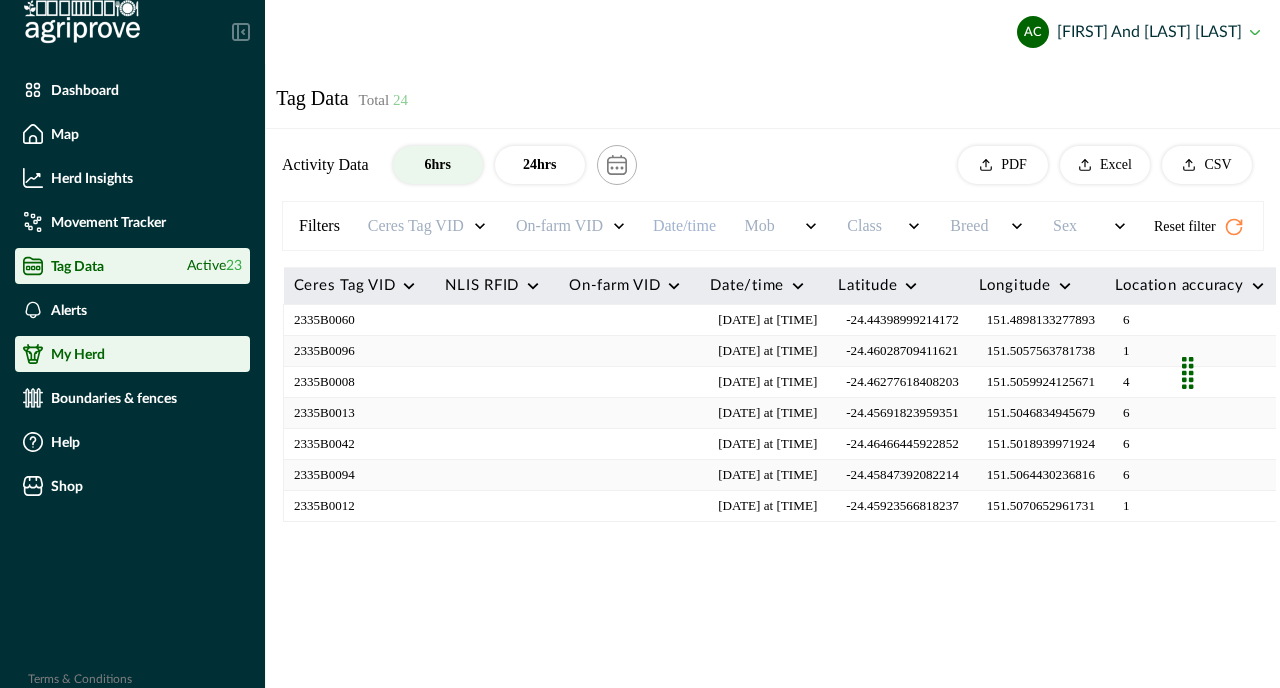 click on "My Herd" at bounding box center (78, 354) 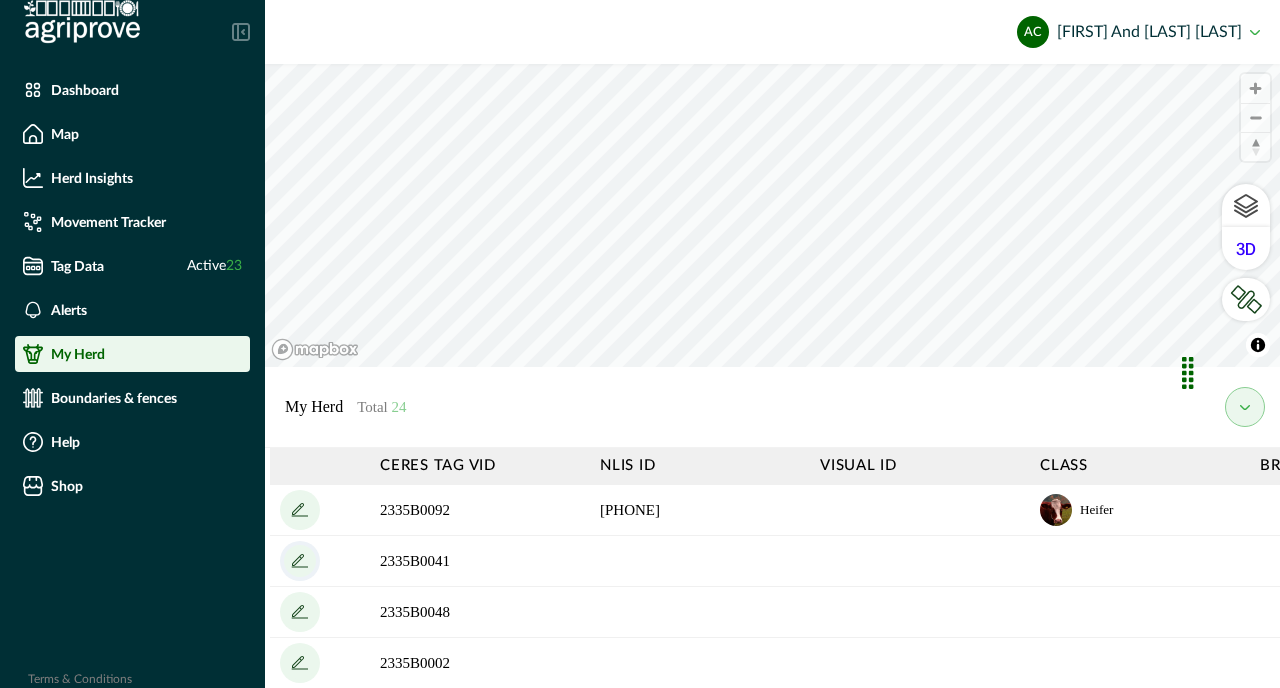 click at bounding box center (300, 561) 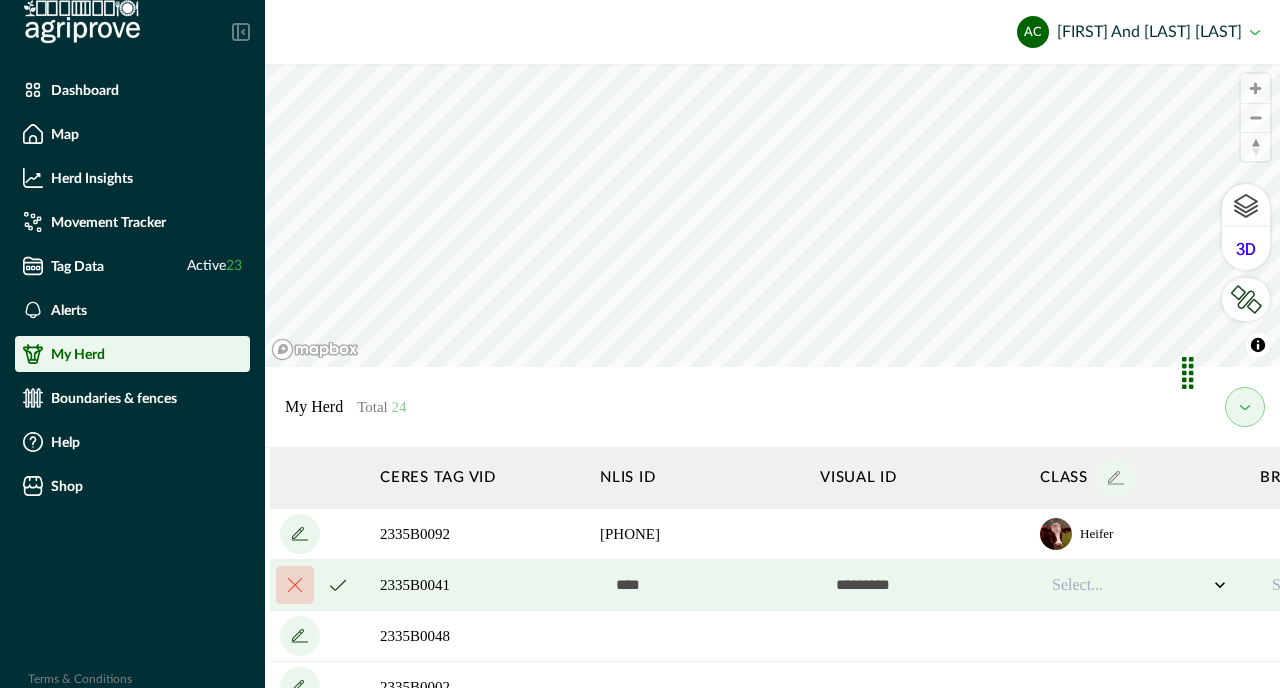 scroll, scrollTop: 0, scrollLeft: 621, axis: horizontal 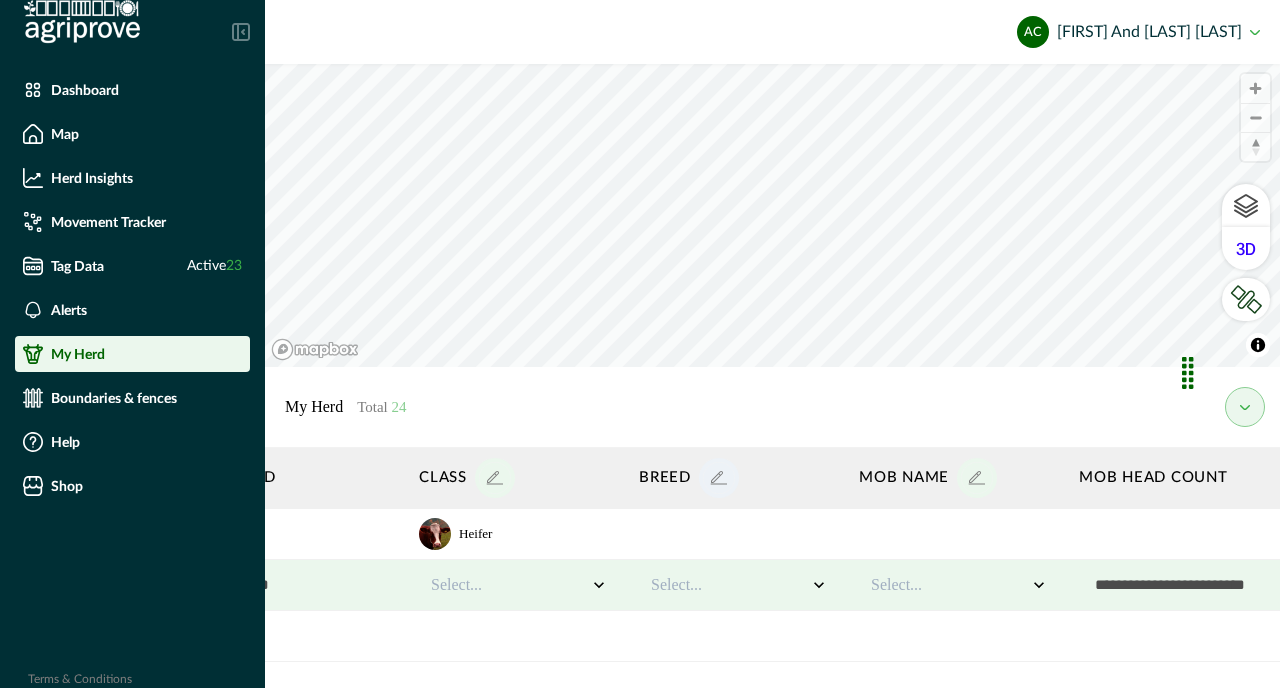 click 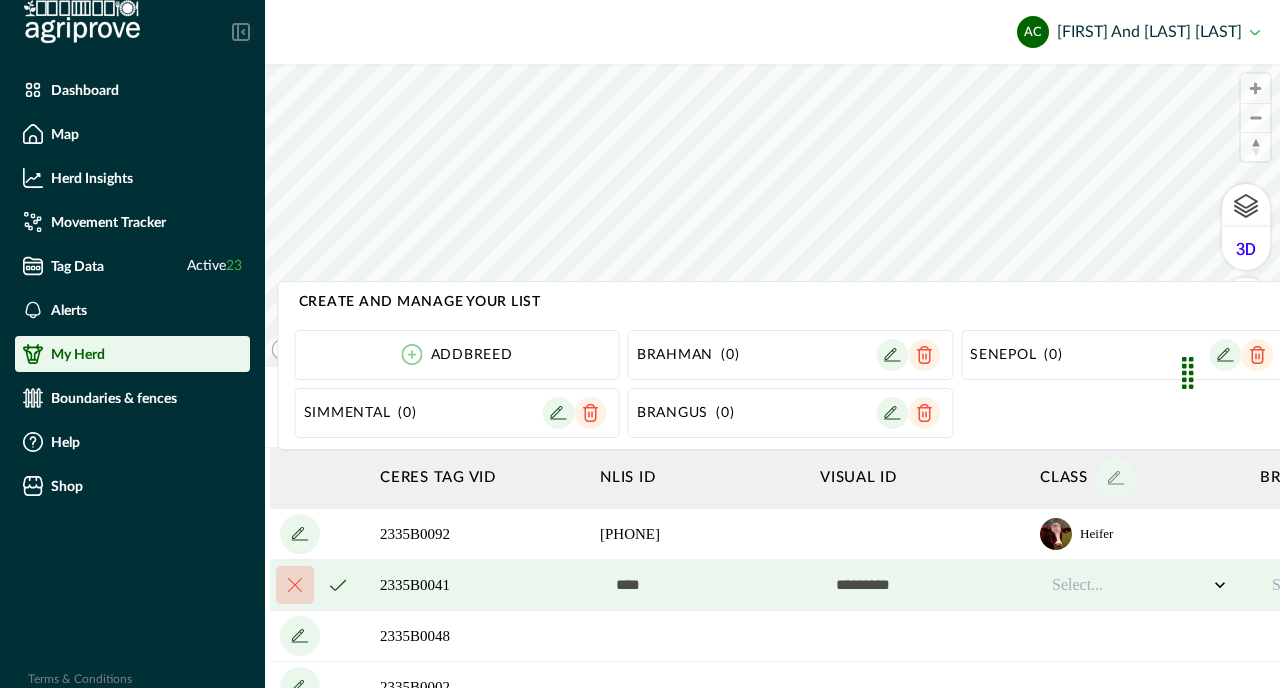 click on "Add breed" at bounding box center [472, 355] 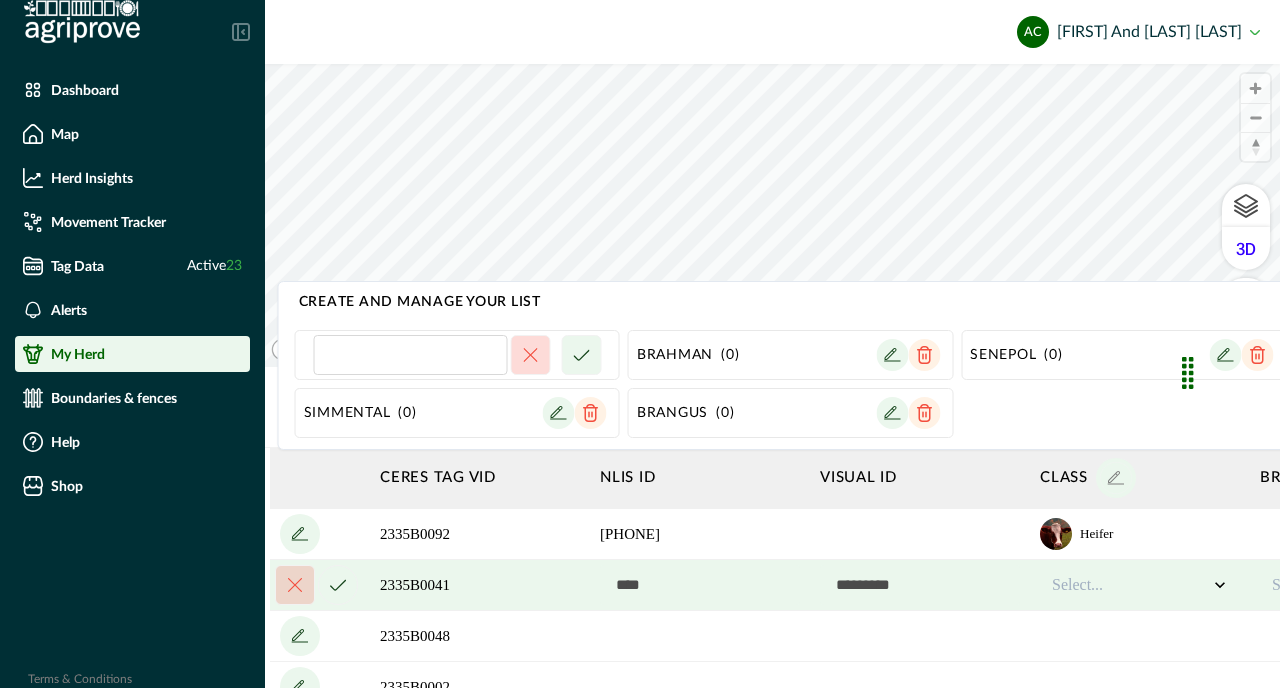 click at bounding box center [410, 355] 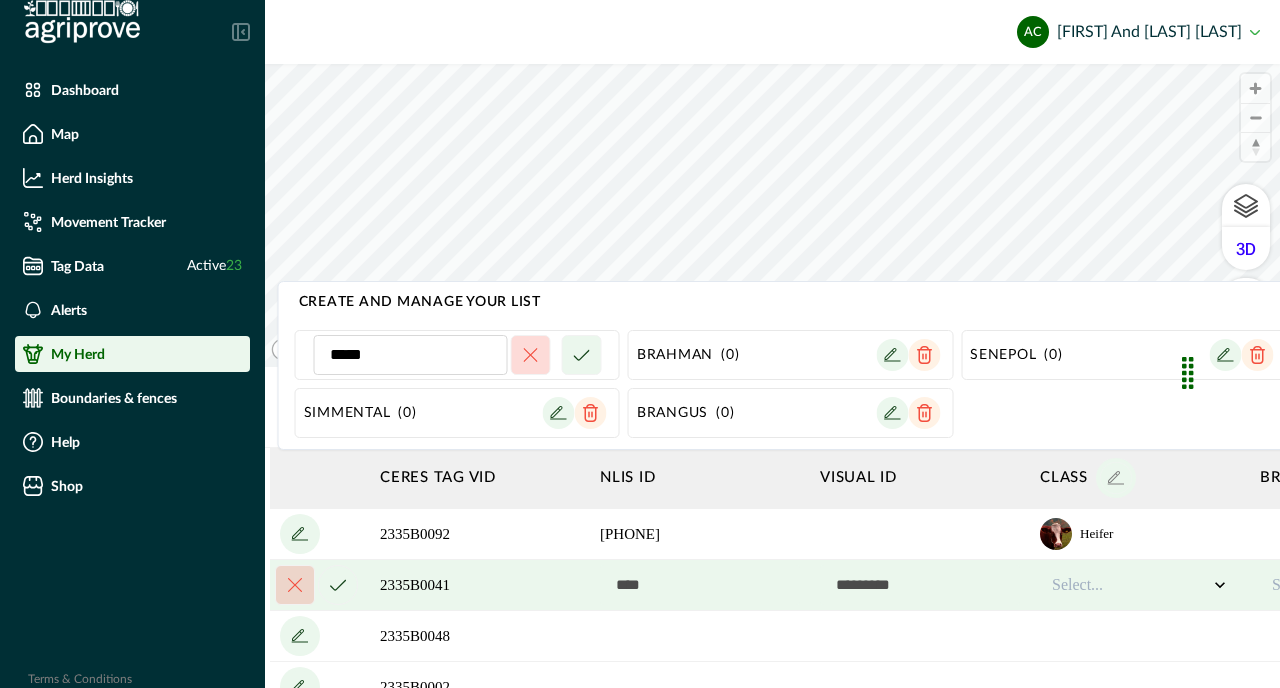 type on "*****" 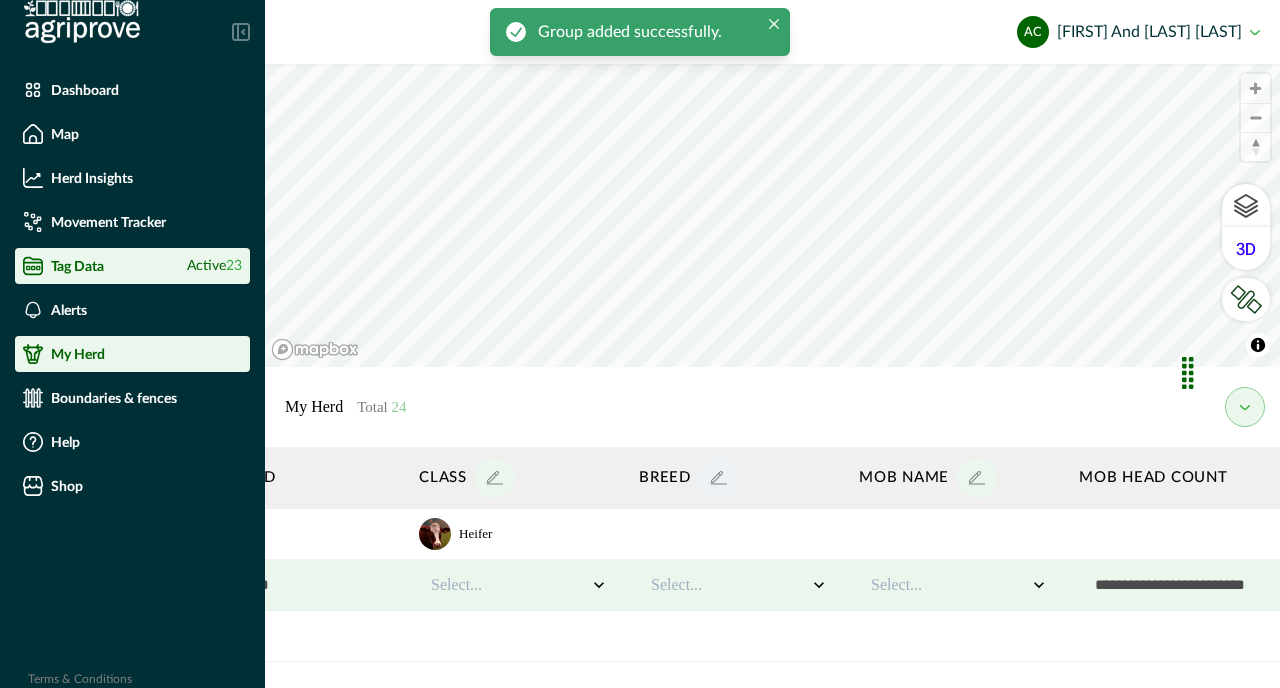click on "Tag Data Active  23" at bounding box center [132, 266] 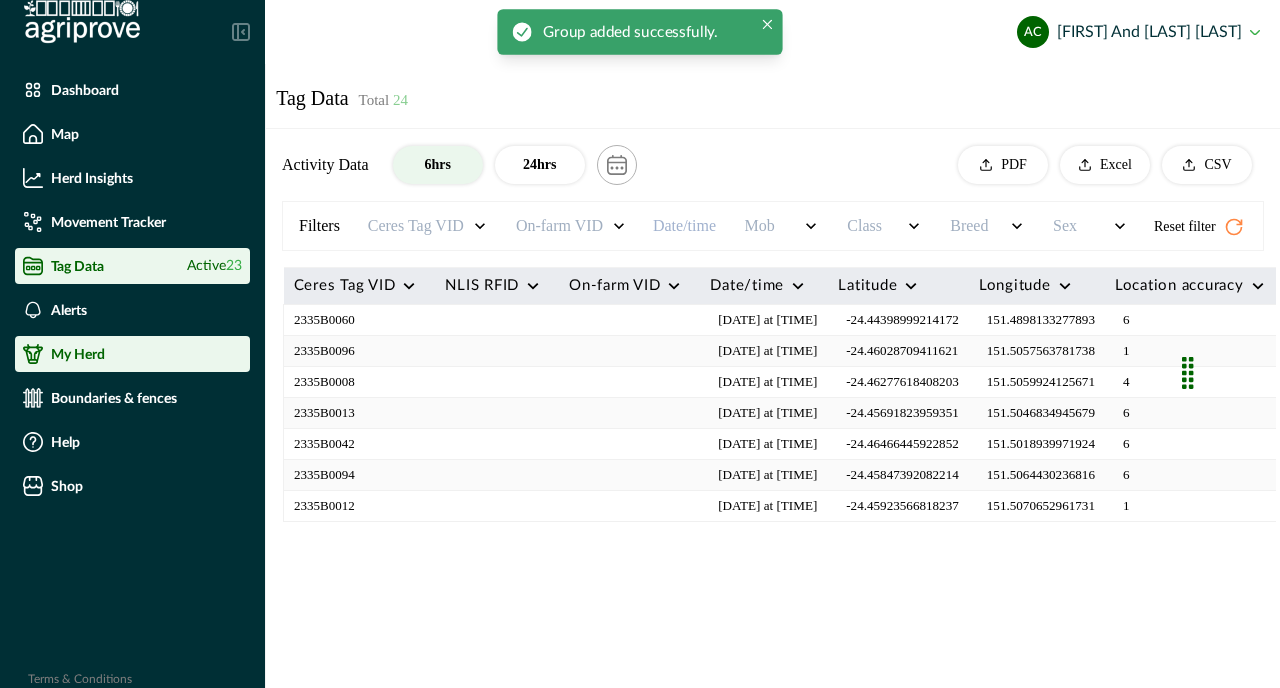 click on "My Herd" at bounding box center (78, 354) 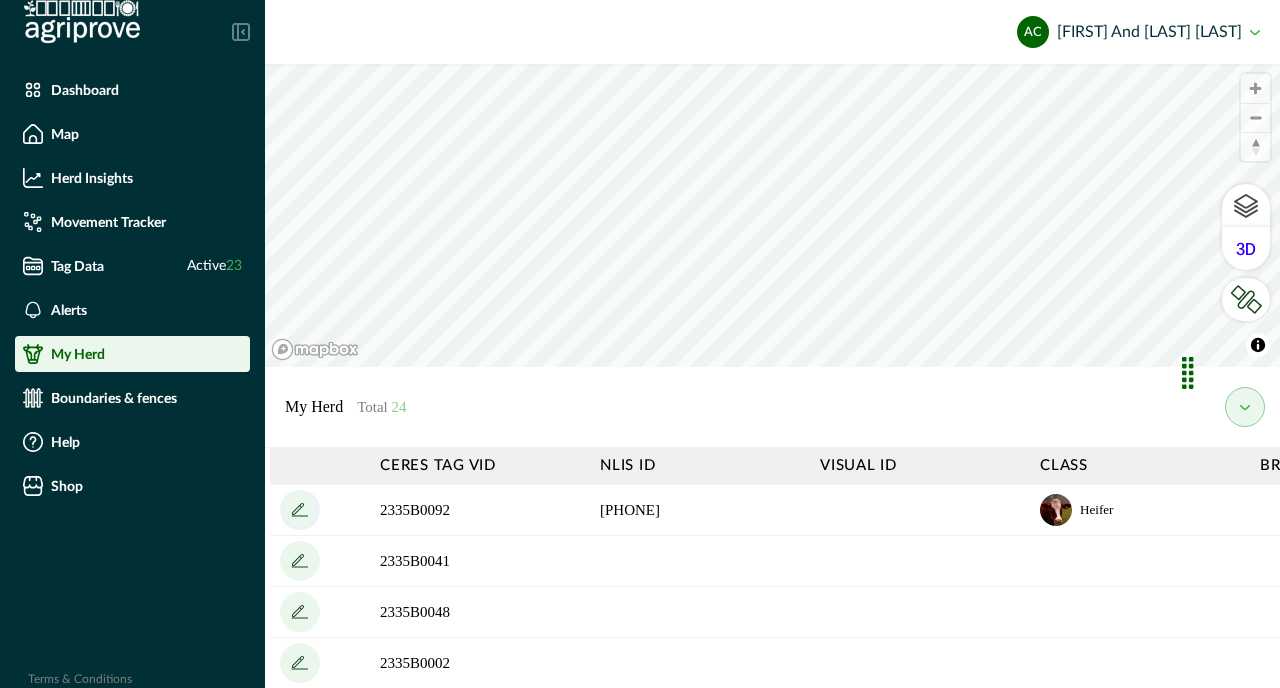 click 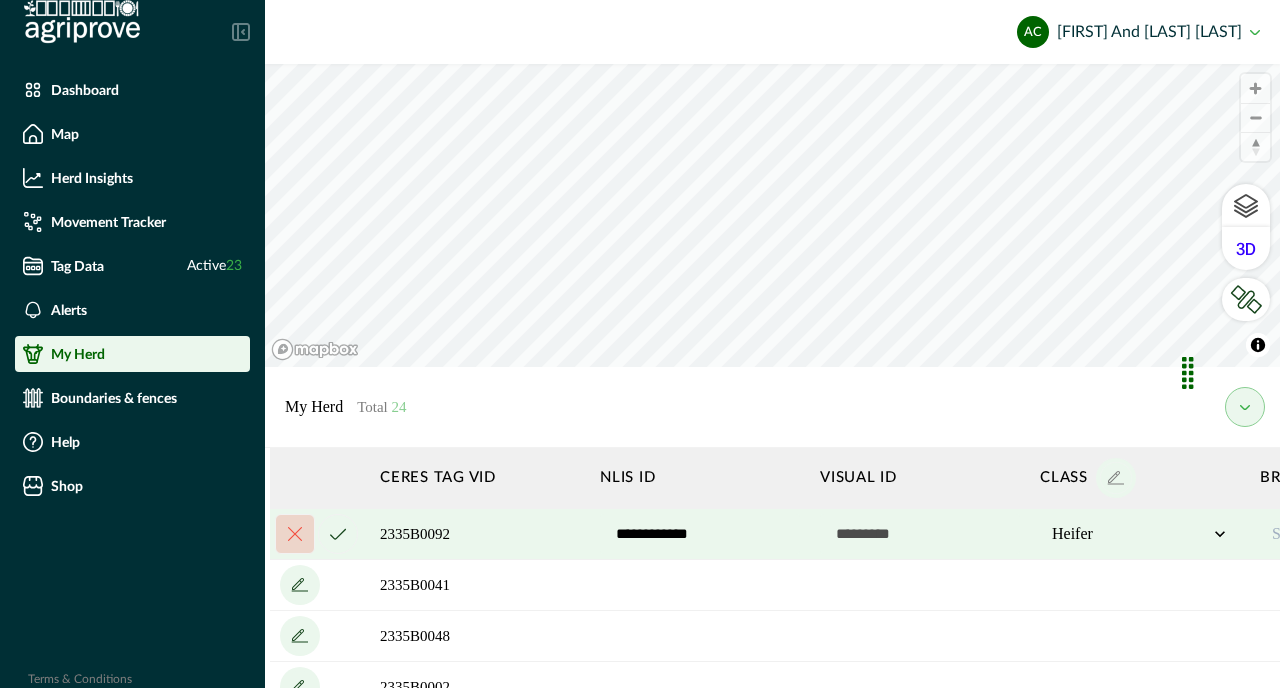 scroll, scrollTop: 0, scrollLeft: 513, axis: horizontal 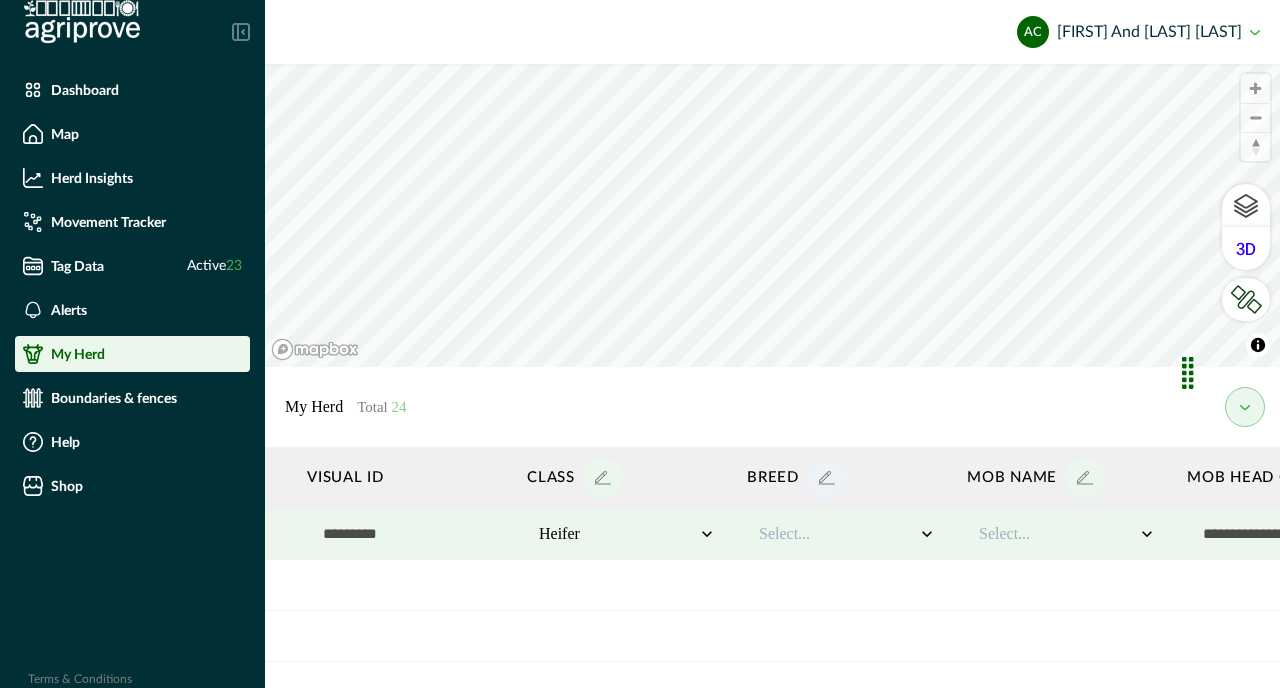 click 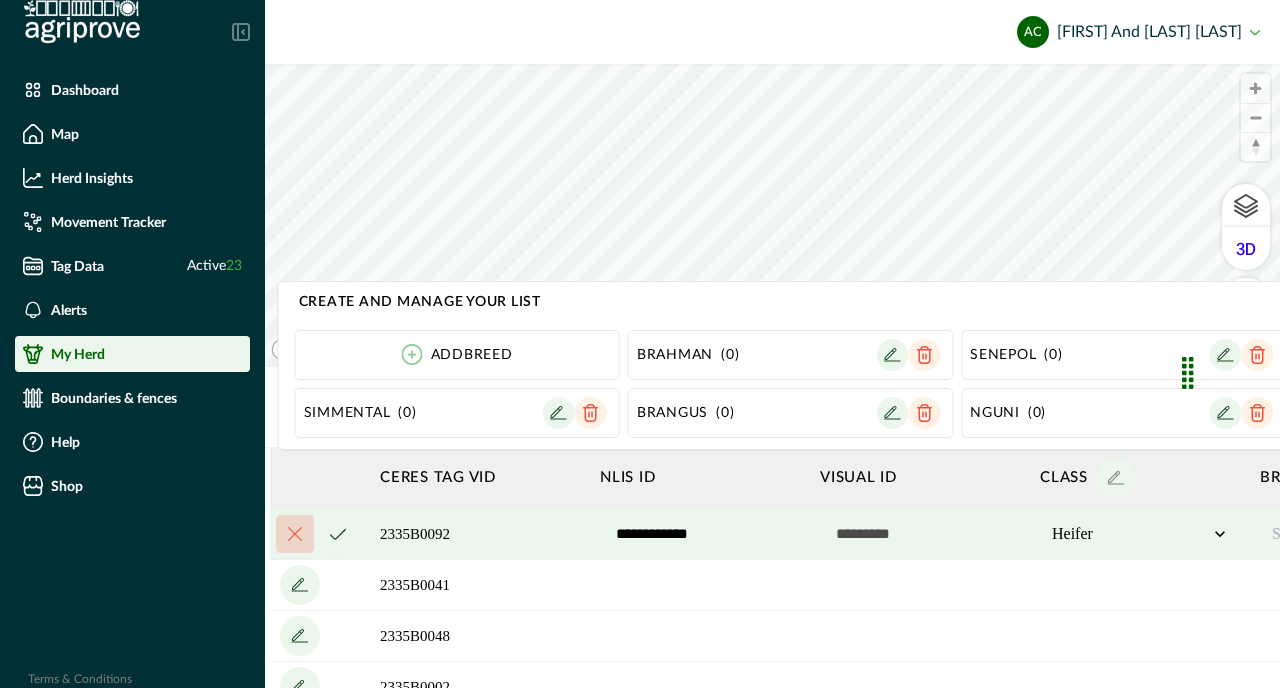 click on "Add breed" at bounding box center (472, 355) 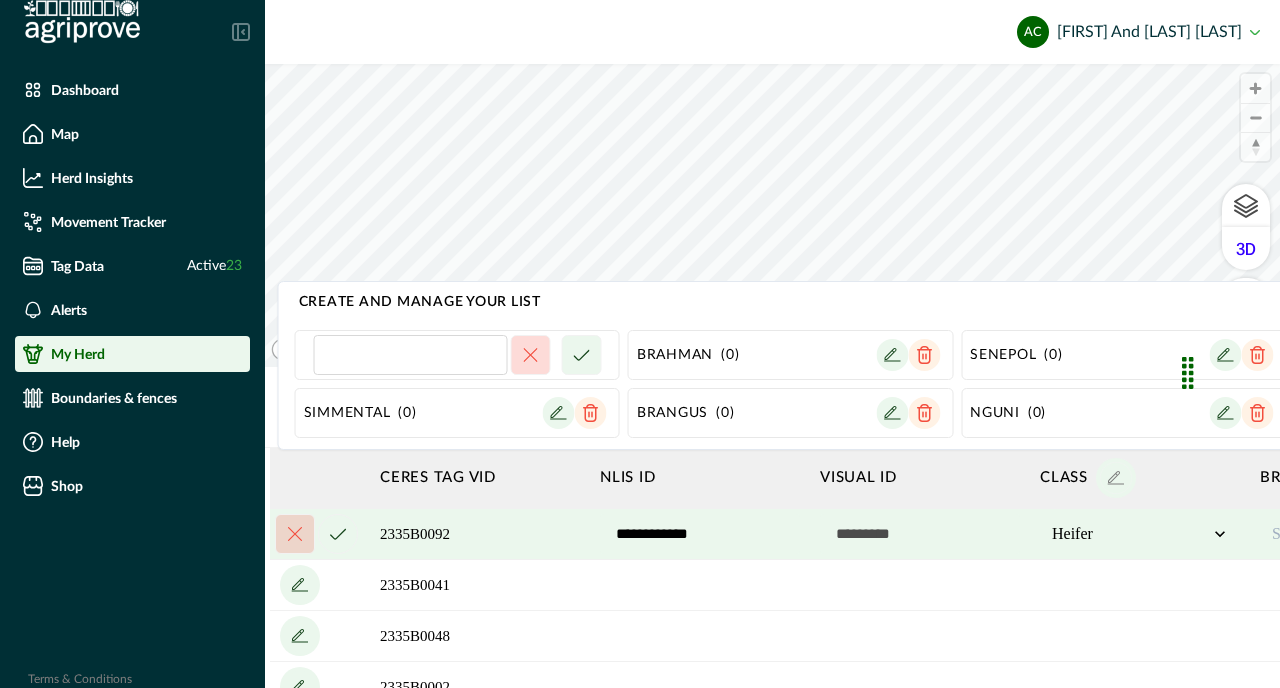 click at bounding box center [410, 355] 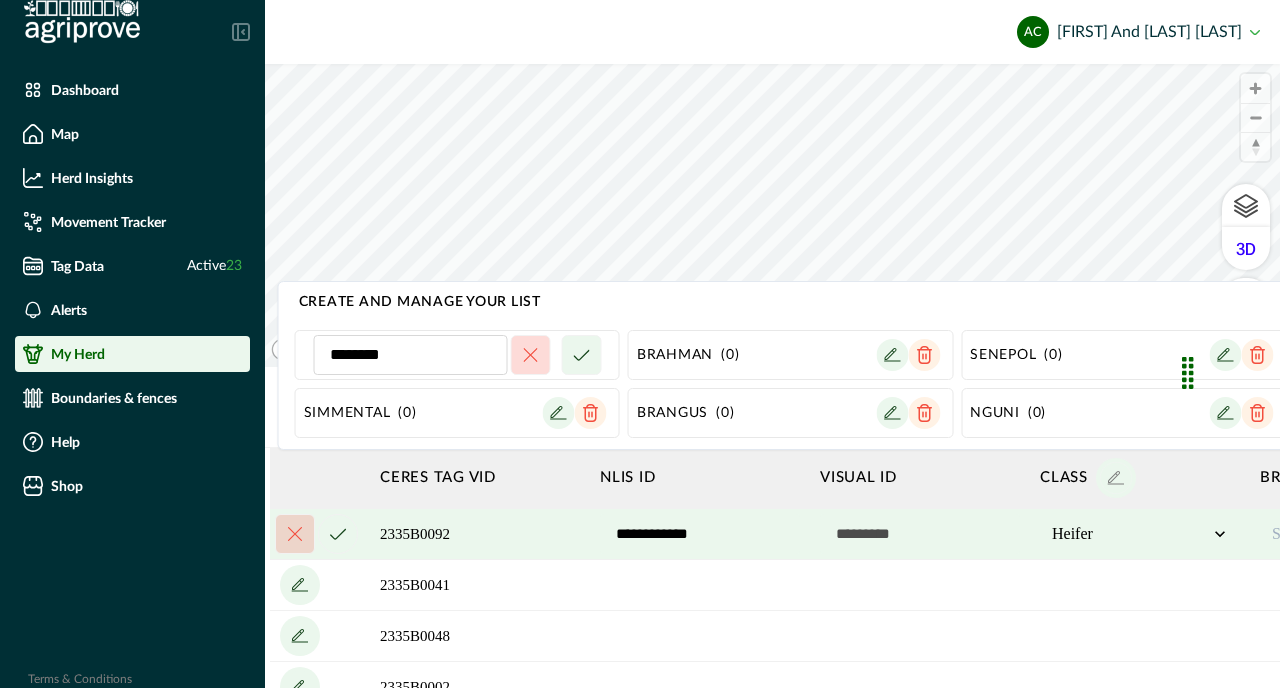 type on "********" 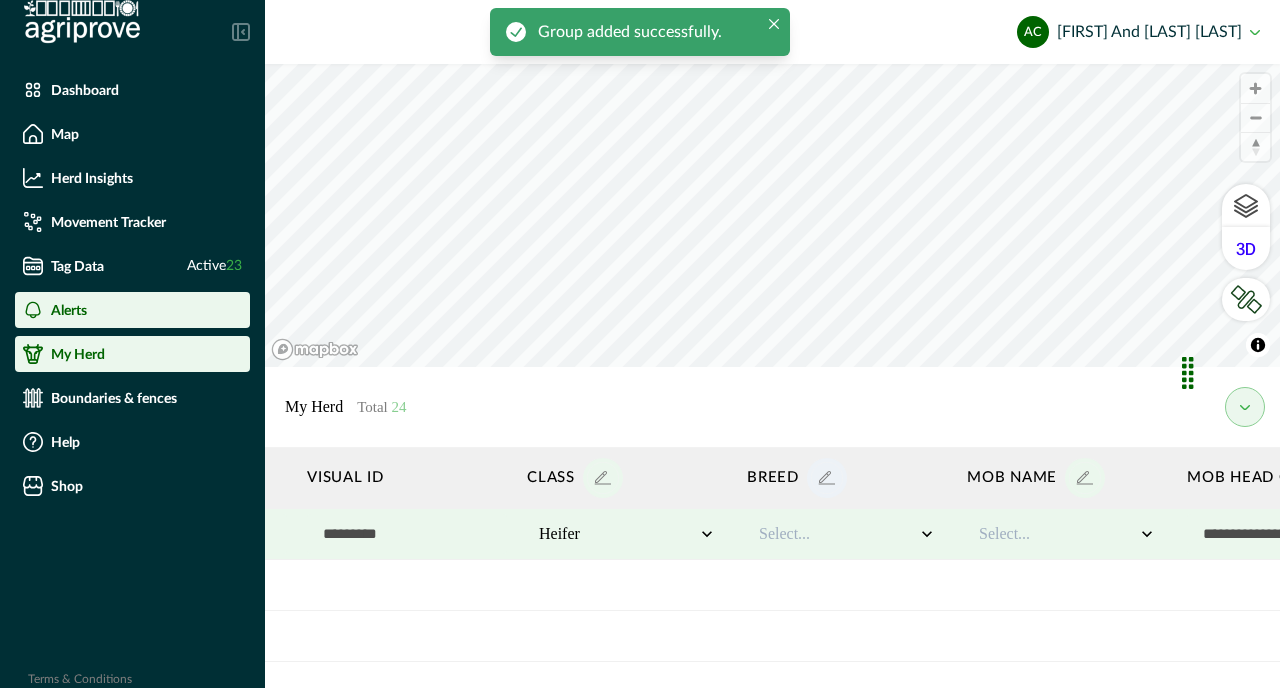 click on "Alerts" at bounding box center [69, 310] 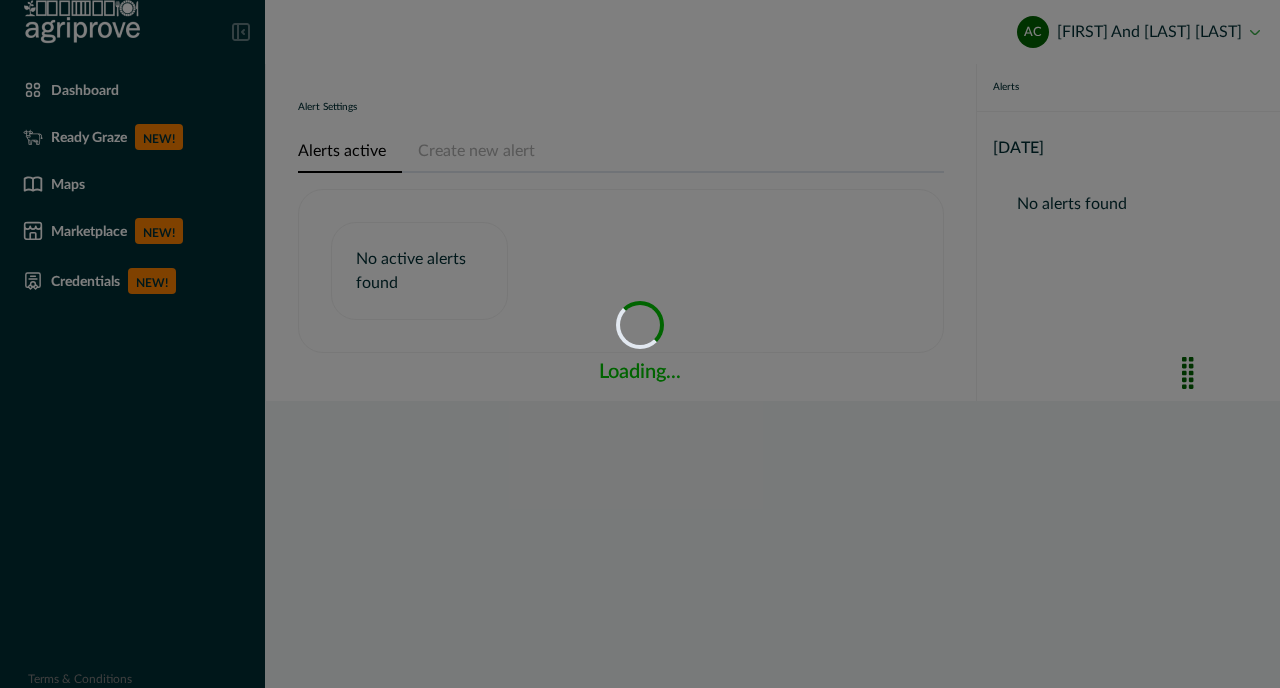 click on "Loading... Loading..." at bounding box center [640, 344] 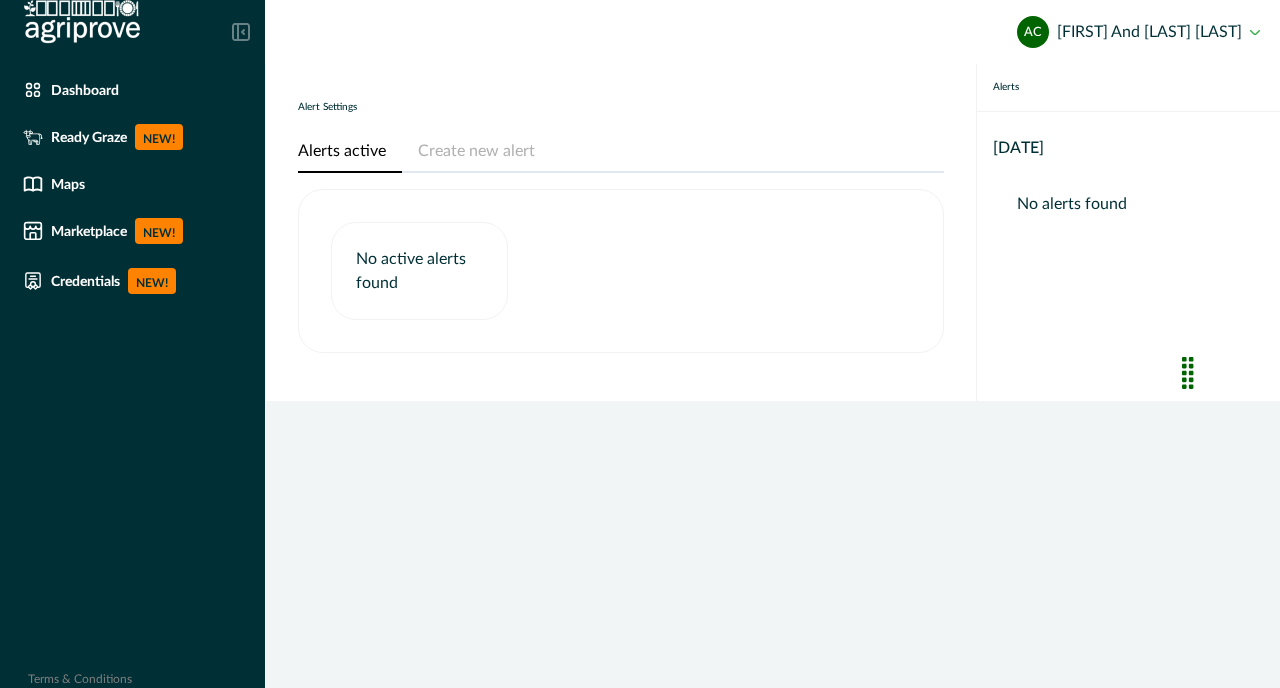 click on "Ready Graze" at bounding box center (89, 137) 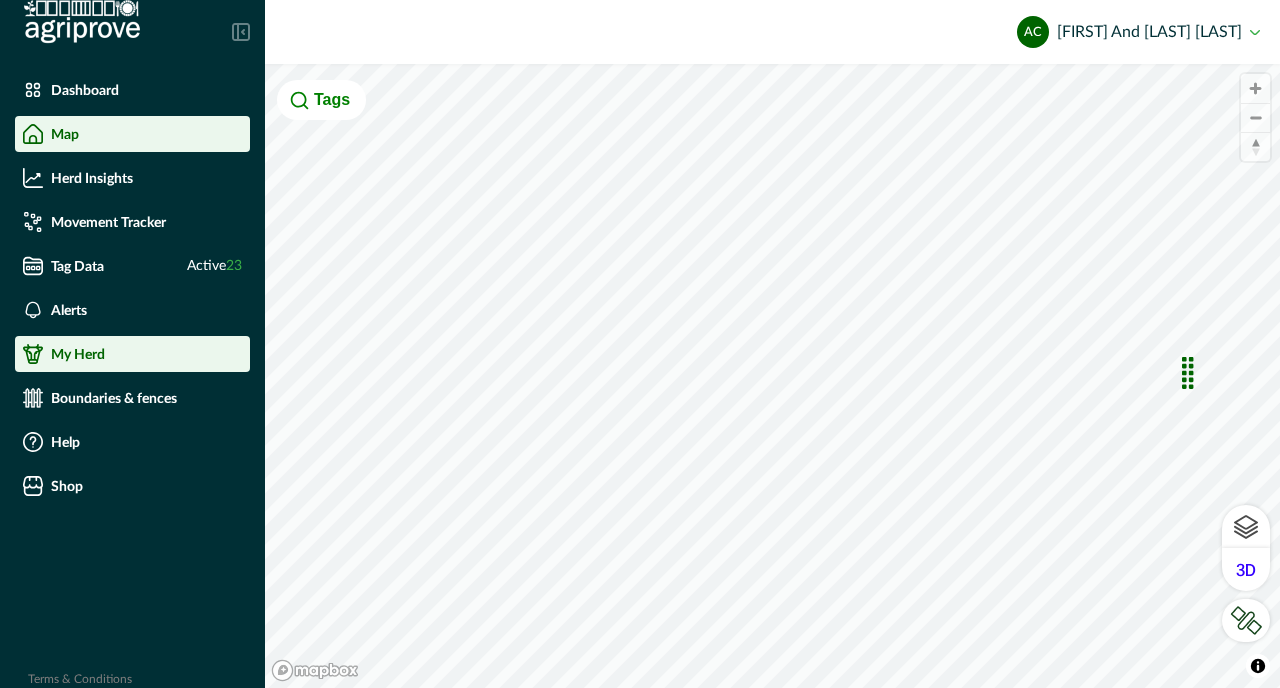 click on "My Herd" at bounding box center [78, 354] 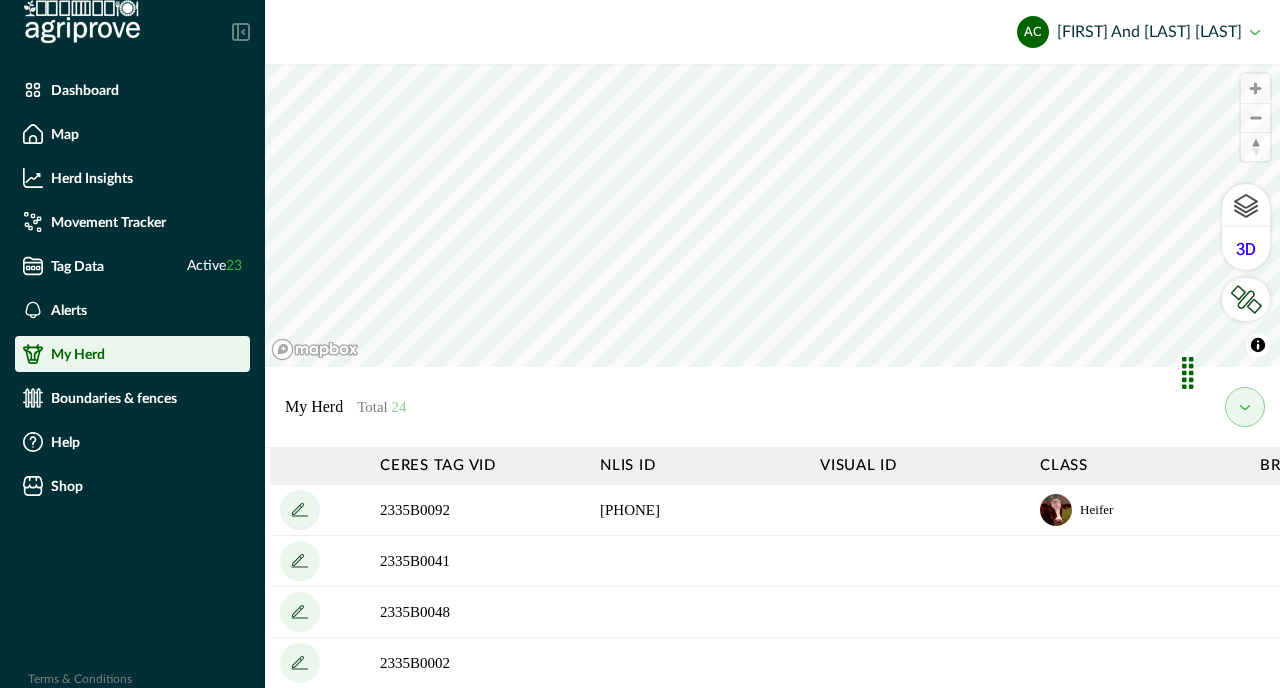click 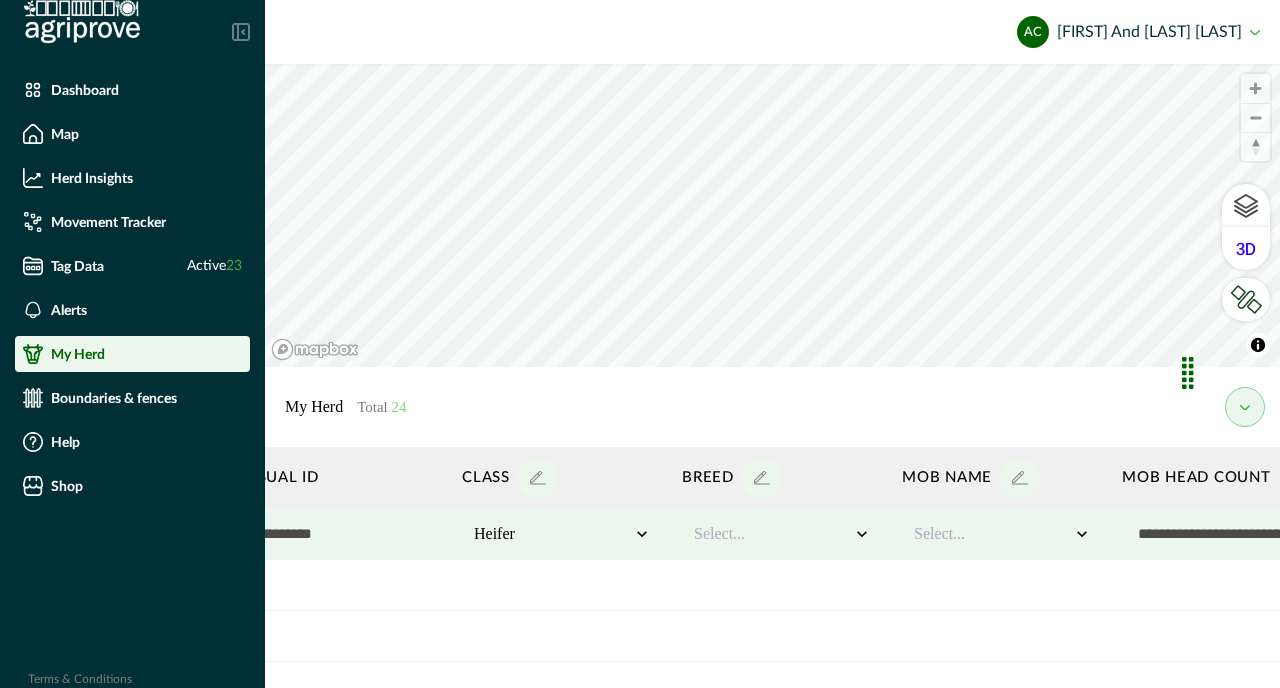 scroll, scrollTop: 0, scrollLeft: 577, axis: horizontal 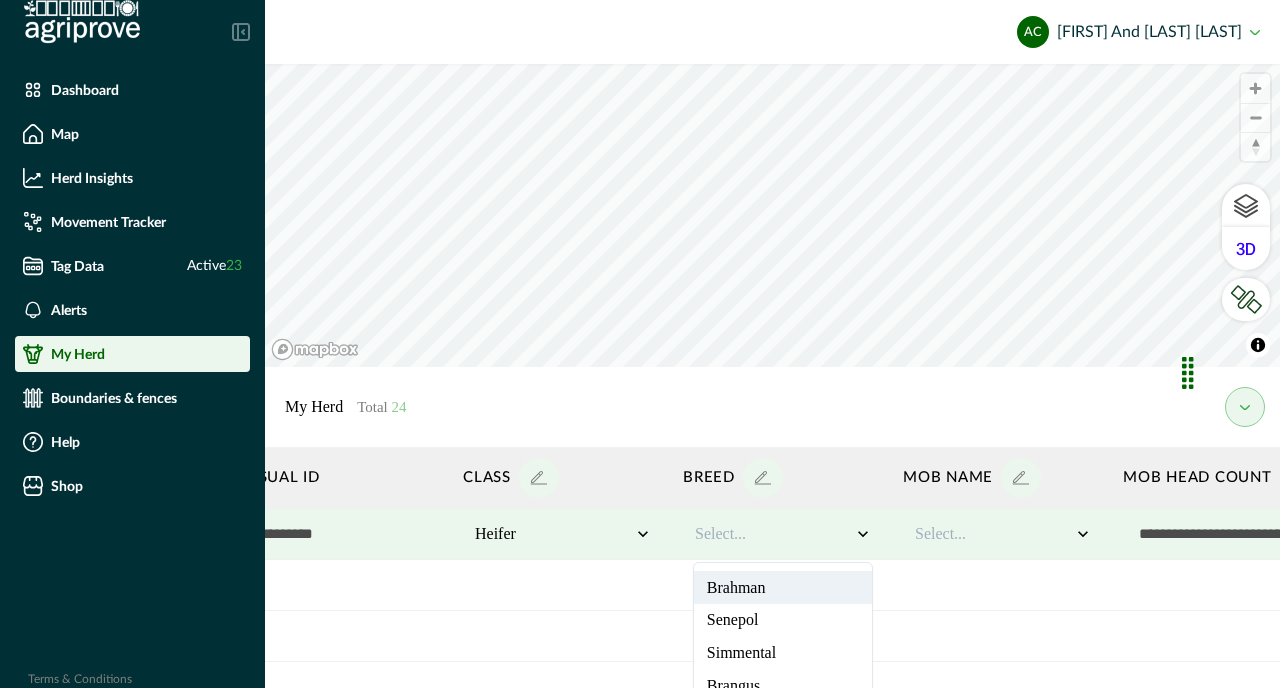 click at bounding box center [773, 534] 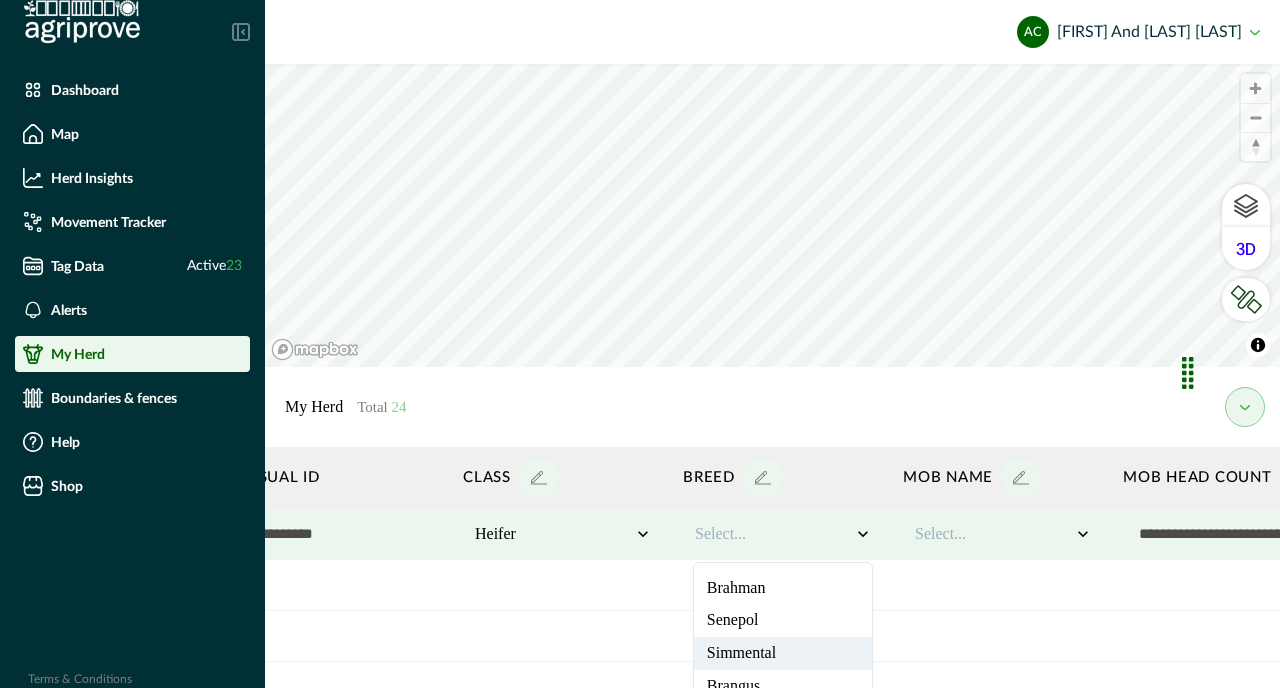 click on "Simmental" at bounding box center (783, 653) 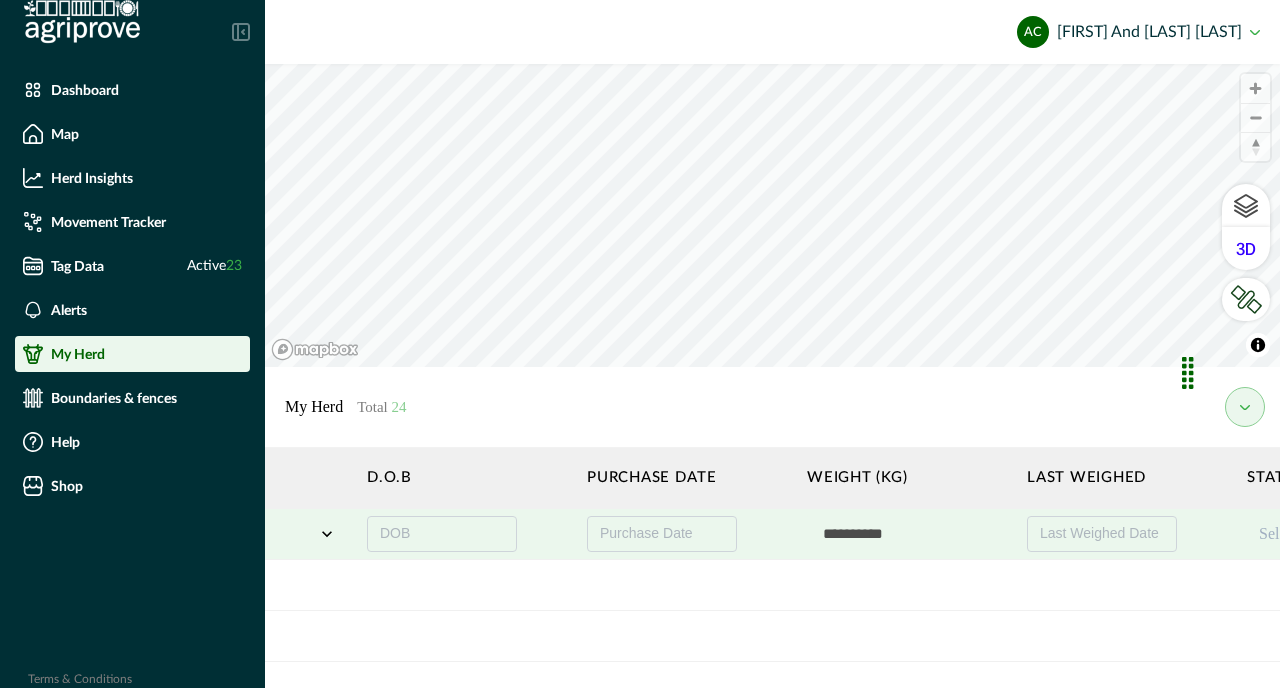 scroll, scrollTop: 0, scrollLeft: 1850, axis: horizontal 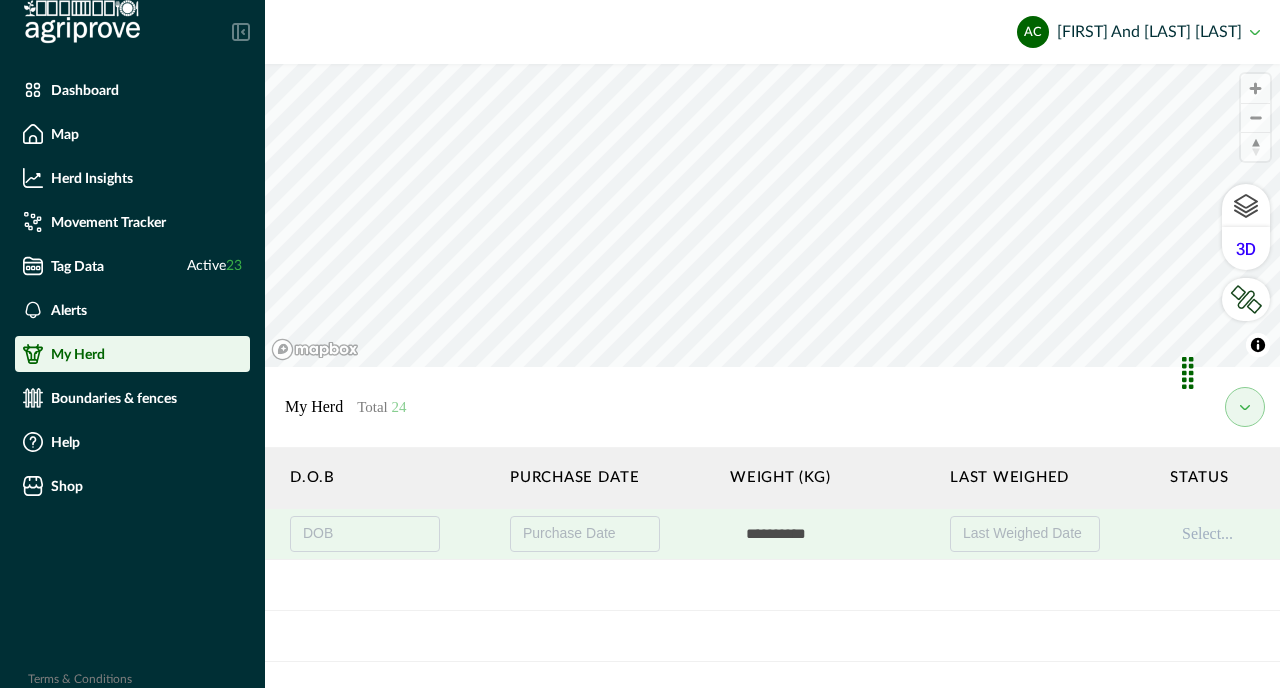 click at bounding box center (830, 534) 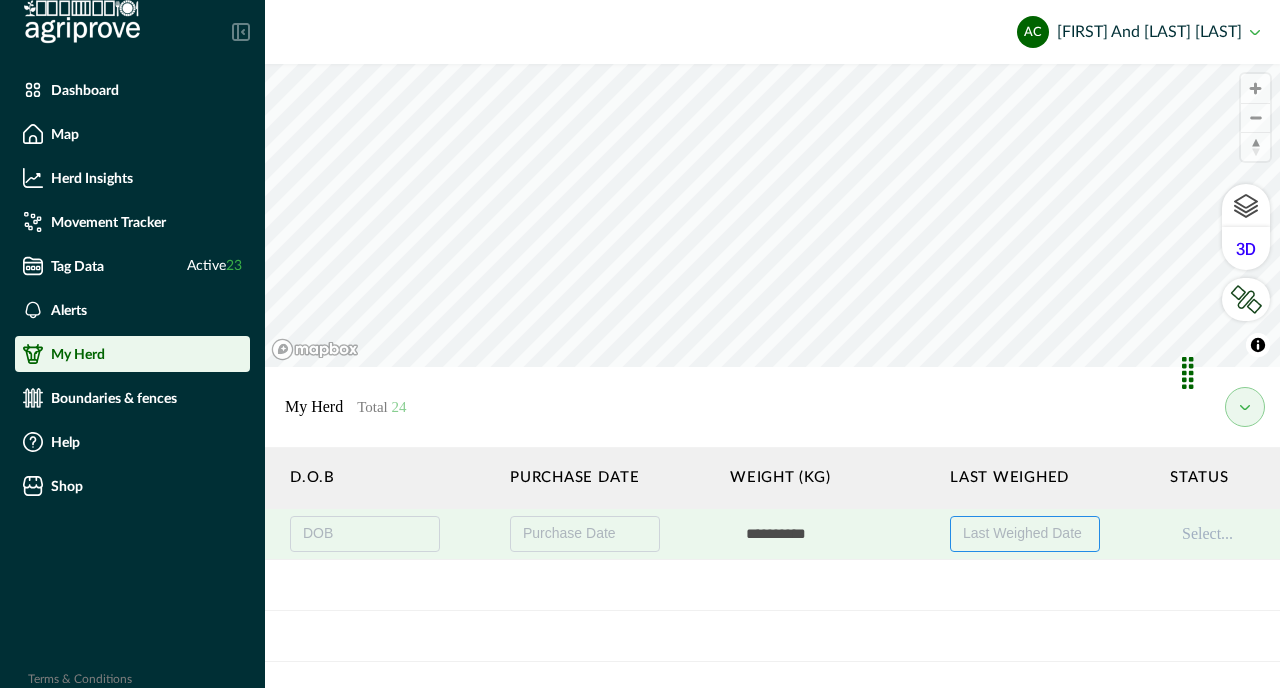 click on "Last Weighed Date" at bounding box center [1022, 533] 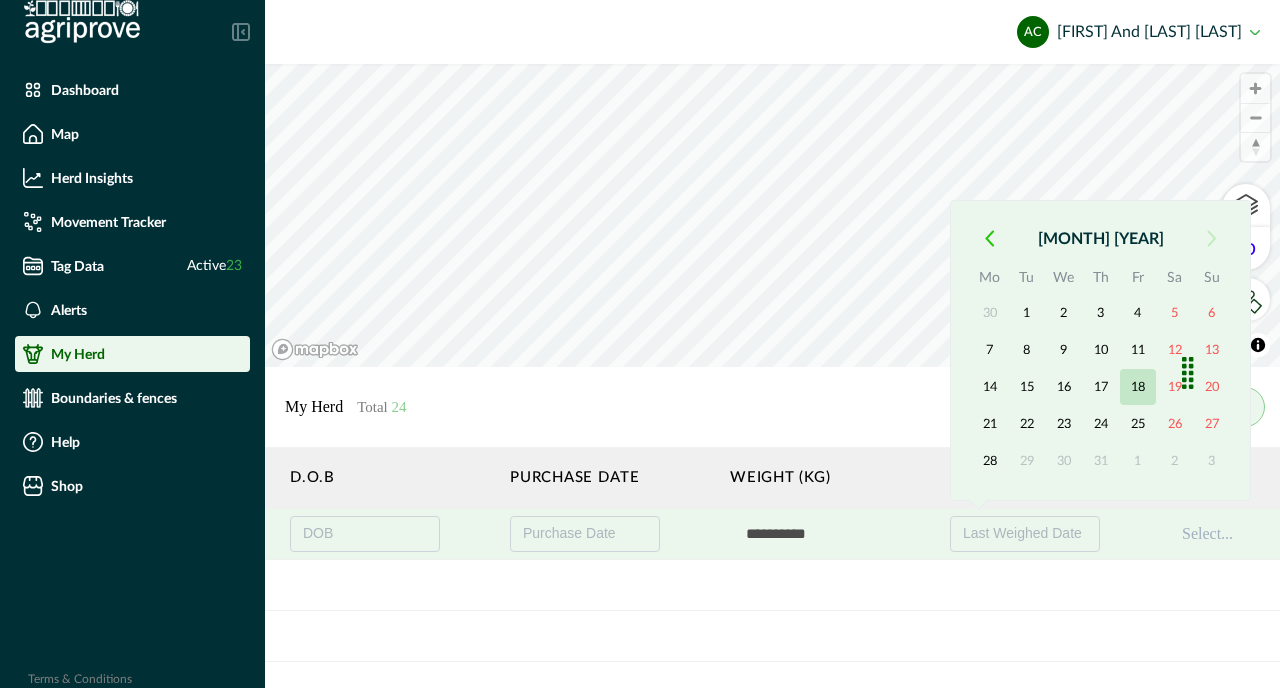 click on "18" at bounding box center (1138, 387) 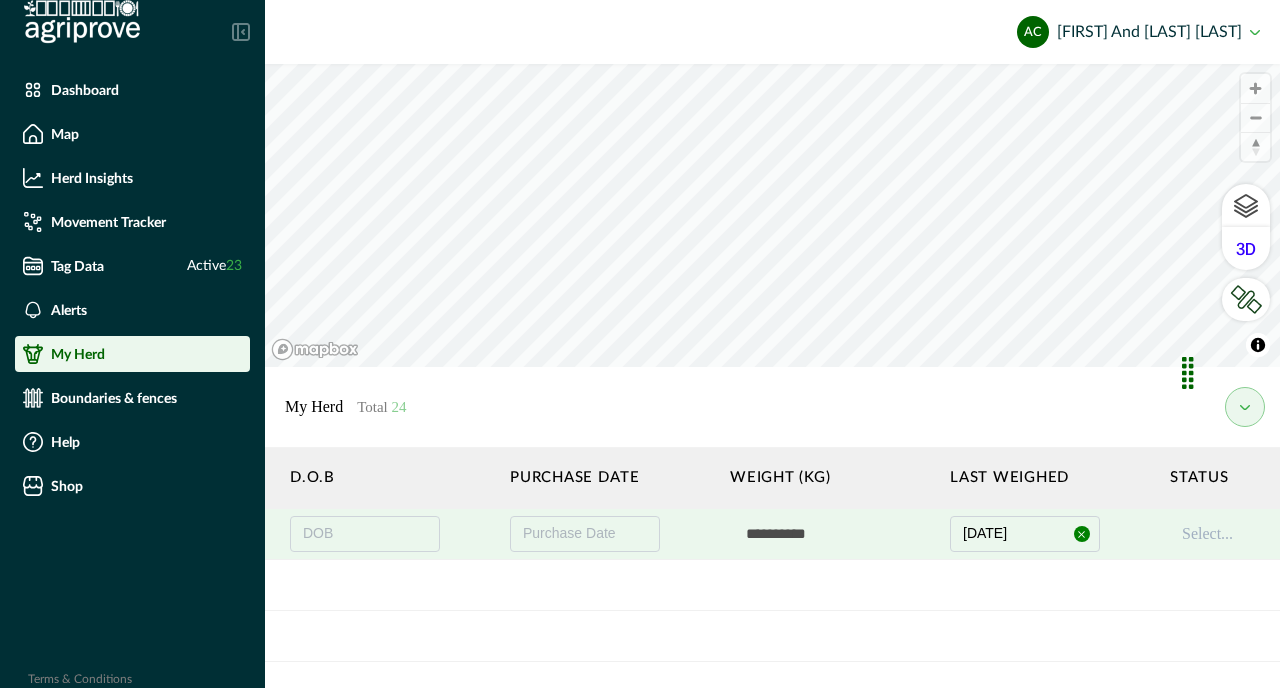 click at bounding box center (830, 534) 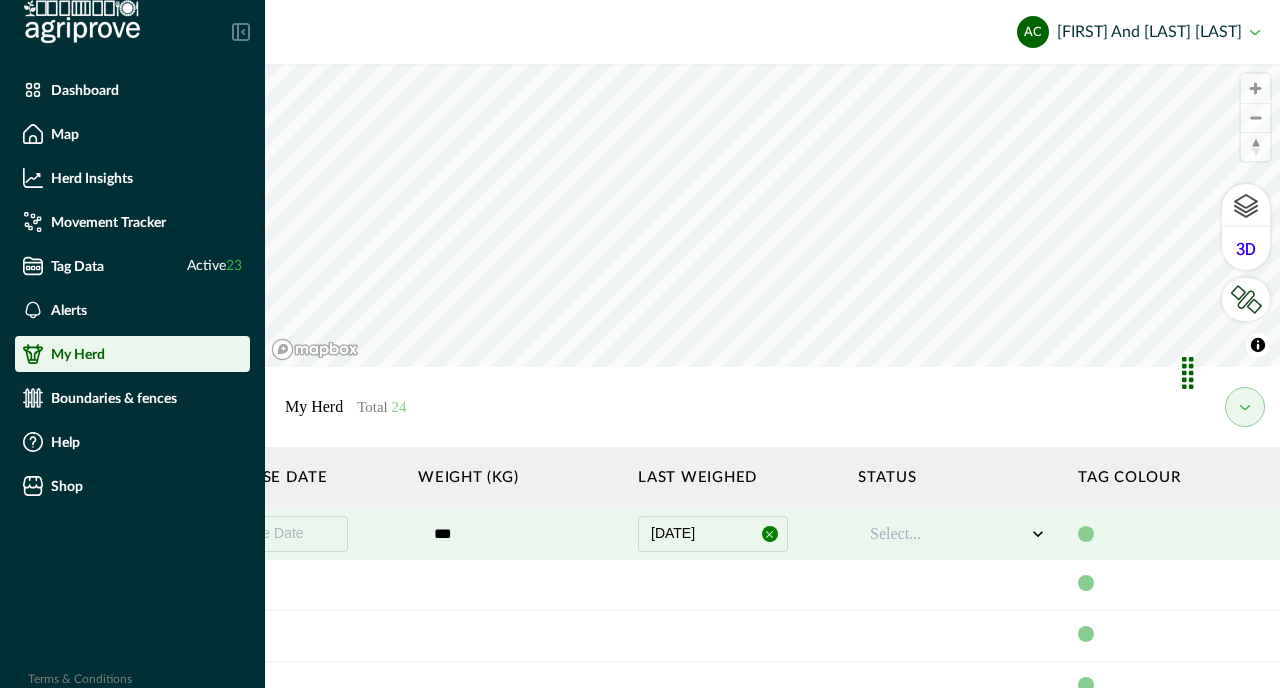scroll, scrollTop: 0, scrollLeft: 2175, axis: horizontal 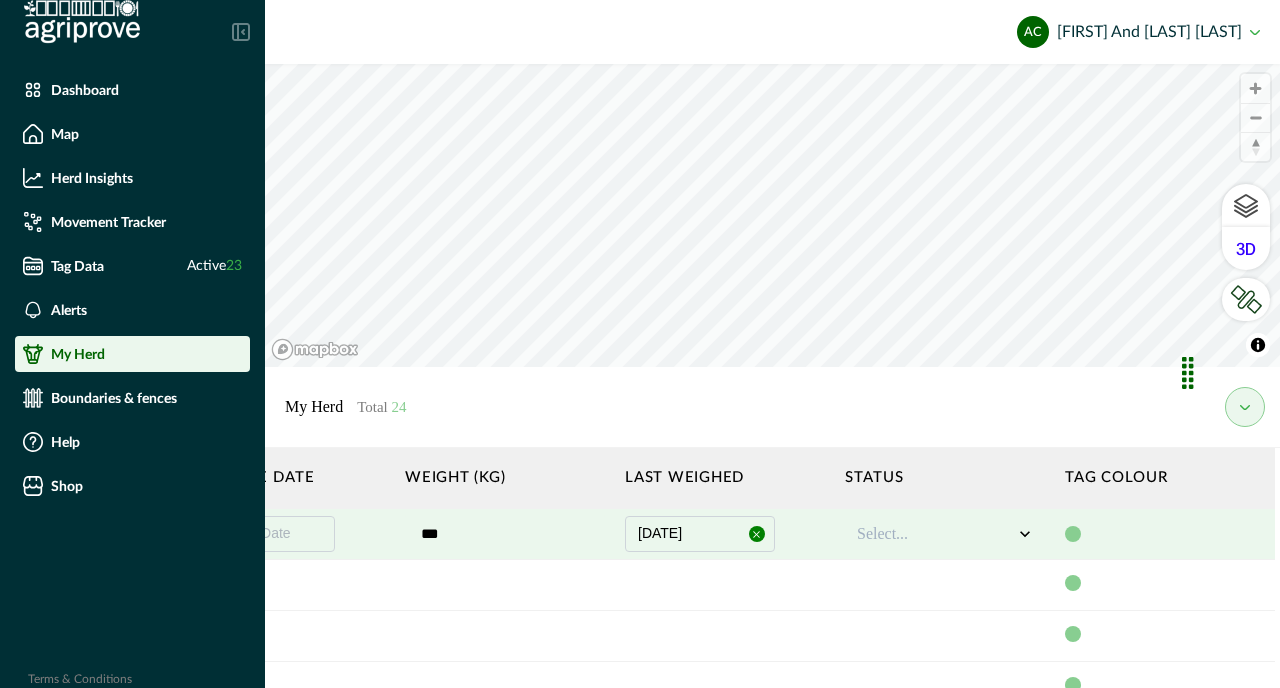 type on "***" 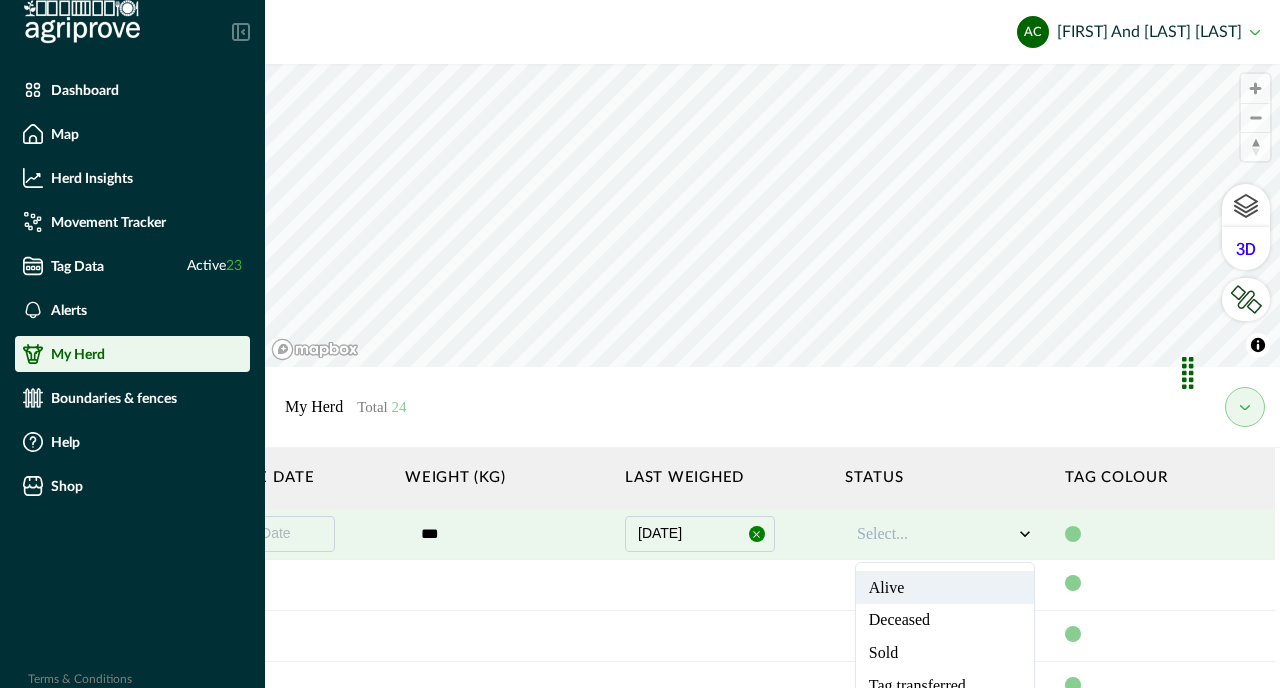 click on "Alive" at bounding box center [945, 587] 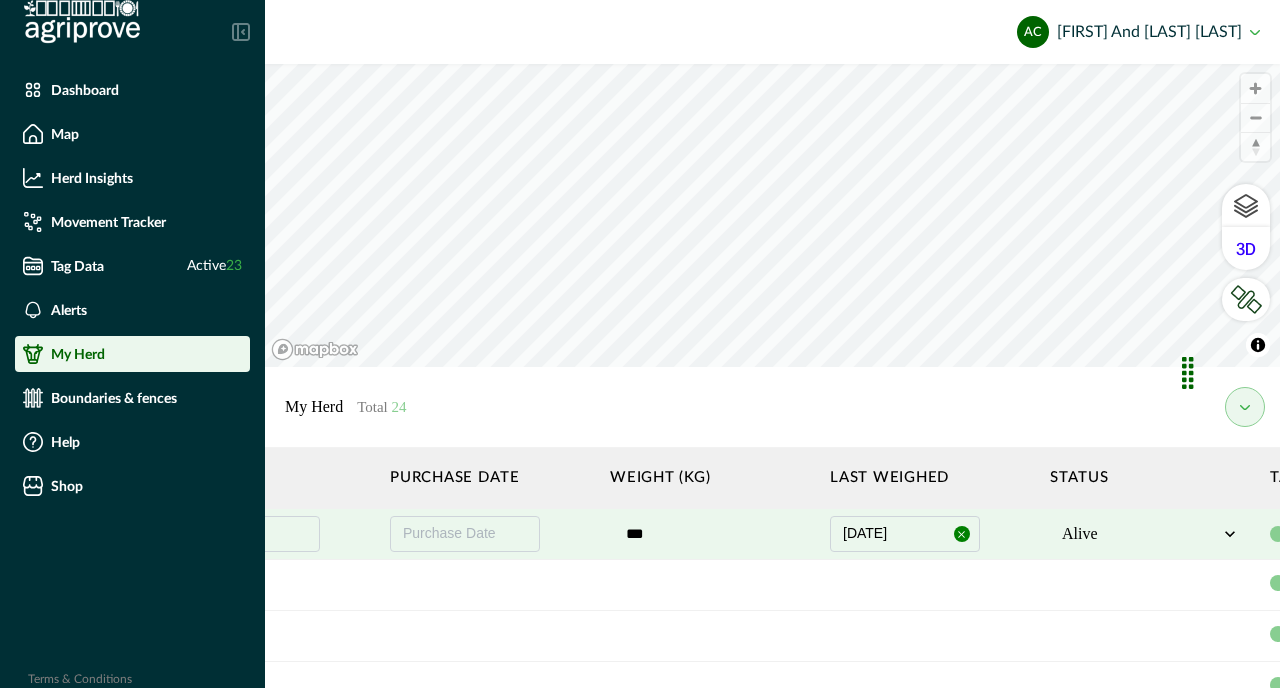 scroll, scrollTop: 0, scrollLeft: 2166, axis: horizontal 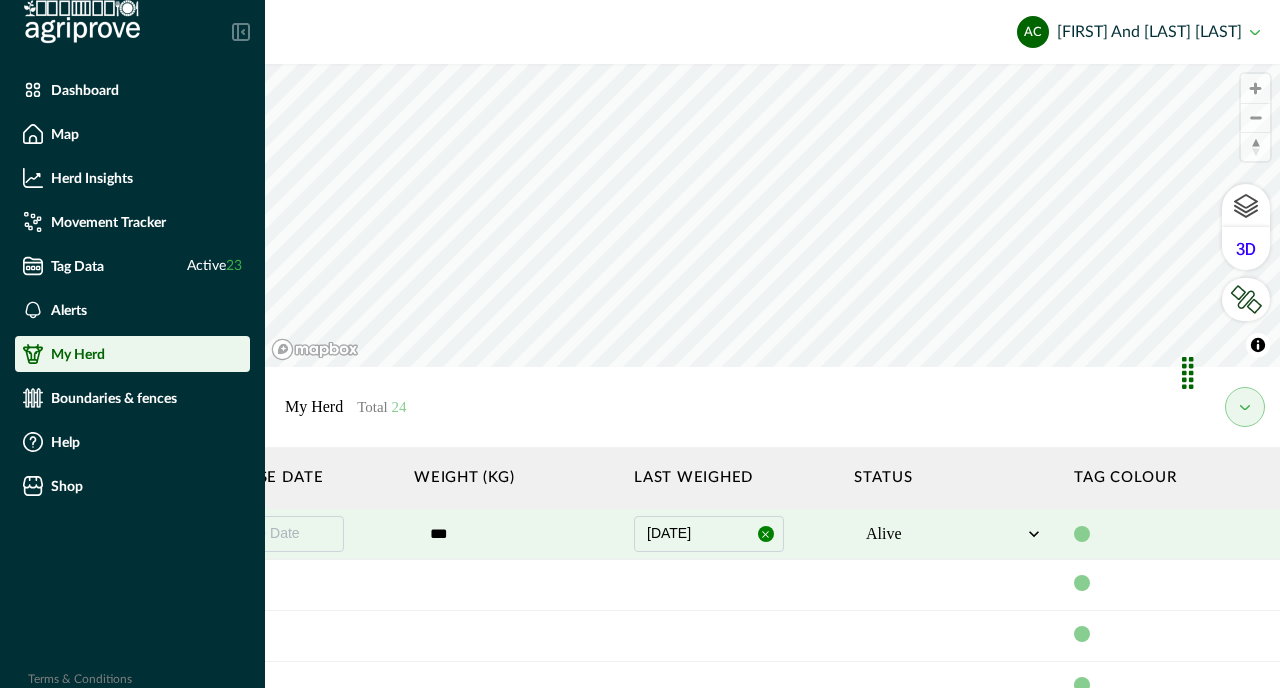 click on "option Alive, selected.   Select is focused ,type to refine list, press Down to open the menu,  Alive" at bounding box center [954, 534] 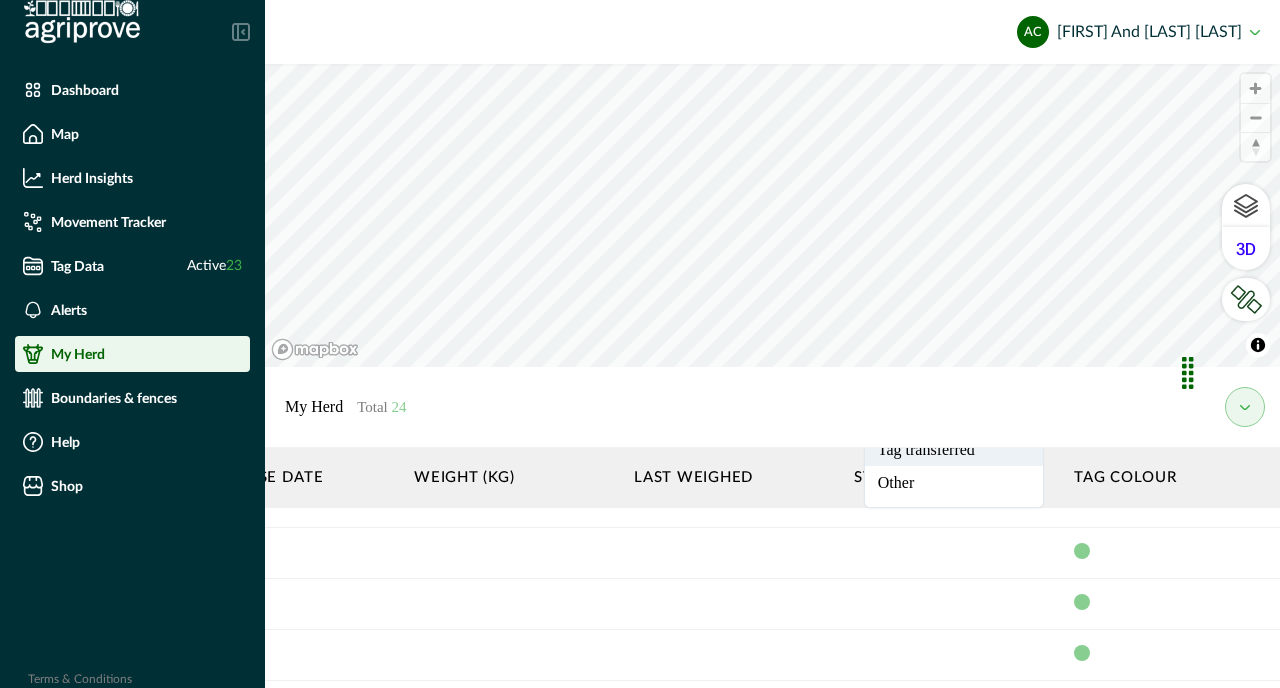 scroll, scrollTop: 0, scrollLeft: 2166, axis: horizontal 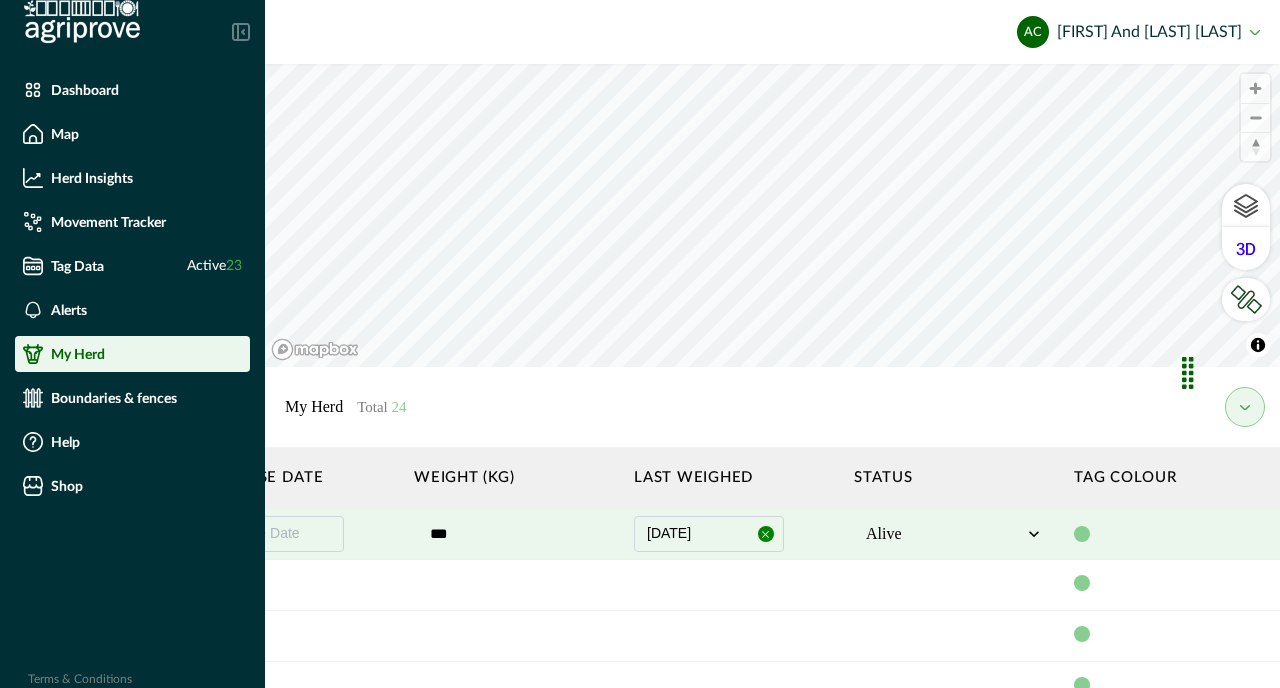 click at bounding box center [944, 534] 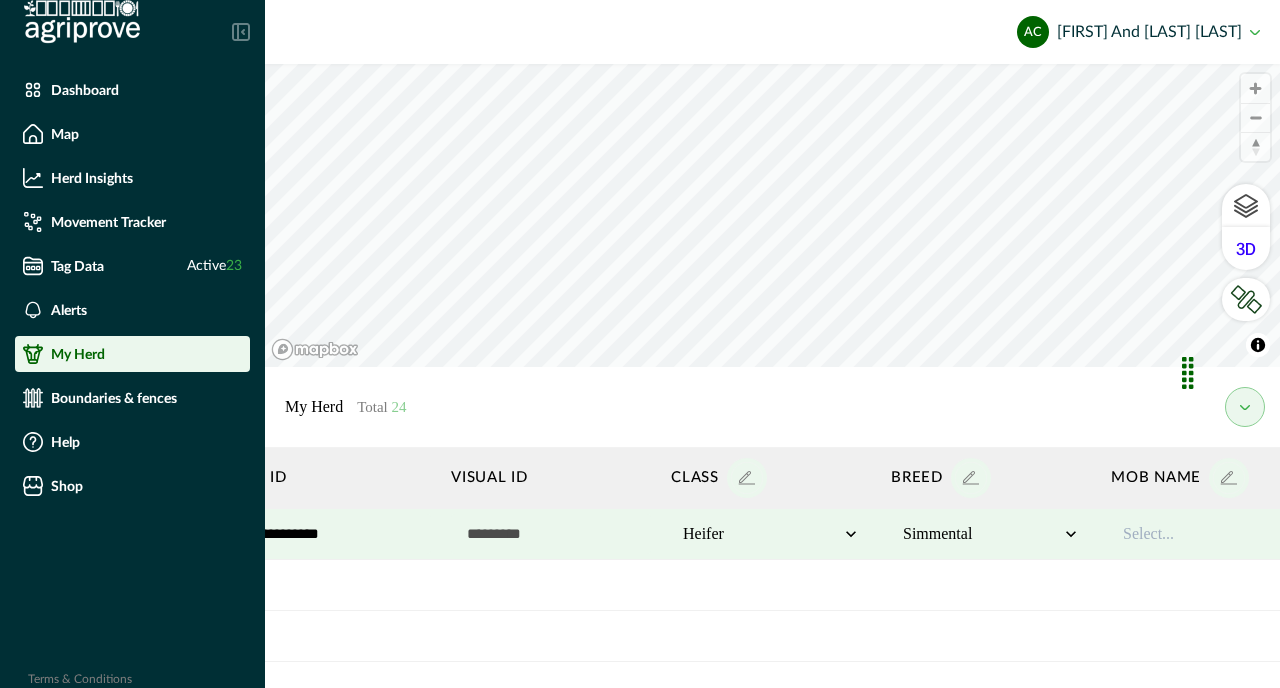 scroll, scrollTop: 0, scrollLeft: 0, axis: both 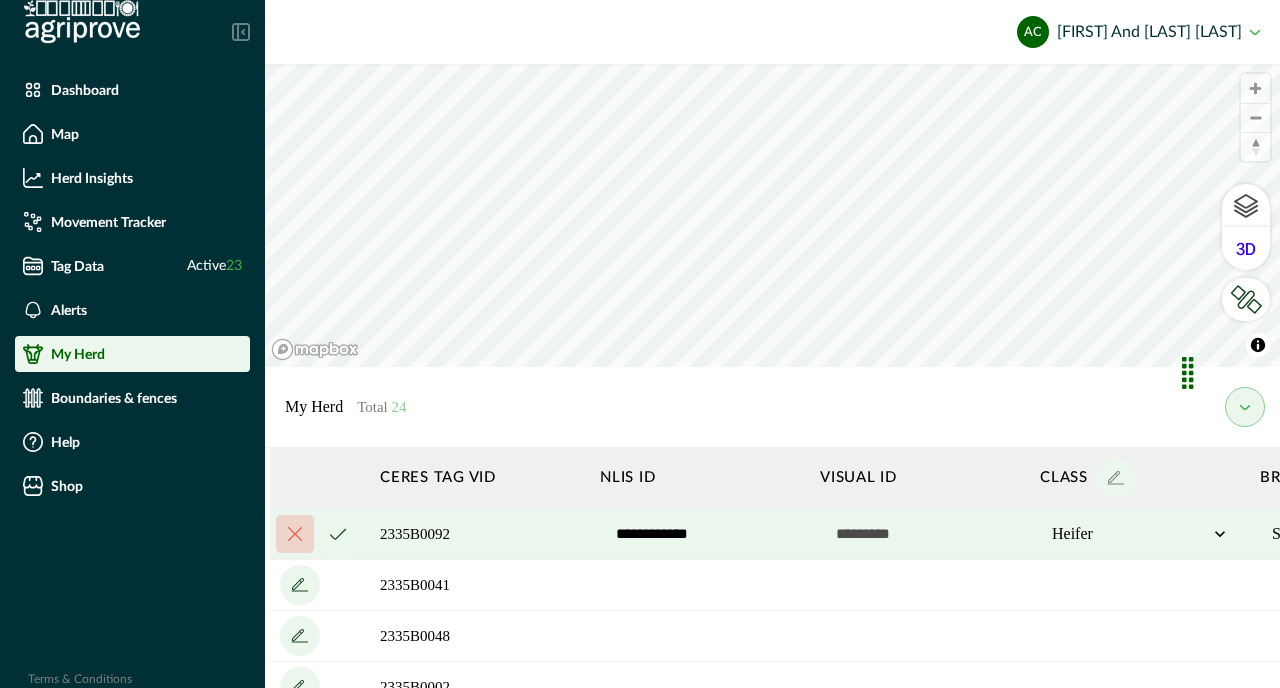 click at bounding box center (338, 534) 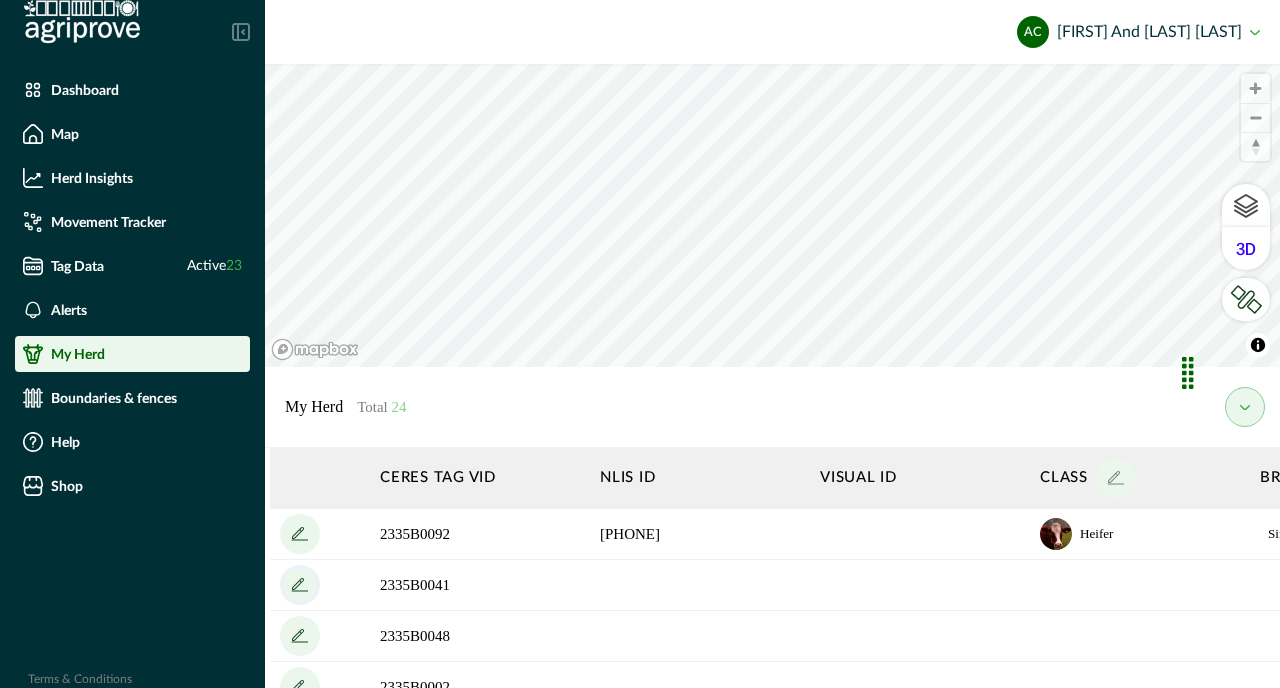 click 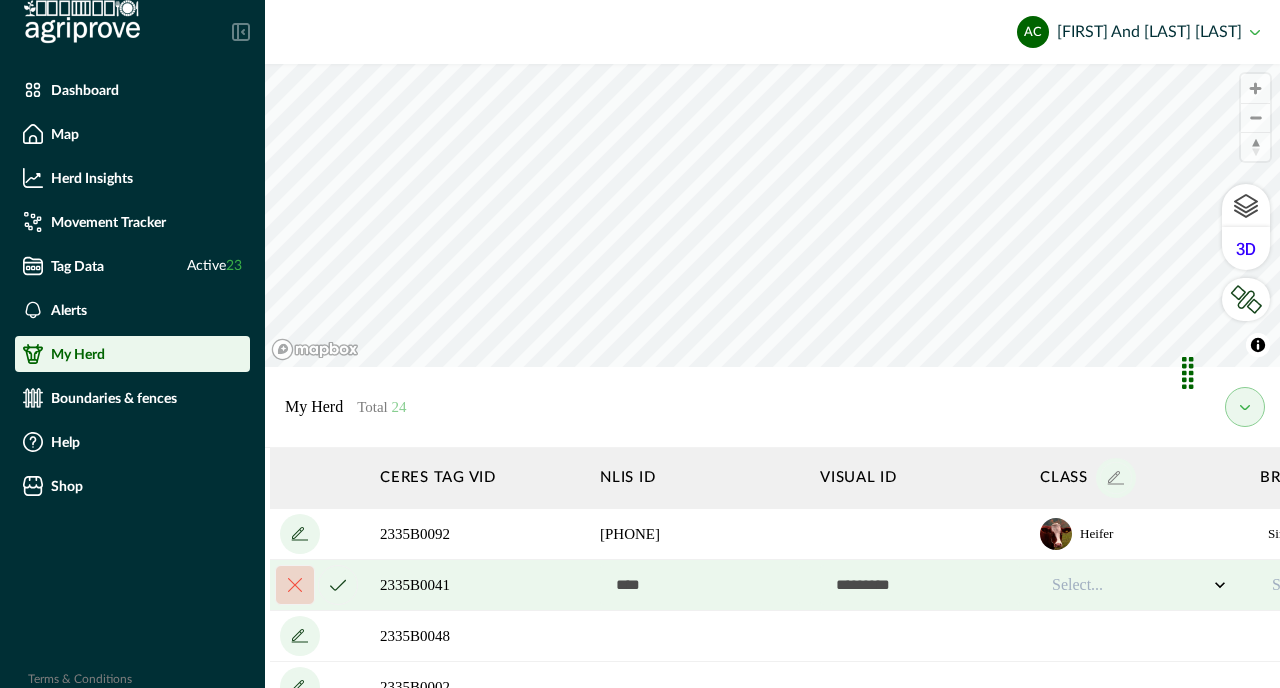 click at bounding box center [700, 585] 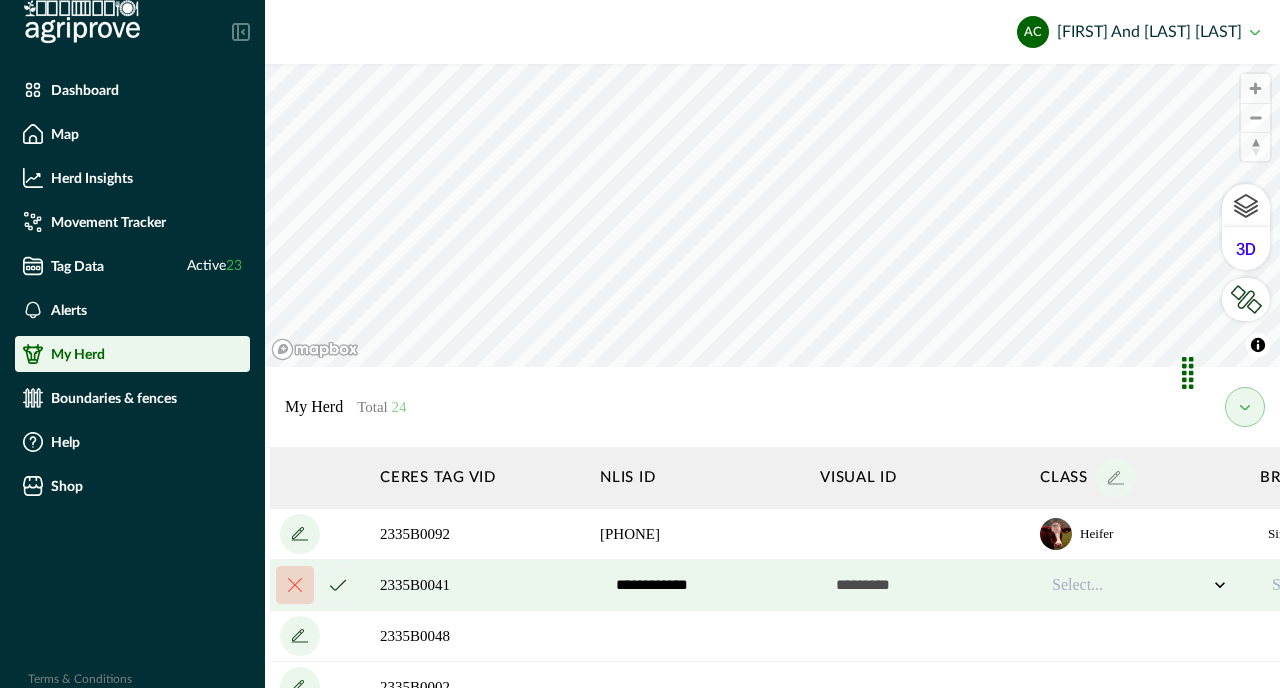 type on "**********" 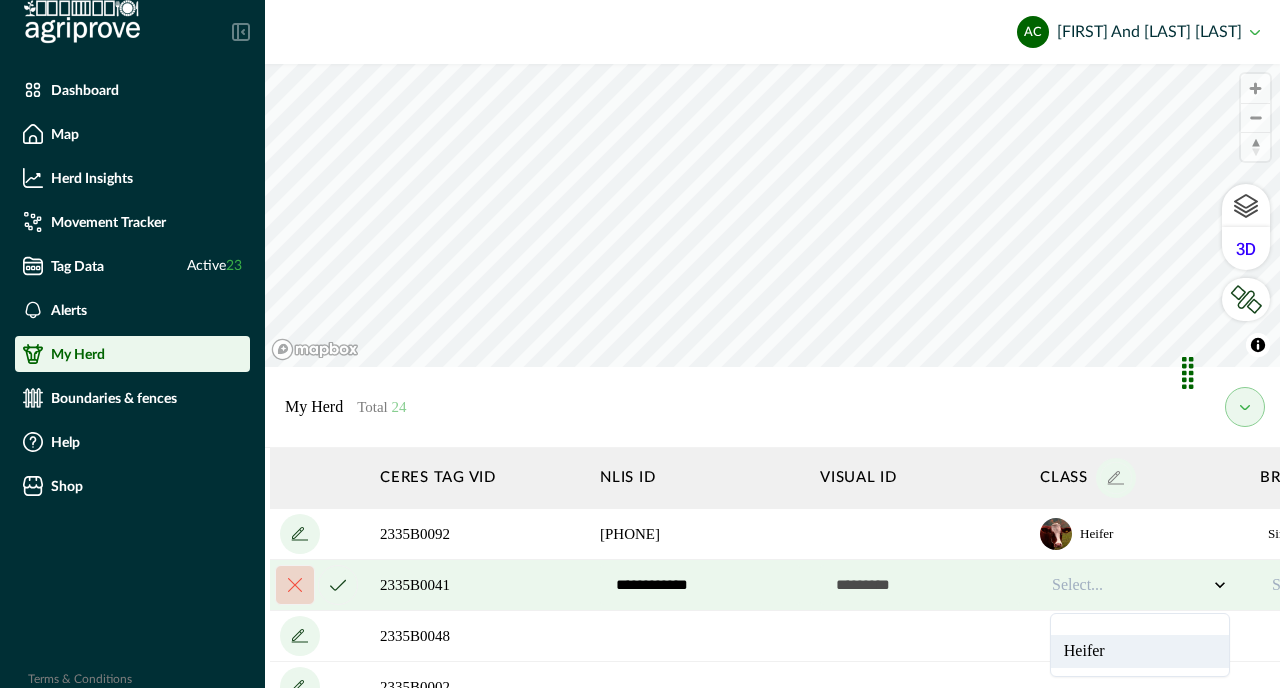 click on "Heifer" at bounding box center [1140, 651] 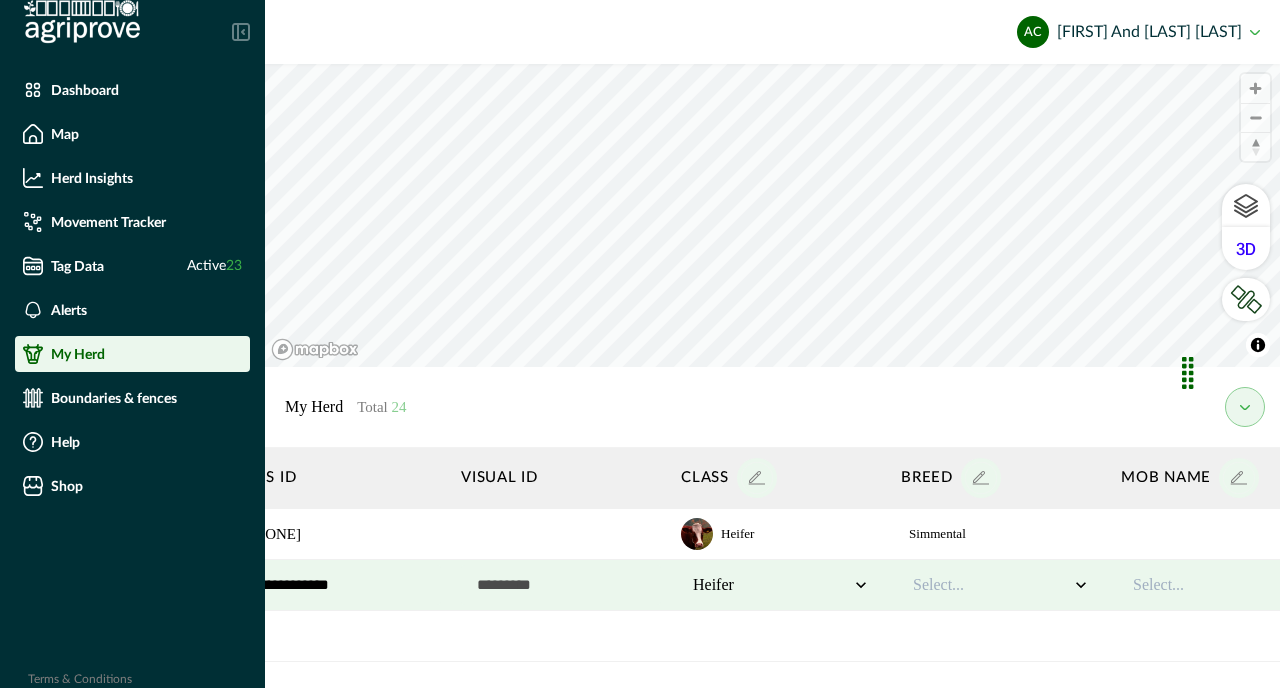 scroll, scrollTop: 0, scrollLeft: 451, axis: horizontal 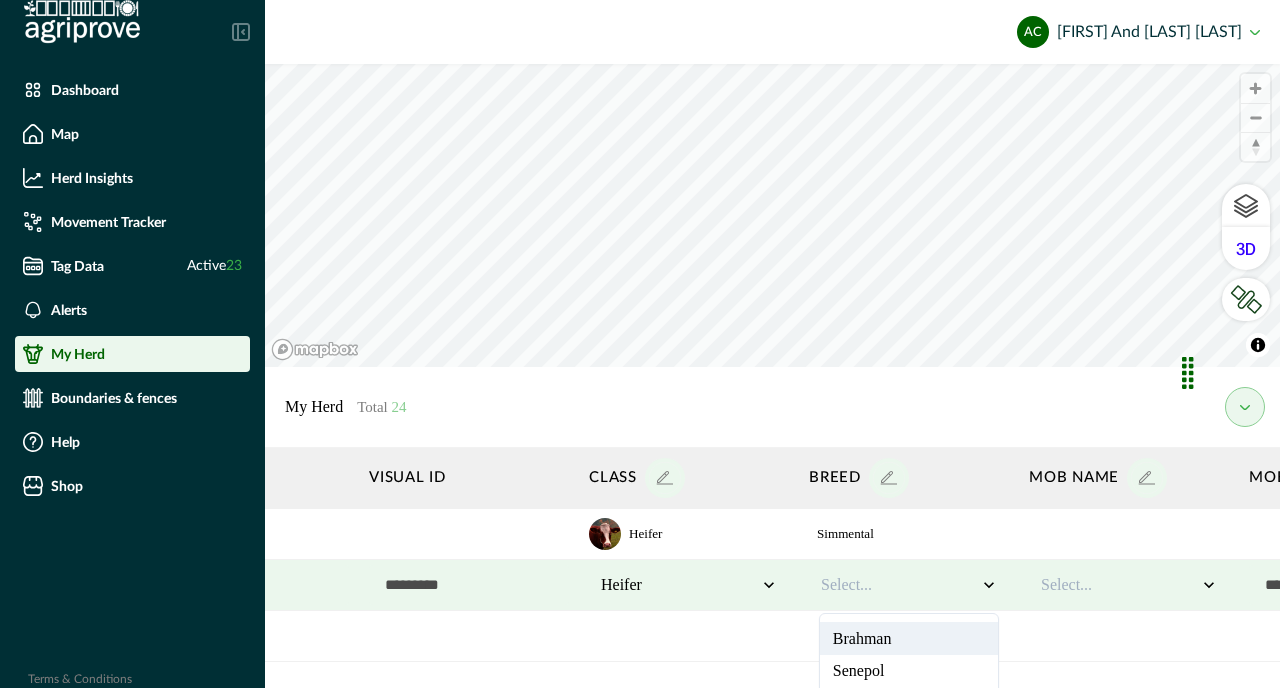 click at bounding box center (899, 585) 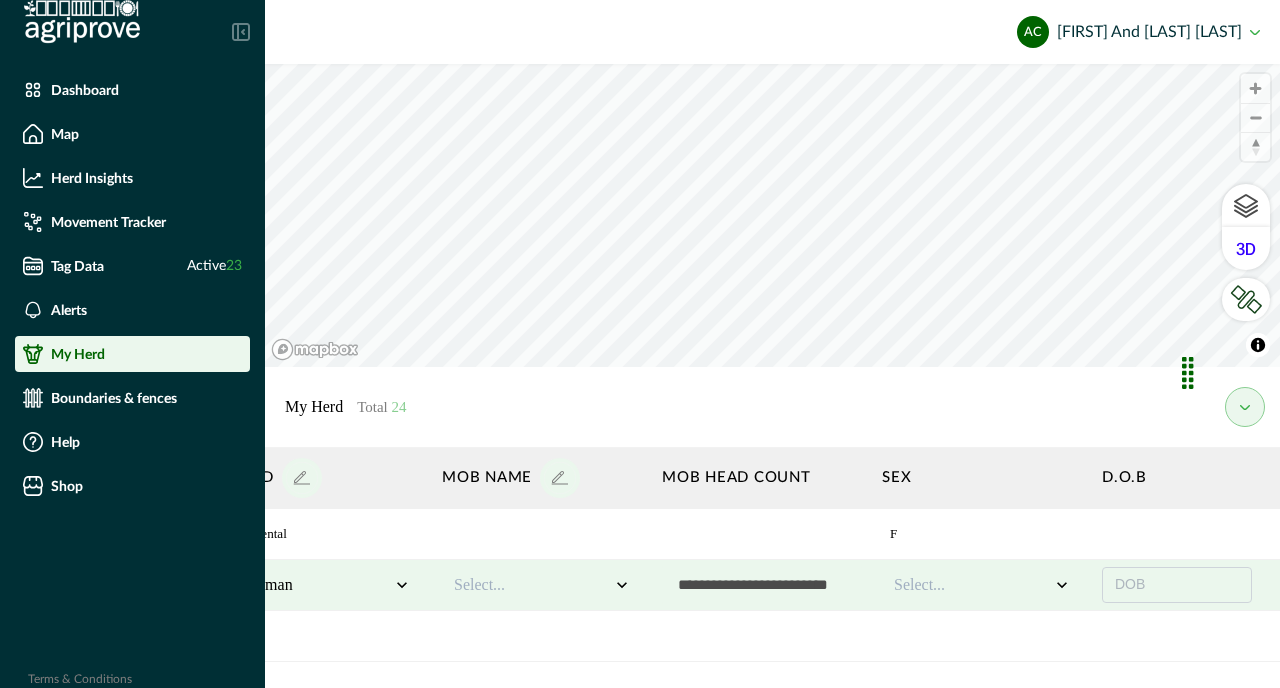 scroll, scrollTop: 0, scrollLeft: 1132, axis: horizontal 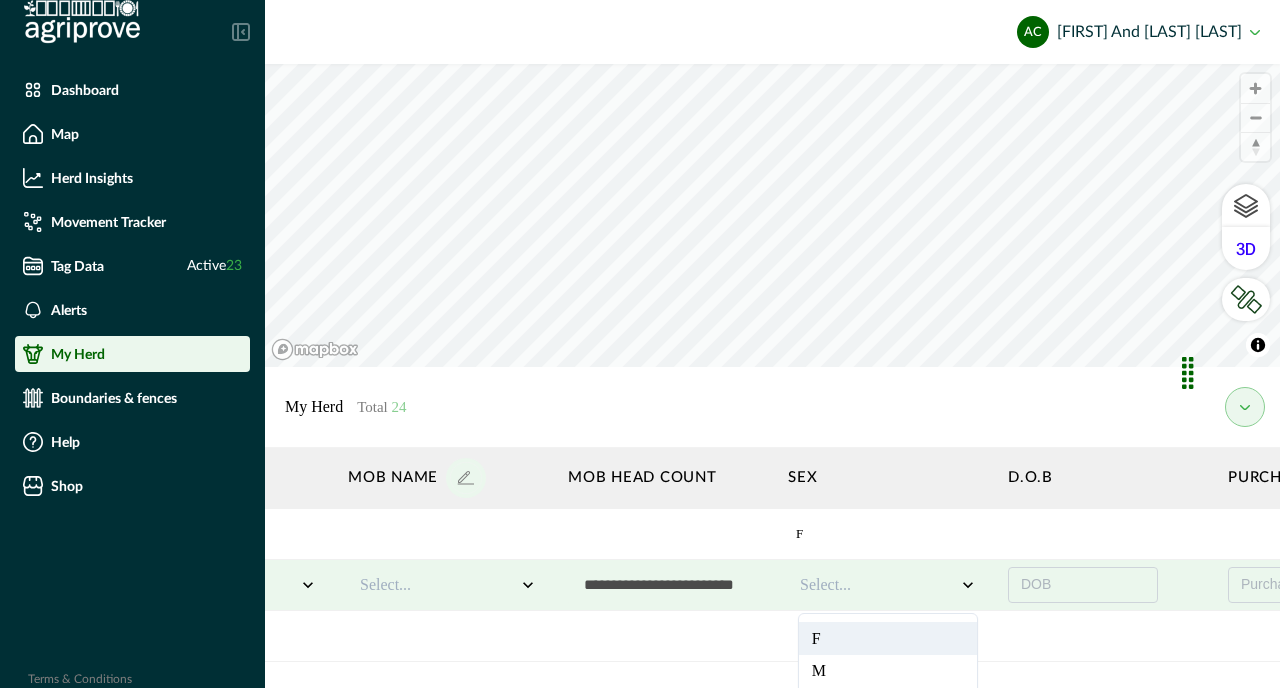 click at bounding box center (878, 585) 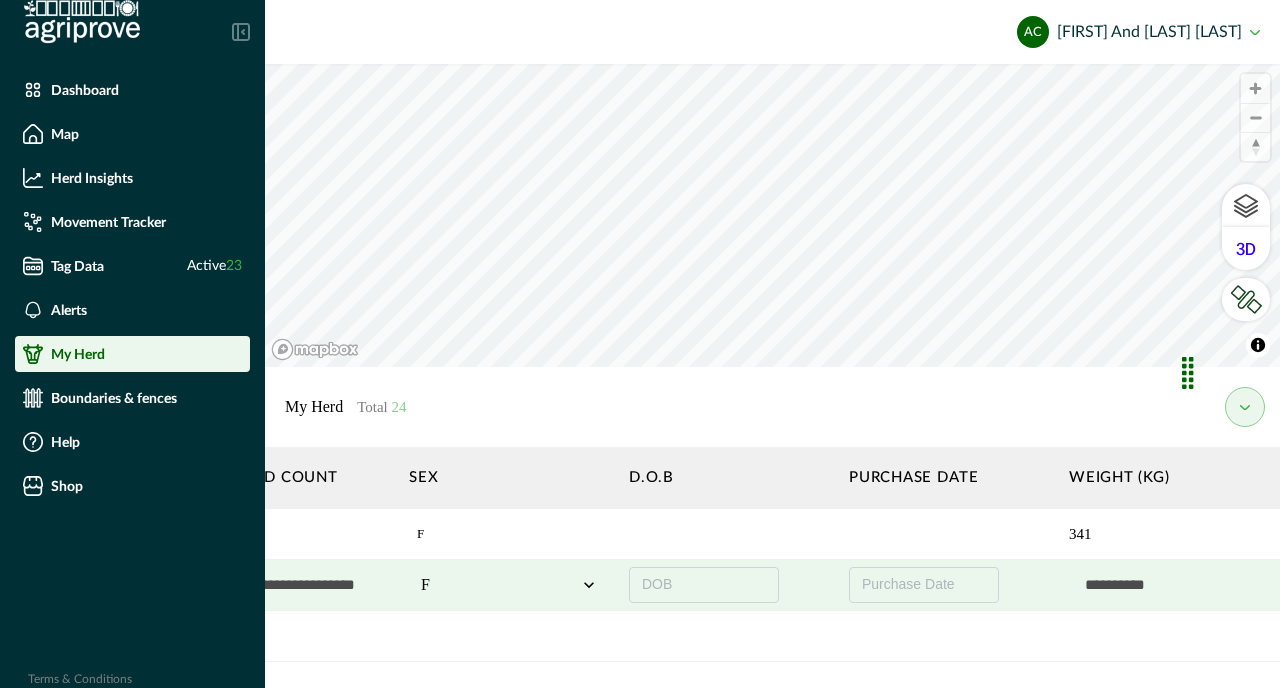 scroll, scrollTop: 0, scrollLeft: 1767, axis: horizontal 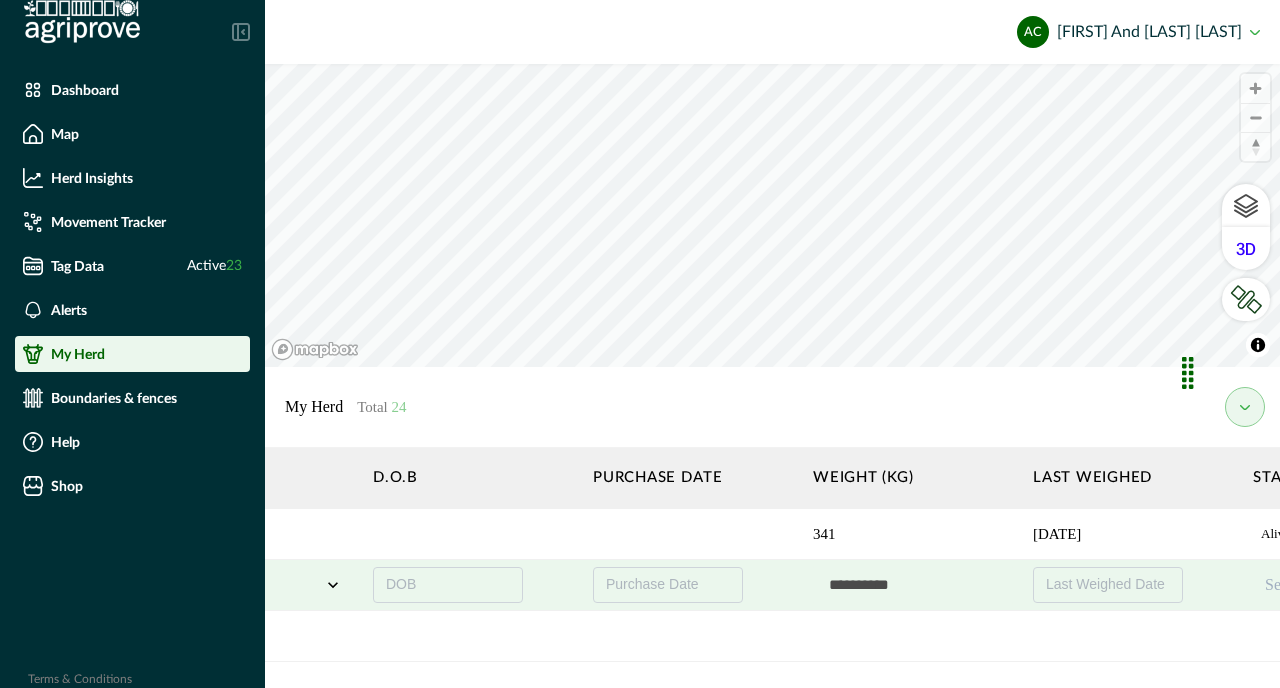 click at bounding box center (913, 585) 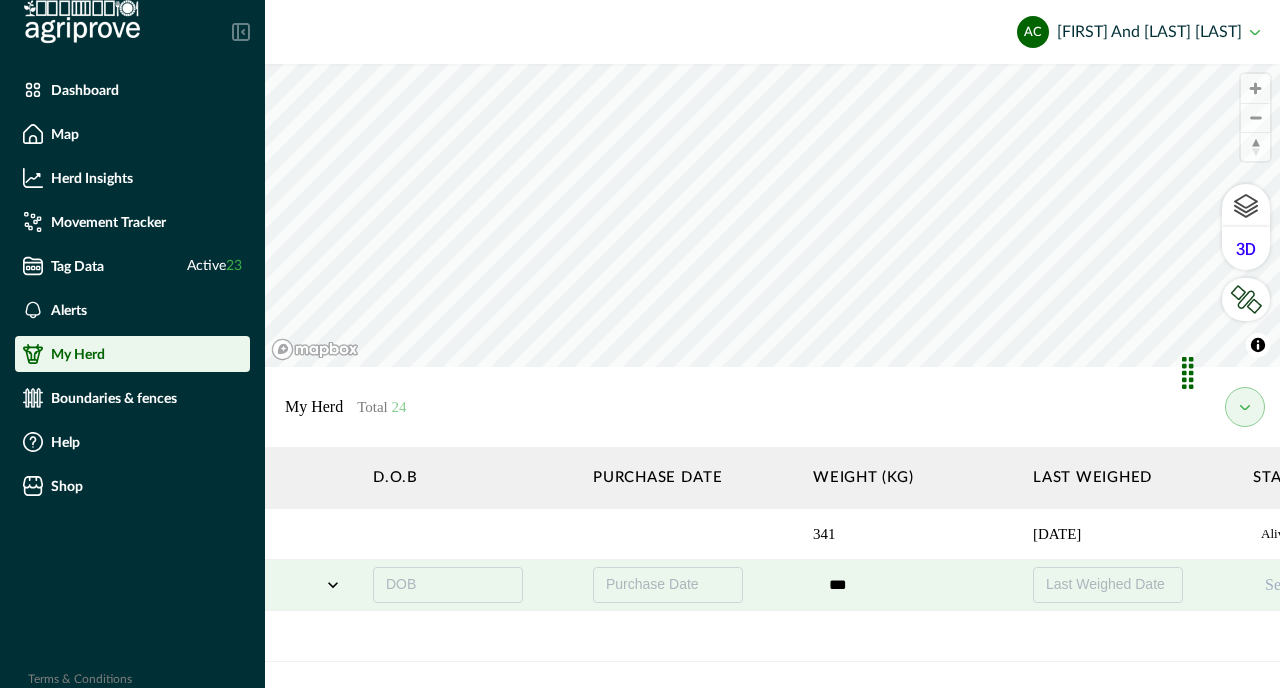 type on "***" 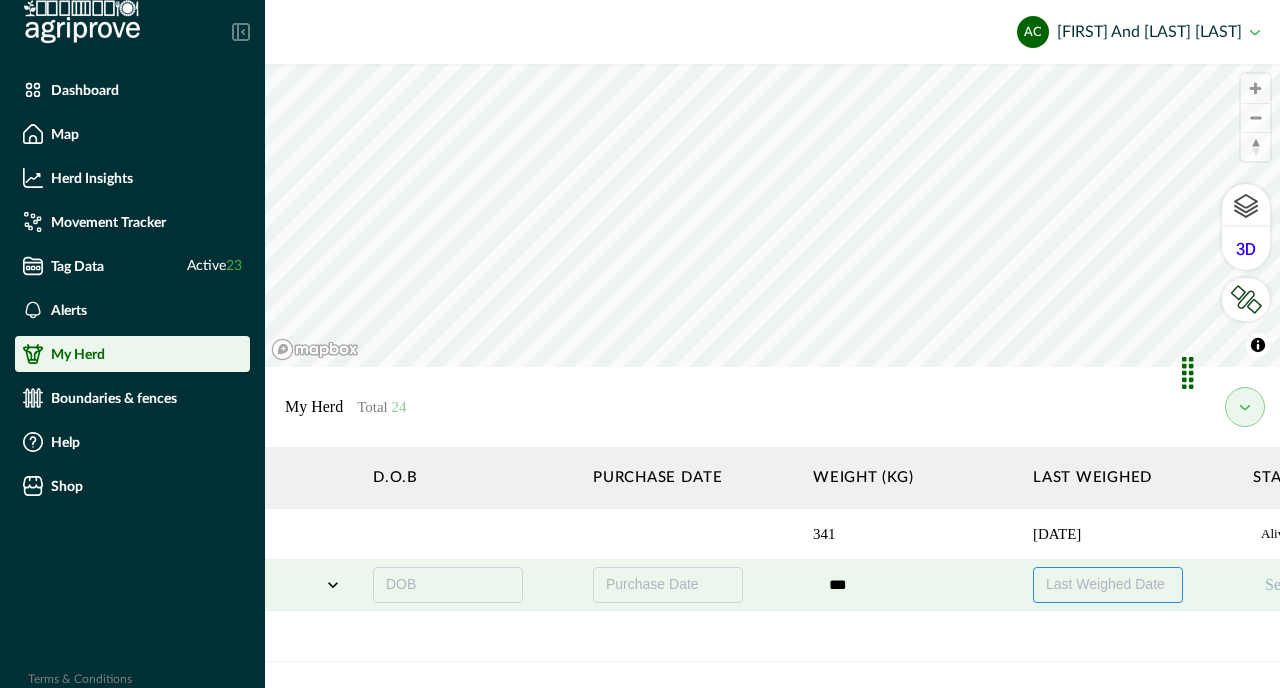 type 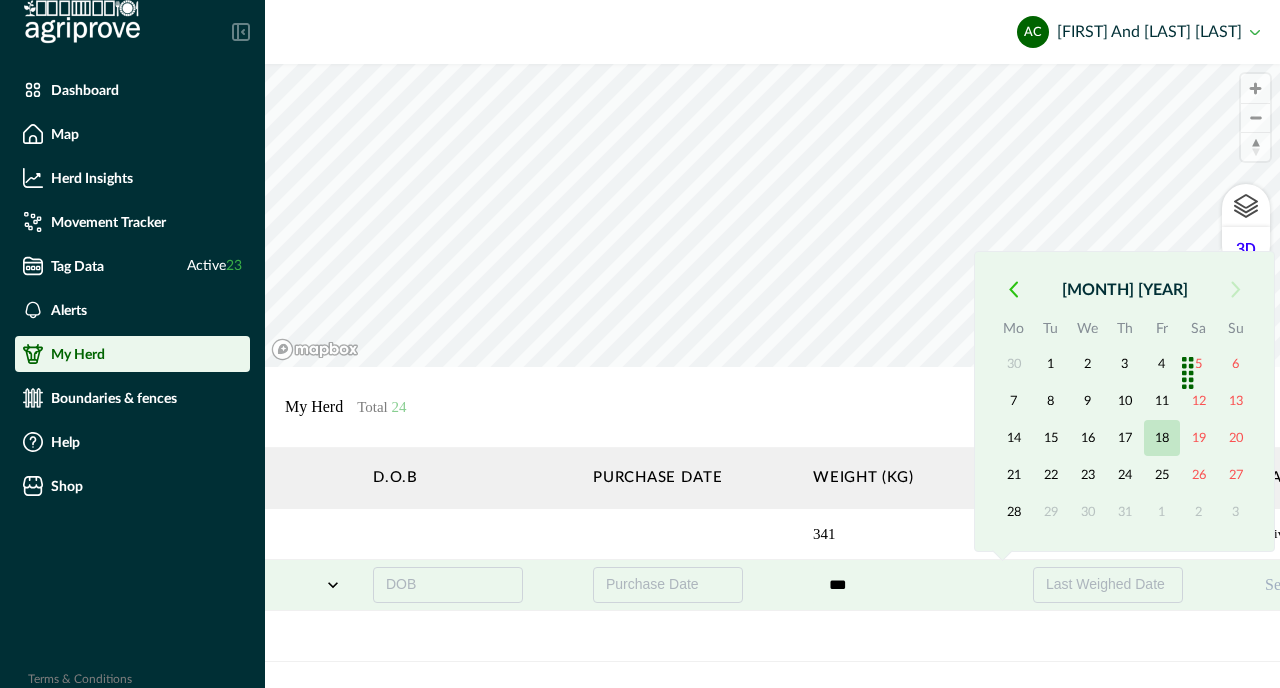 click on "18" at bounding box center [1162, 438] 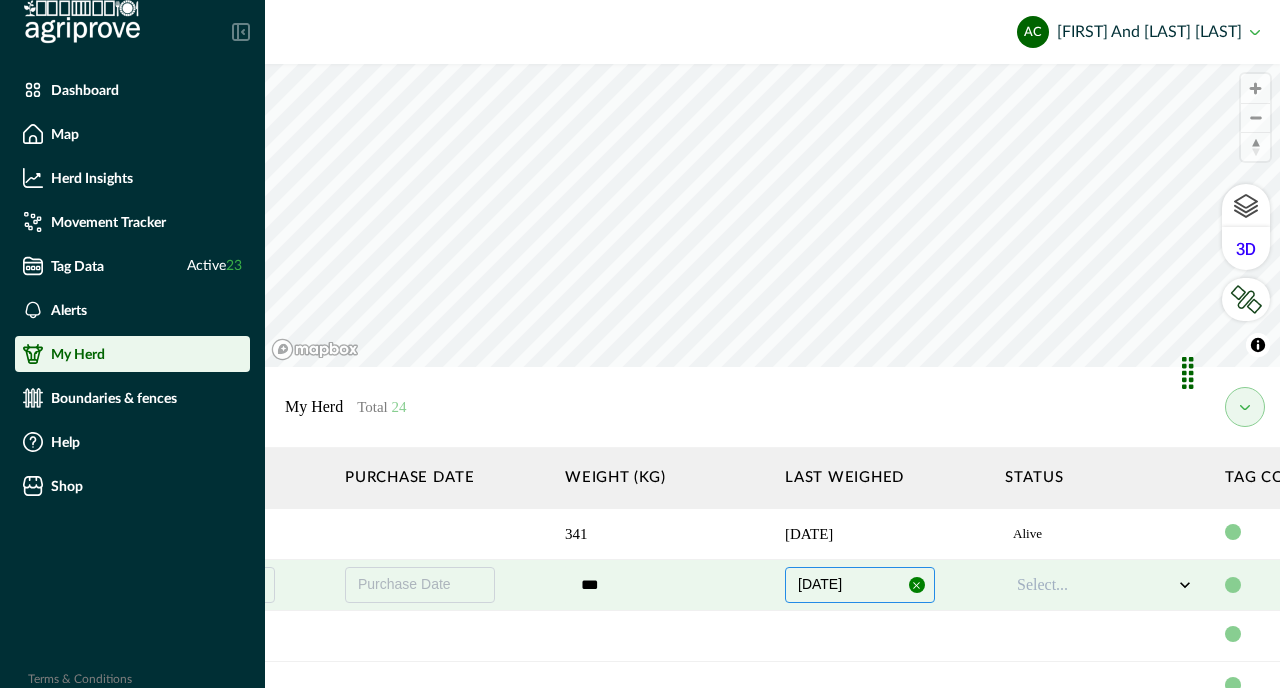 scroll, scrollTop: 0, scrollLeft: 2040, axis: horizontal 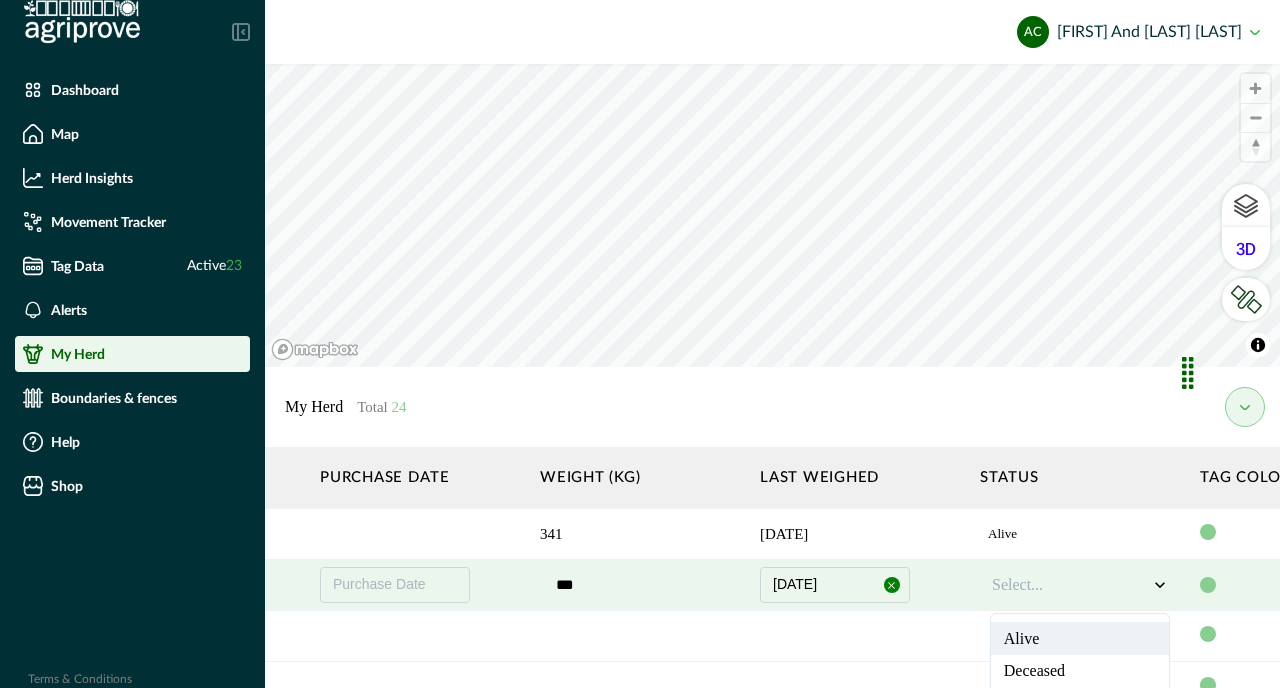 click at bounding box center (1070, 585) 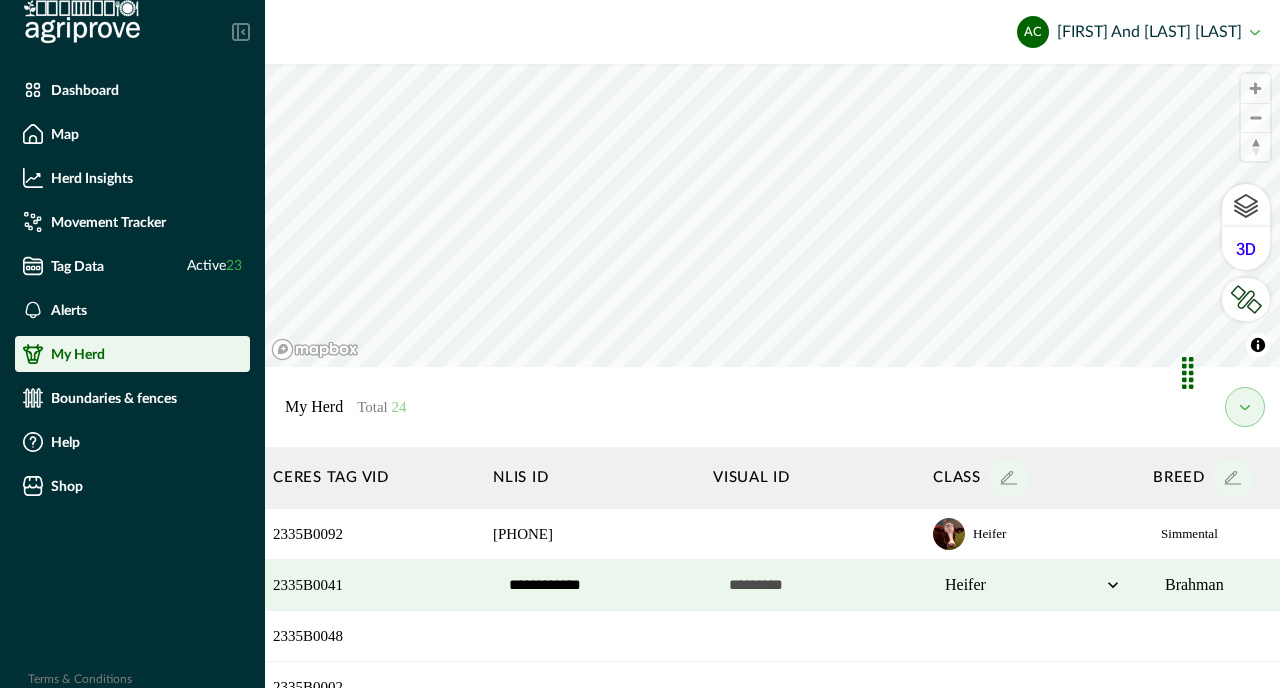 scroll, scrollTop: 0, scrollLeft: 0, axis: both 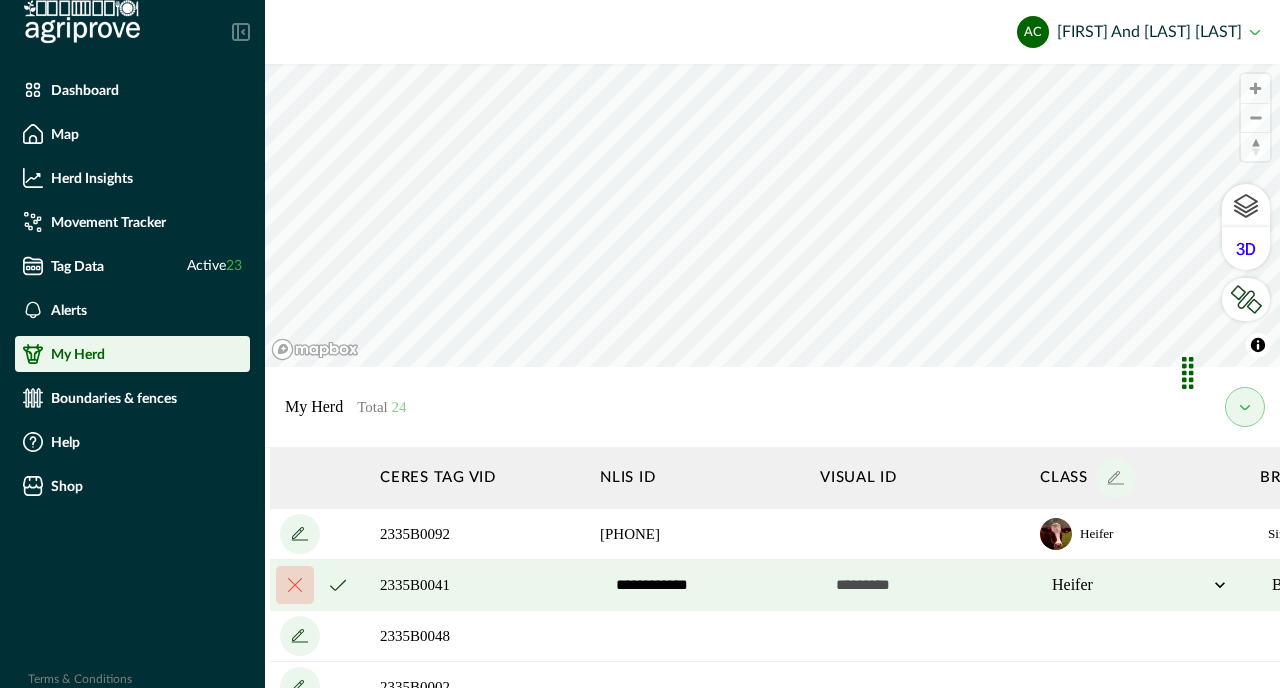 click at bounding box center [338, 585] 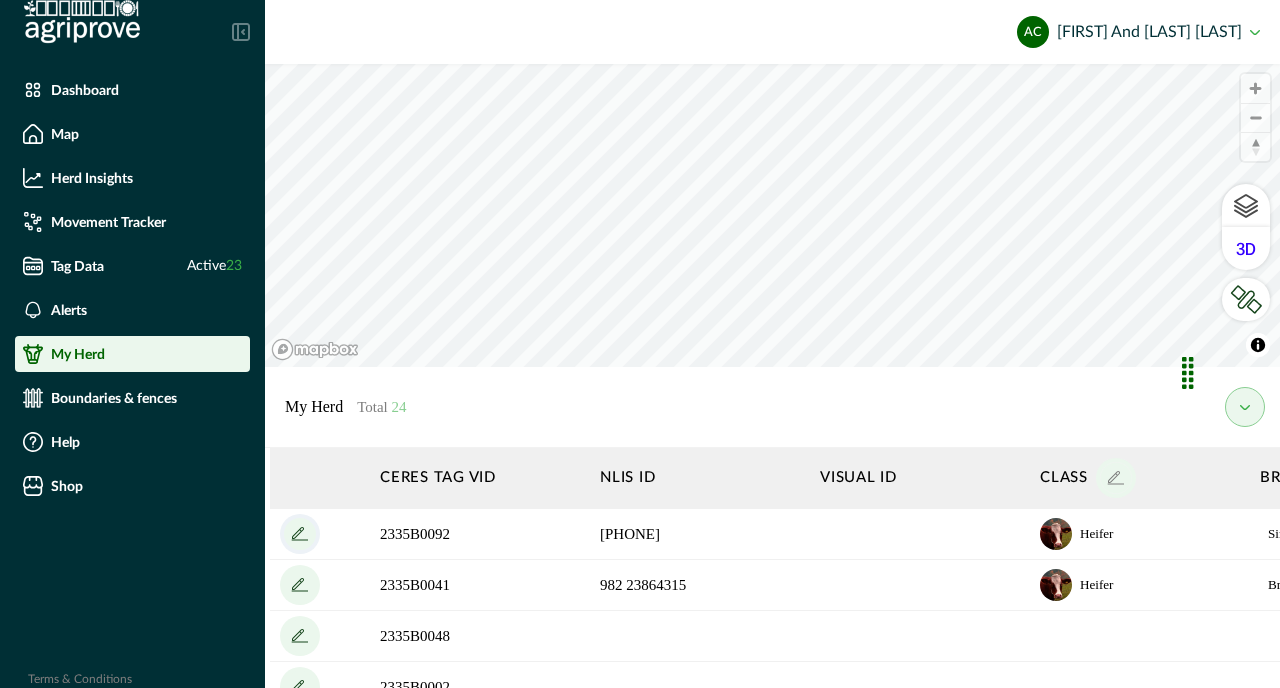 click 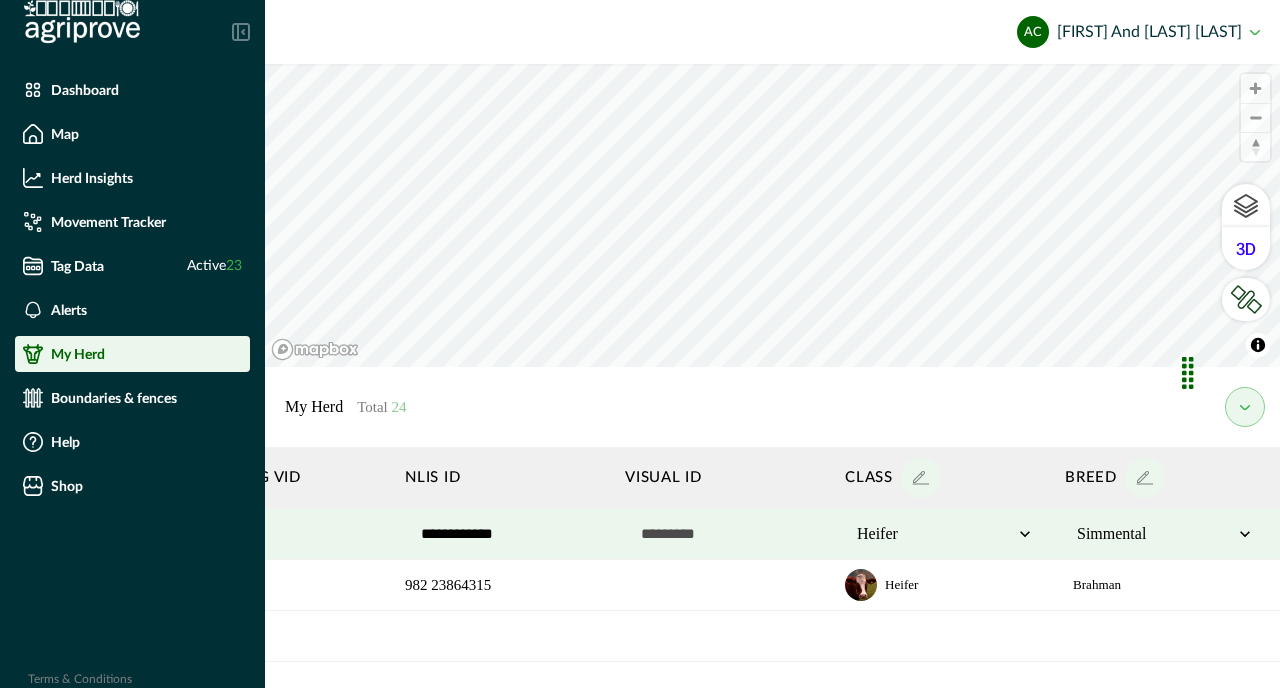 scroll, scrollTop: 0, scrollLeft: 334, axis: horizontal 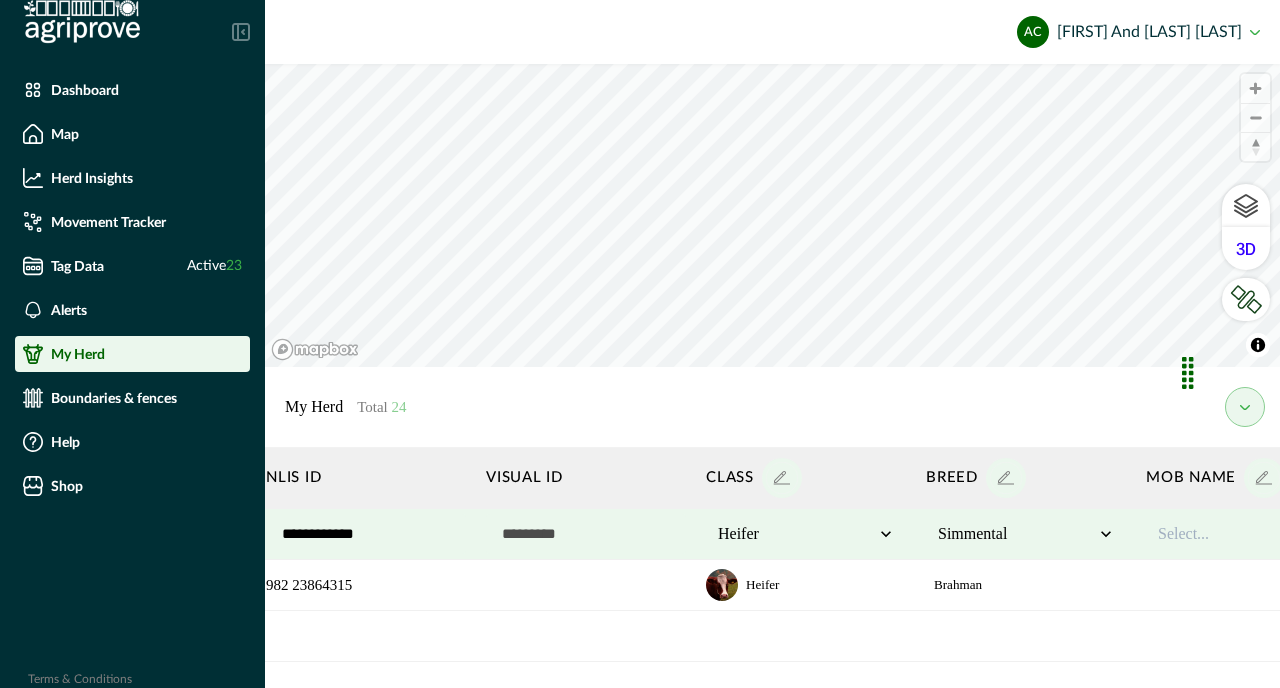 click at bounding box center (1016, 534) 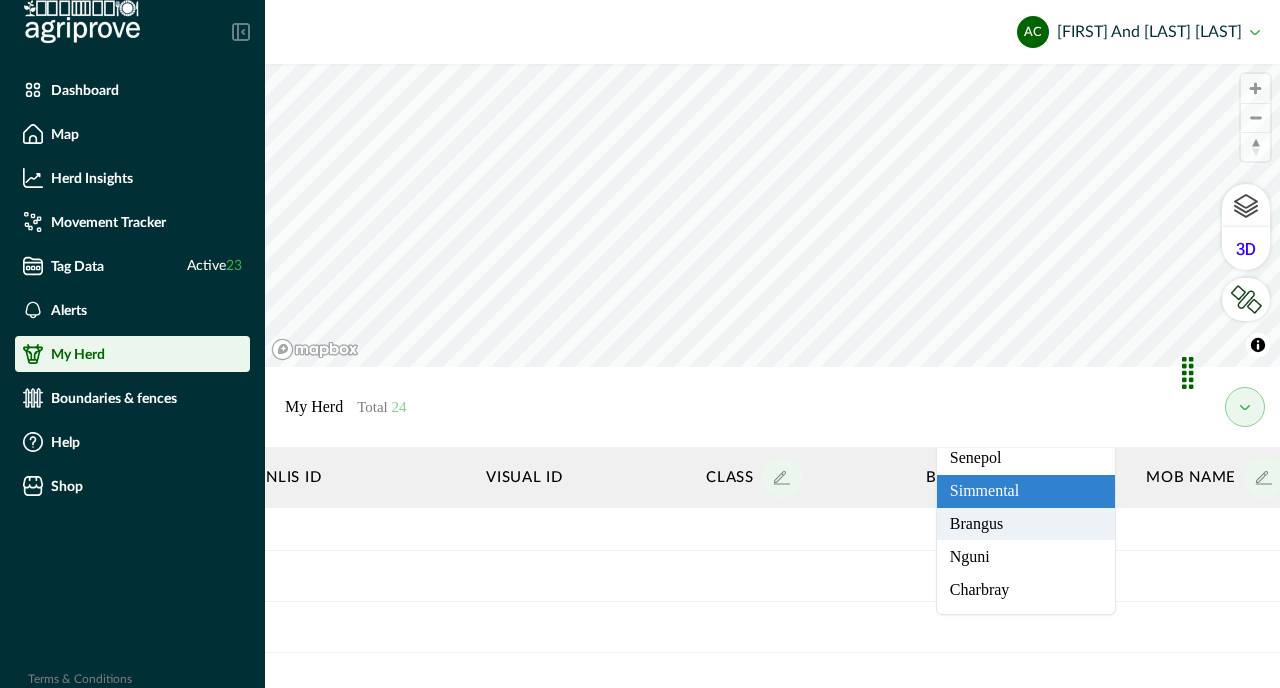 scroll, scrollTop: 158, scrollLeft: 334, axis: both 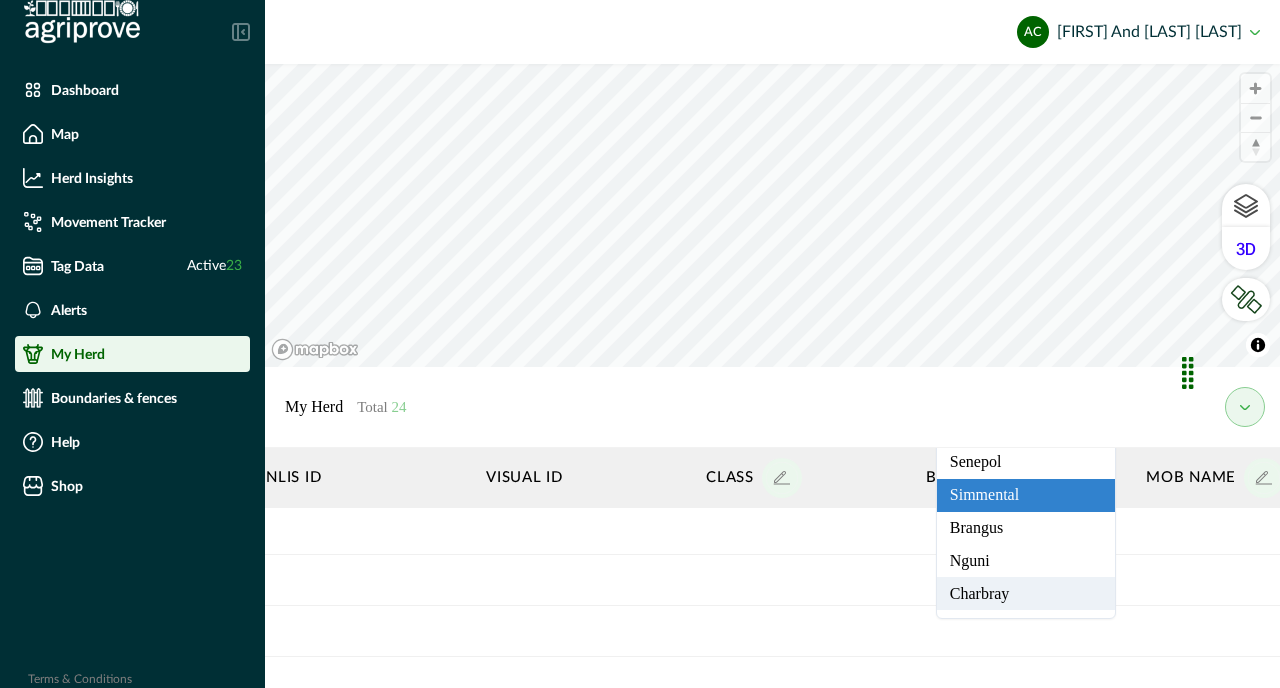 click on "Charbray" at bounding box center [1026, 593] 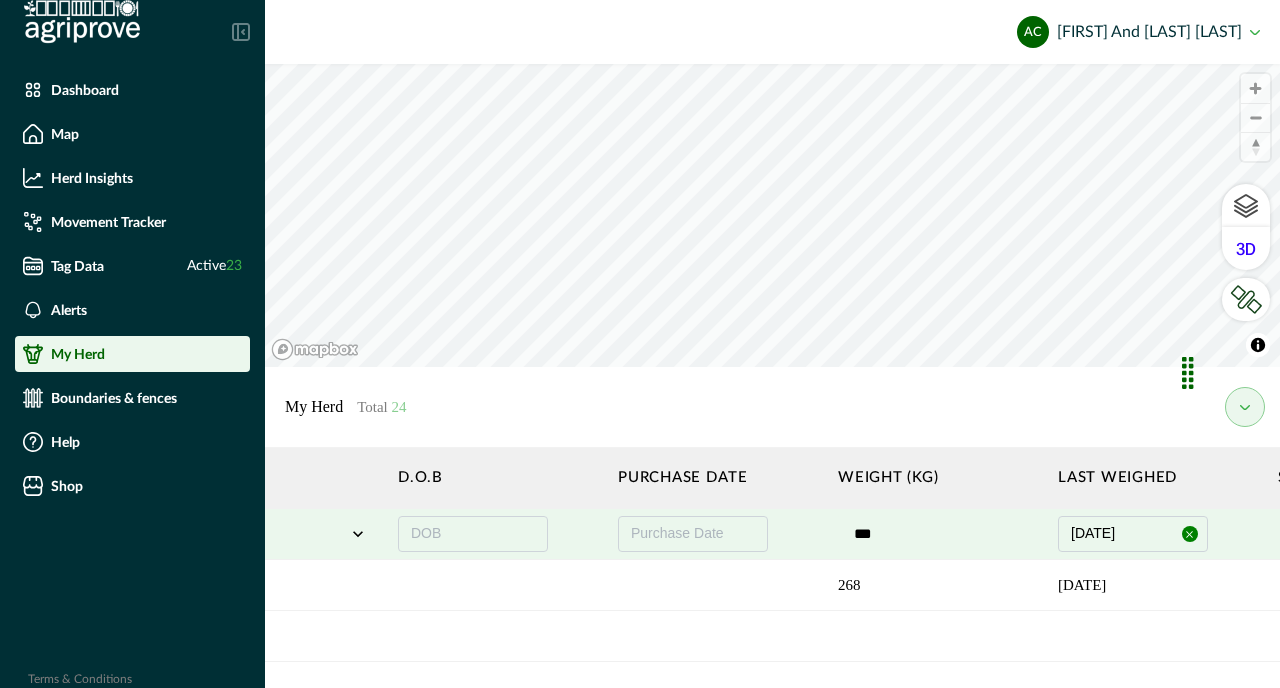 scroll, scrollTop: 0, scrollLeft: 1749, axis: horizontal 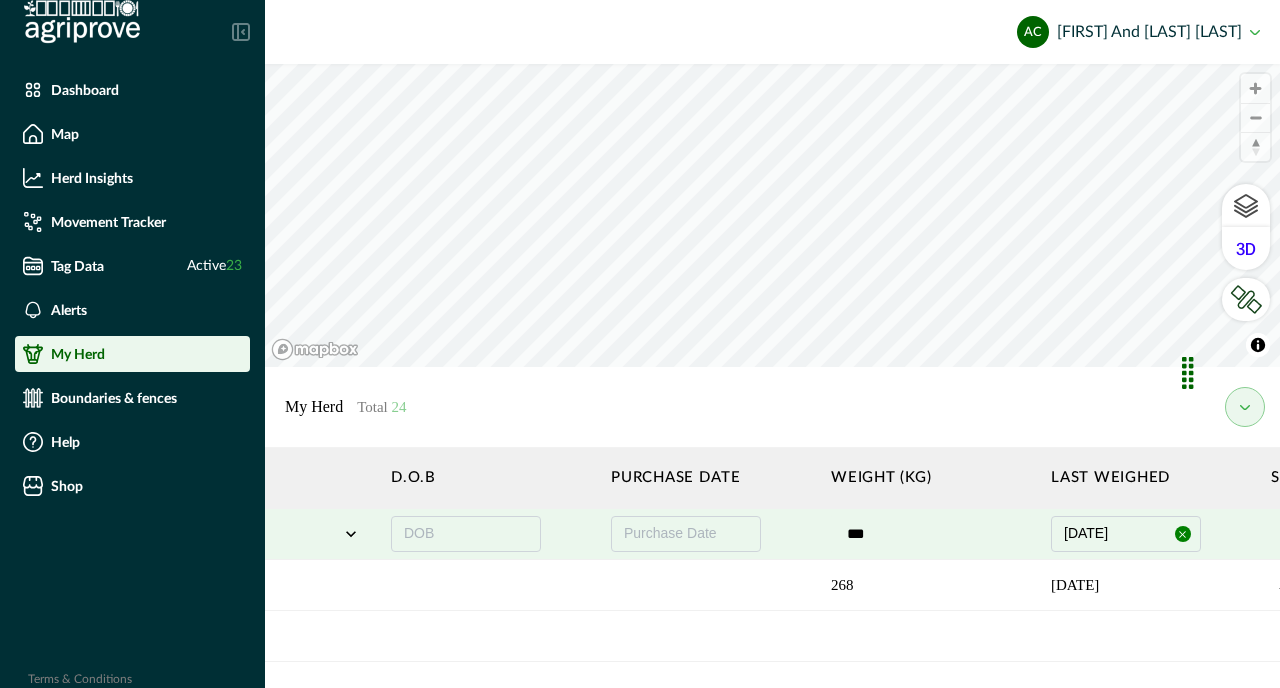 click on "***" at bounding box center [931, 534] 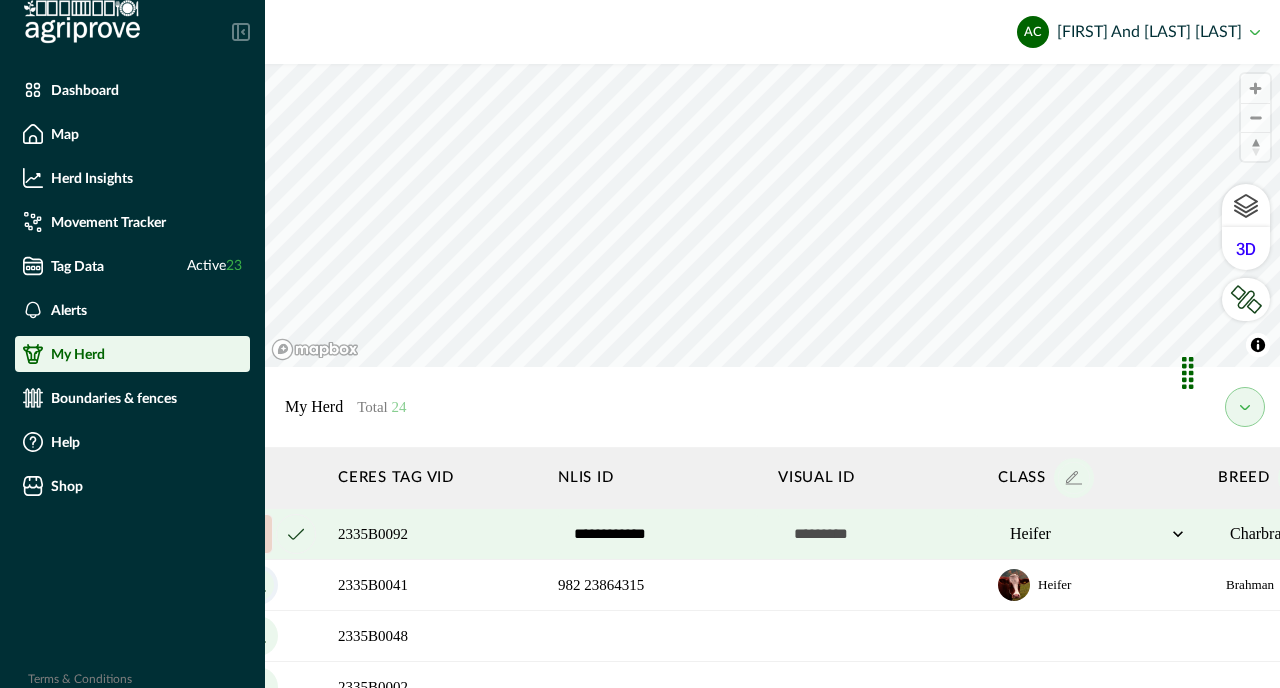 scroll, scrollTop: 0, scrollLeft: 0, axis: both 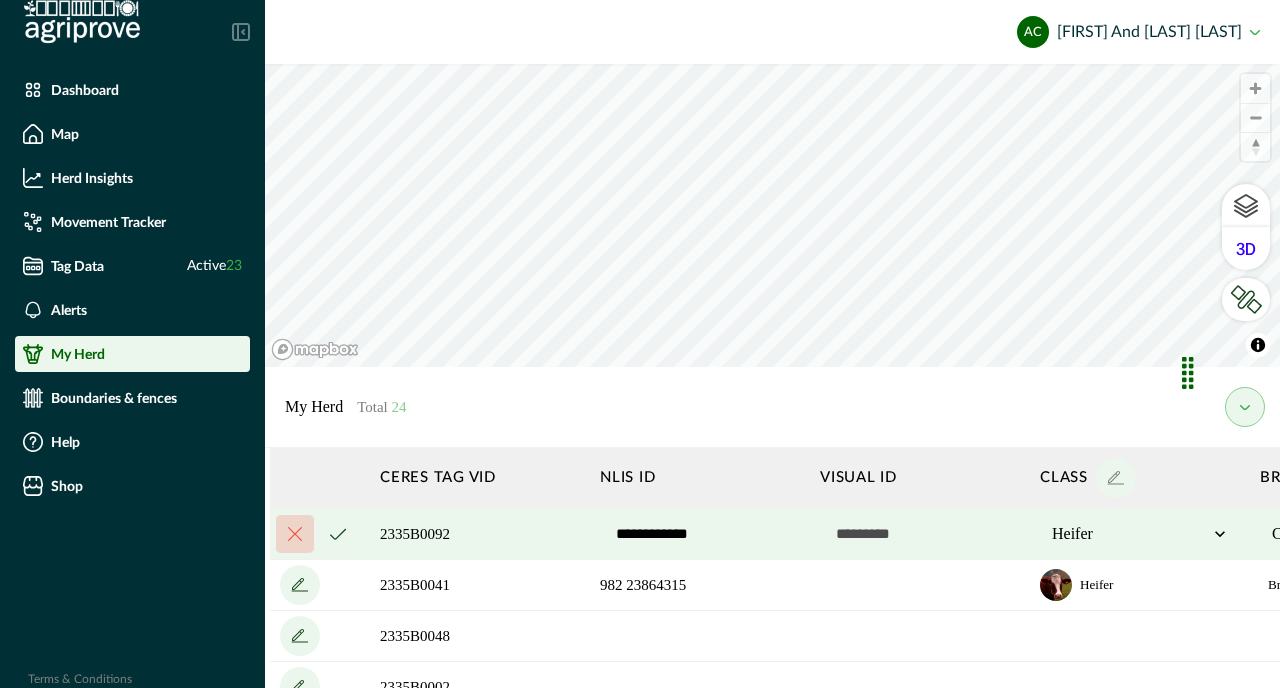 type on "***" 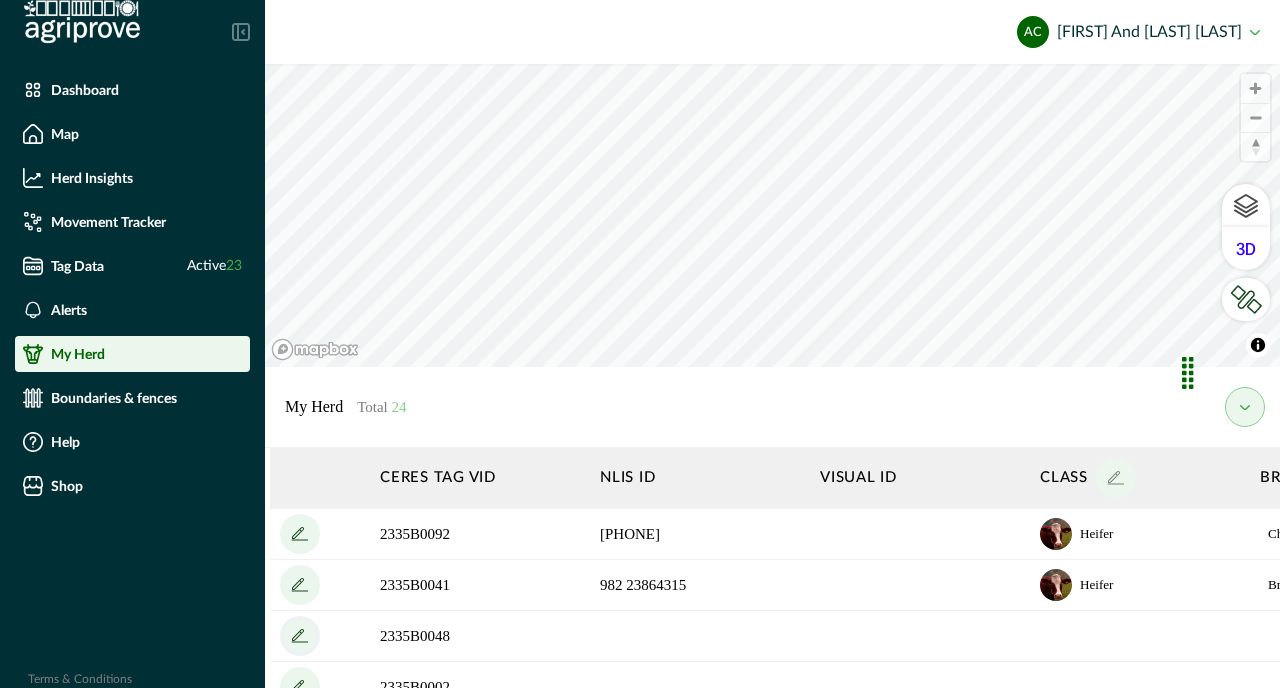 click 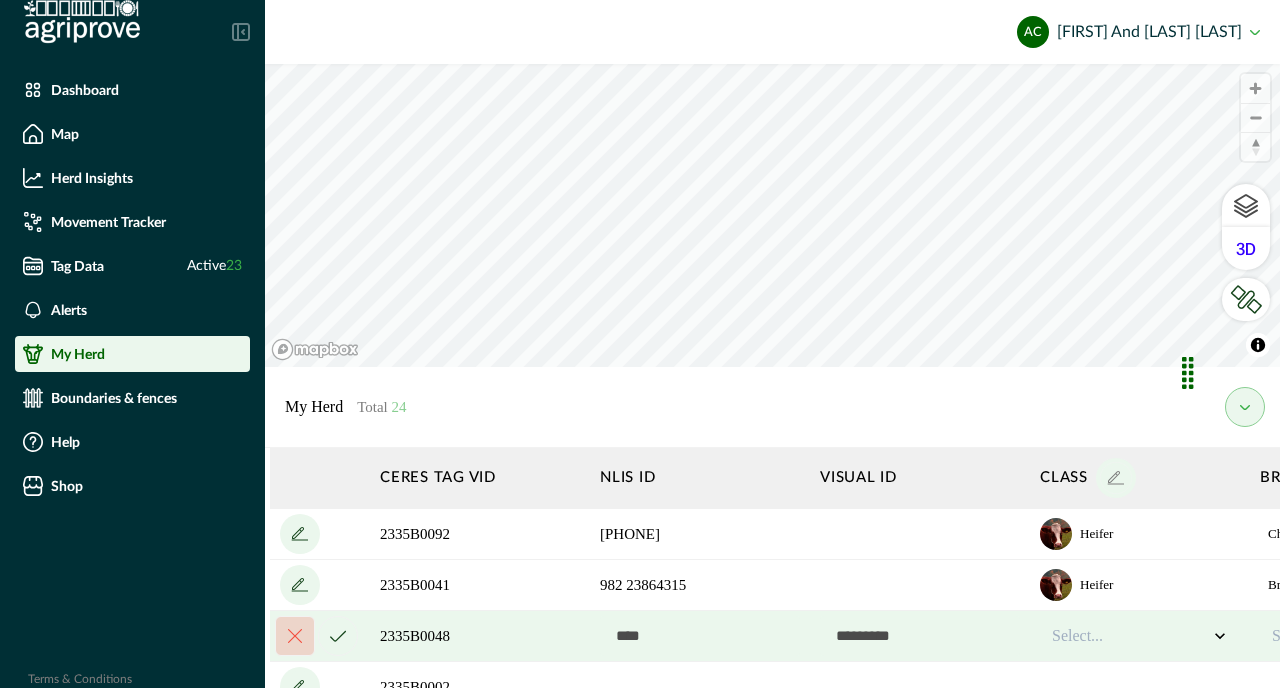 click on "982 23864315" at bounding box center [700, 585] 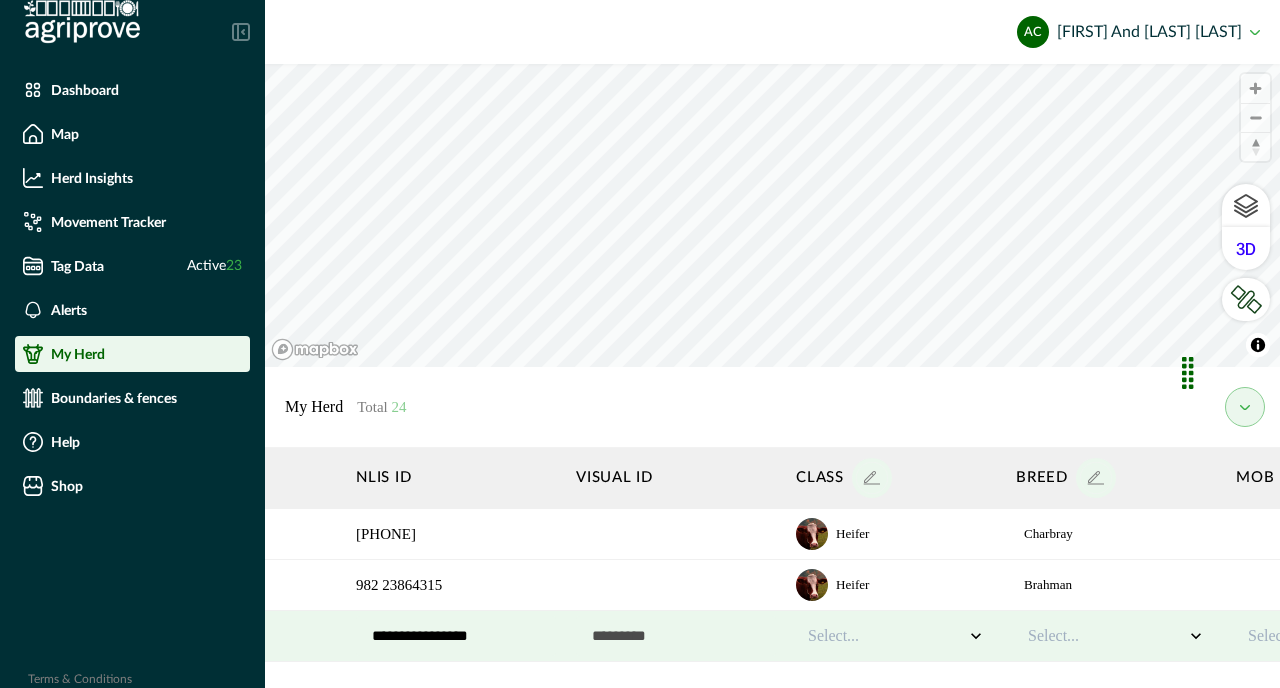 scroll, scrollTop: 0, scrollLeft: 292, axis: horizontal 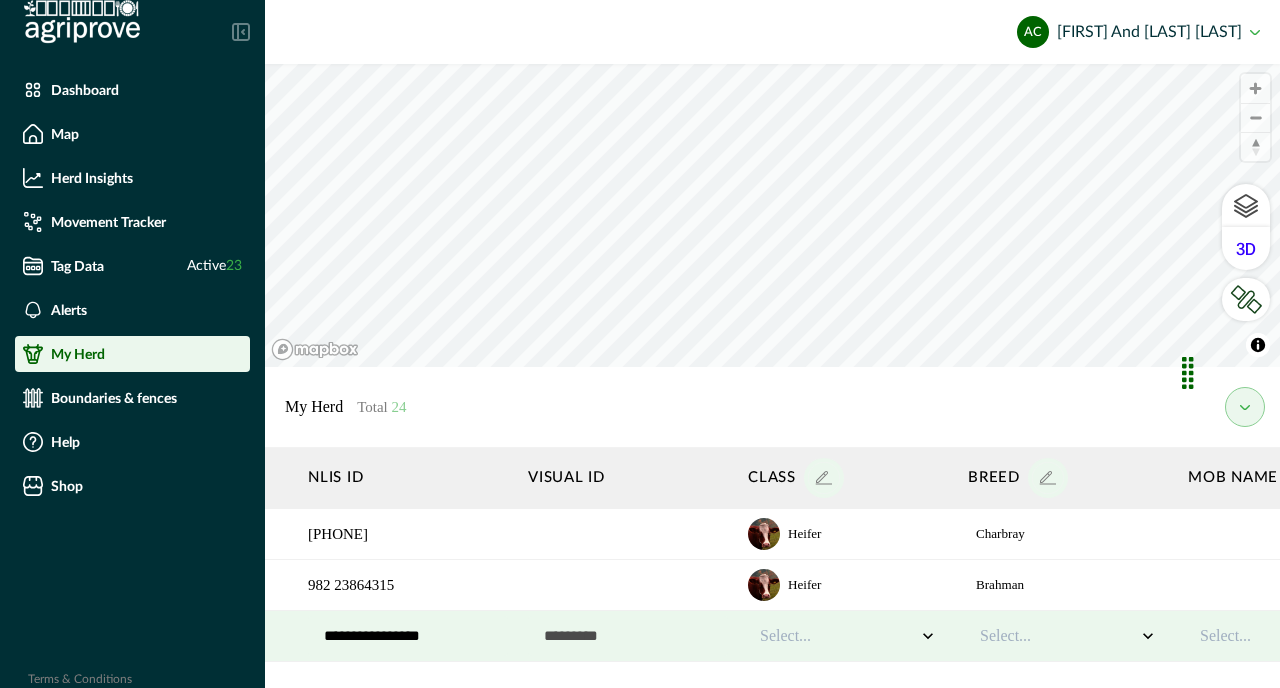 type on "**********" 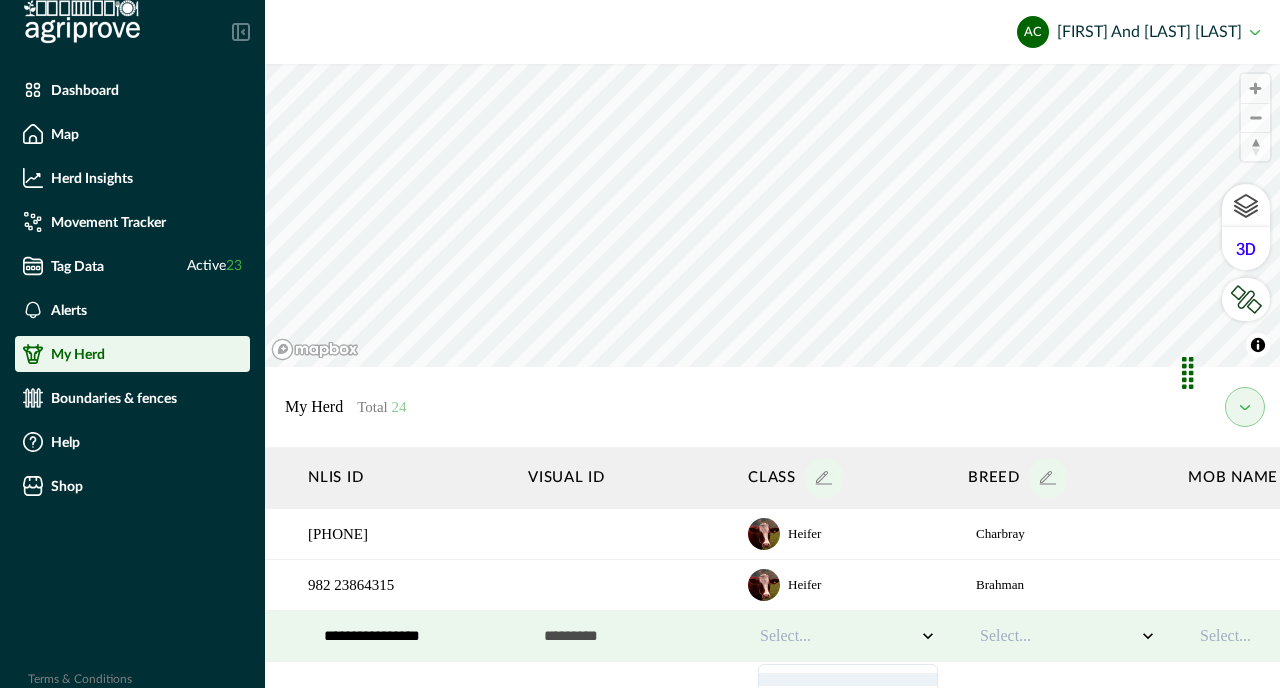 click at bounding box center (838, 636) 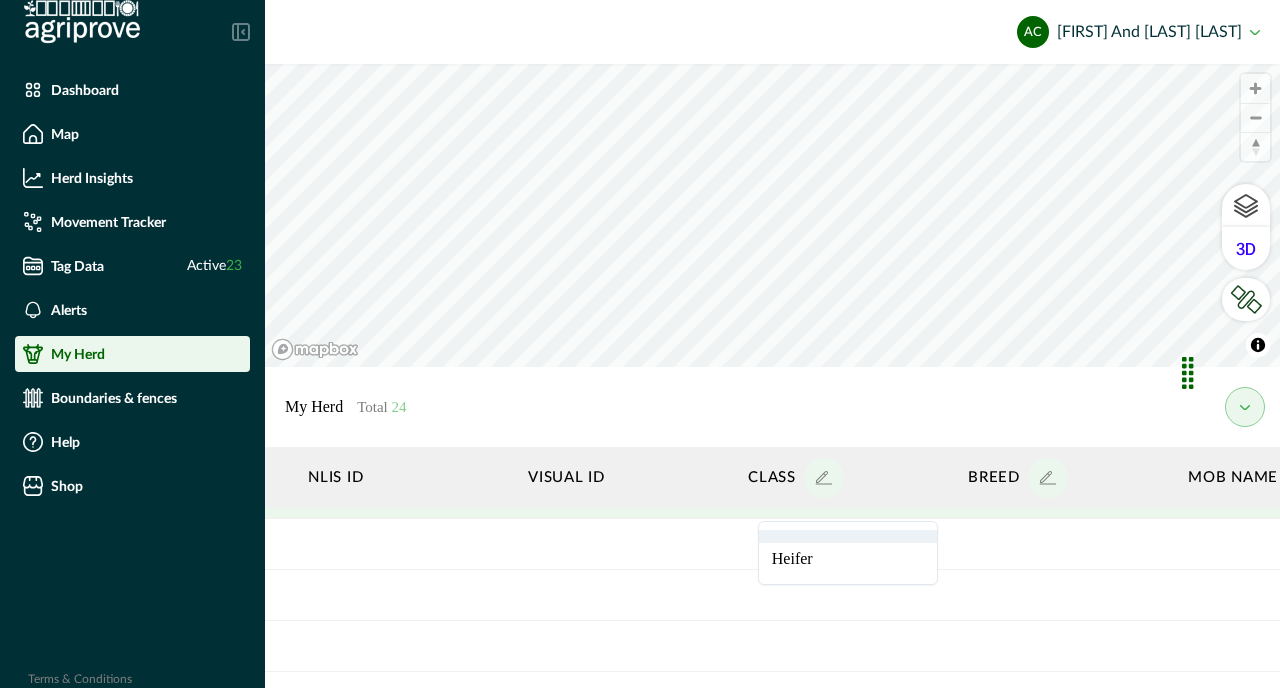 scroll, scrollTop: 145, scrollLeft: 292, axis: both 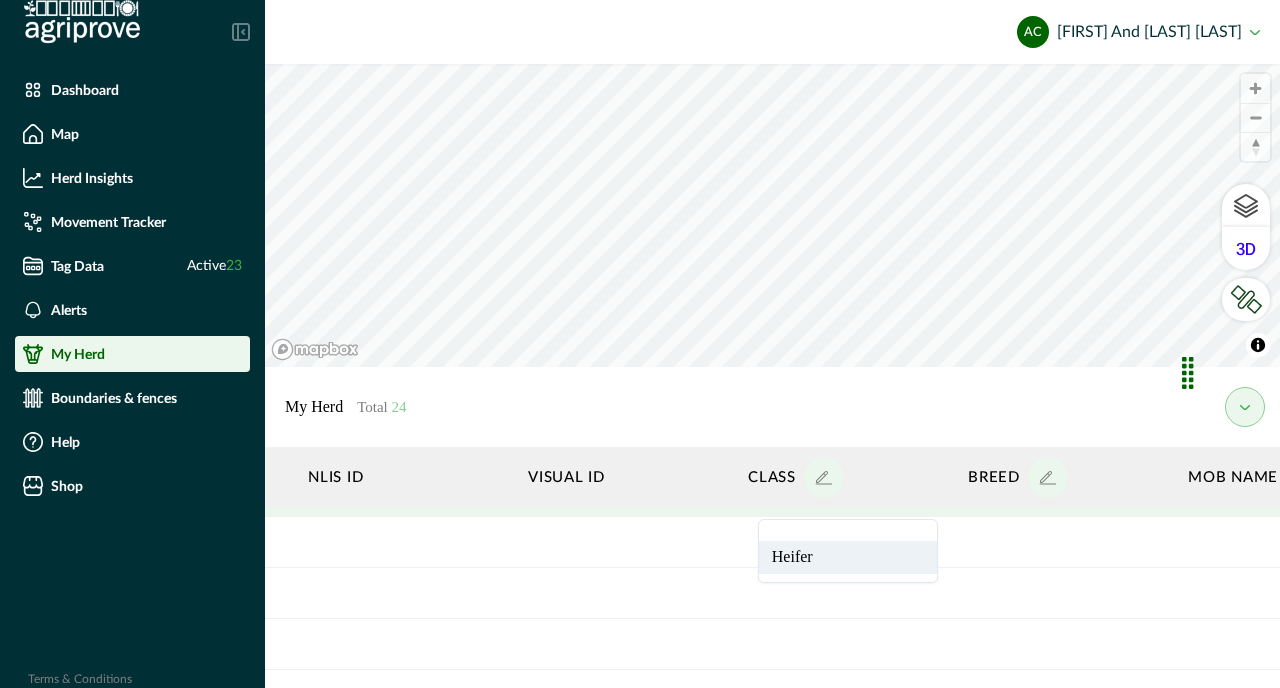 click on "Heifer" at bounding box center [848, 557] 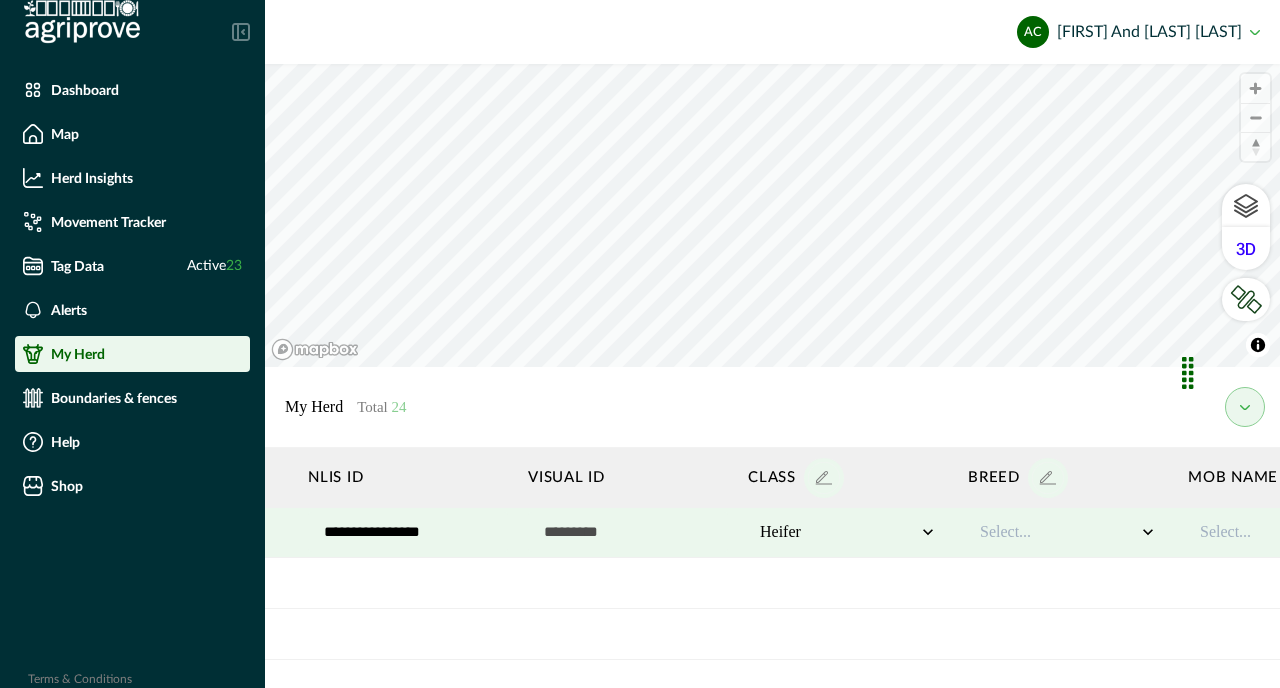 scroll, scrollTop: 42, scrollLeft: 292, axis: both 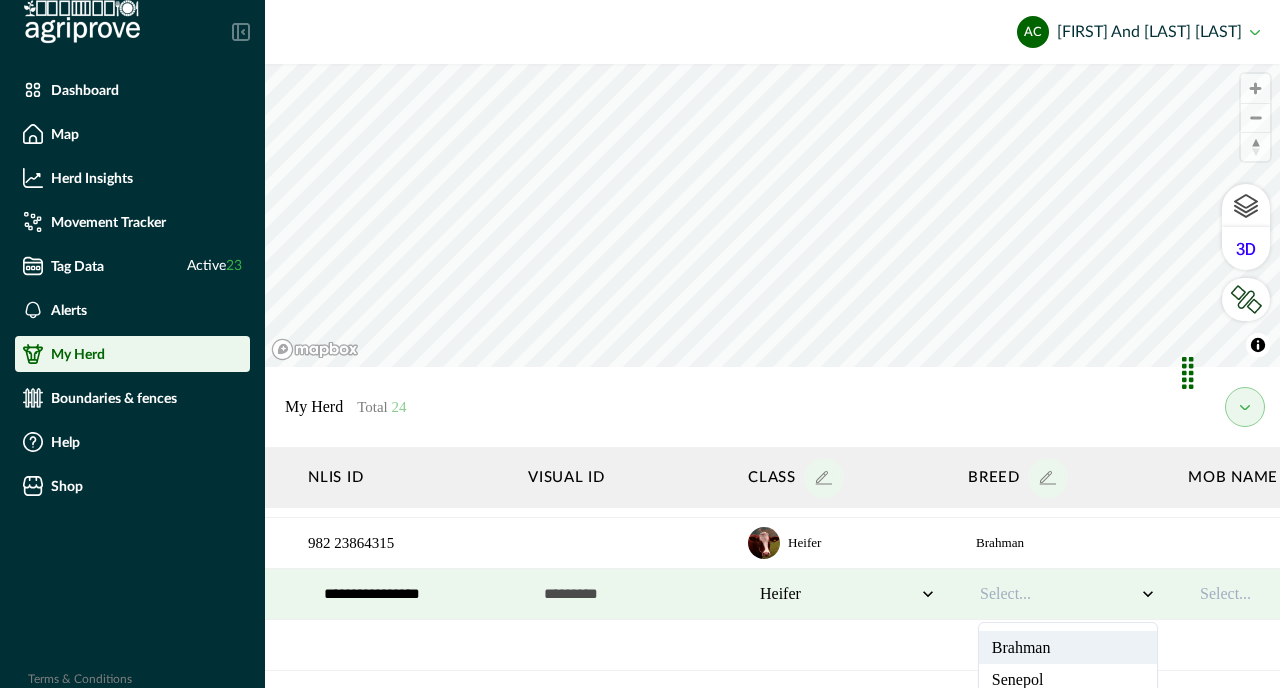 click at bounding box center (1058, 594) 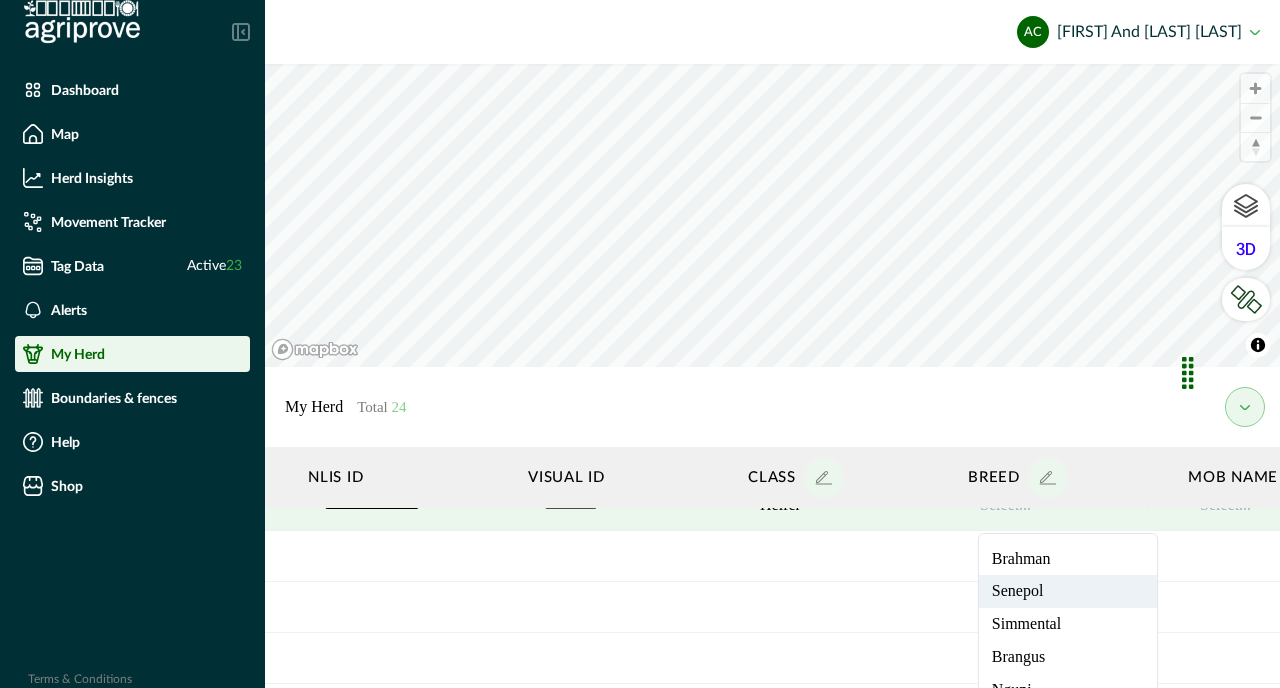 scroll, scrollTop: 247, scrollLeft: 292, axis: both 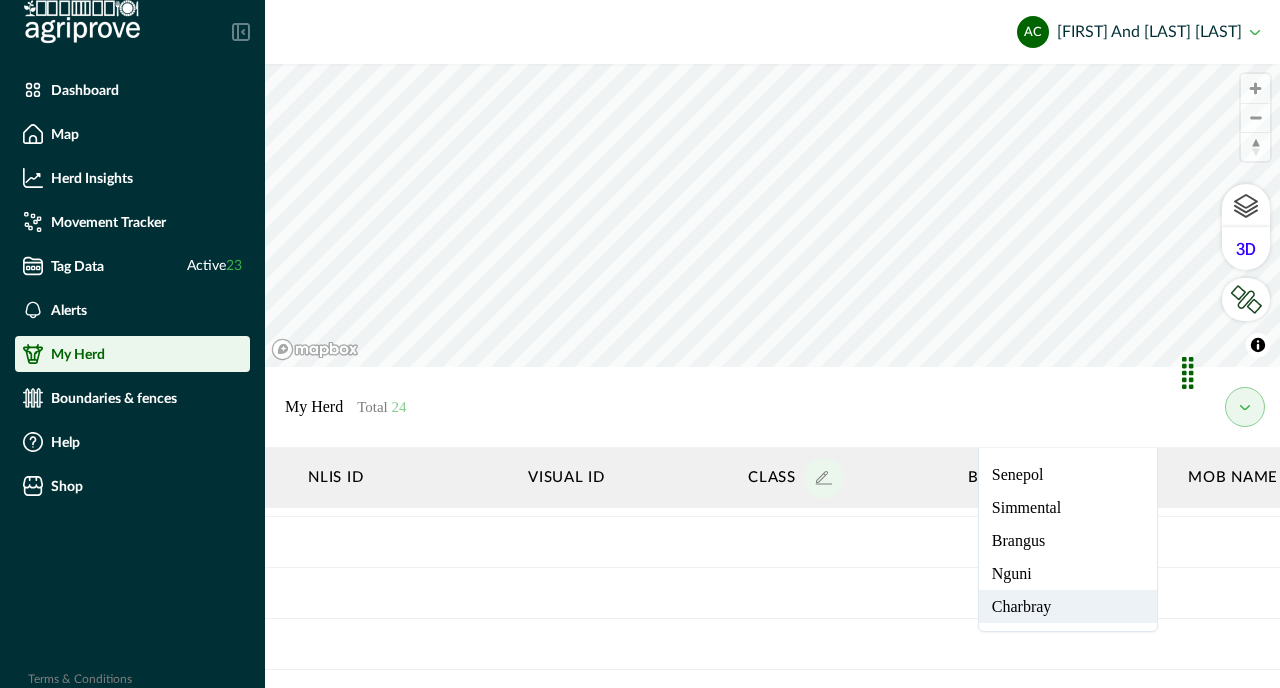 click on "Charbray" at bounding box center [1068, 606] 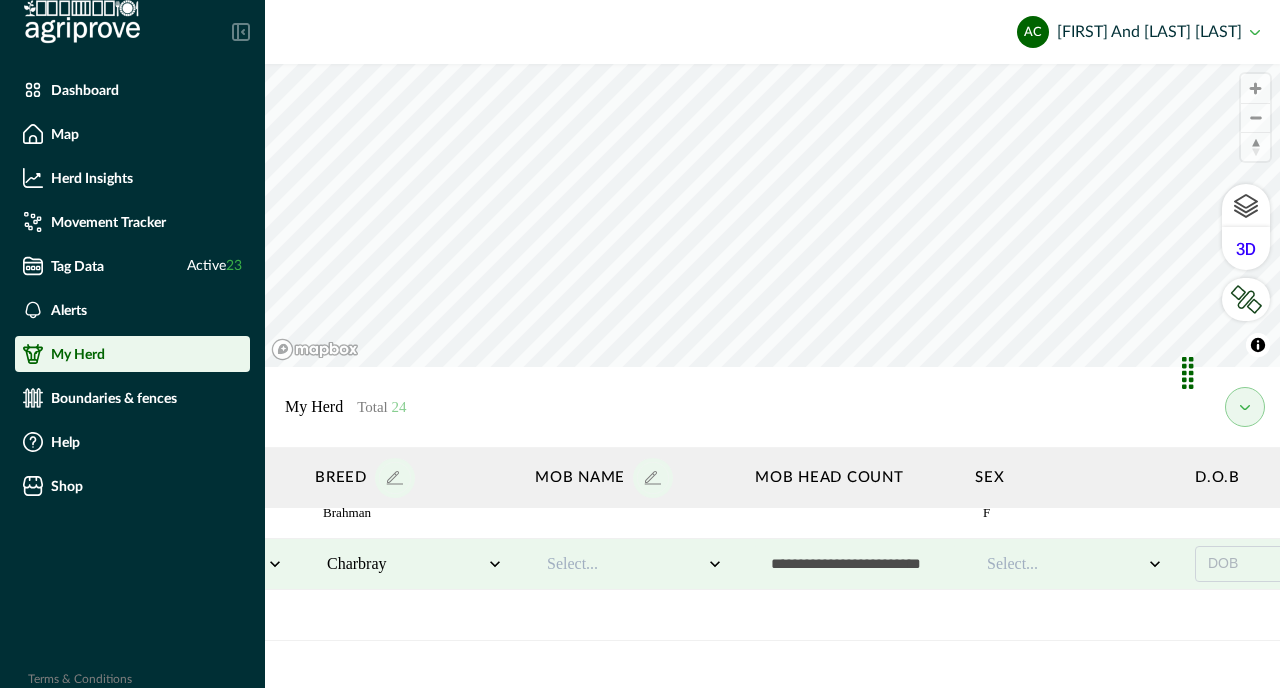 scroll, scrollTop: 72, scrollLeft: 1141, axis: both 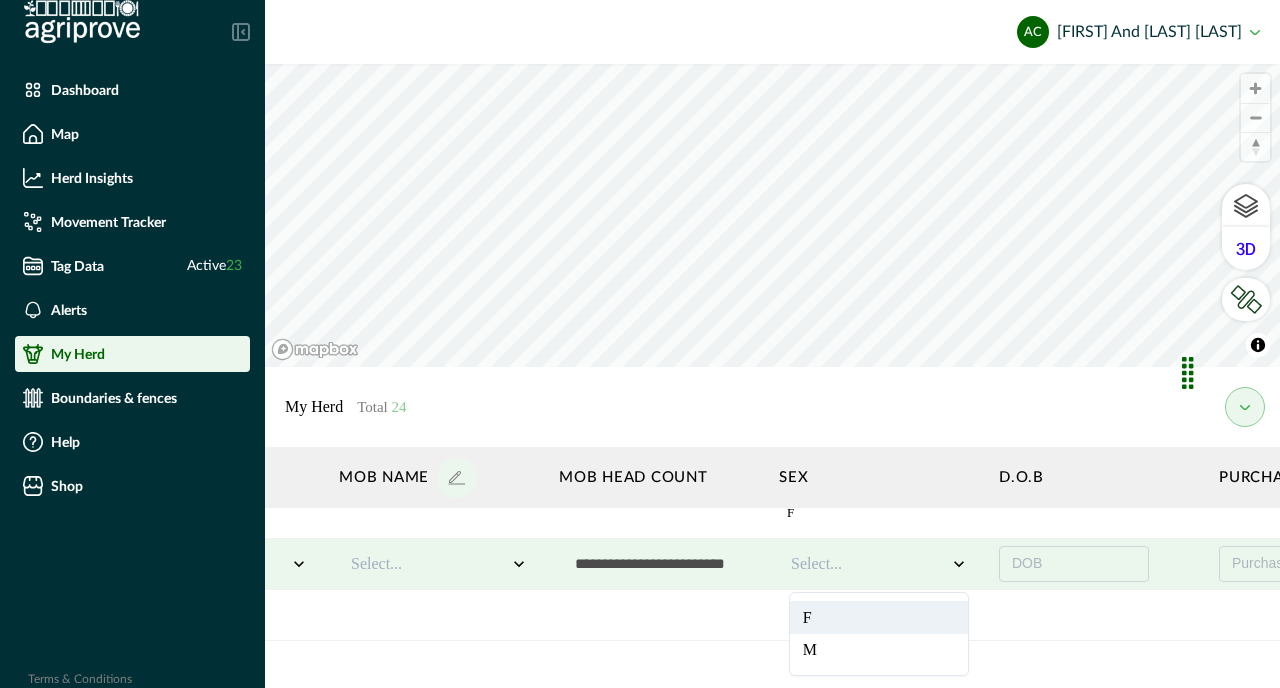click at bounding box center [869, 564] 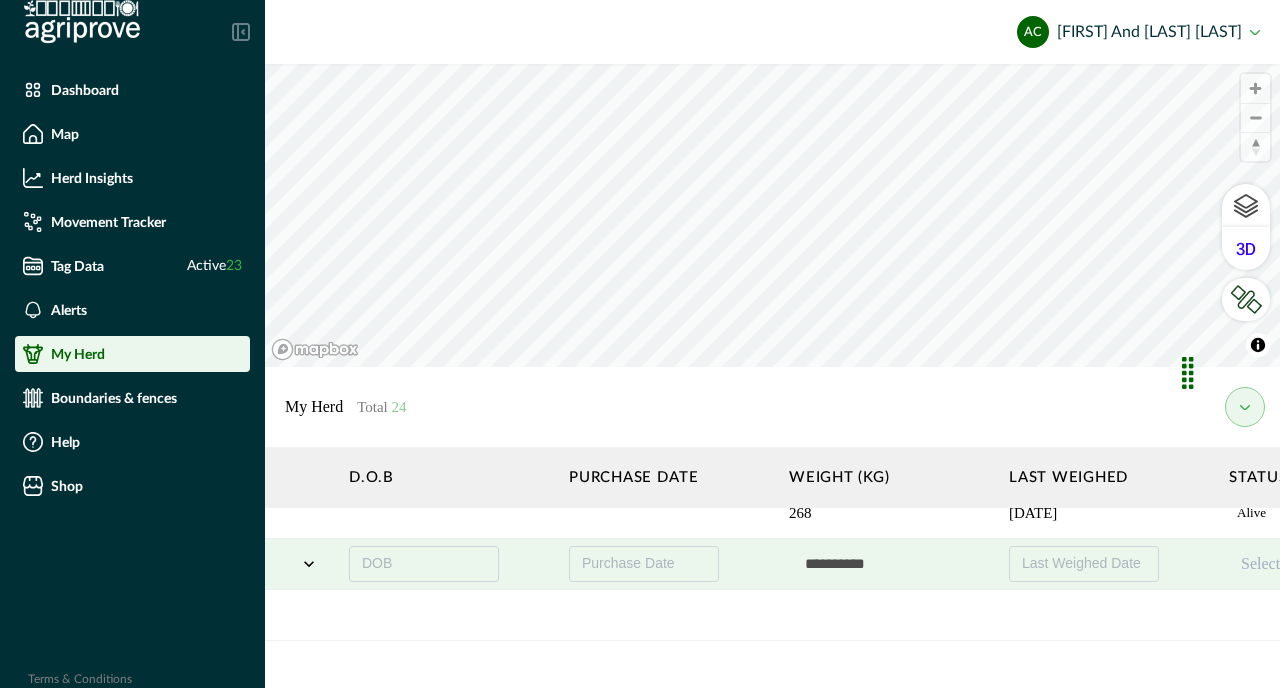 scroll, scrollTop: 72, scrollLeft: 1792, axis: both 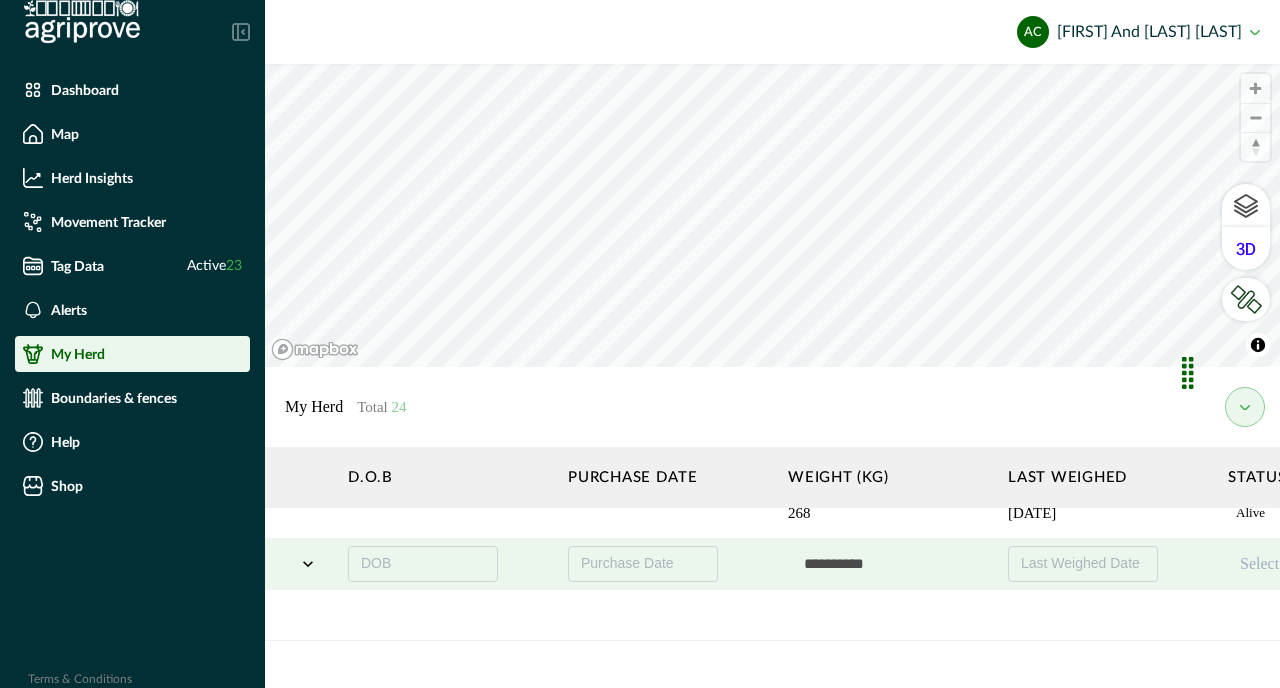 click at bounding box center (888, 564) 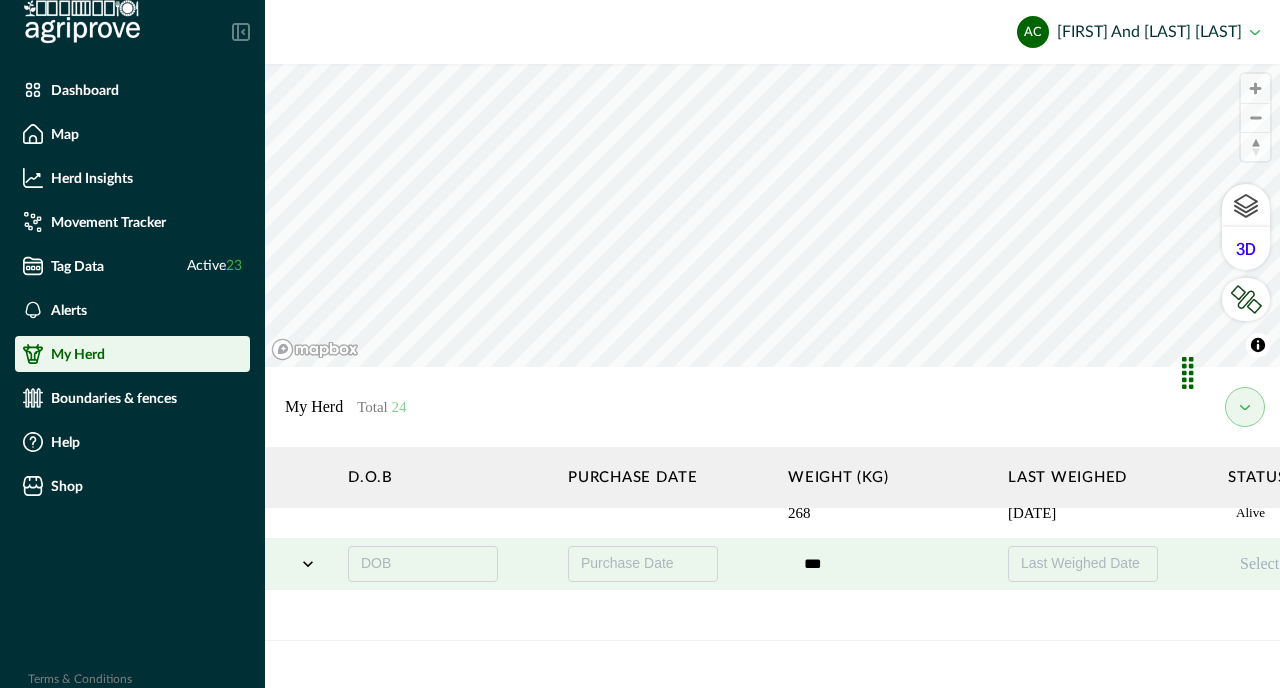 type on "***" 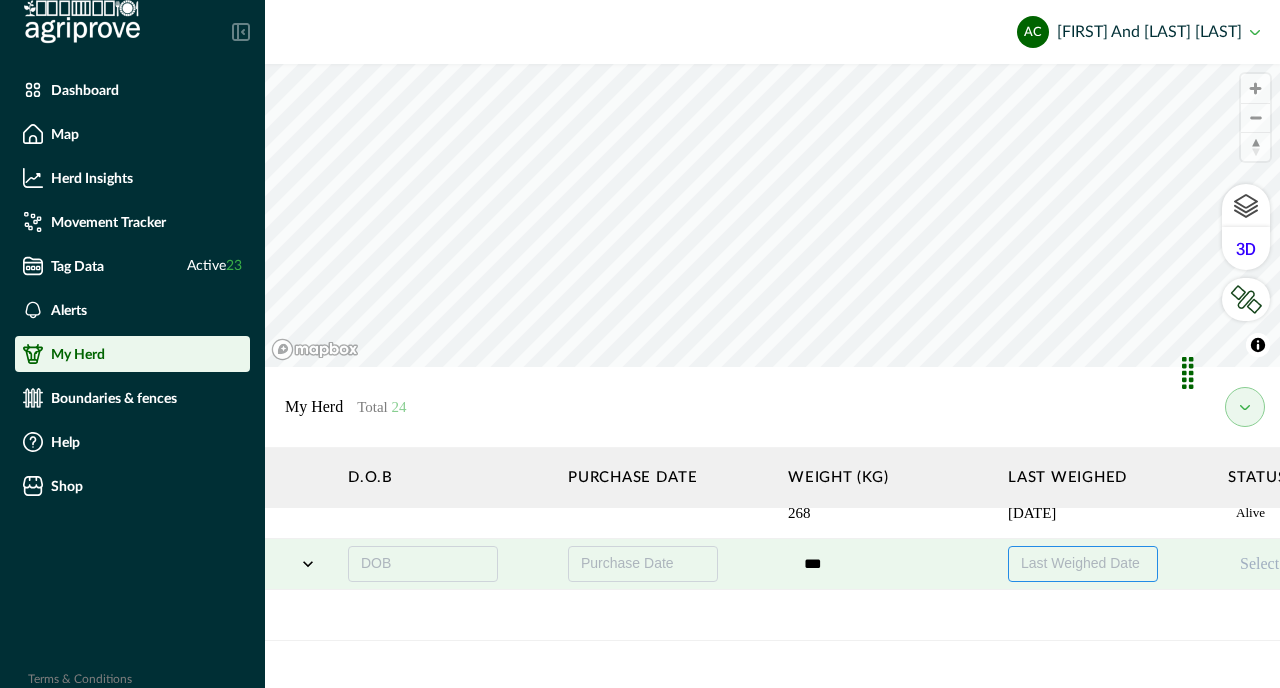 click on "Last Weighed Date" at bounding box center [1080, 563] 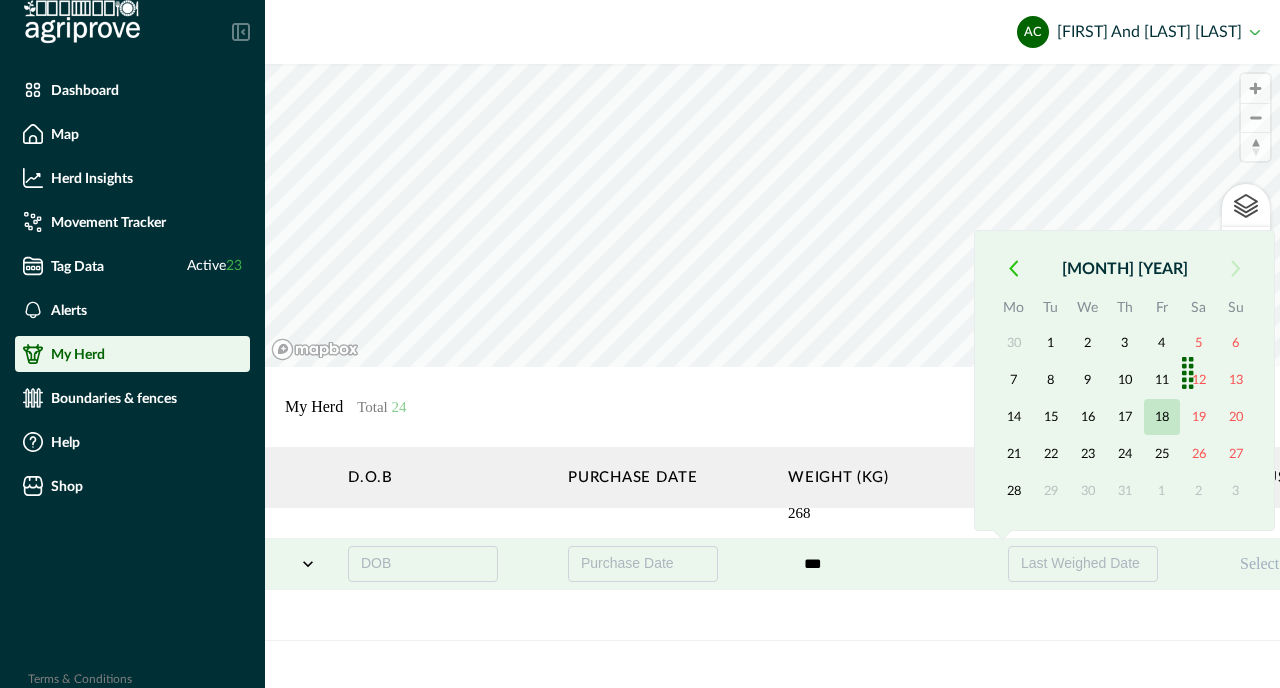 click on "18" at bounding box center [1162, 417] 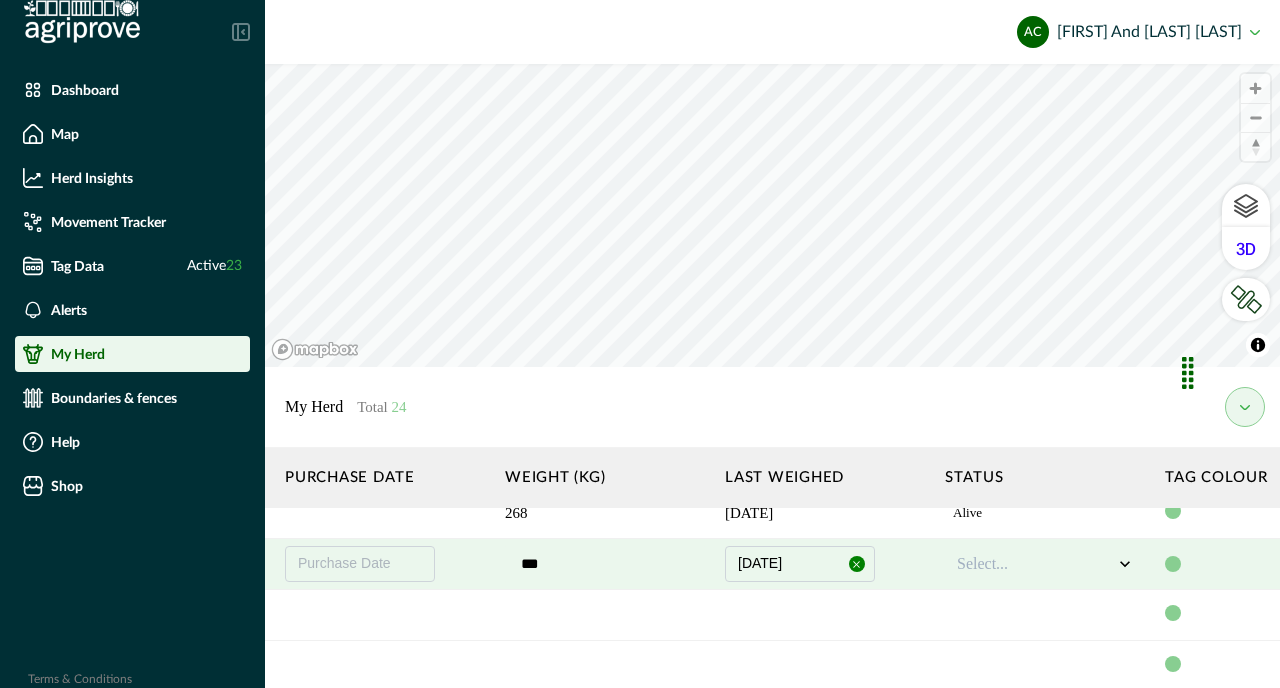scroll, scrollTop: 72, scrollLeft: 2081, axis: both 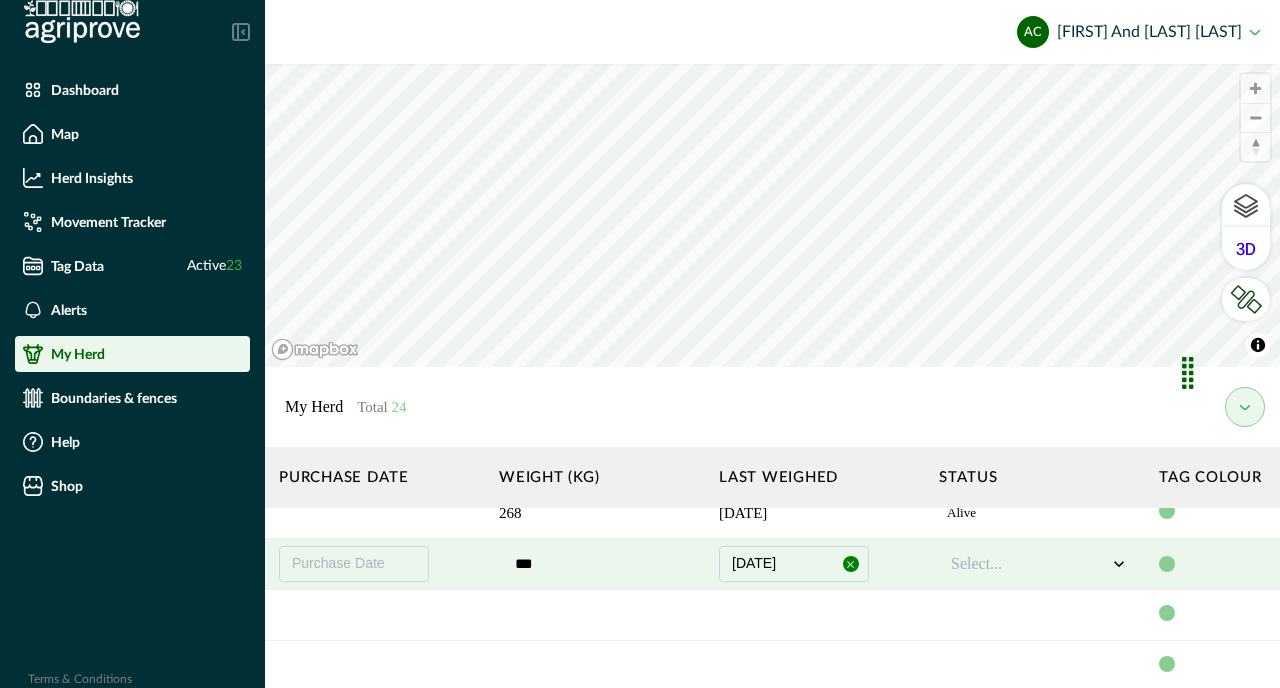 click at bounding box center [1029, 564] 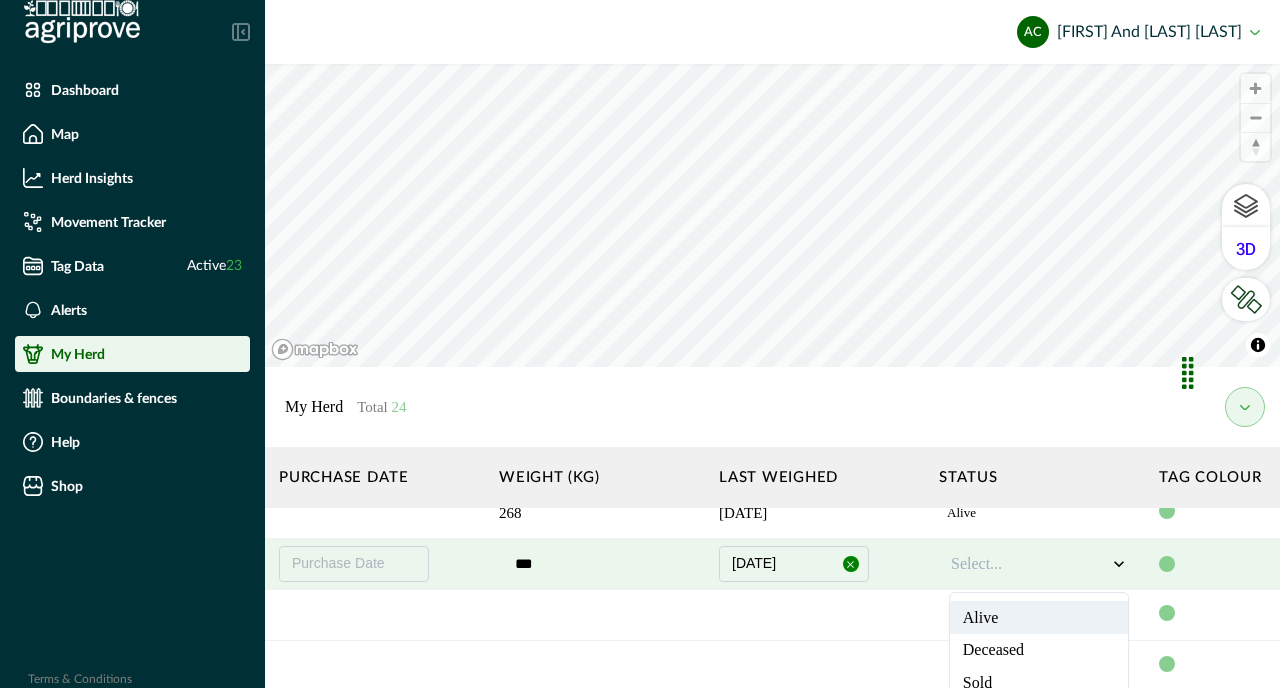 click on "Alive" at bounding box center (1039, 617) 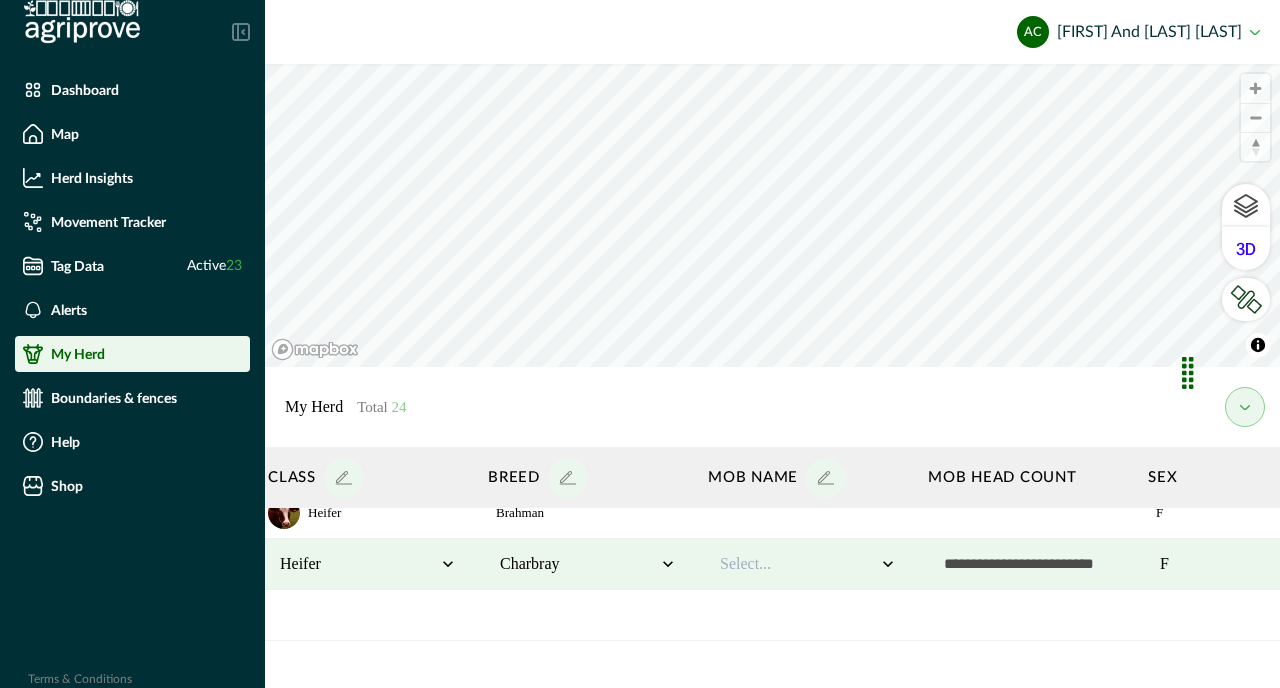 scroll, scrollTop: 72, scrollLeft: 0, axis: vertical 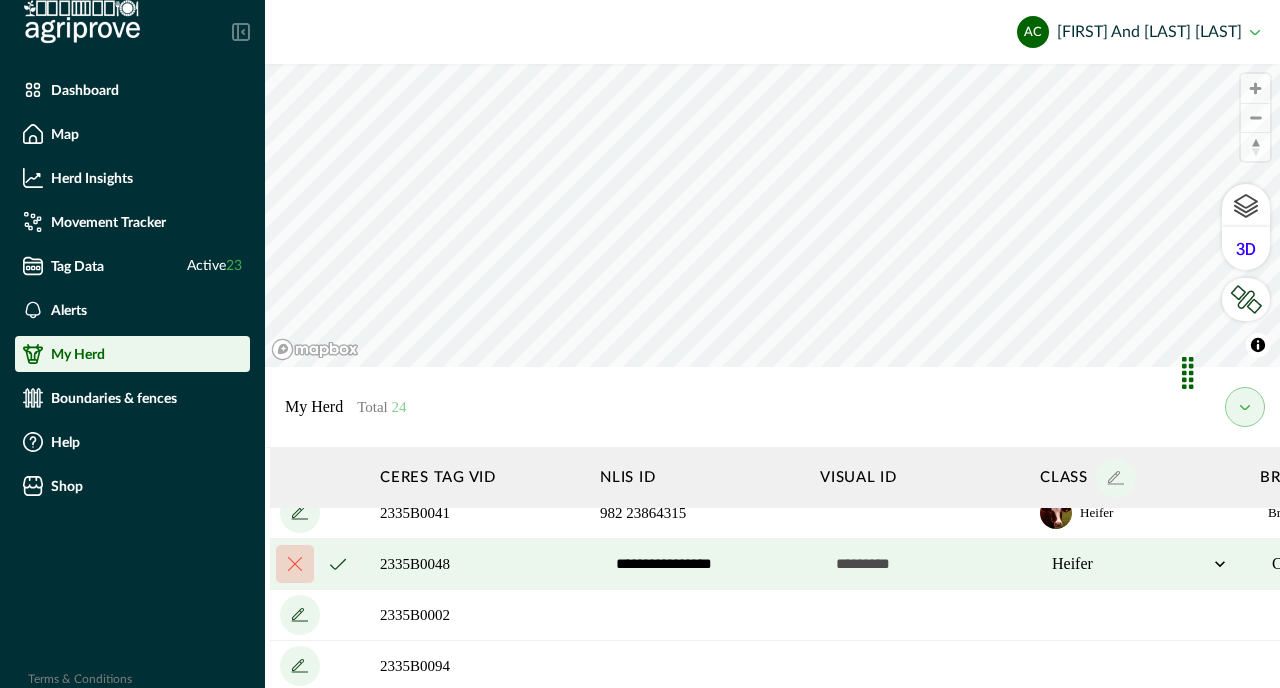 click 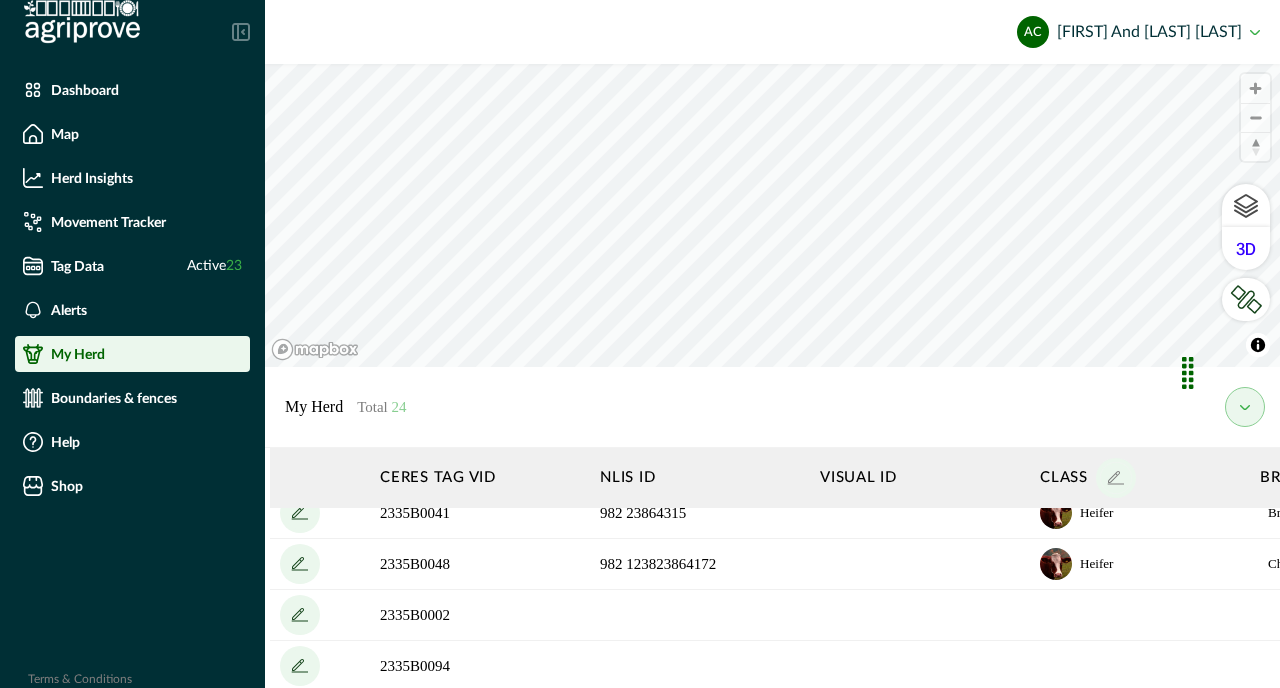 scroll, scrollTop: 0, scrollLeft: 0, axis: both 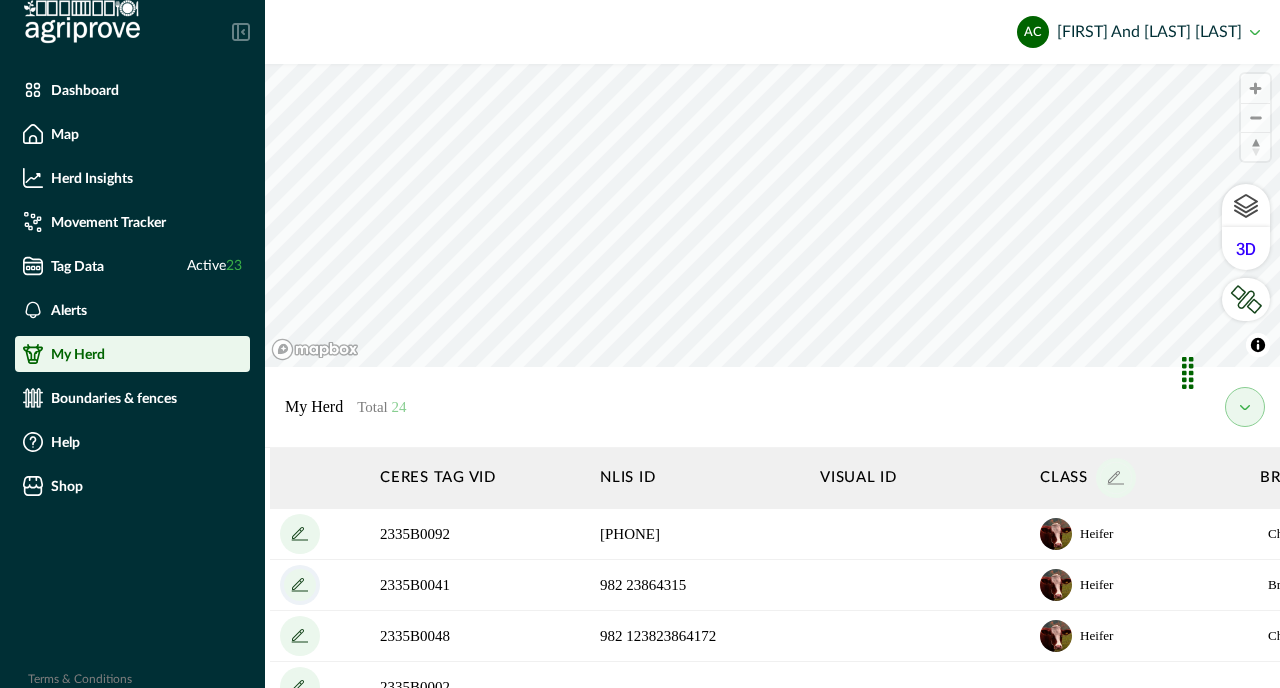 click 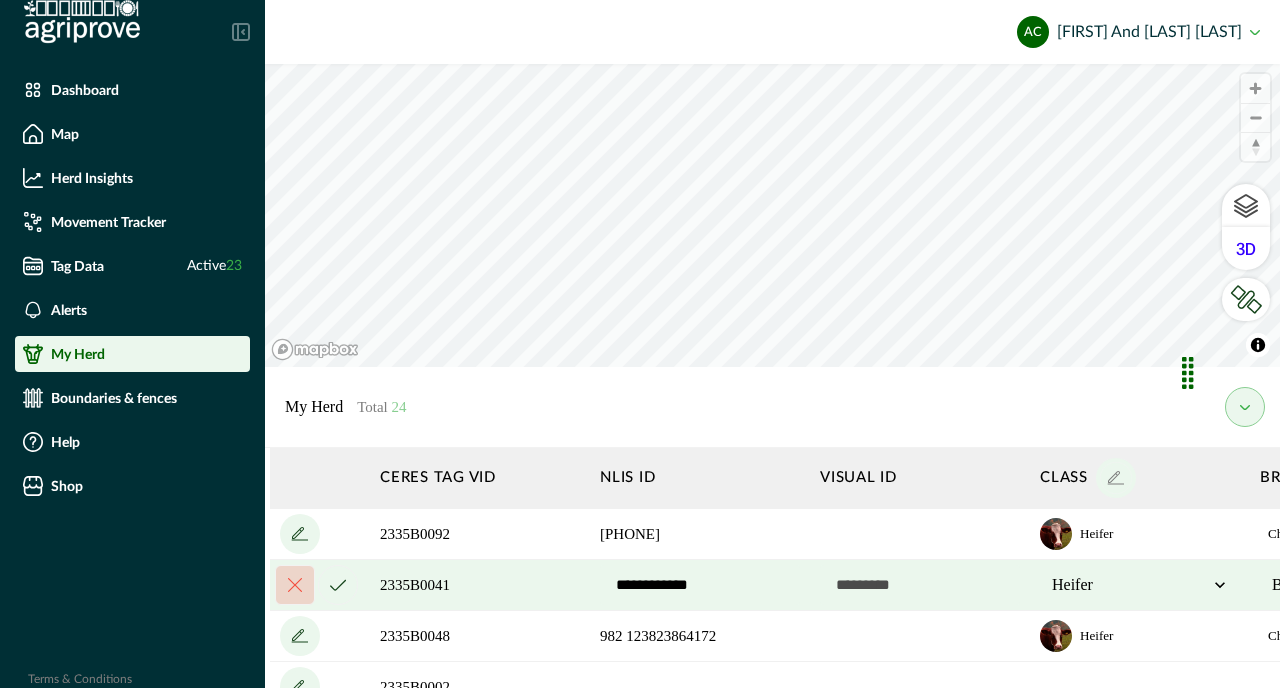 click on "**********" at bounding box center [700, 585] 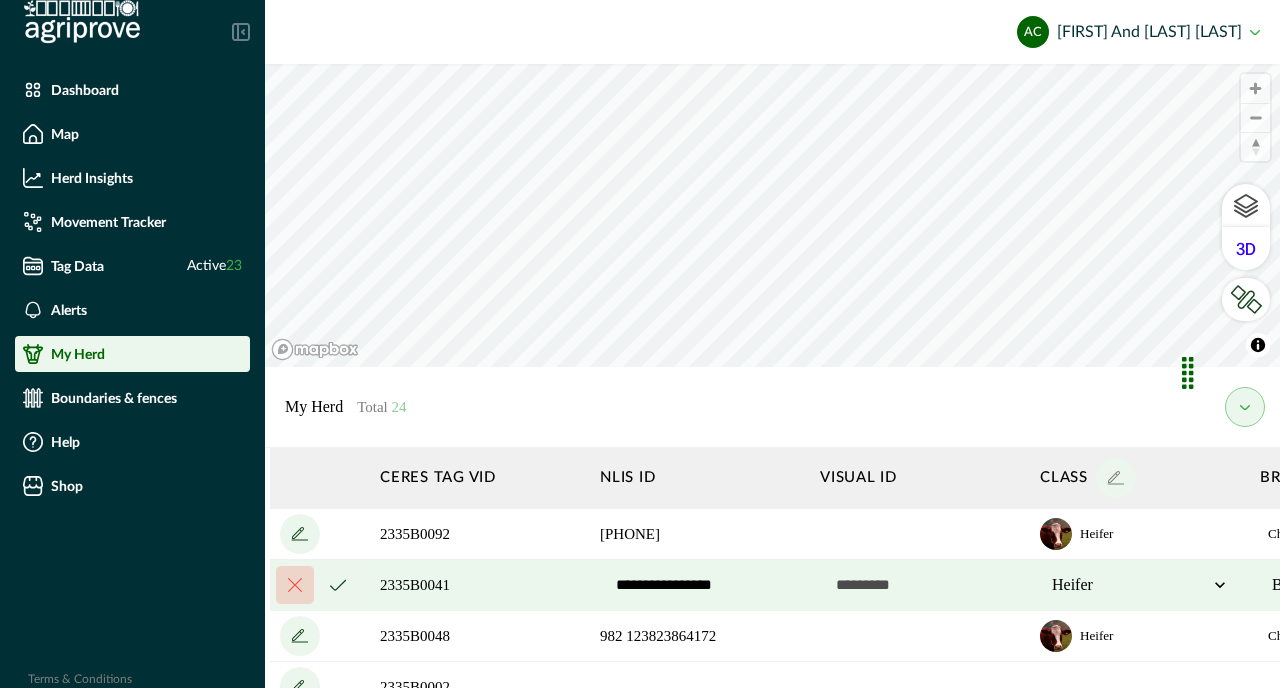 type on "**********" 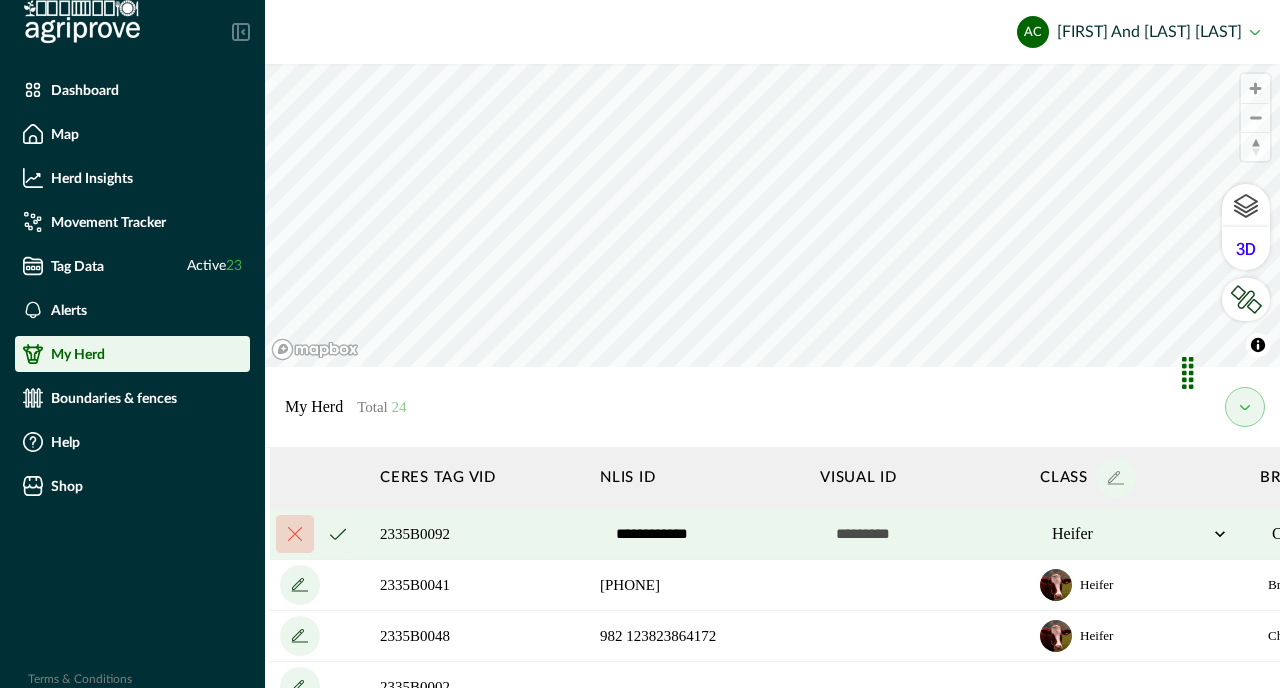 click on "**********" at bounding box center [700, 534] 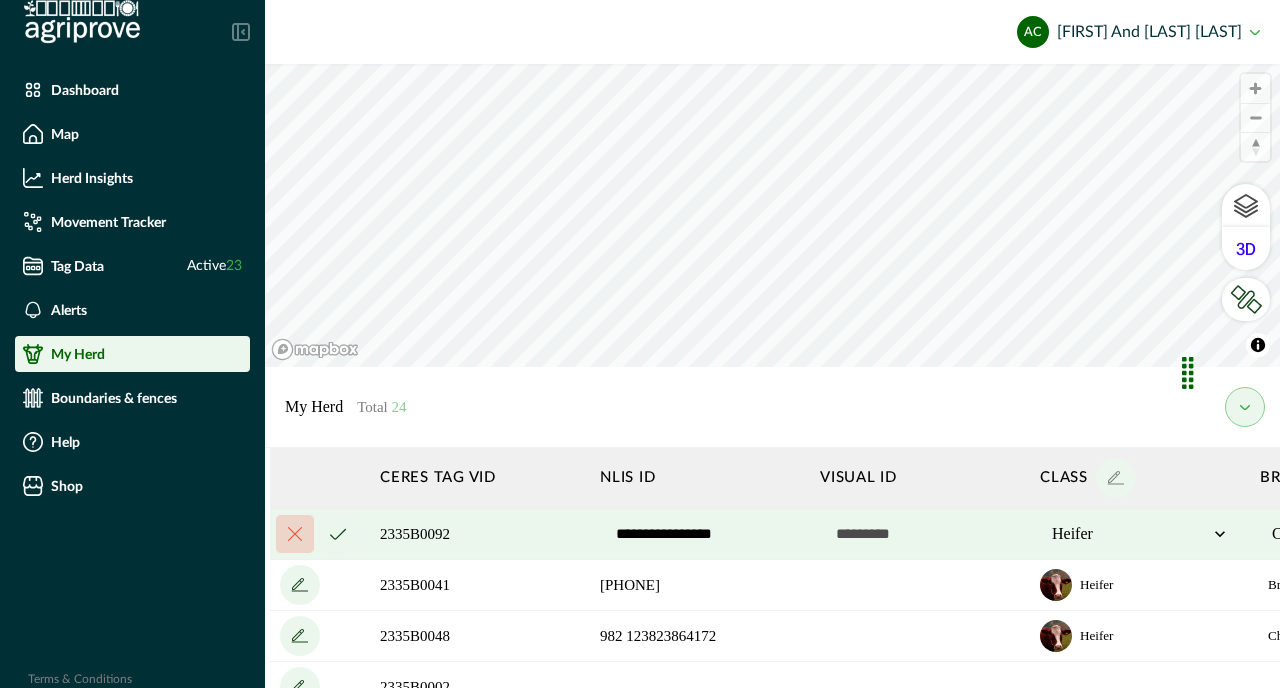 type on "**********" 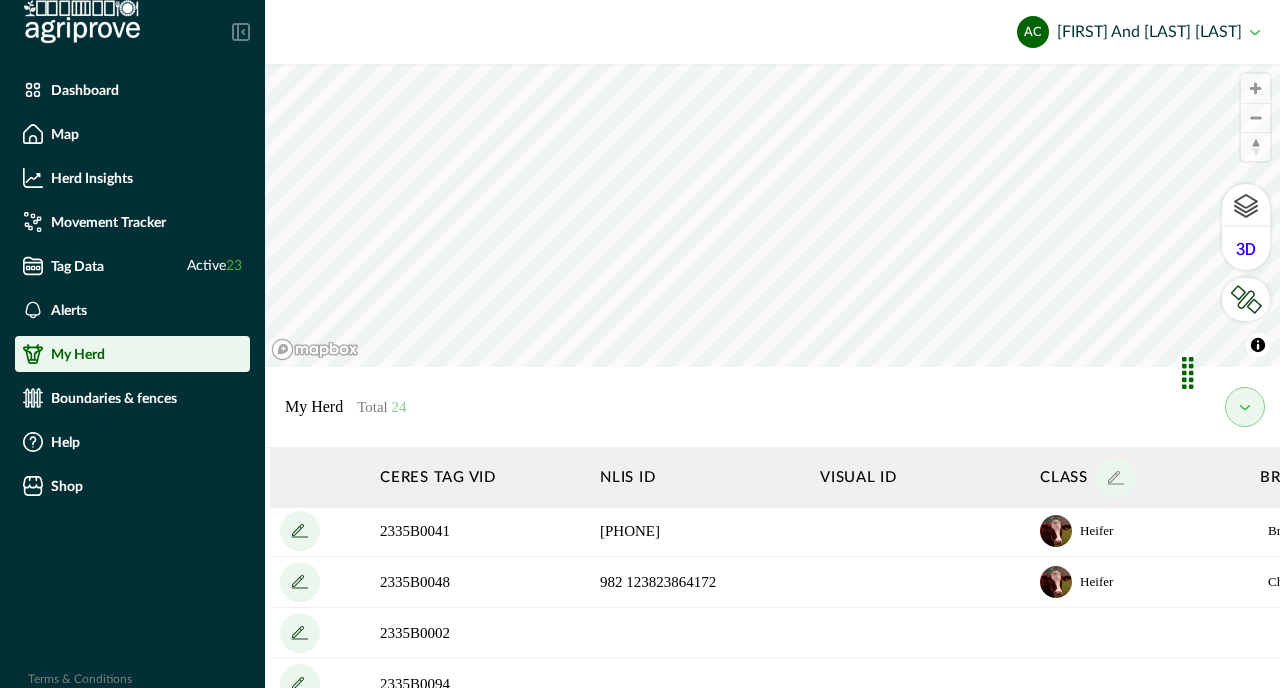 scroll, scrollTop: 57, scrollLeft: 0, axis: vertical 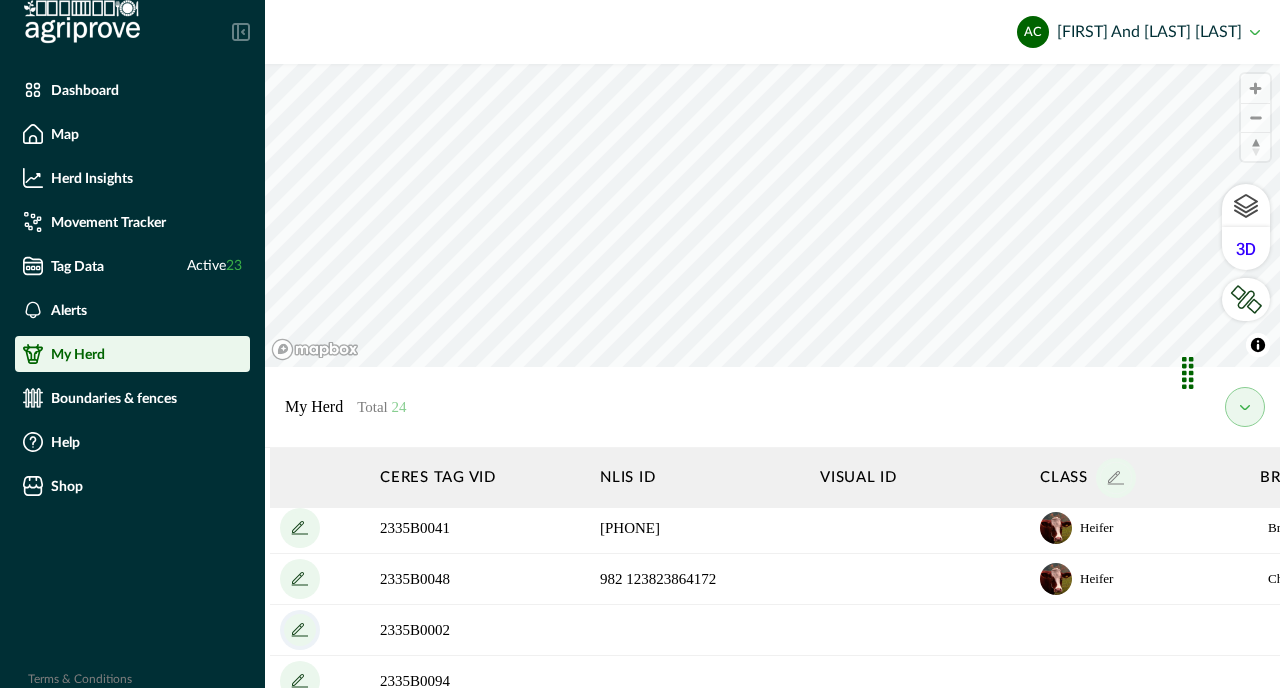 click 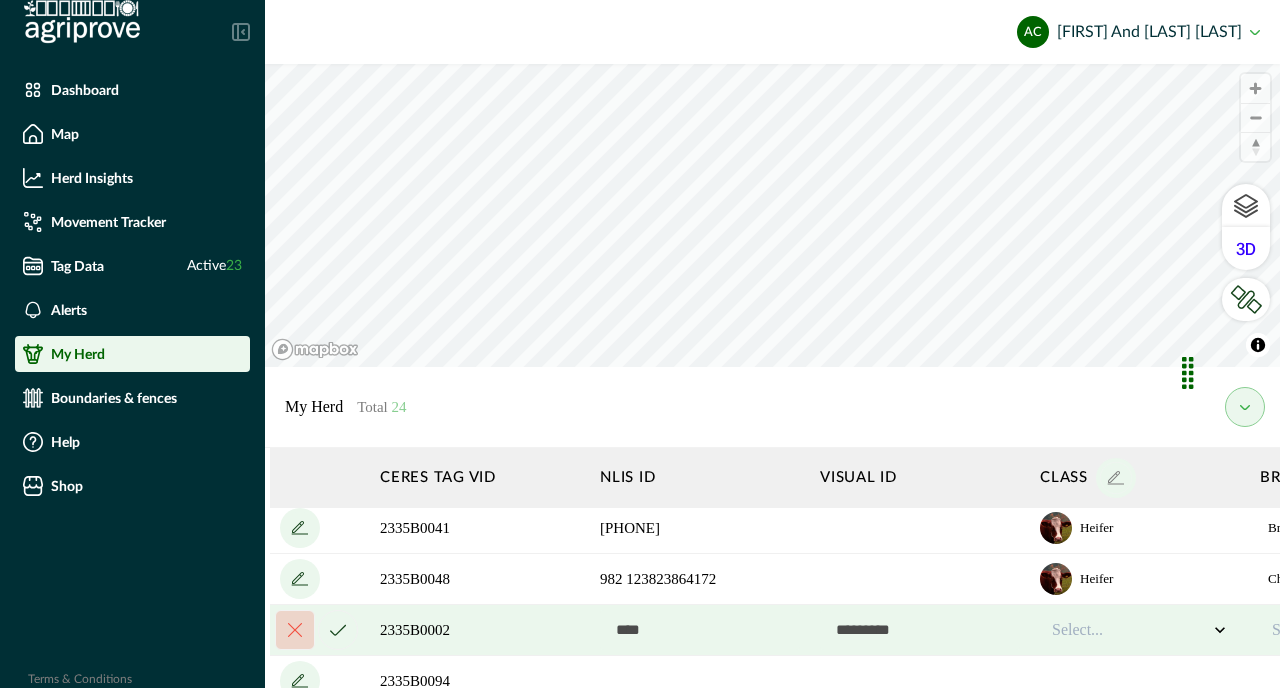 click at bounding box center (700, 630) 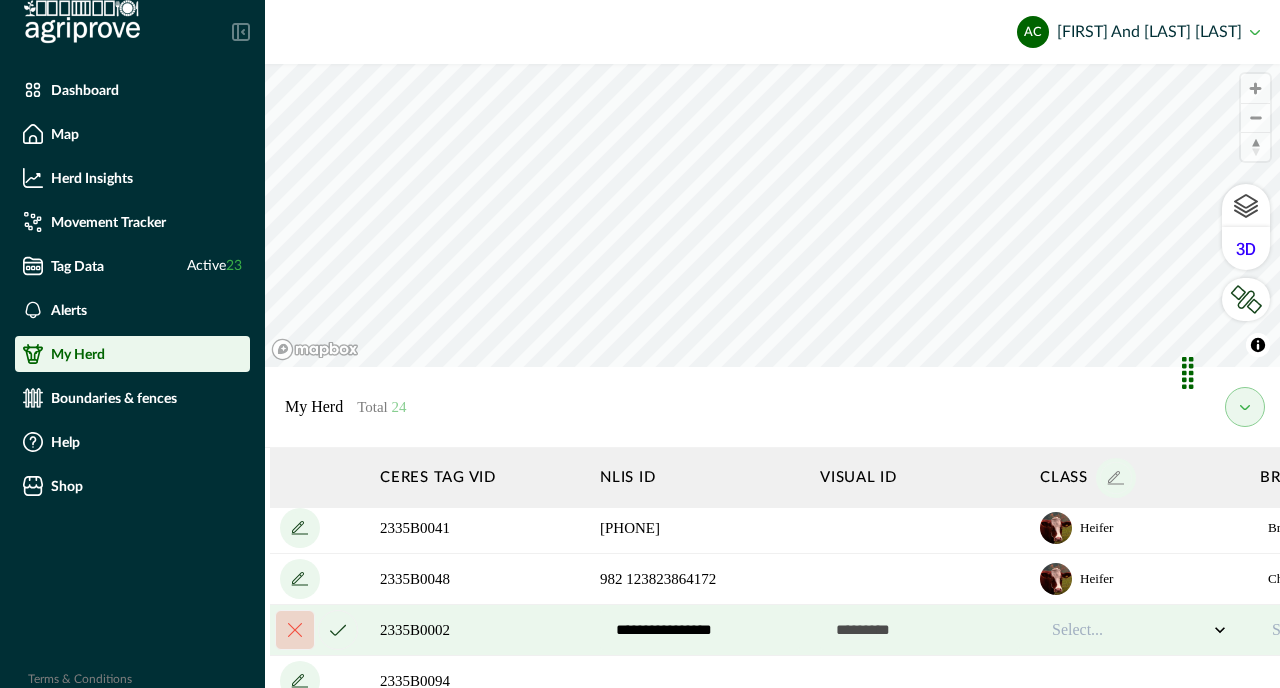 scroll, scrollTop: 57, scrollLeft: 121, axis: both 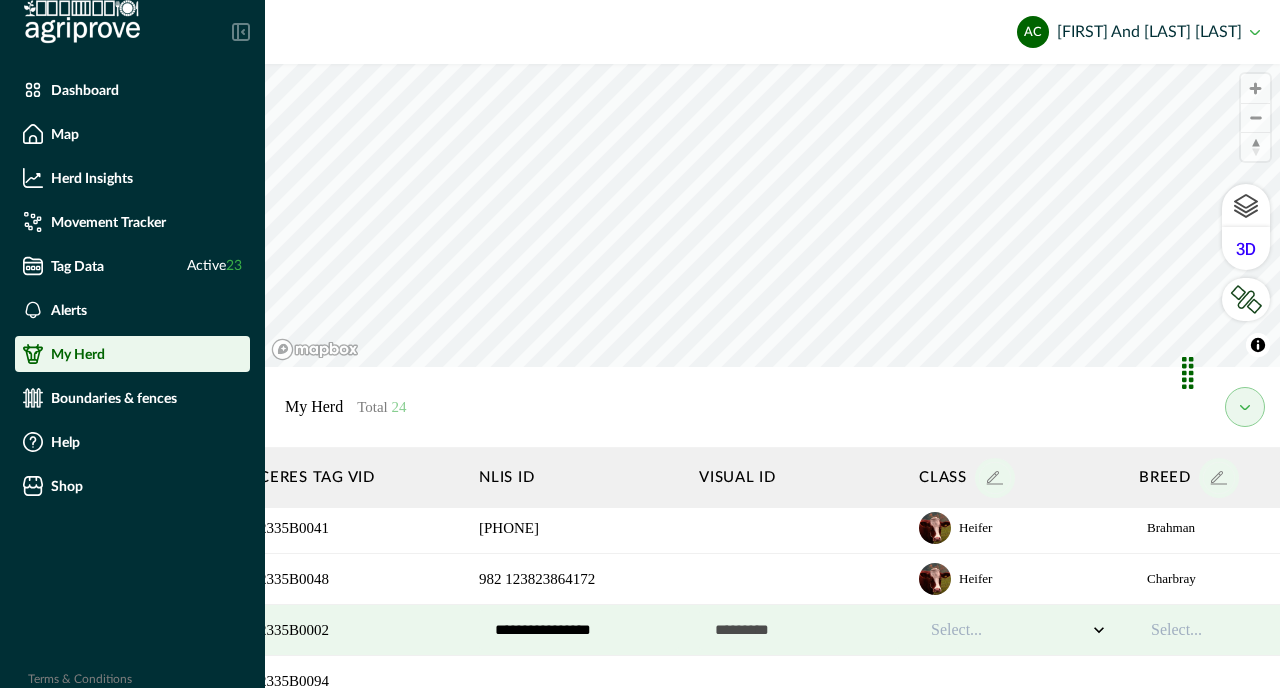type on "**********" 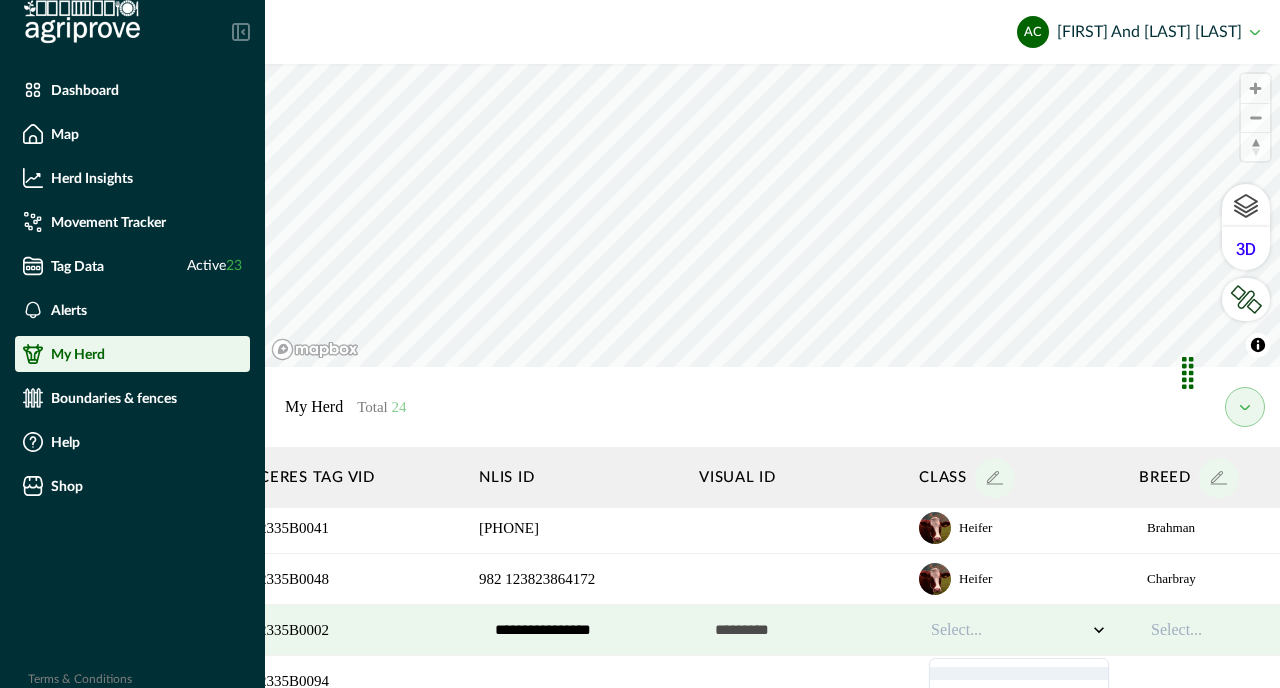click at bounding box center (1009, 630) 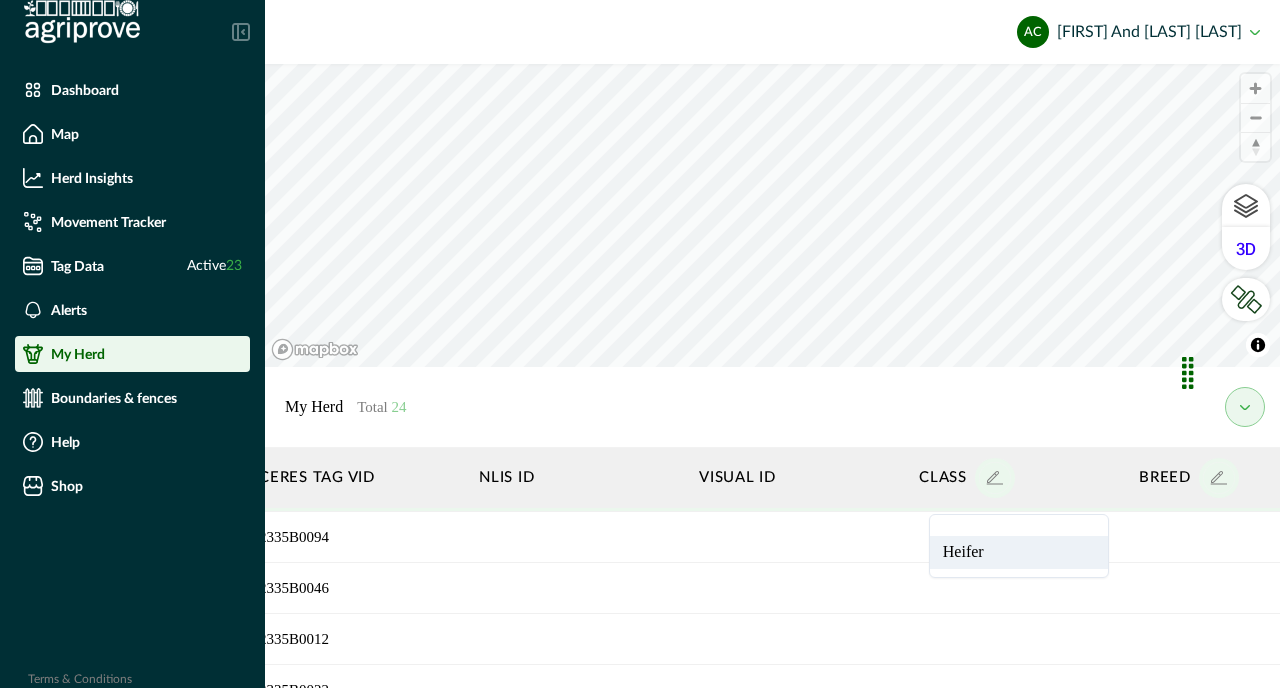 click on "Heifer" at bounding box center [1019, 552] 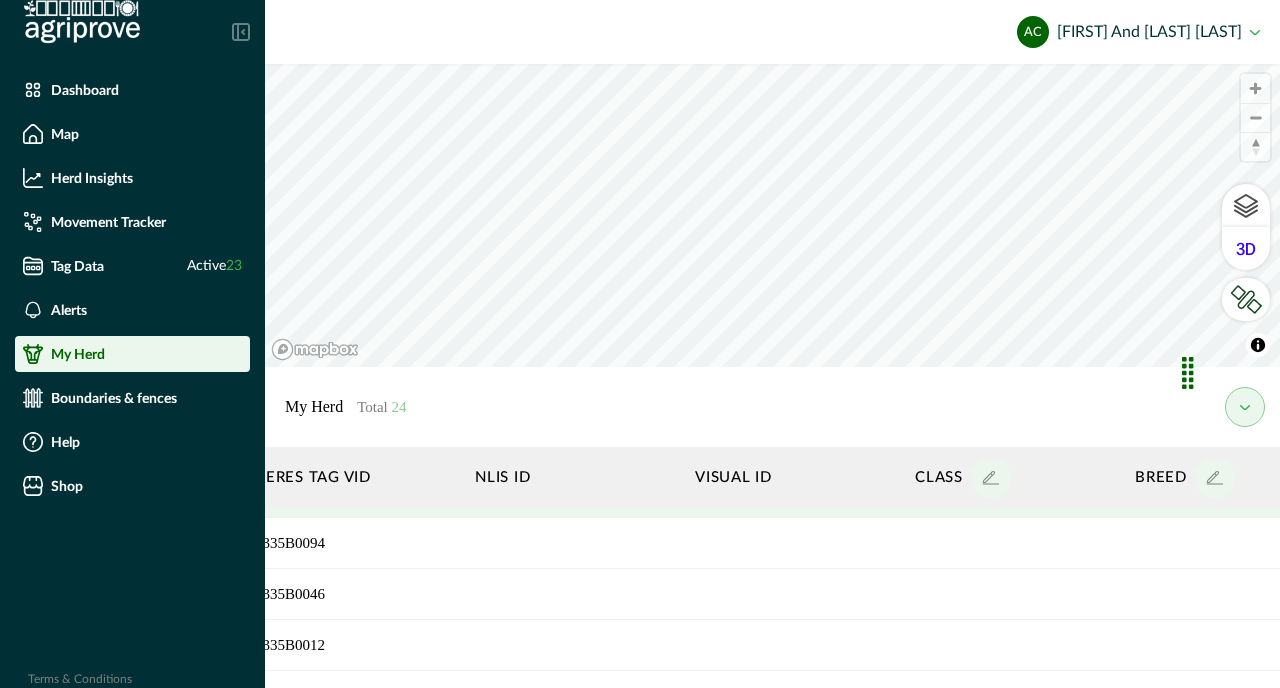 scroll, scrollTop: 113, scrollLeft: 125, axis: both 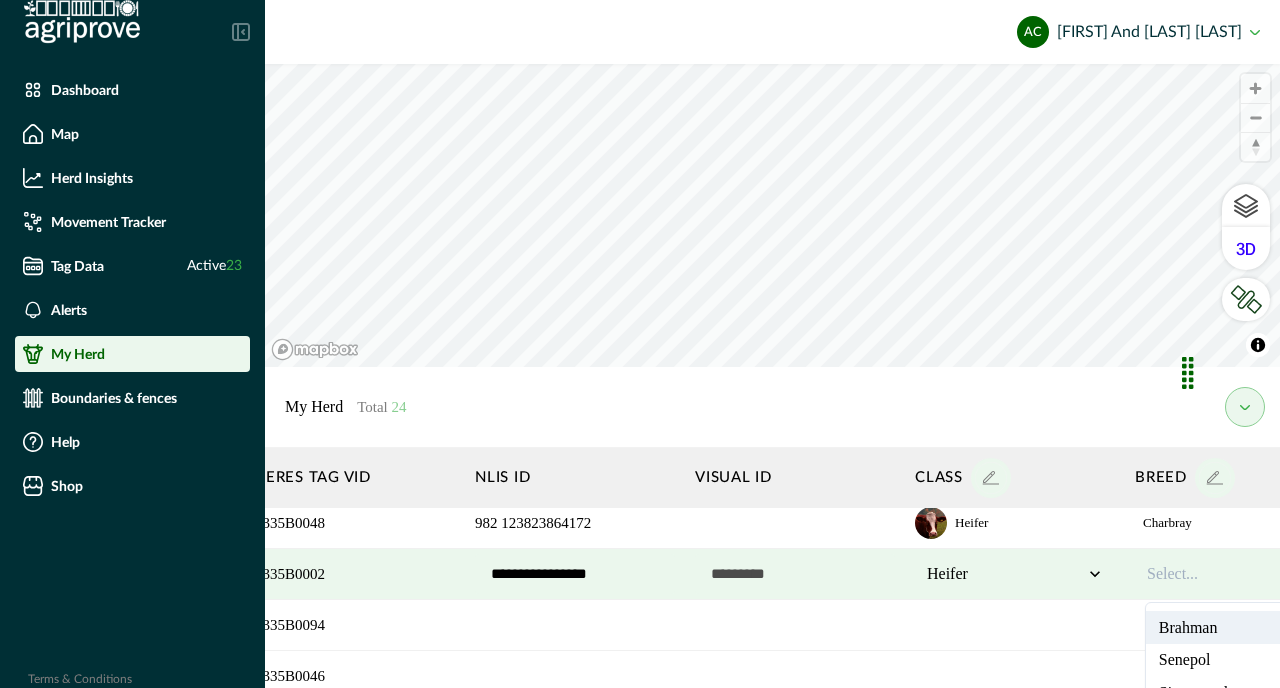 click at bounding box center (1225, 574) 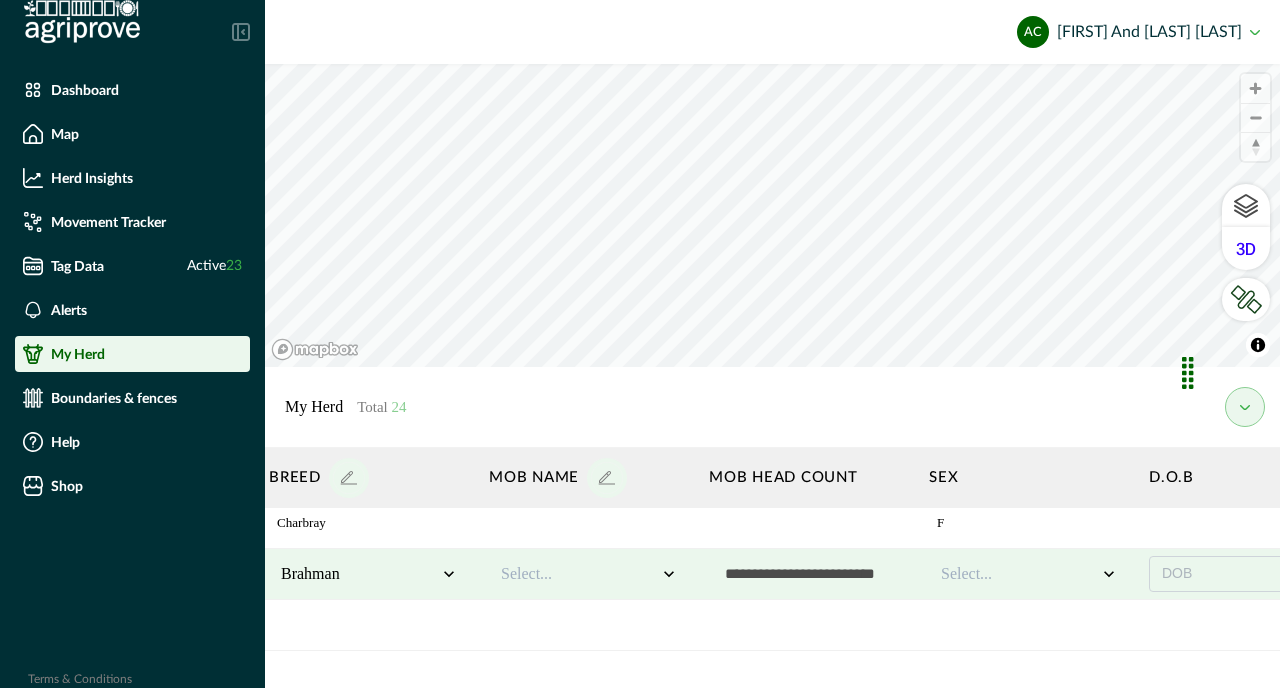 scroll, scrollTop: 113, scrollLeft: 1090, axis: both 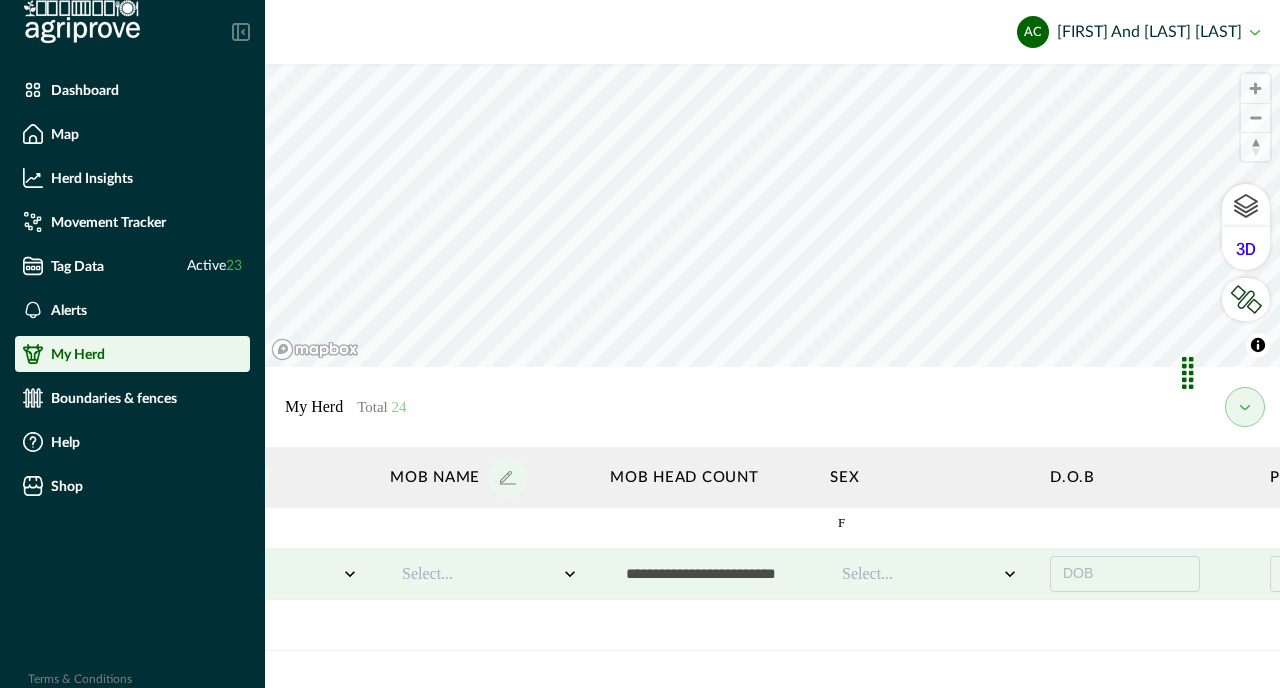 click at bounding box center (920, 574) 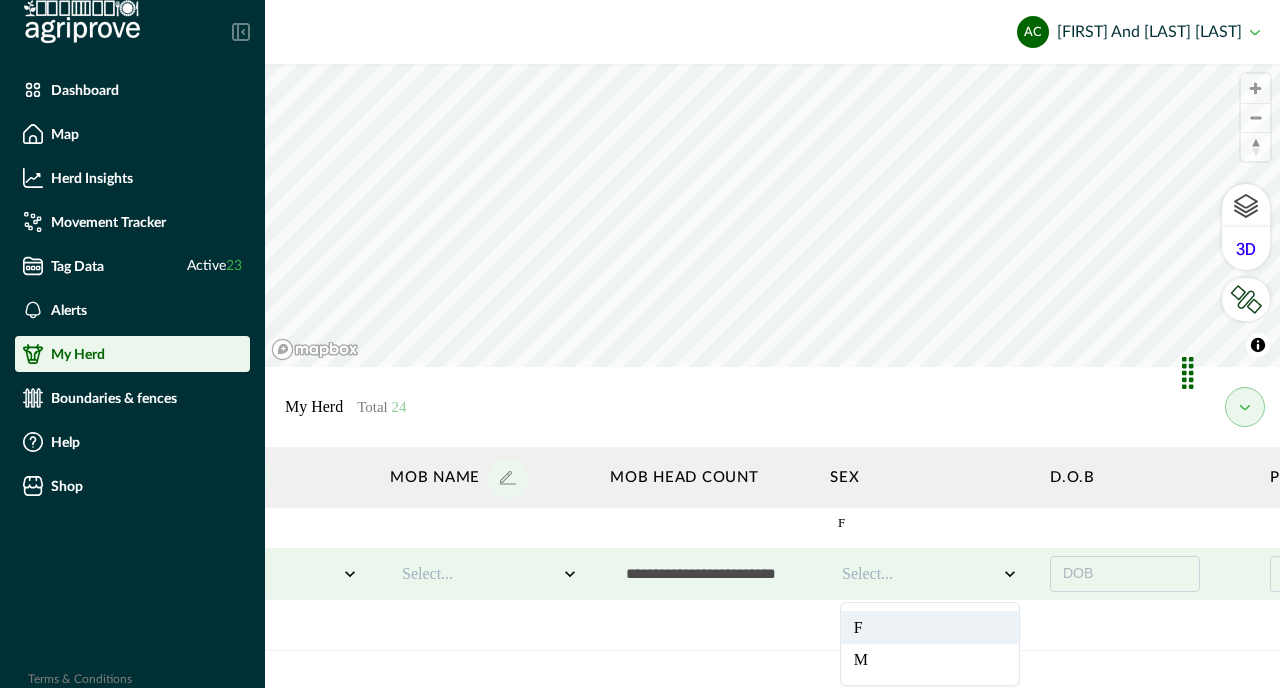 click on "F" at bounding box center [930, 627] 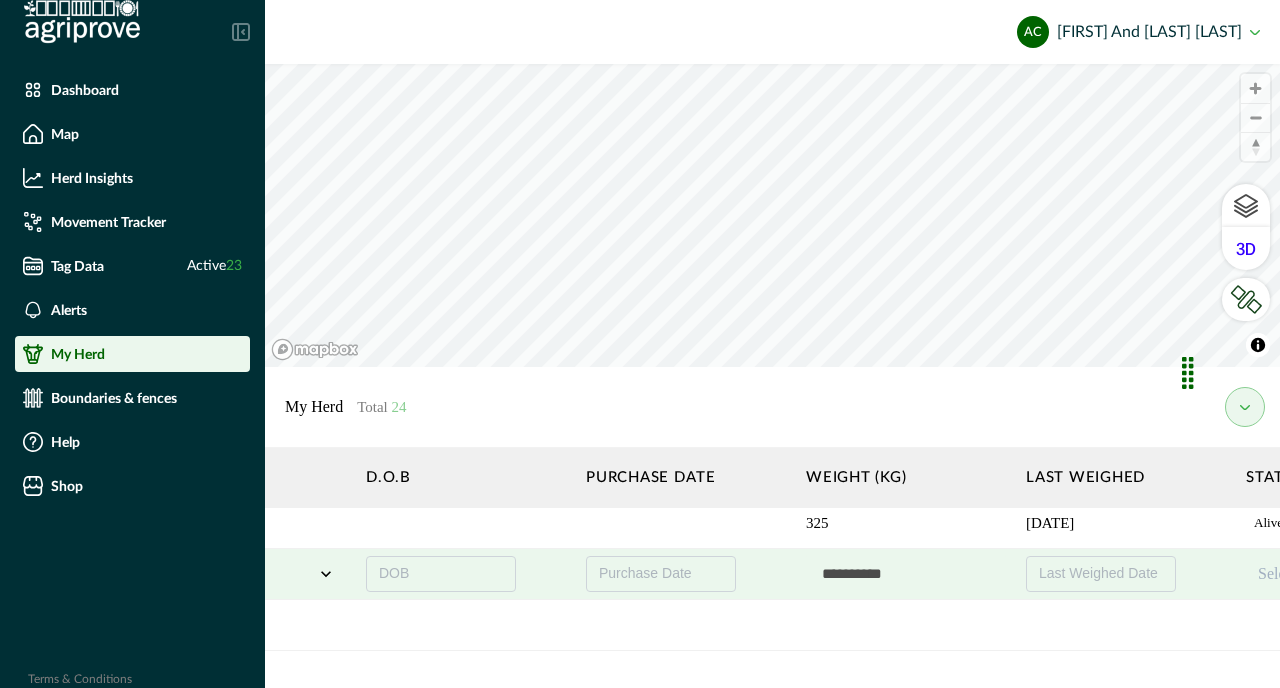 scroll, scrollTop: 113, scrollLeft: 1907, axis: both 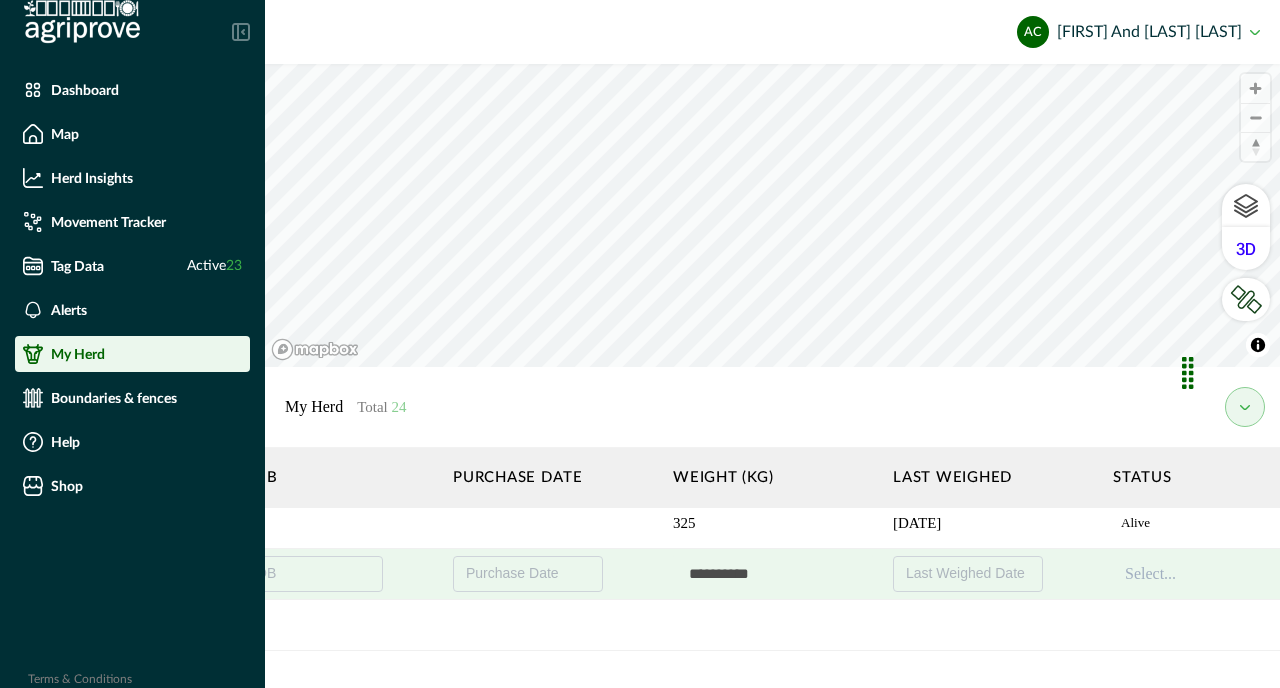 click at bounding box center (773, 574) 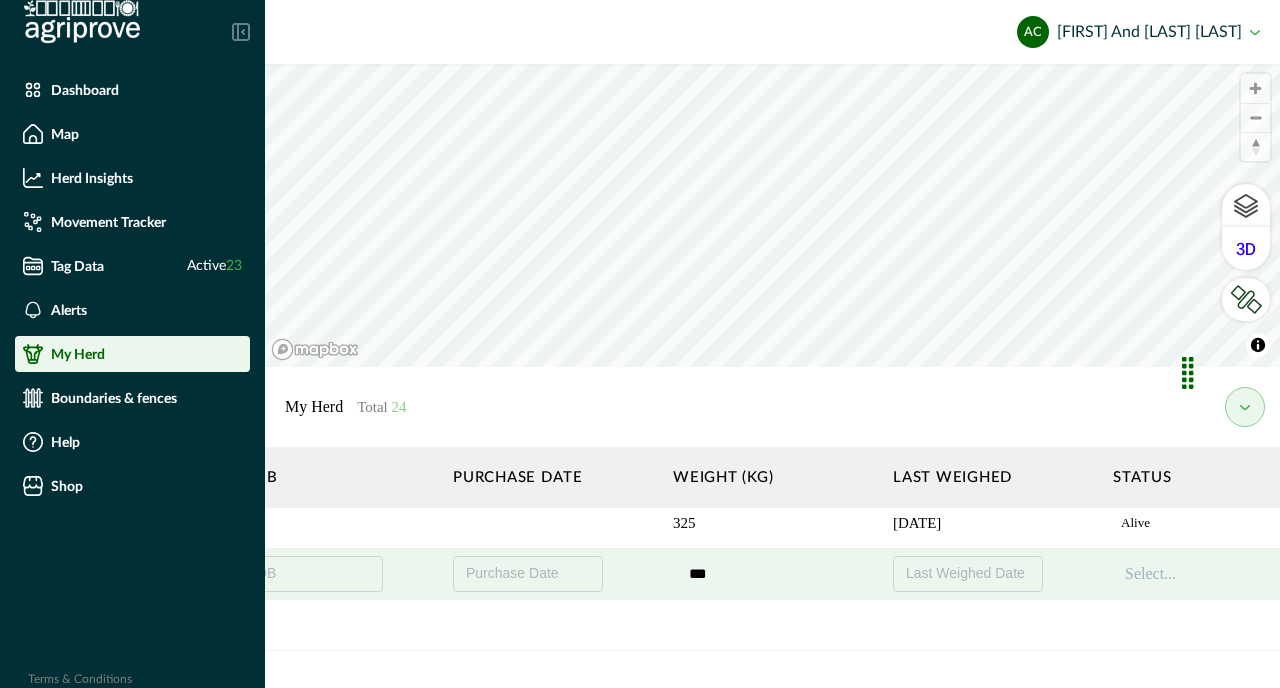 type on "***" 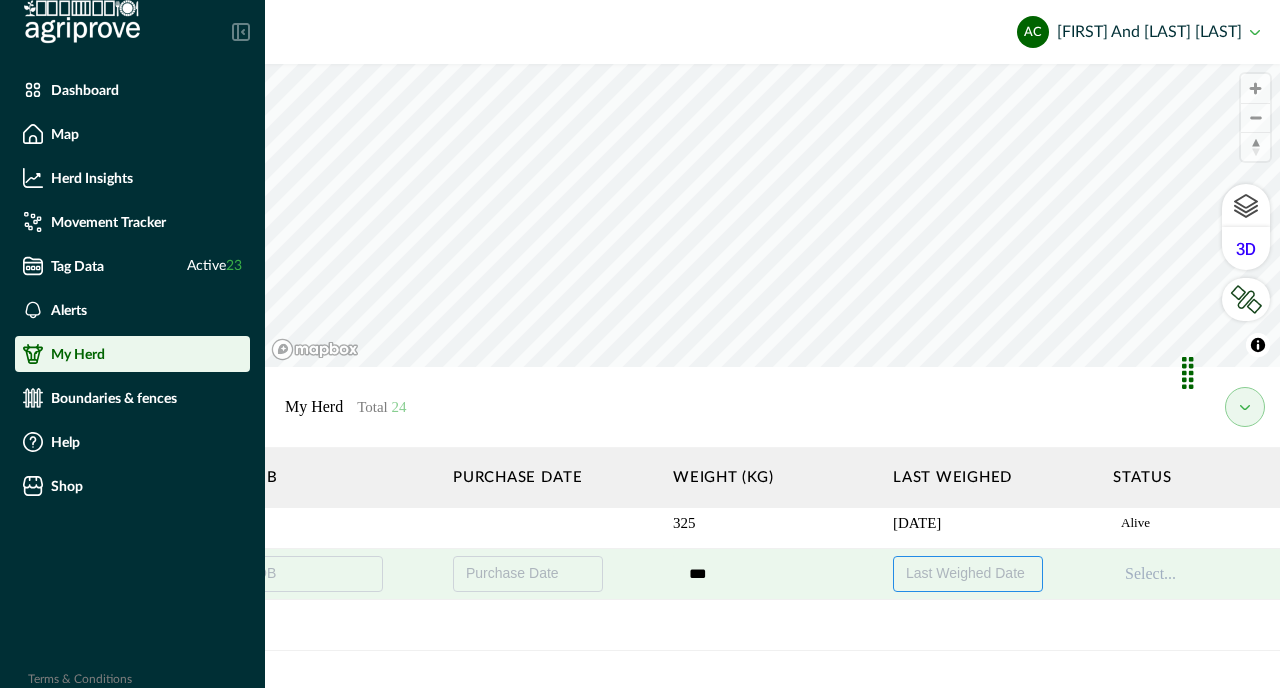 click on "Last Weighed Date" at bounding box center (965, 573) 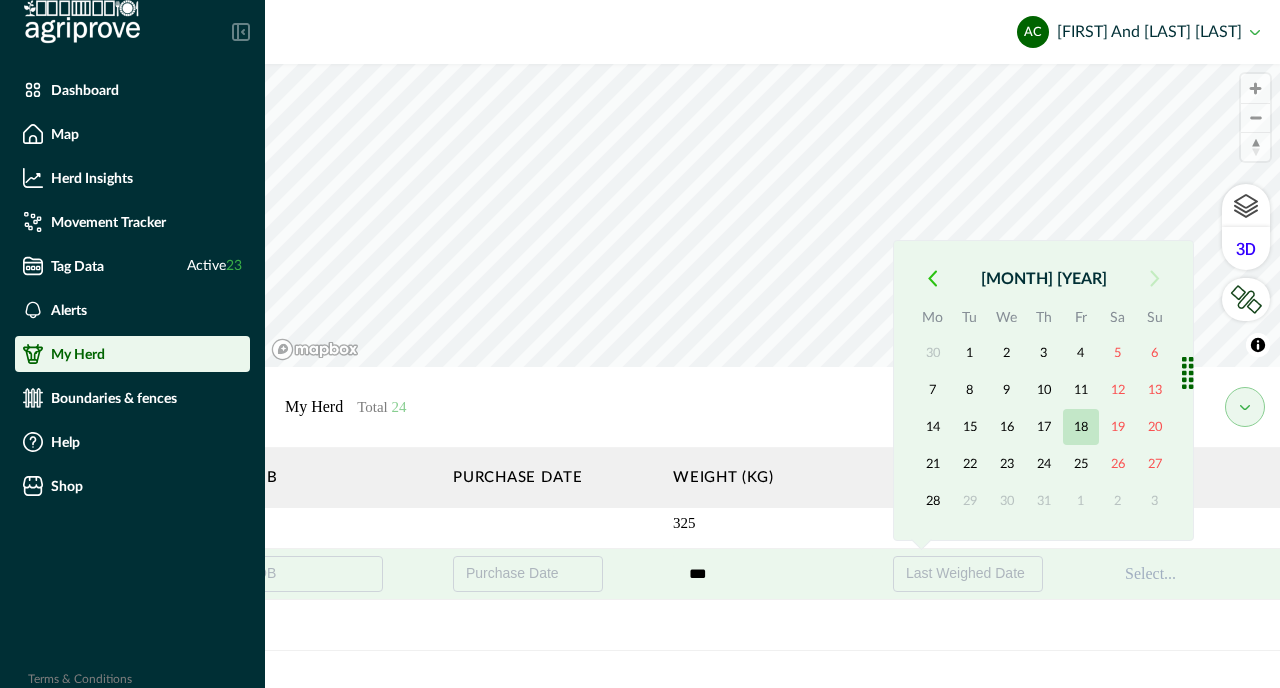 click on "18" at bounding box center (1081, 427) 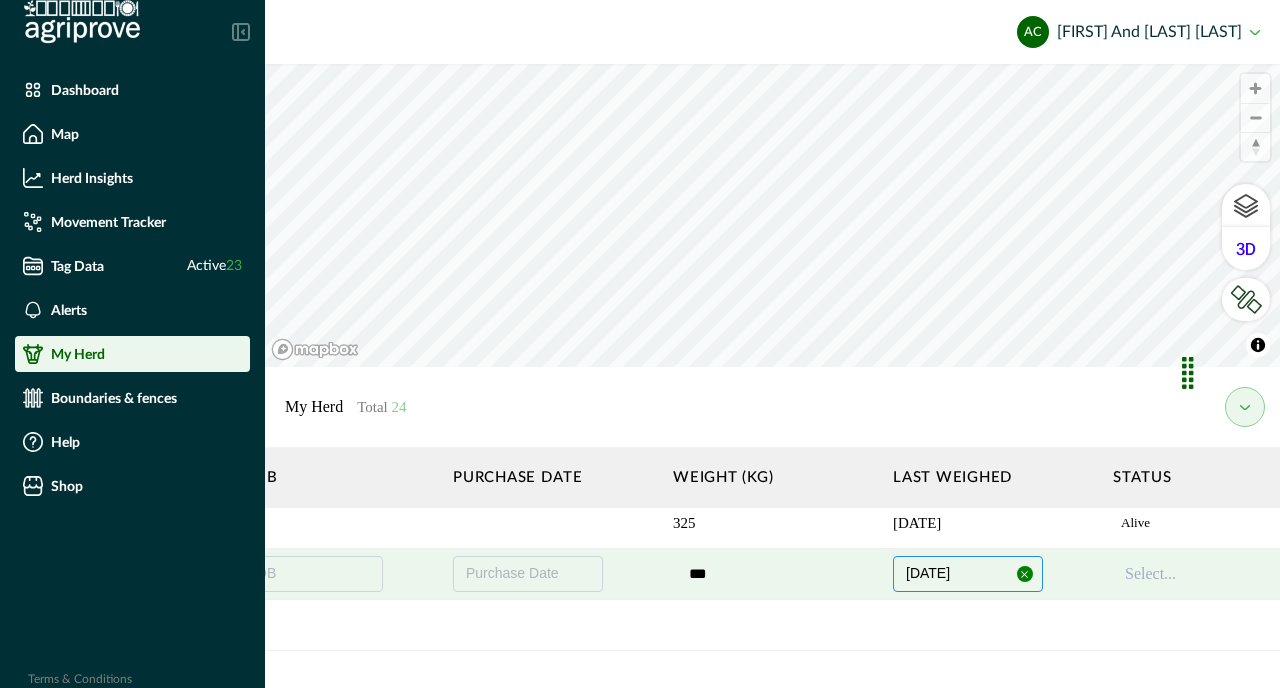 scroll, scrollTop: 113, scrollLeft: 2105, axis: both 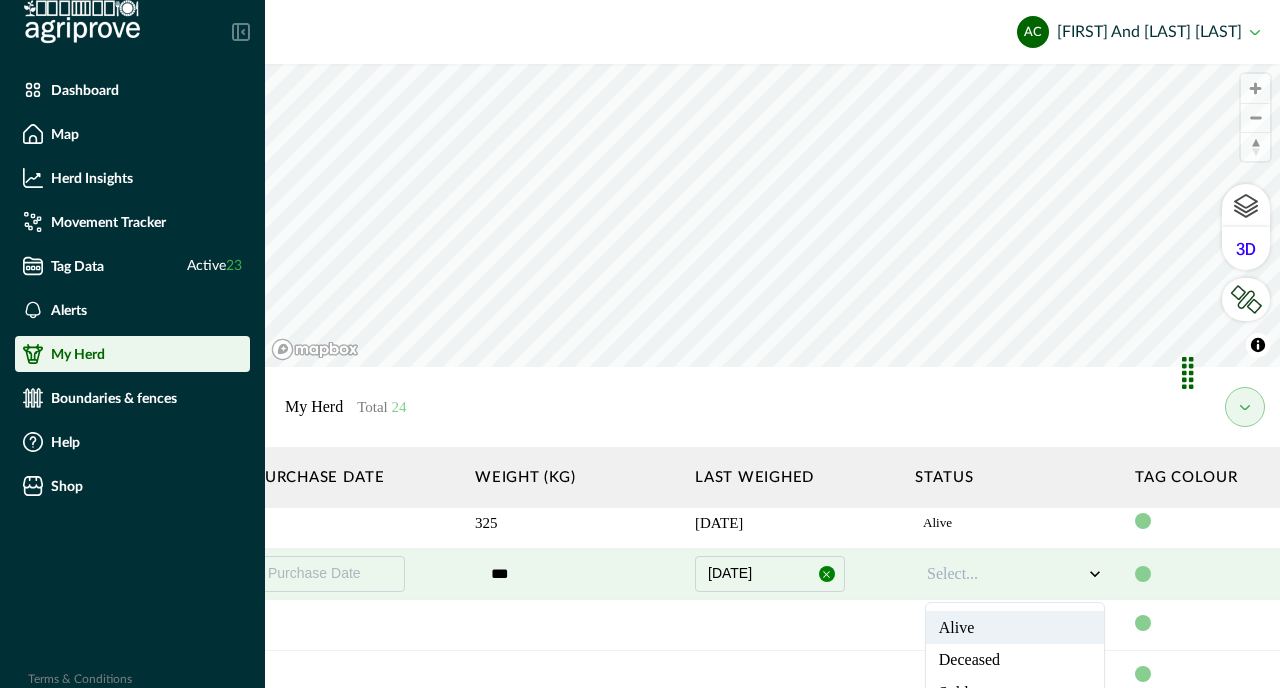 click at bounding box center (1005, 574) 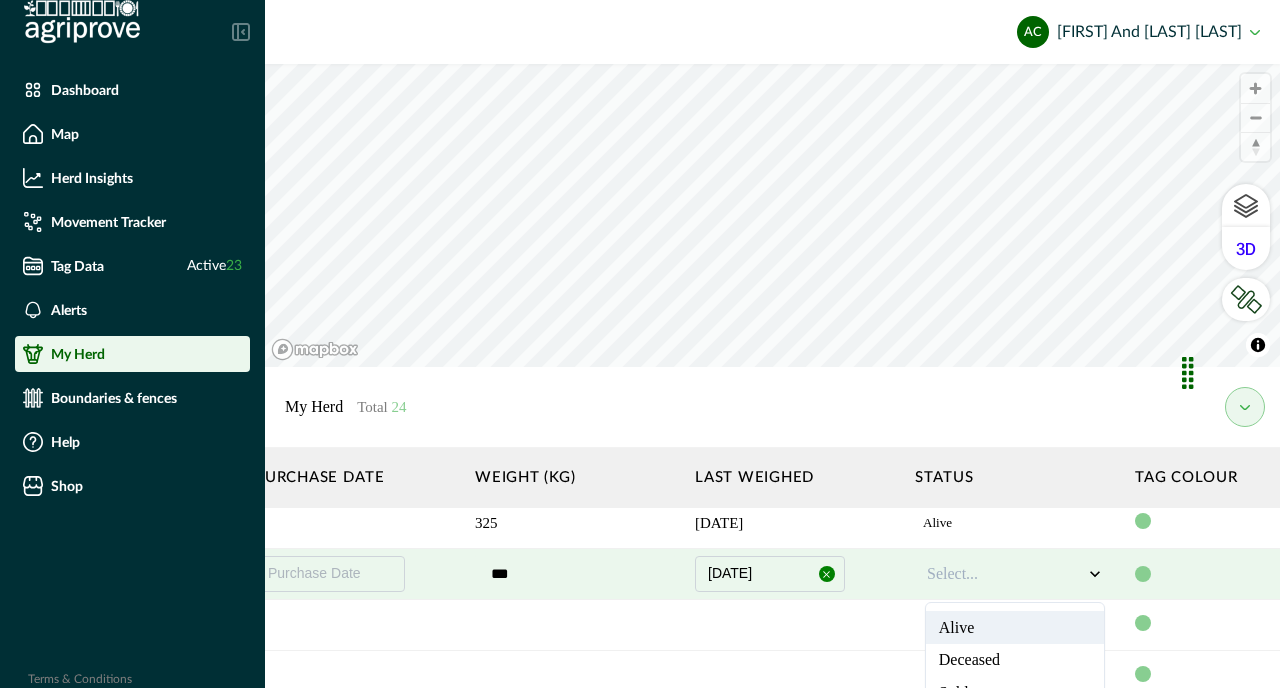 scroll, scrollTop: 121, scrollLeft: 2105, axis: both 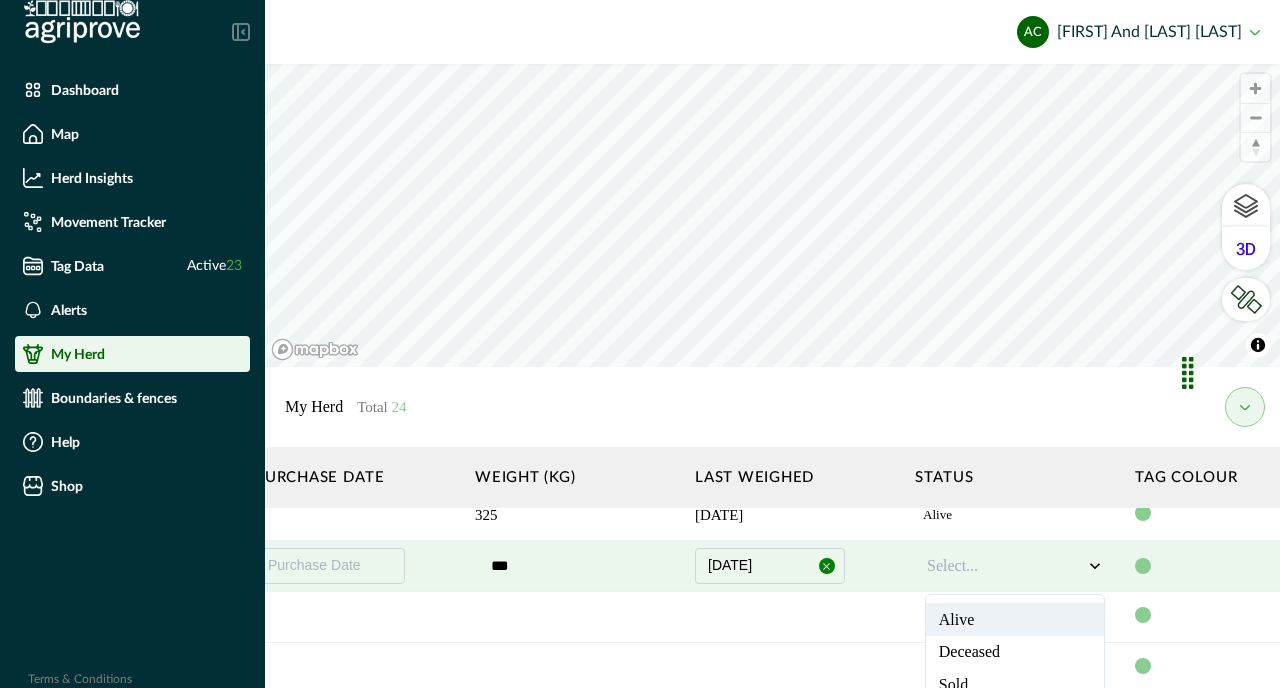 click at bounding box center (795, 617) 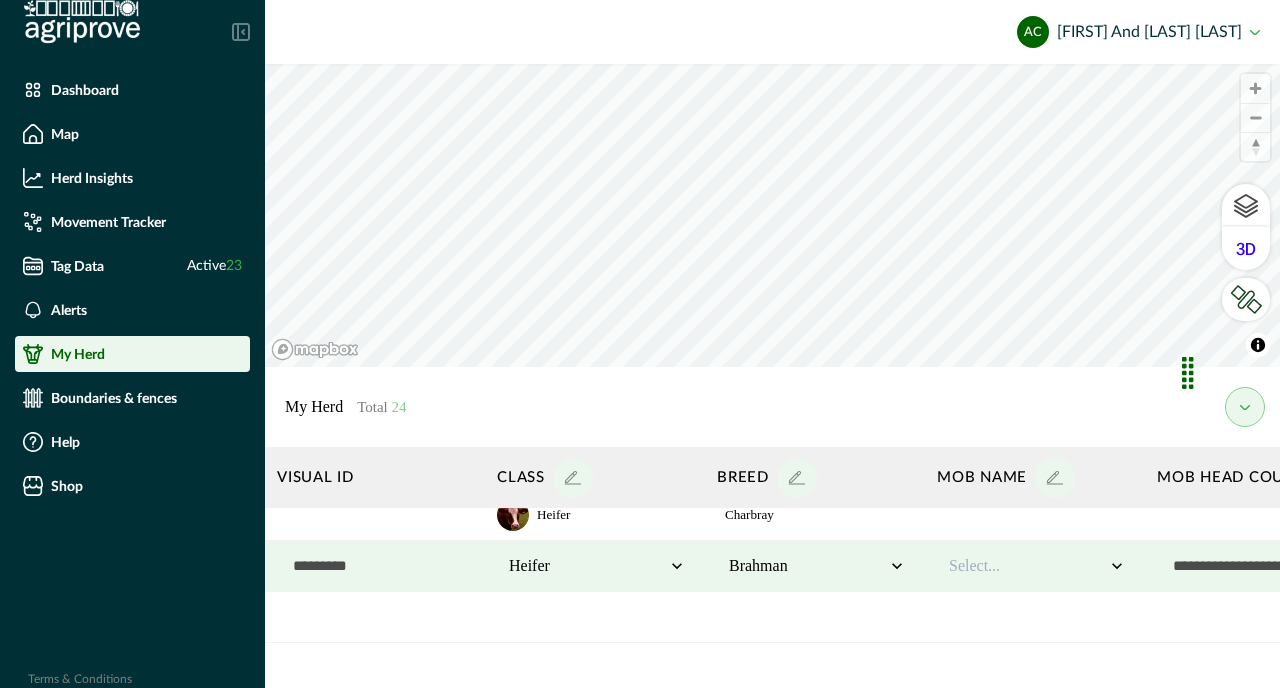 scroll, scrollTop: 121, scrollLeft: 3, axis: both 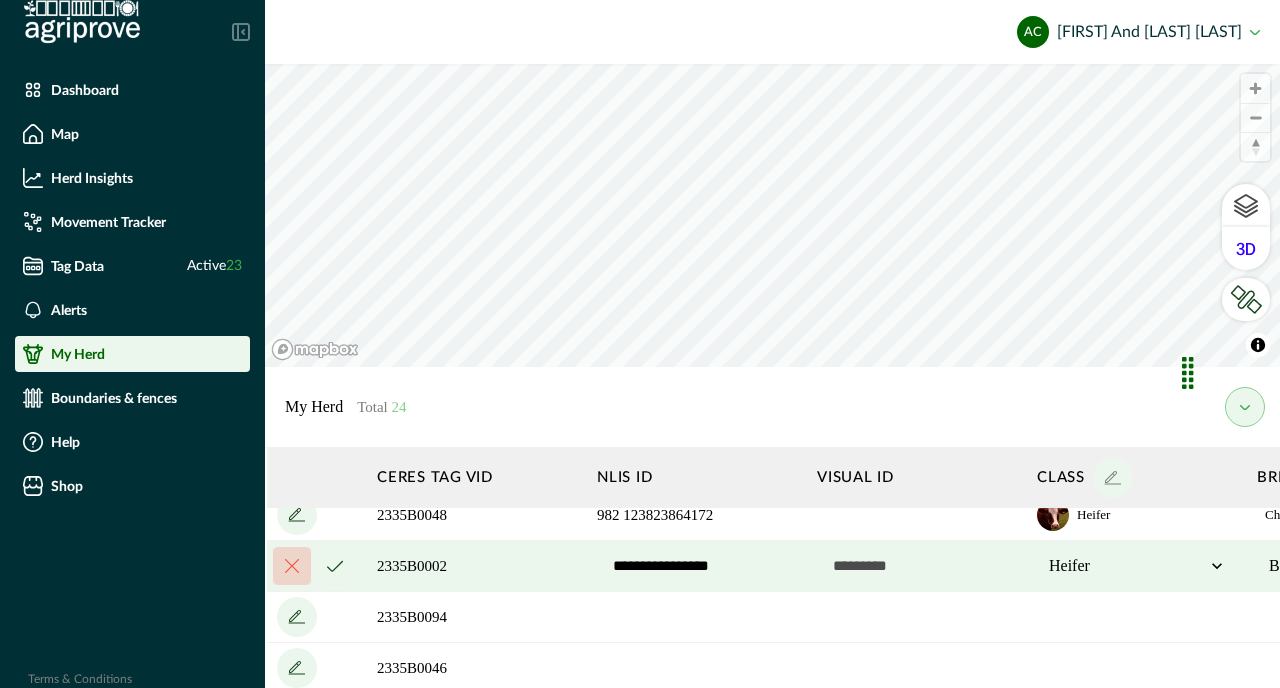 click 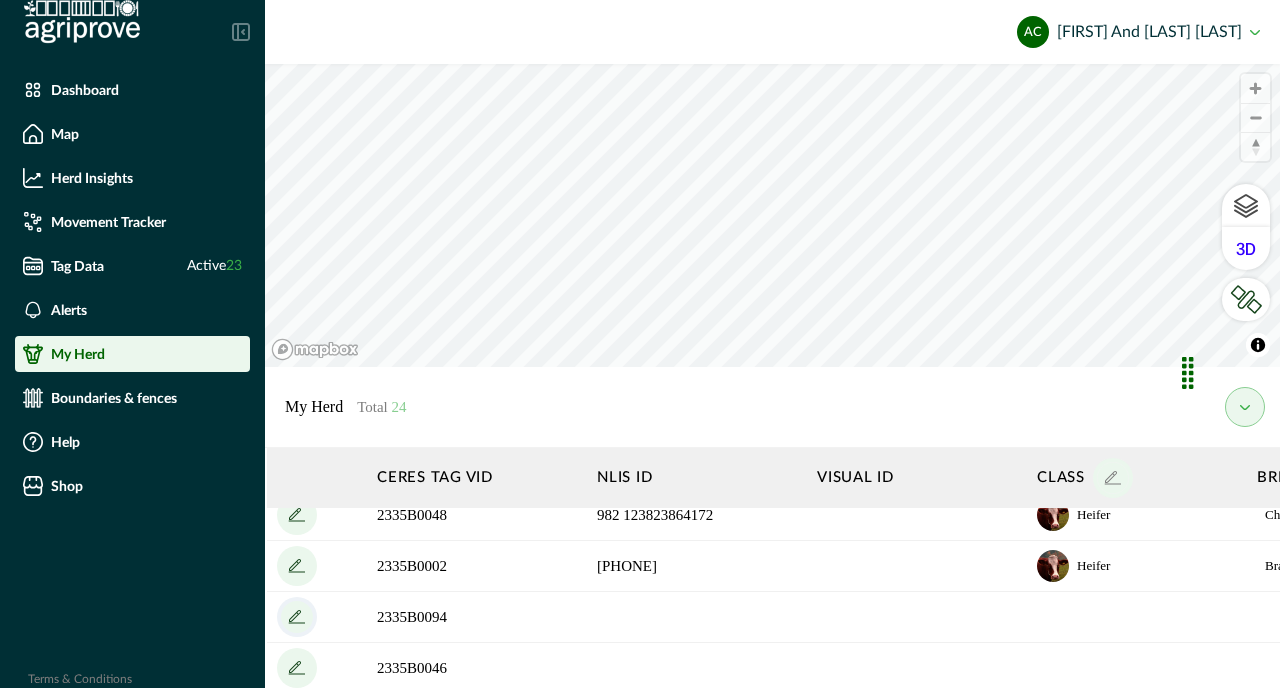 click 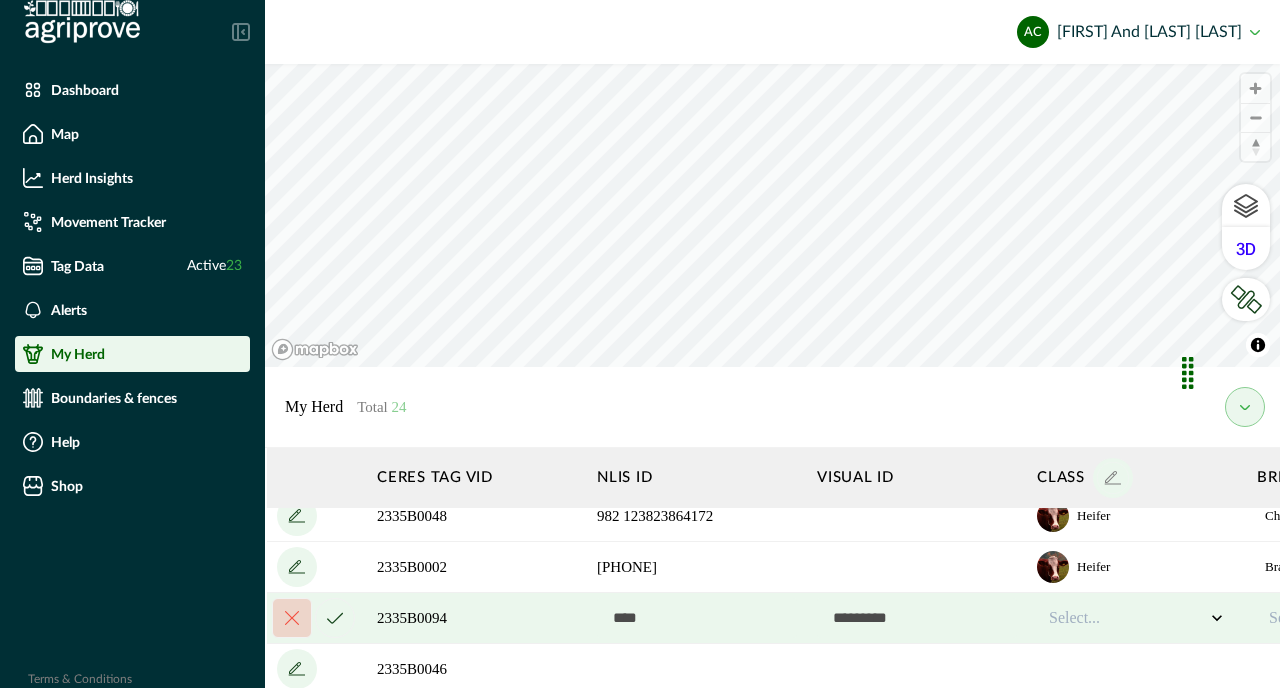 scroll, scrollTop: 136, scrollLeft: 3, axis: both 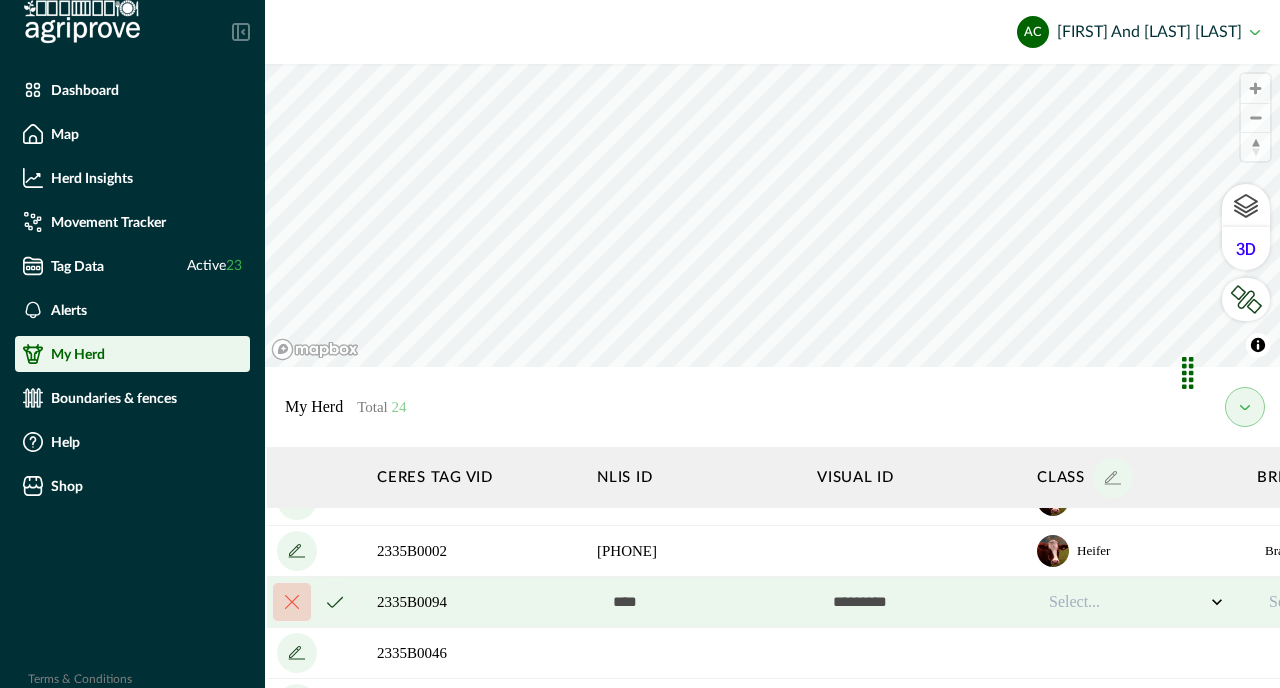 click at bounding box center (697, 602) 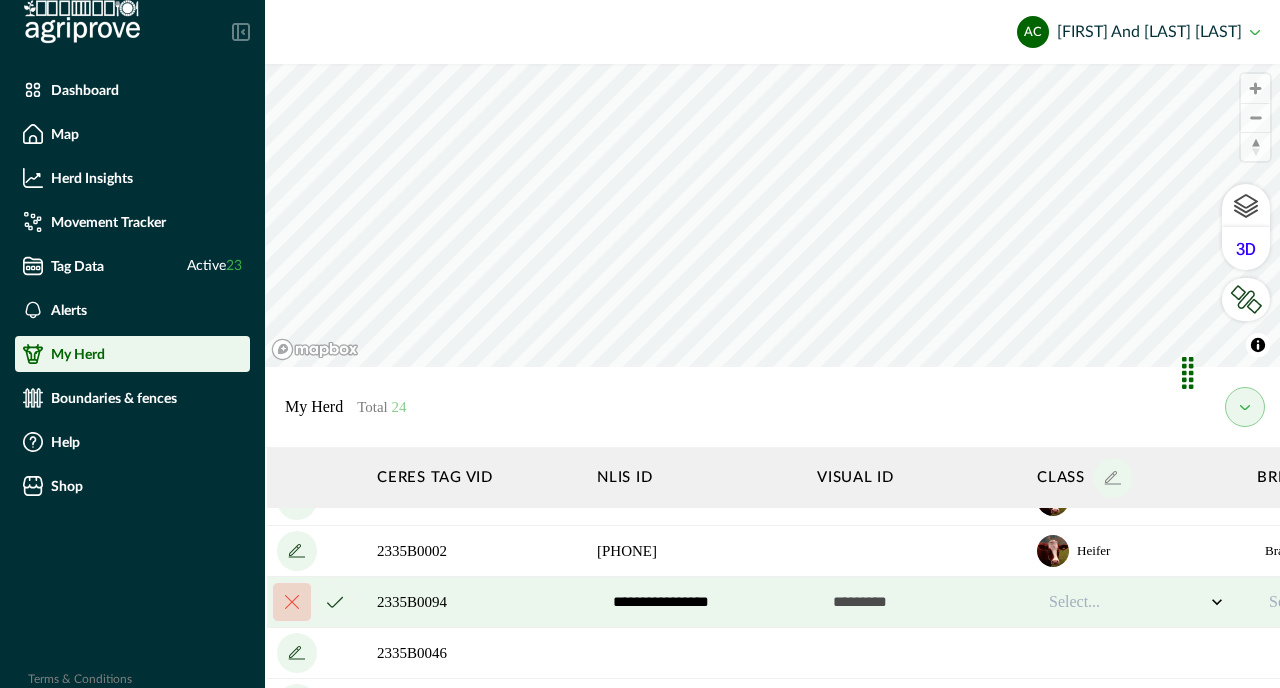 type on "**********" 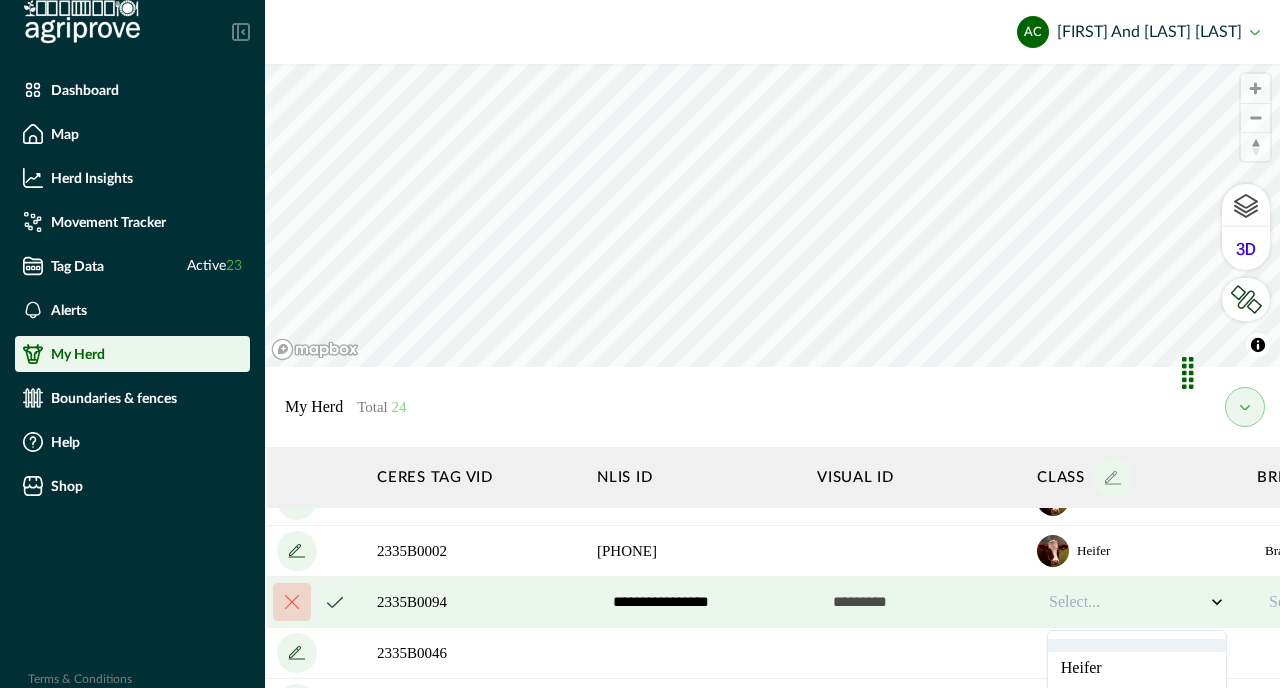 click at bounding box center [1127, 602] 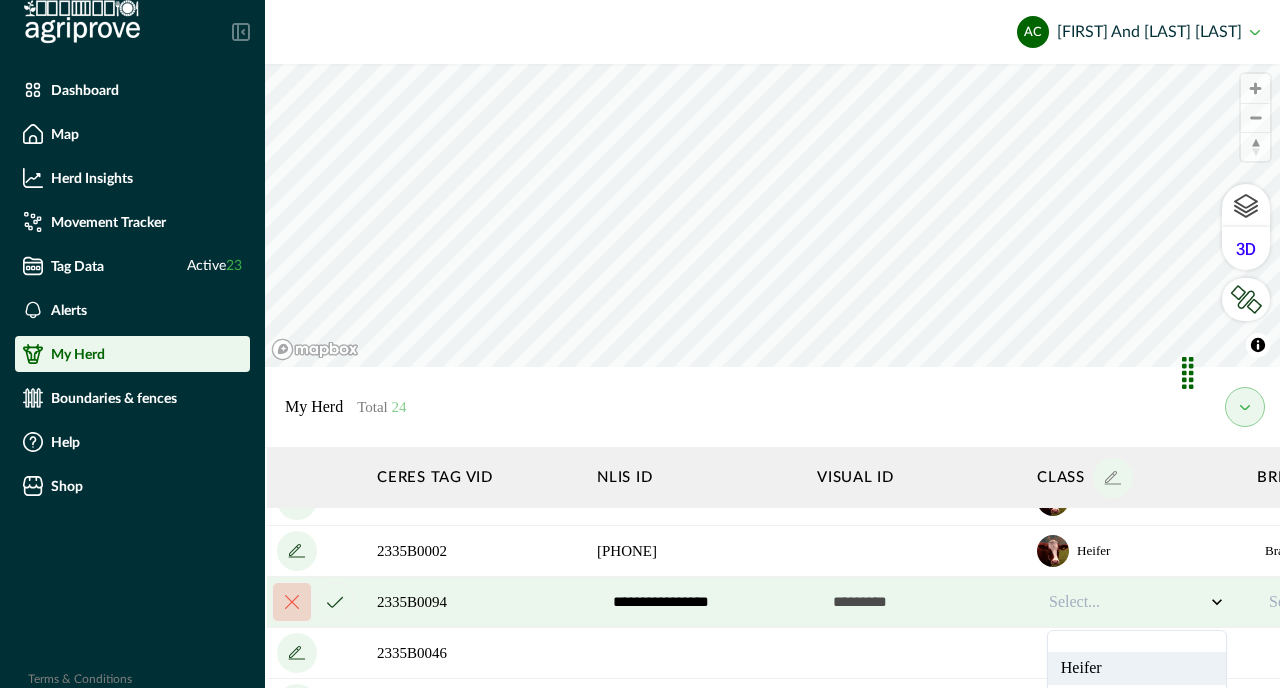 click on "Heifer" at bounding box center [1137, 668] 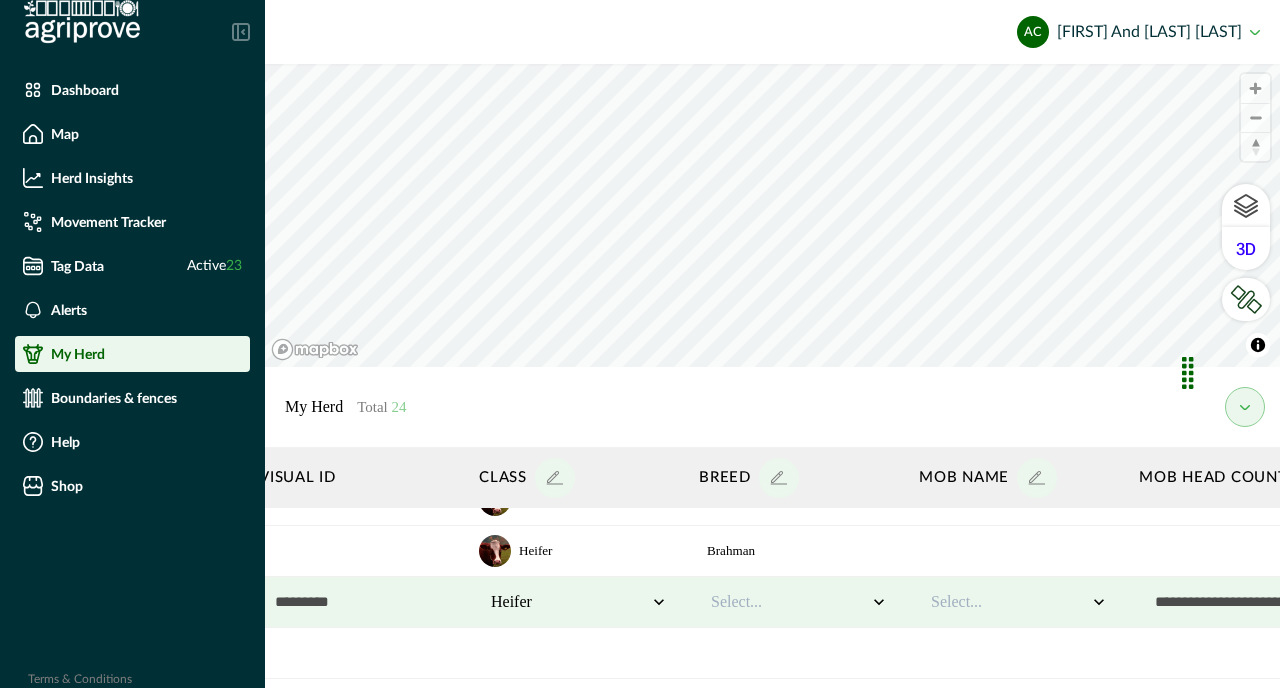 scroll, scrollTop: 136, scrollLeft: 648, axis: both 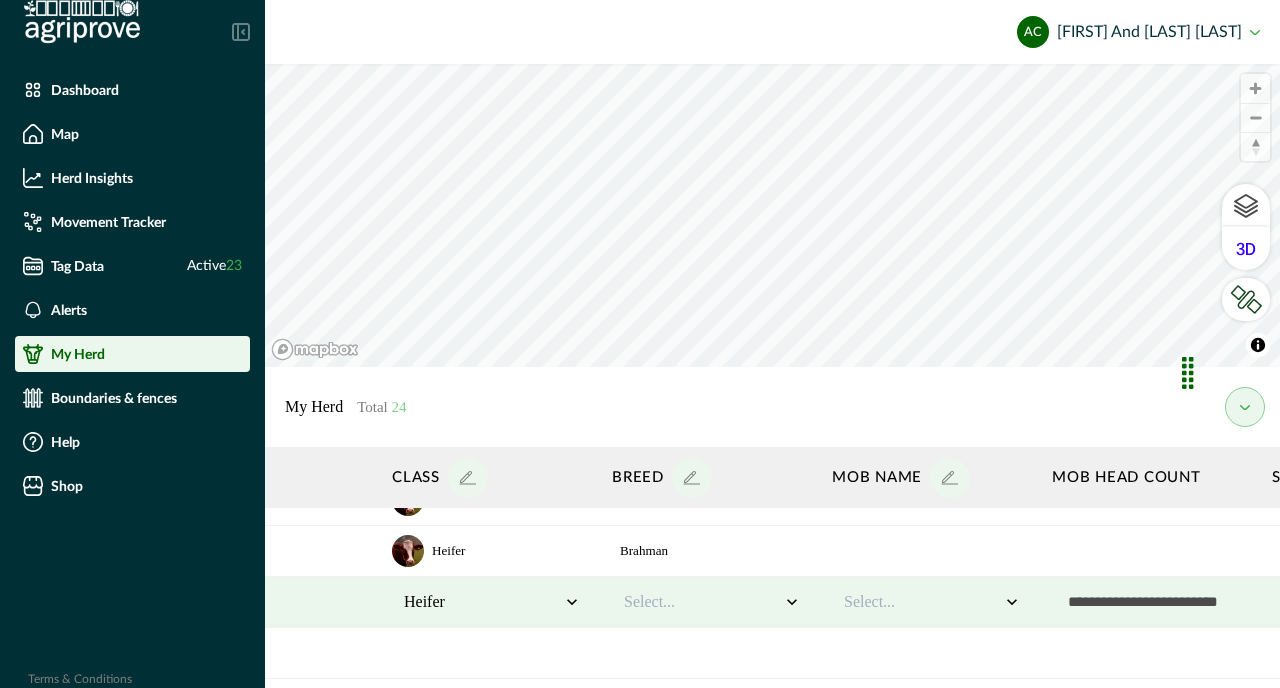 click at bounding box center (702, 602) 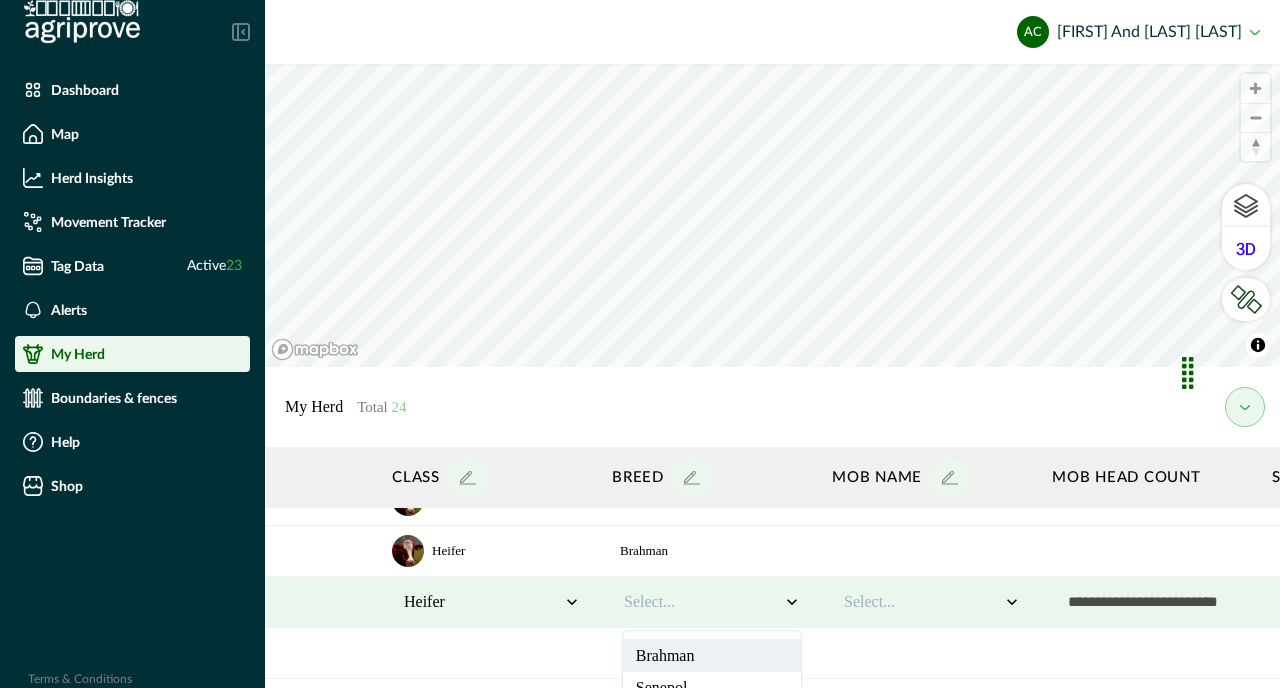 scroll, scrollTop: 214, scrollLeft: 648, axis: both 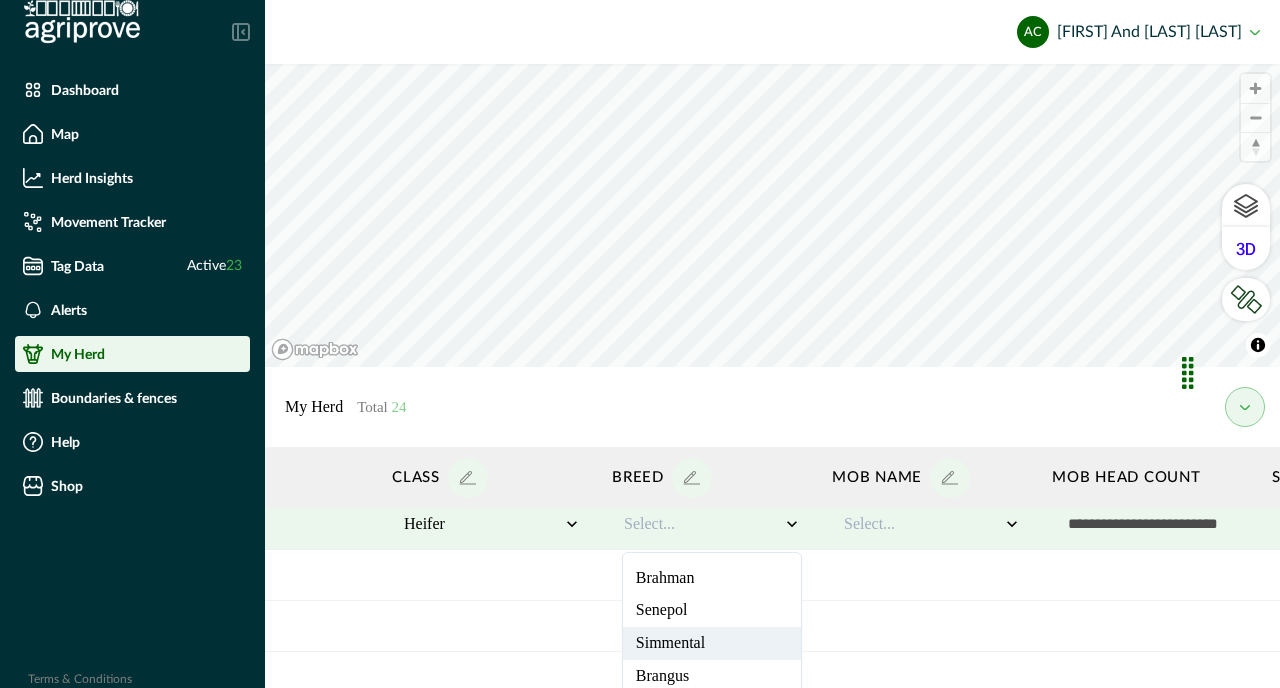 click on "Simmental" at bounding box center [712, 643] 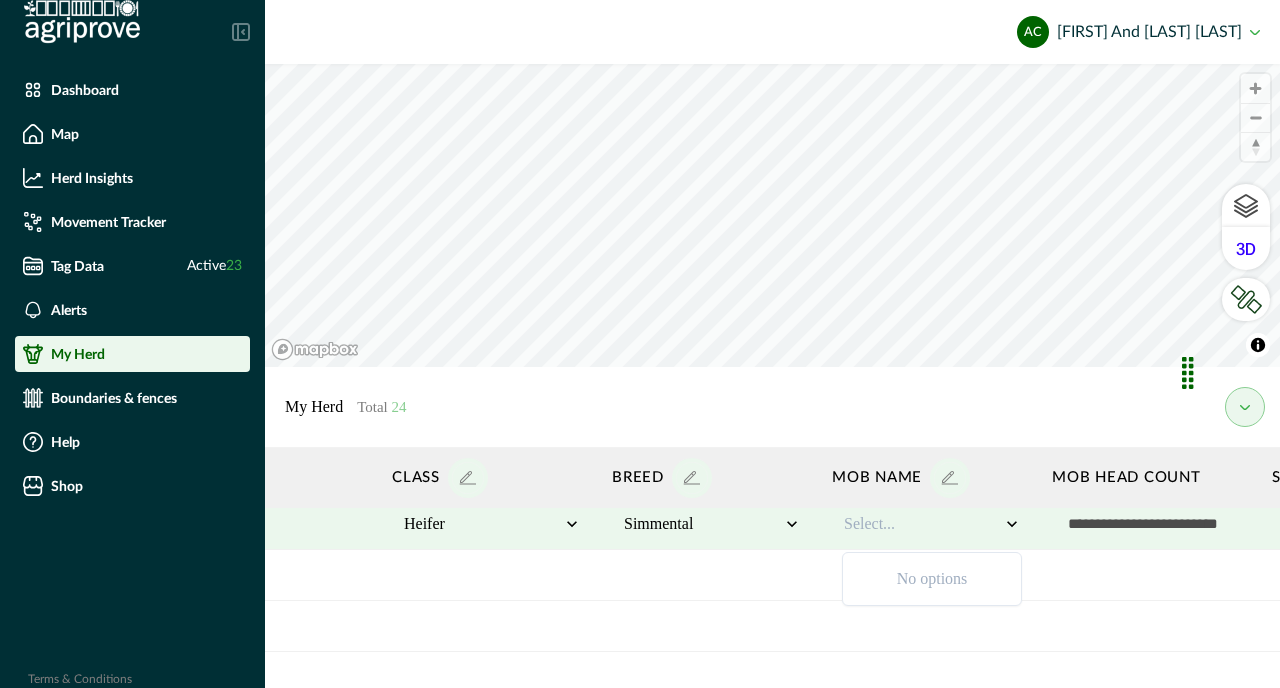 click at bounding box center [922, 524] 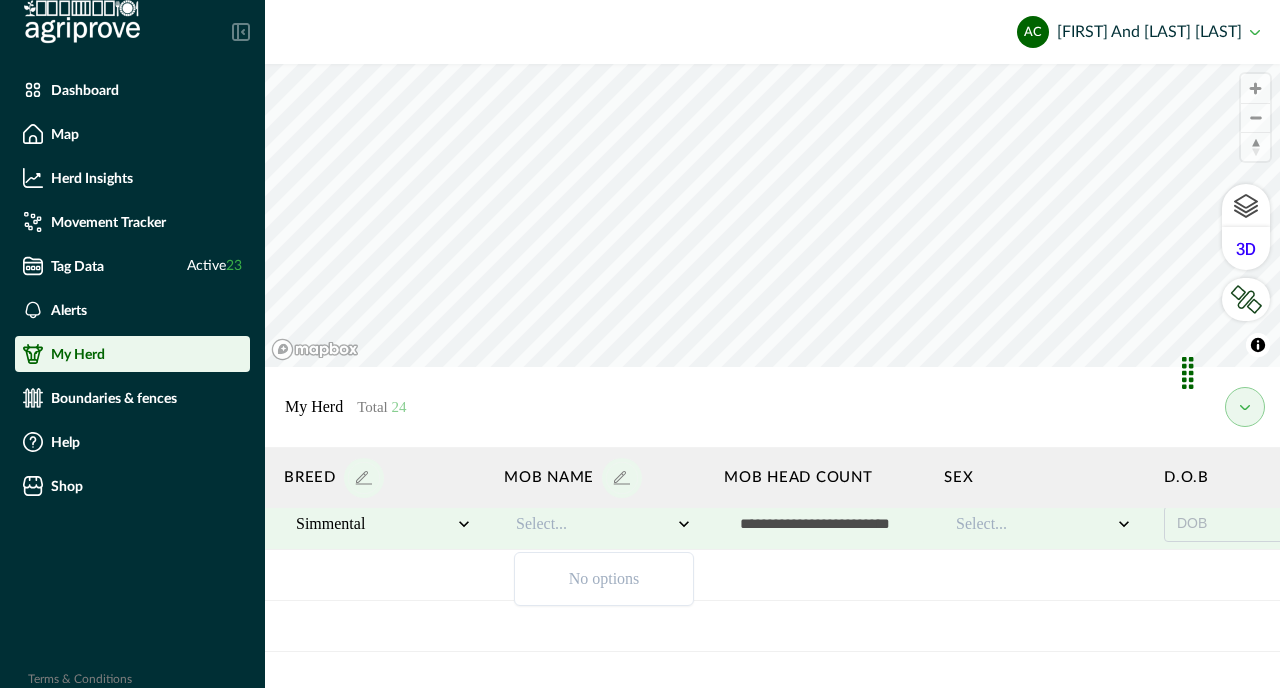 scroll, scrollTop: 214, scrollLeft: 1258, axis: both 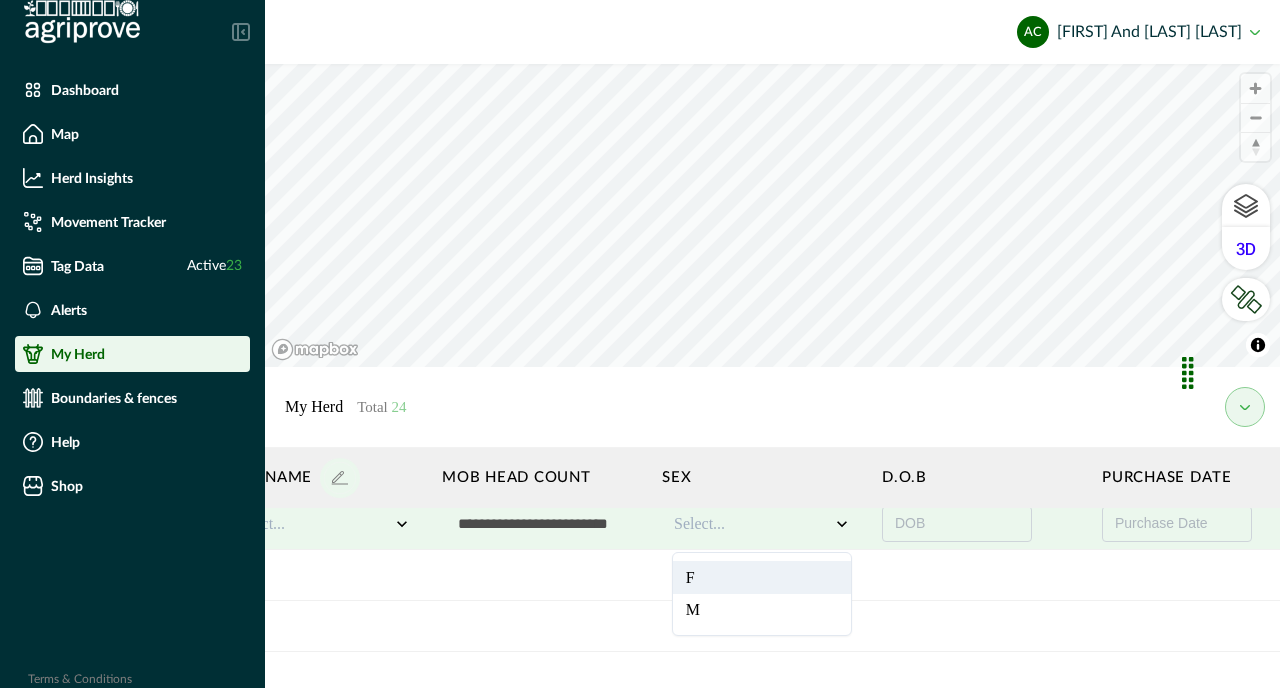click at bounding box center (752, 524) 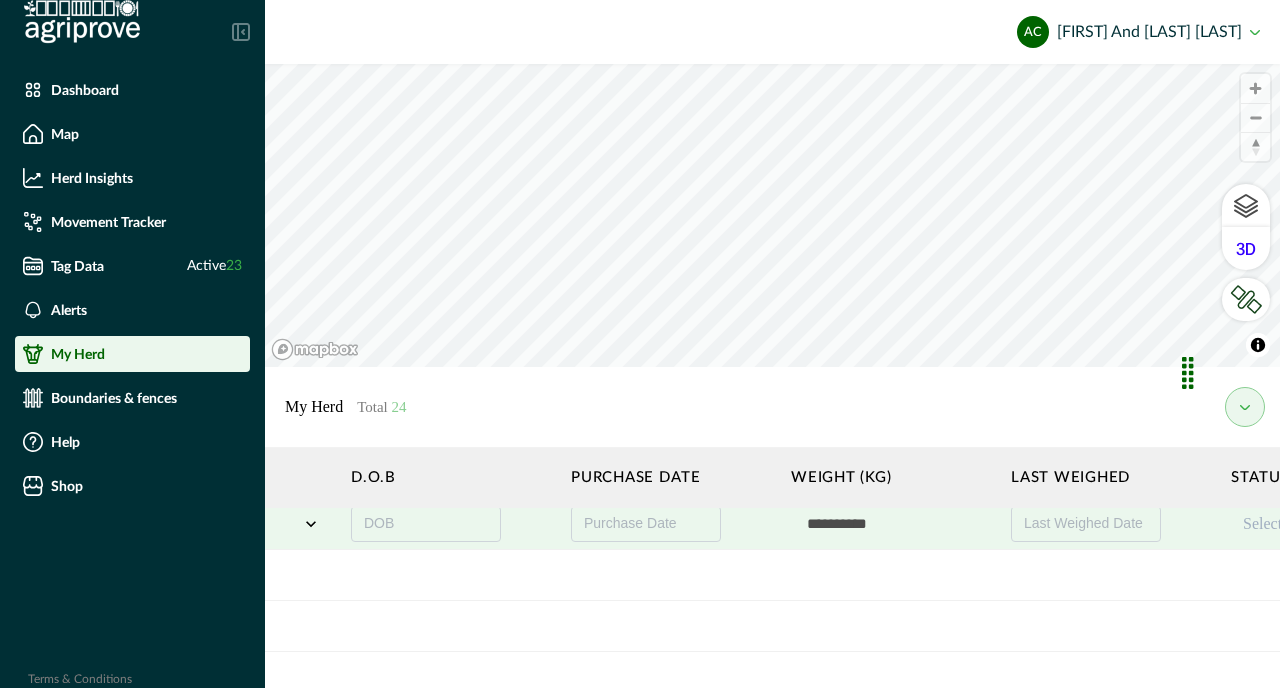 scroll, scrollTop: 214, scrollLeft: 1842, axis: both 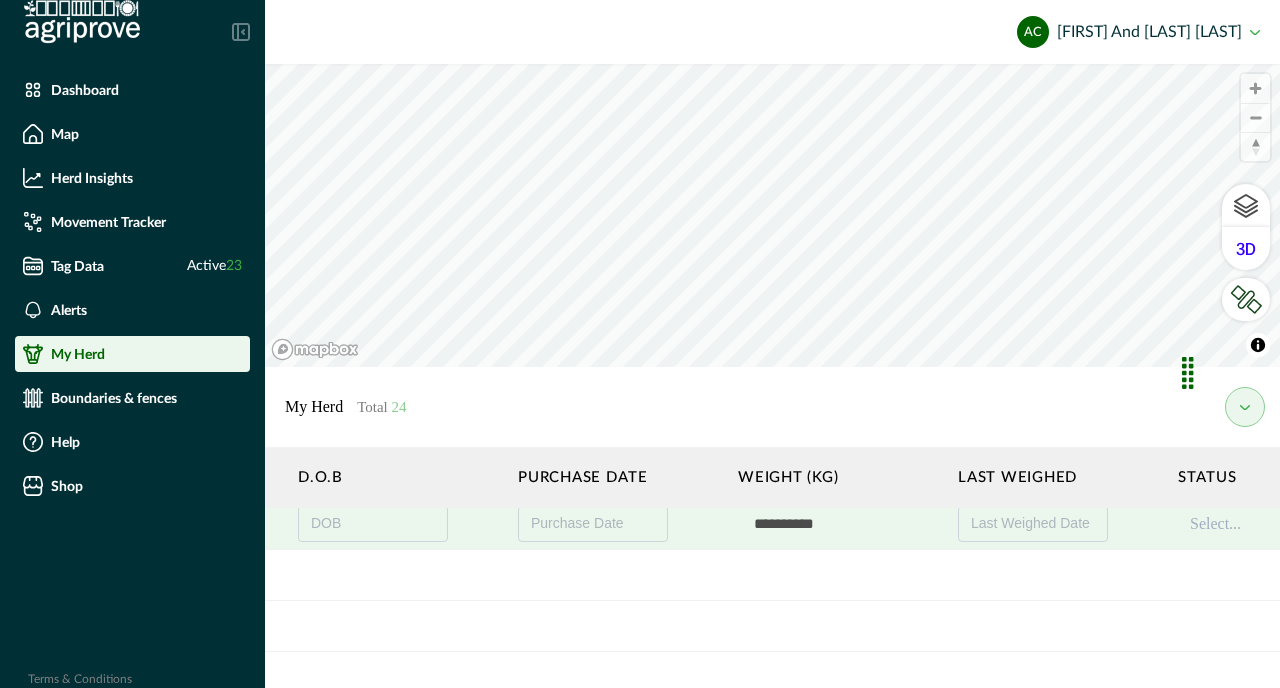 click at bounding box center (838, 524) 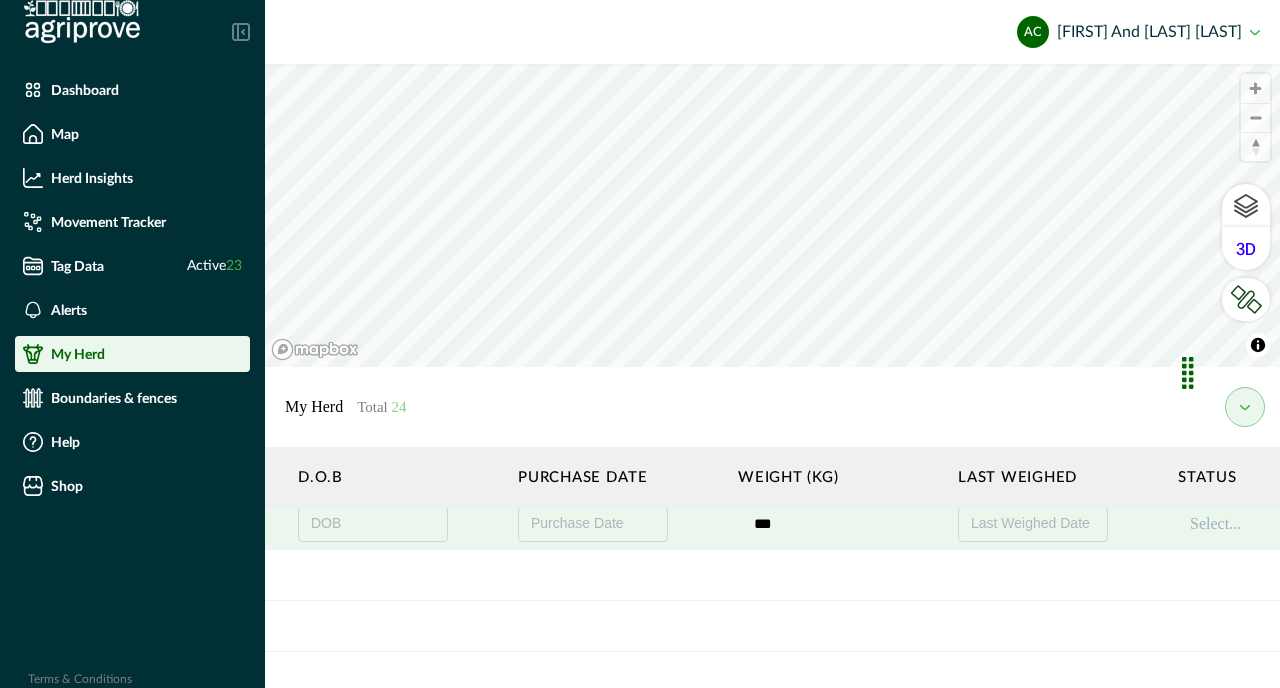 type on "***" 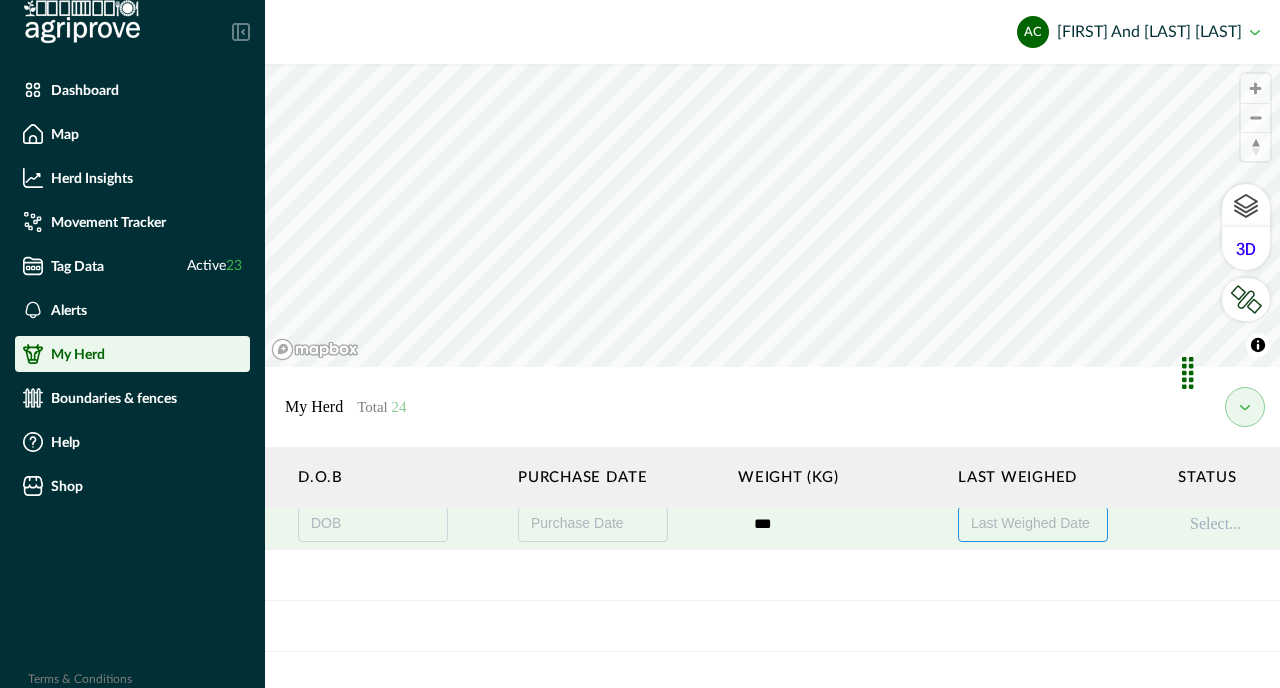 click on "Last Weighed Date" at bounding box center [1030, 523] 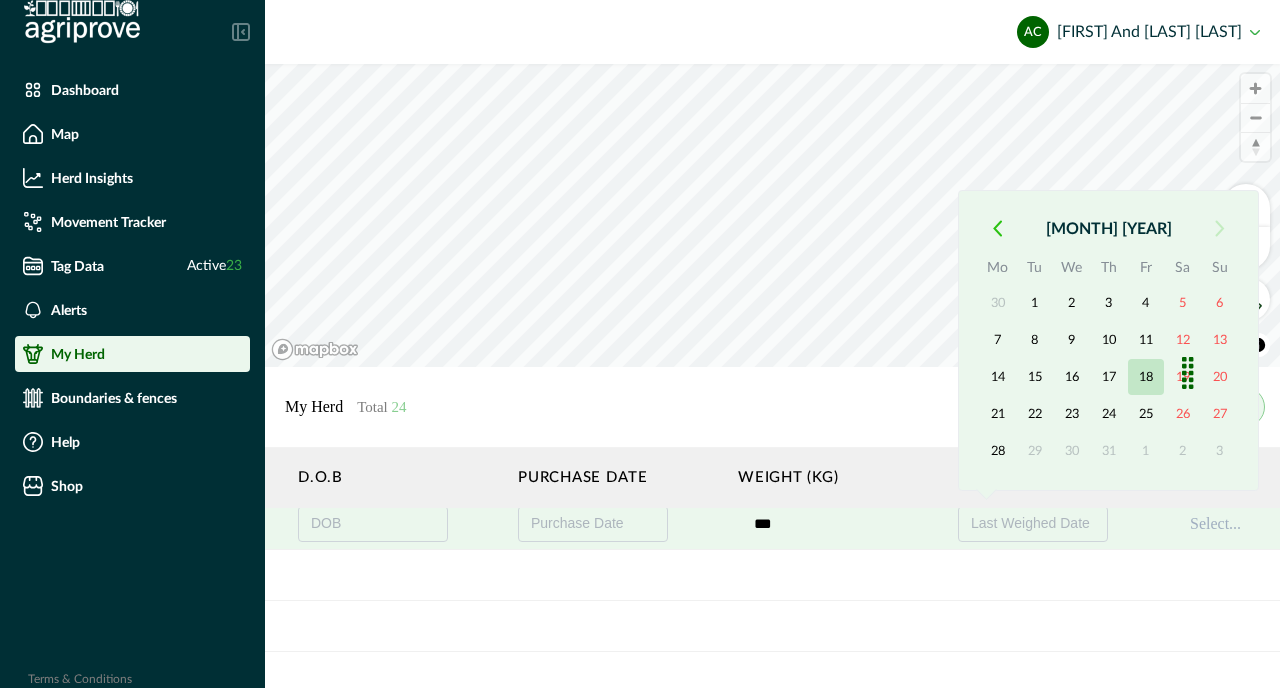 click on "18" at bounding box center [1146, 377] 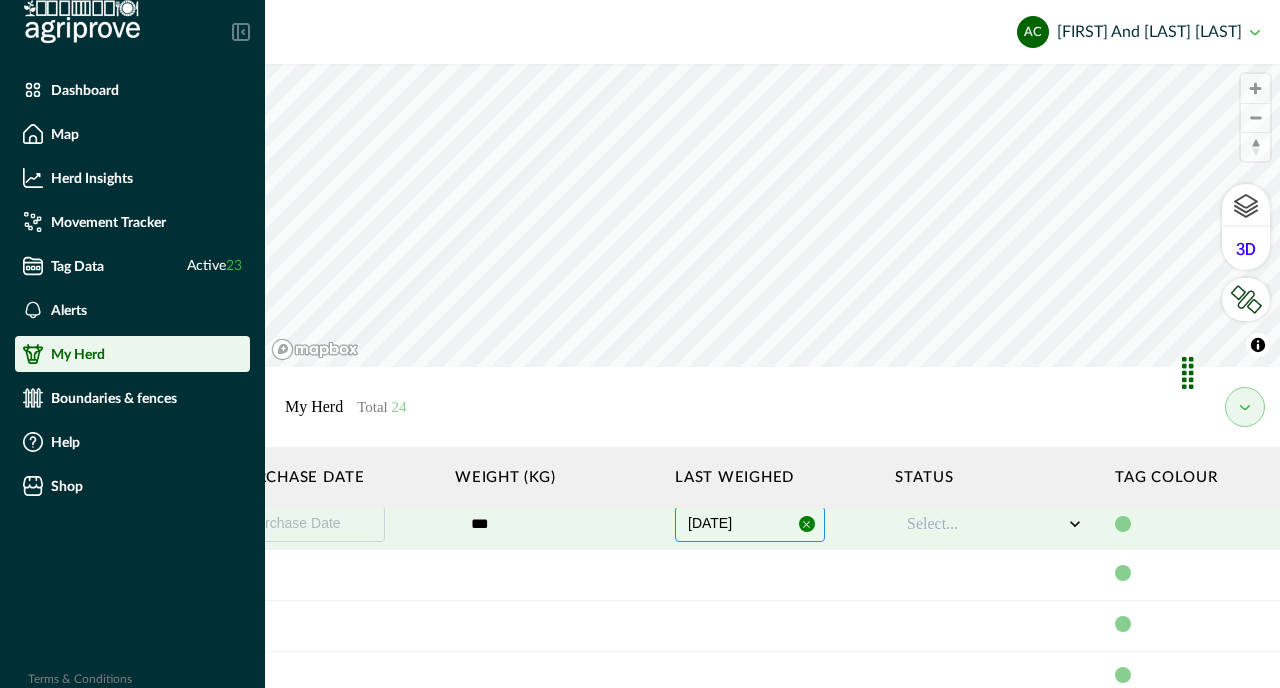 scroll, scrollTop: 214, scrollLeft: 2175, axis: both 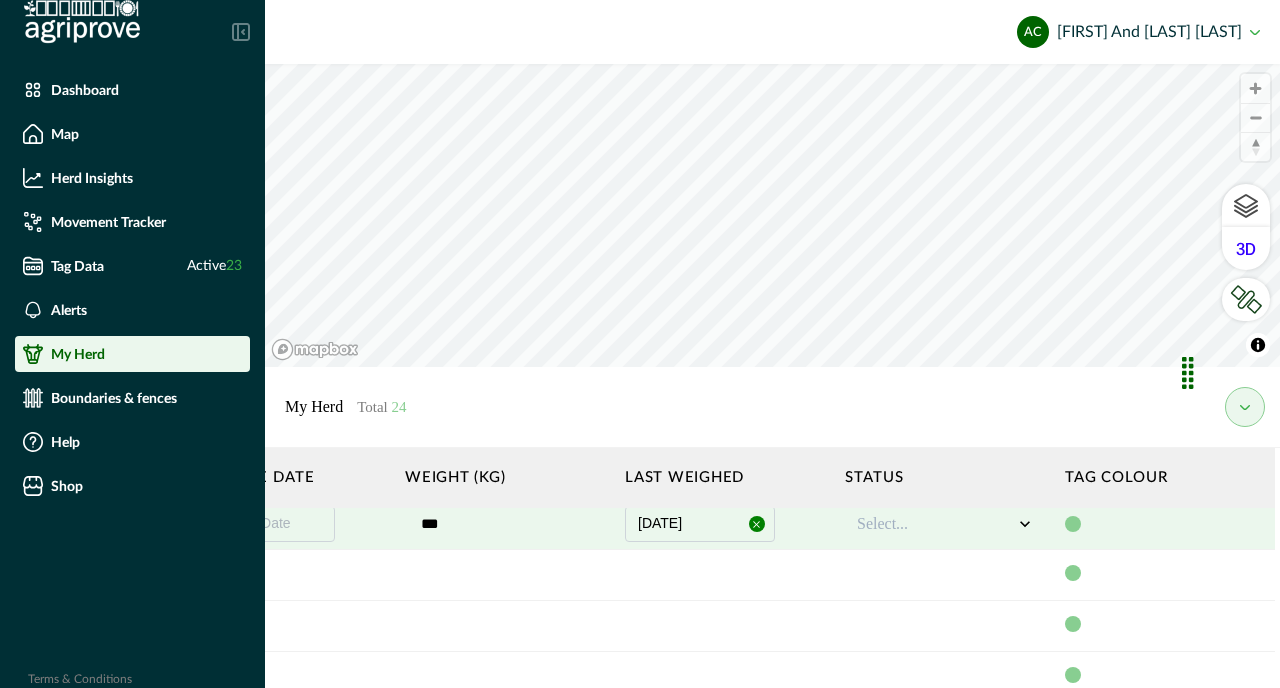 click on "Select..." at bounding box center (935, 524) 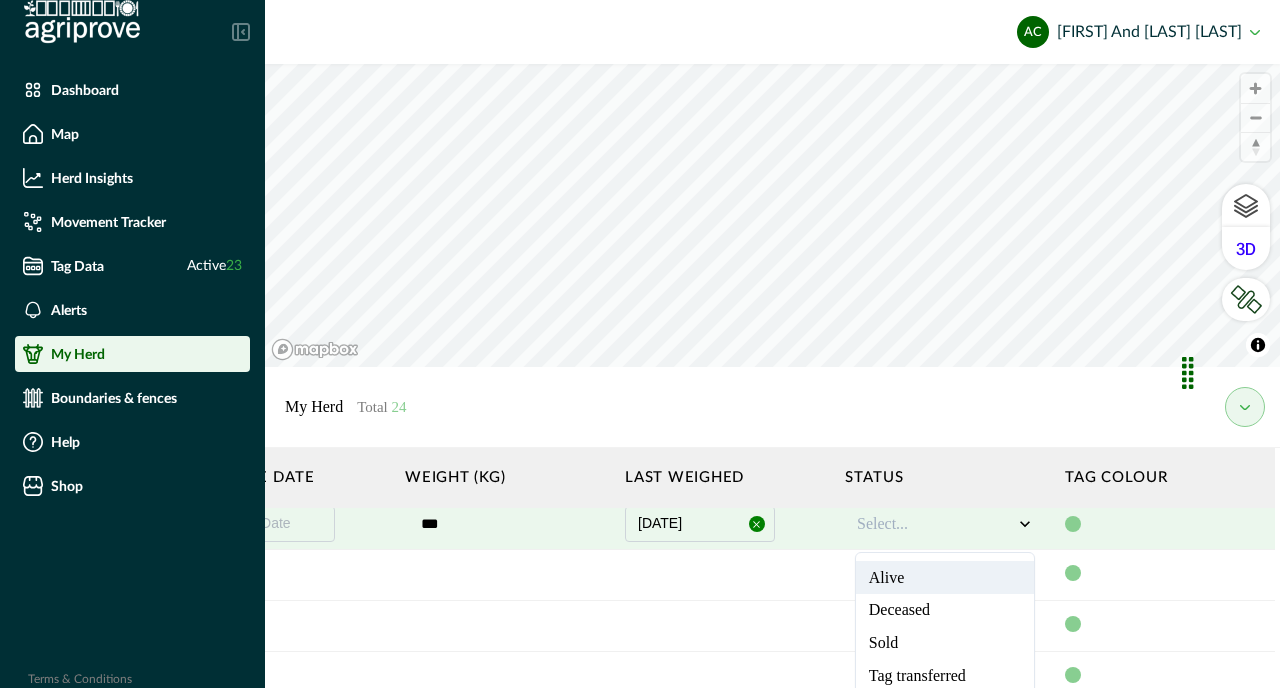 click on "Alive" at bounding box center (945, 577) 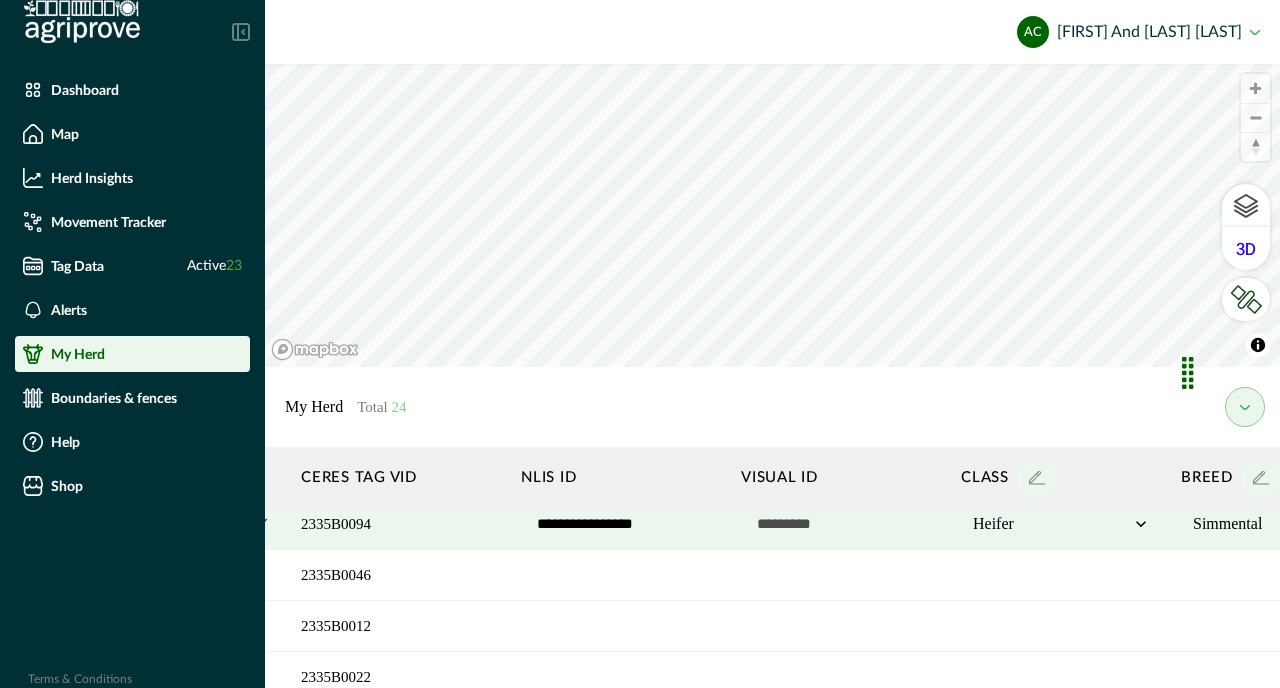 scroll, scrollTop: 214, scrollLeft: 0, axis: vertical 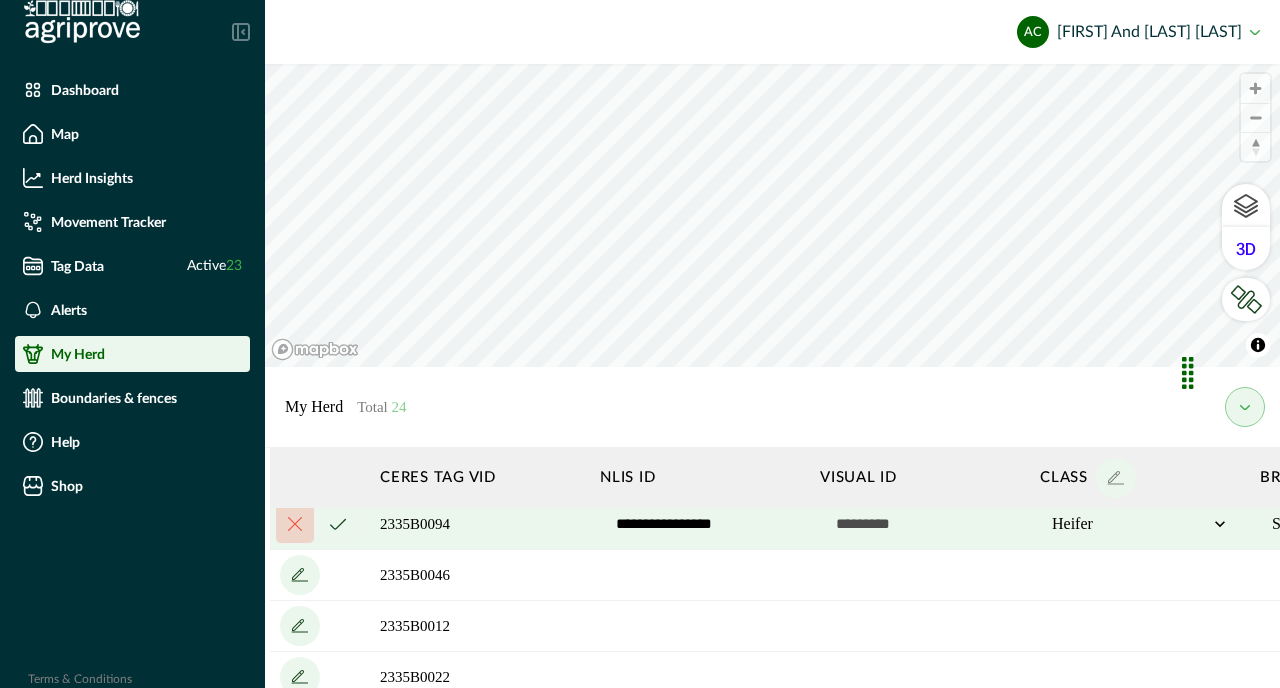 click 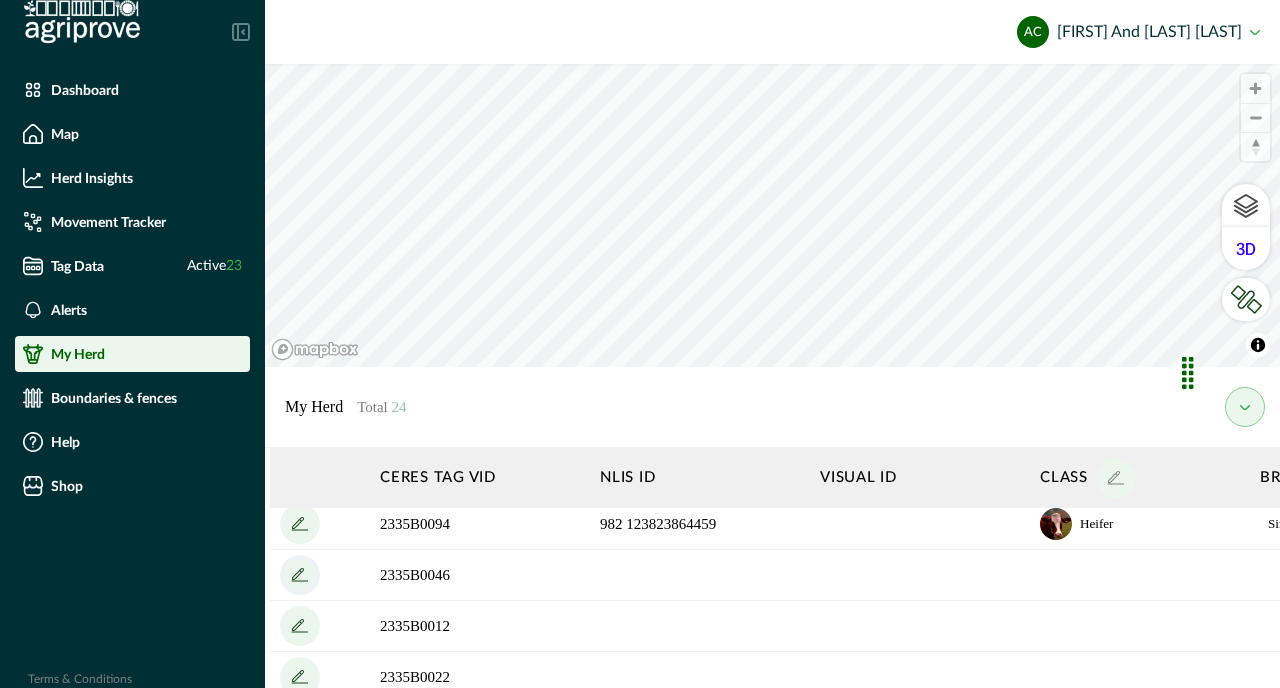 click 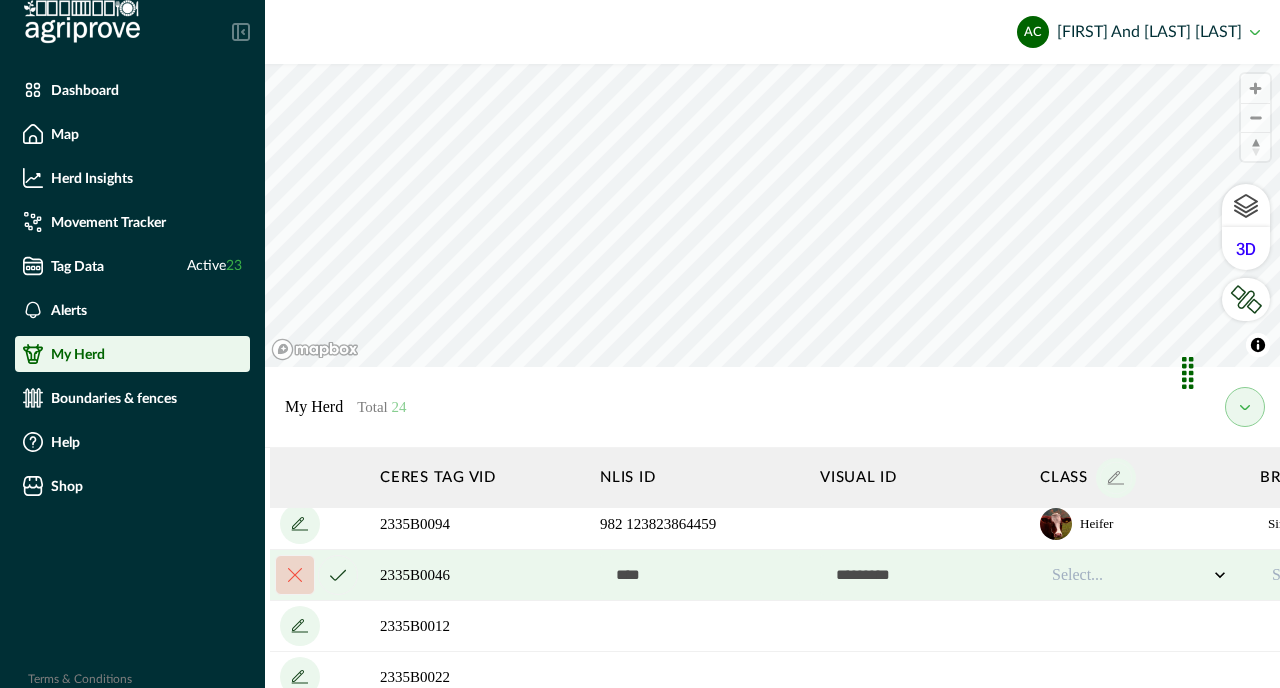 click at bounding box center [700, 575] 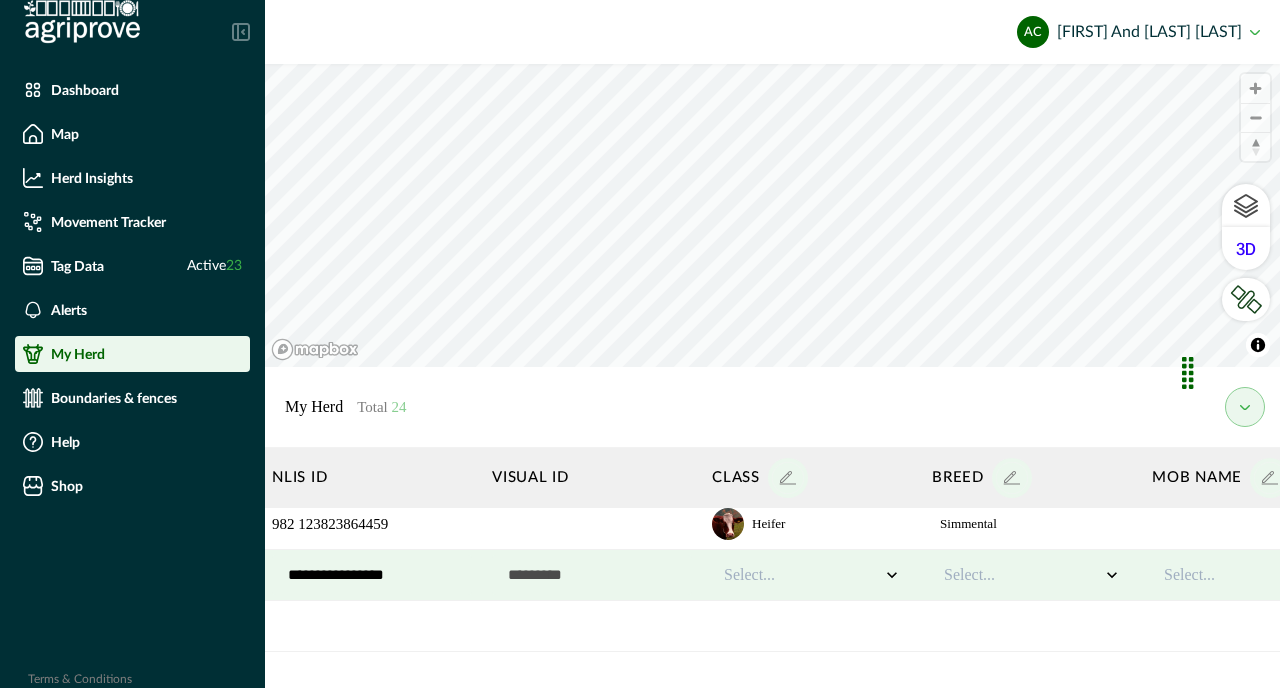 scroll, scrollTop: 214, scrollLeft: 472, axis: both 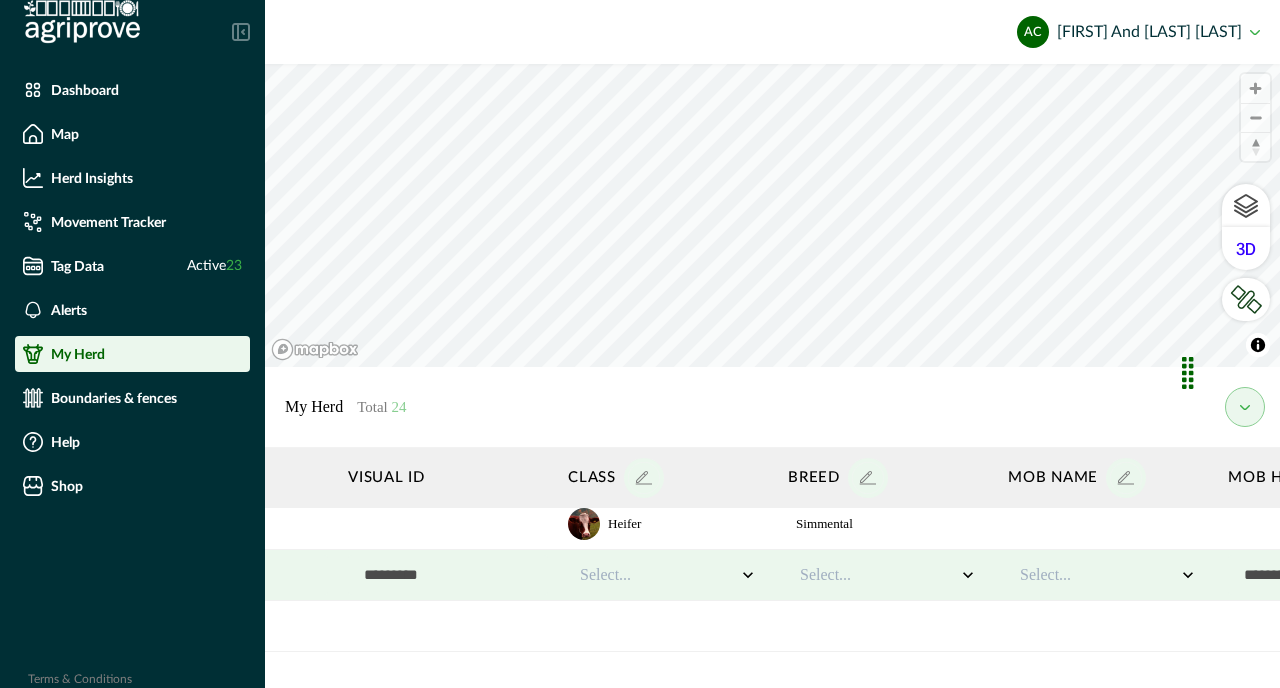 type on "**********" 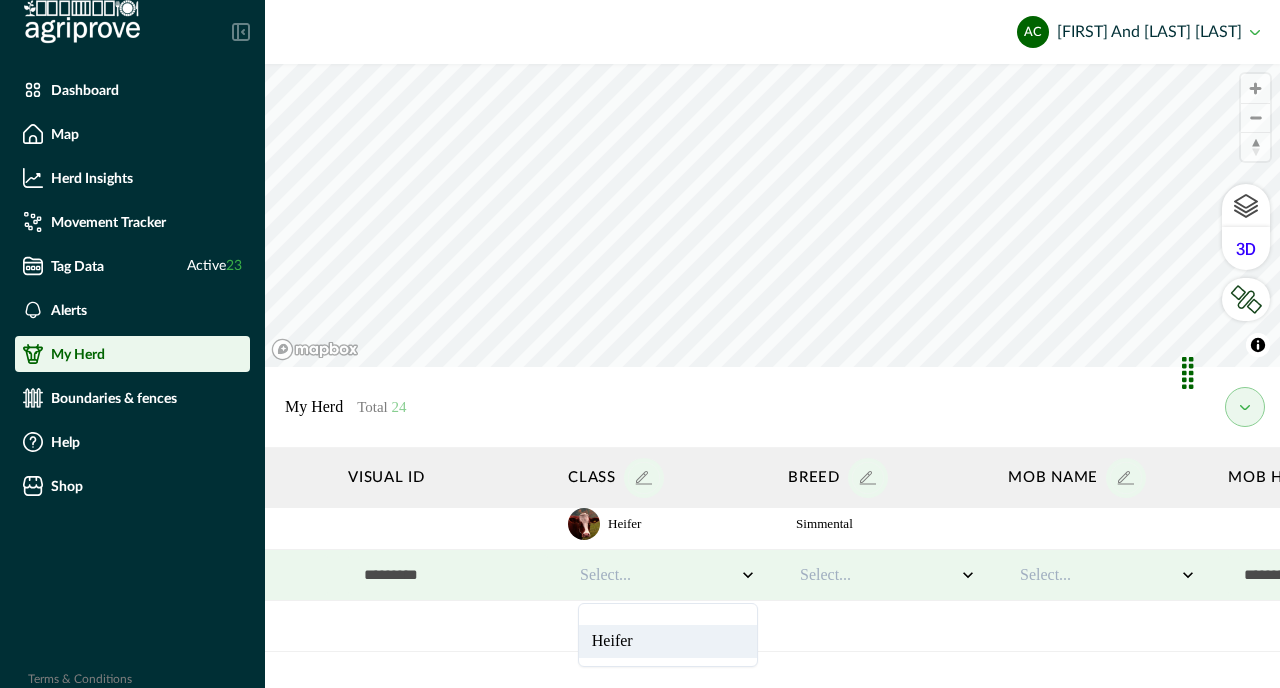 click on "Heifer" at bounding box center [668, 641] 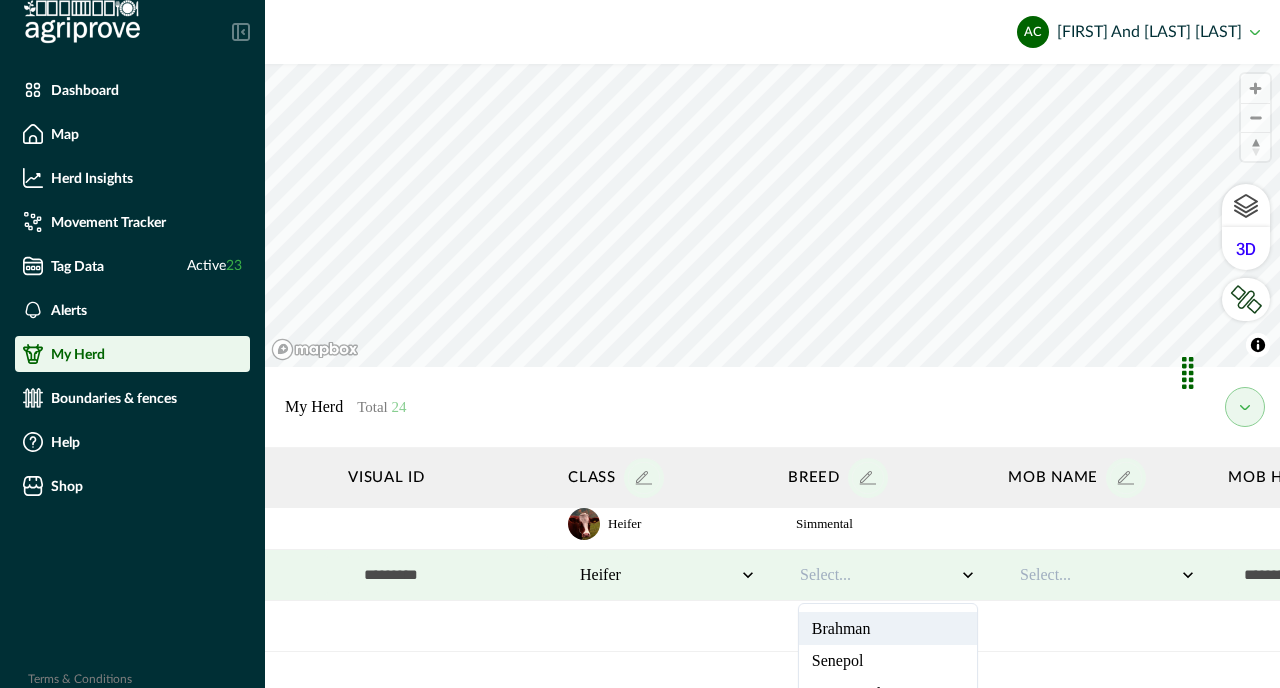 click at bounding box center (878, 575) 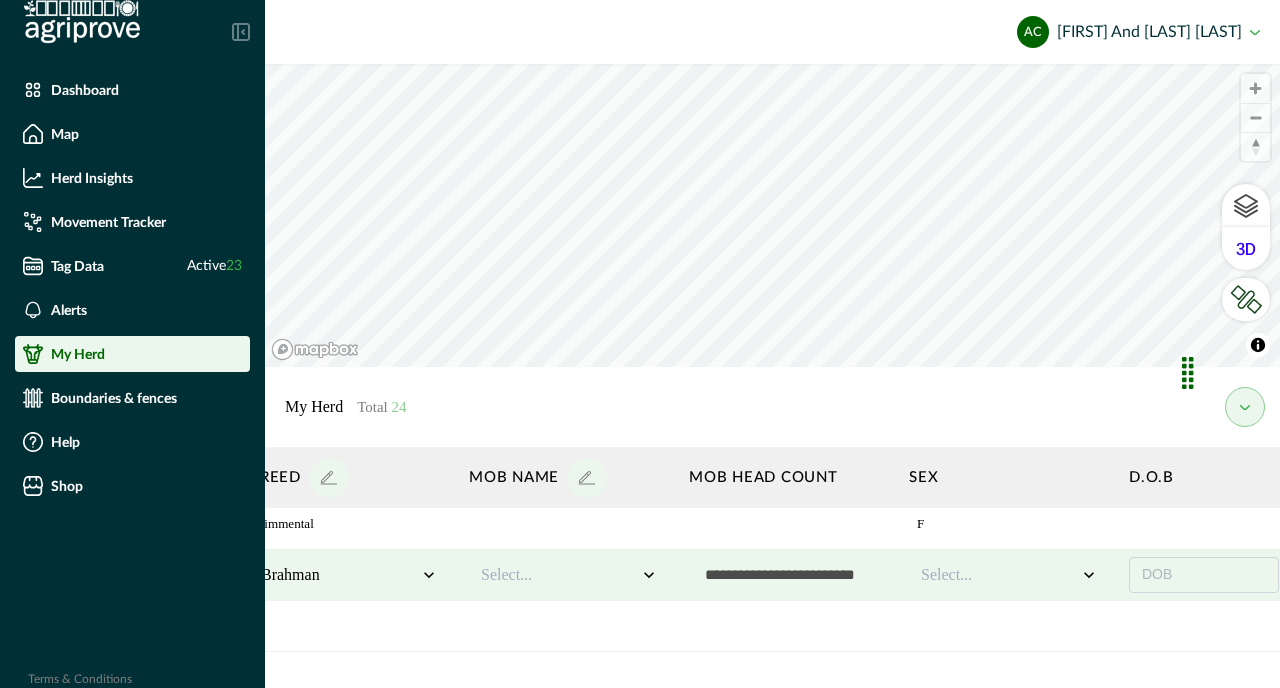 scroll, scrollTop: 214, scrollLeft: 1213, axis: both 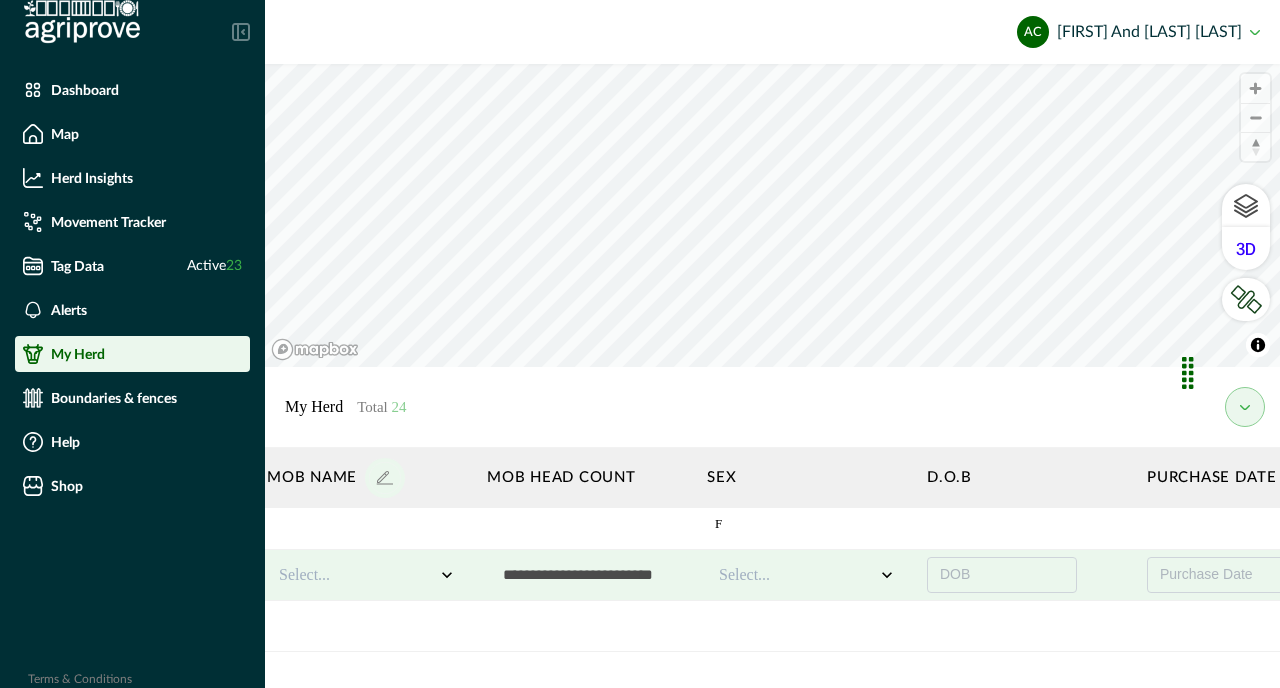 click at bounding box center (797, 575) 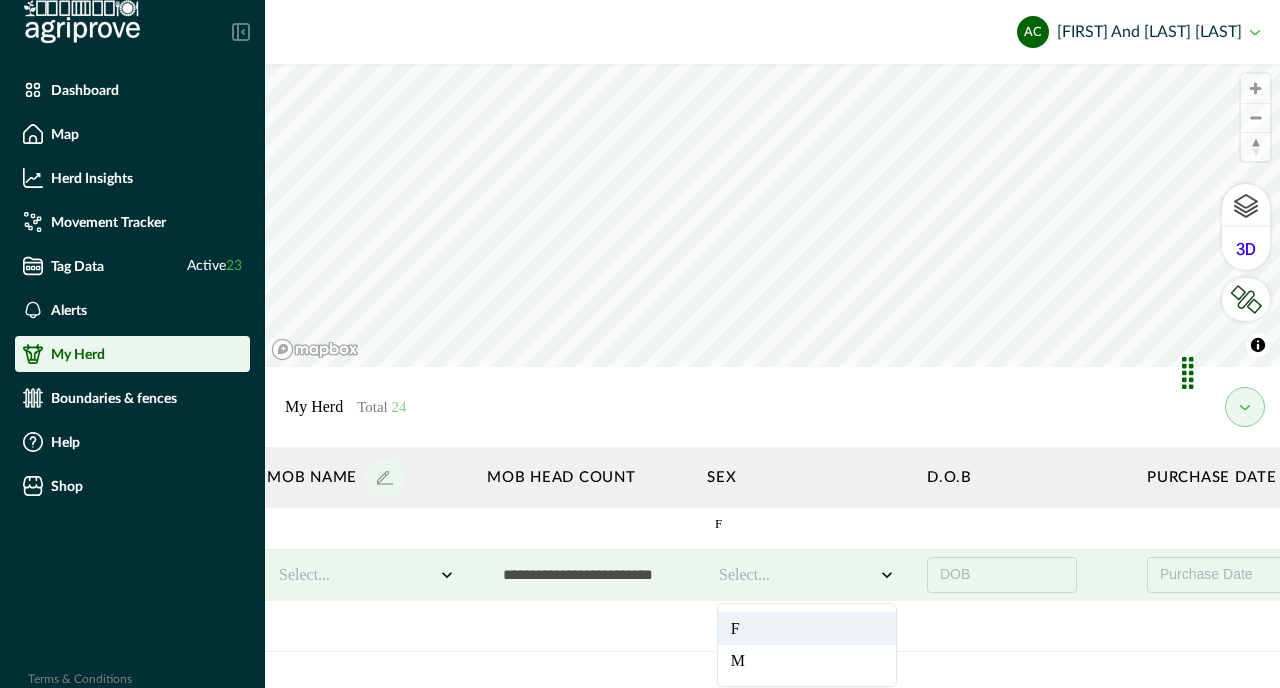 click on "F" at bounding box center [807, 628] 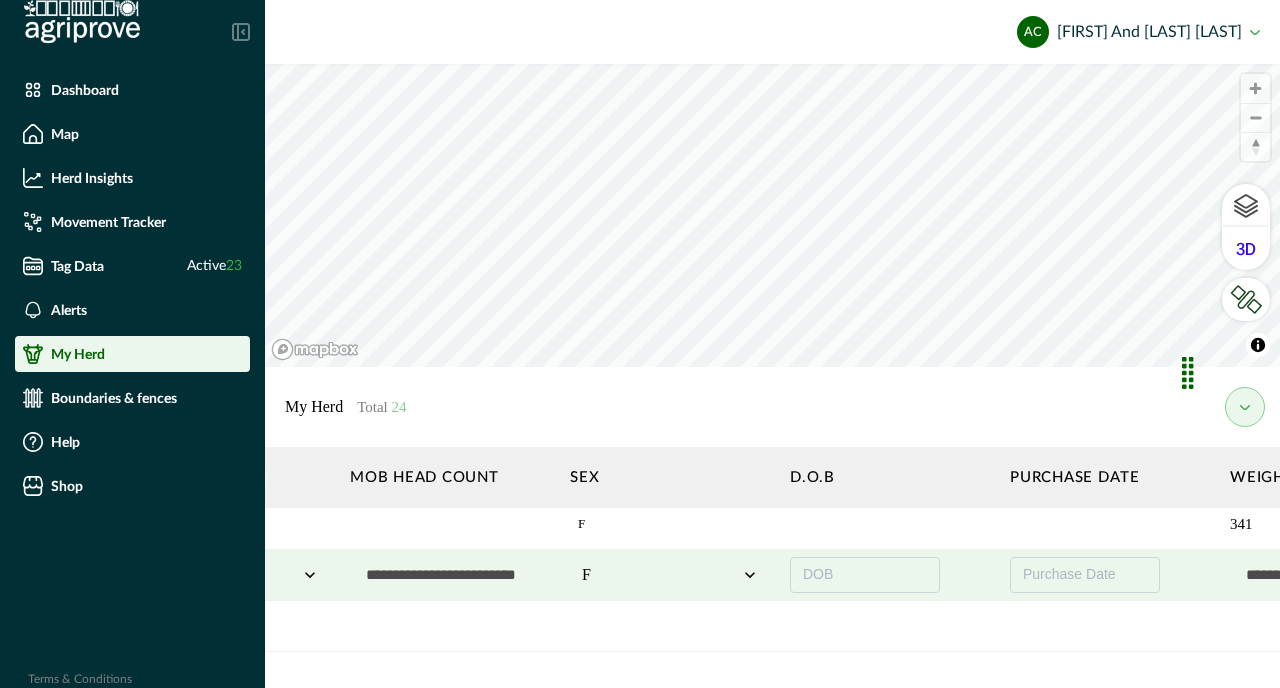 scroll, scrollTop: 214, scrollLeft: 1902, axis: both 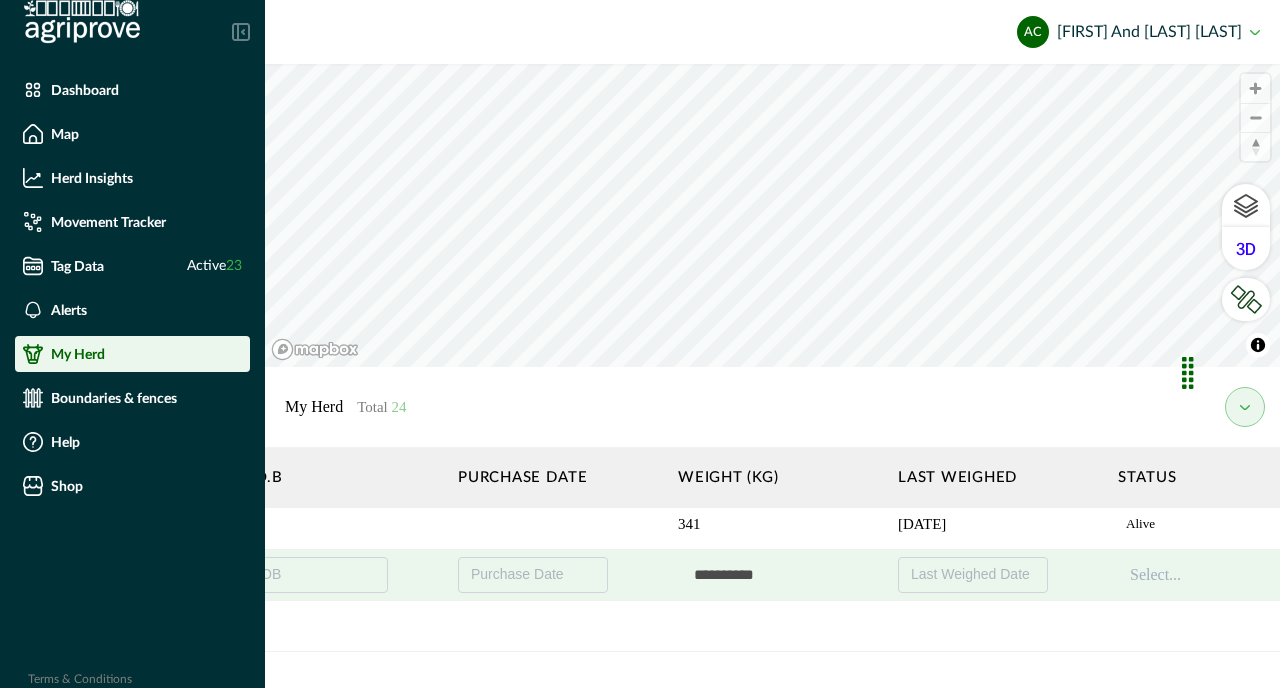 click at bounding box center (778, 575) 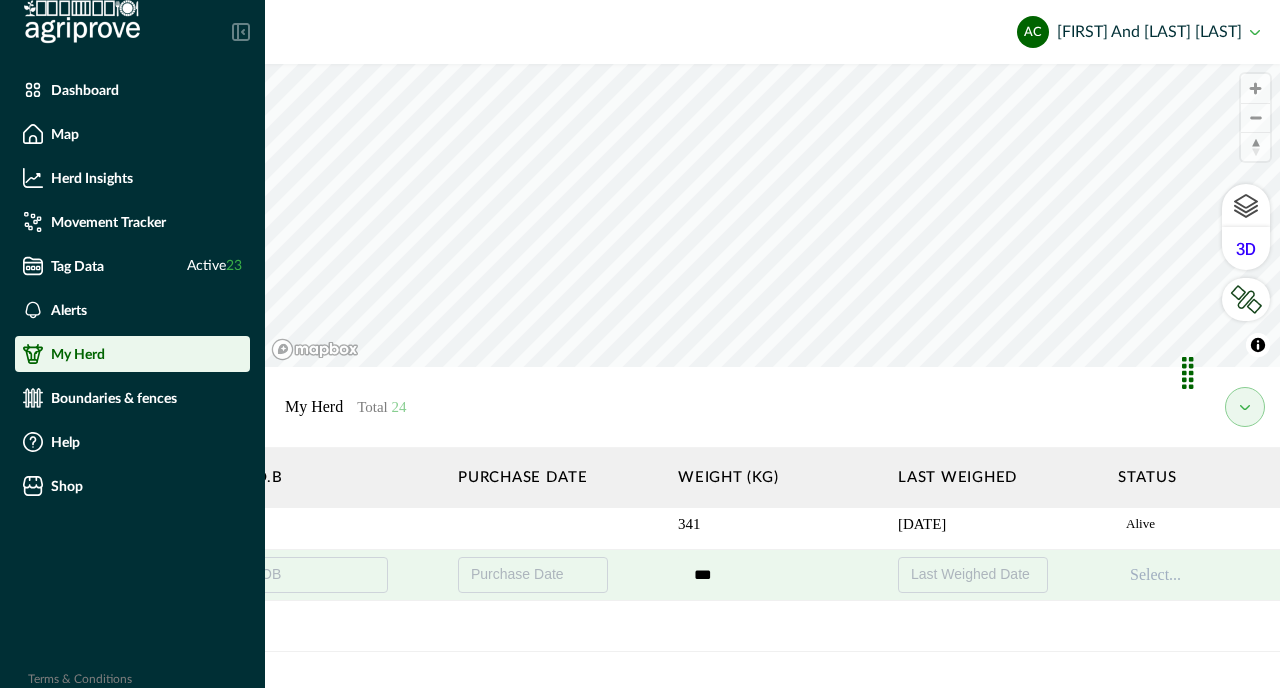scroll, scrollTop: 214, scrollLeft: 2054, axis: both 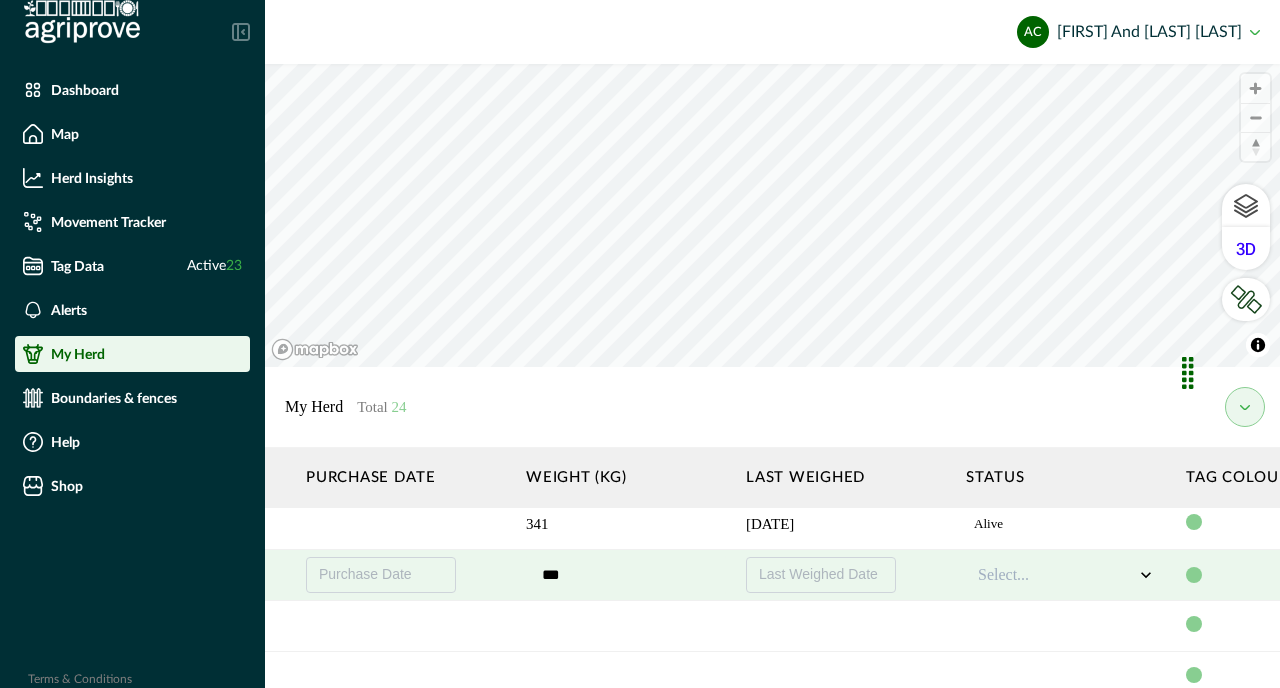 type on "***" 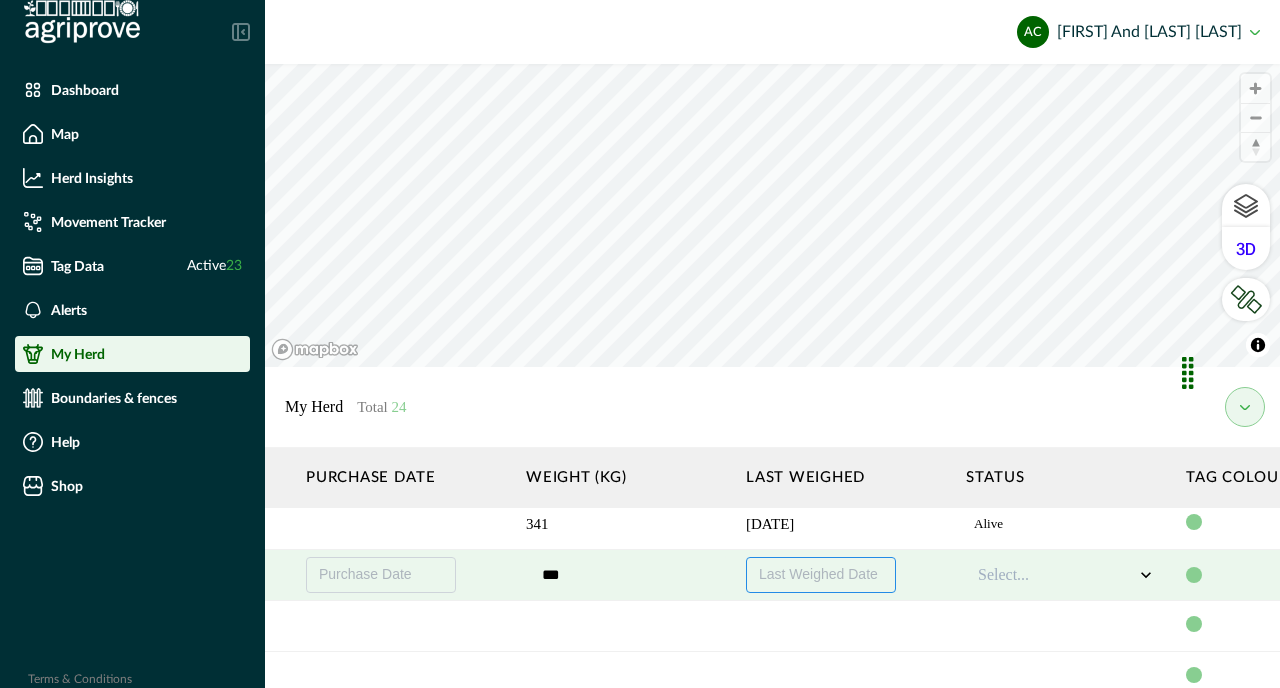 click on "Last Weighed Date" at bounding box center (818, 574) 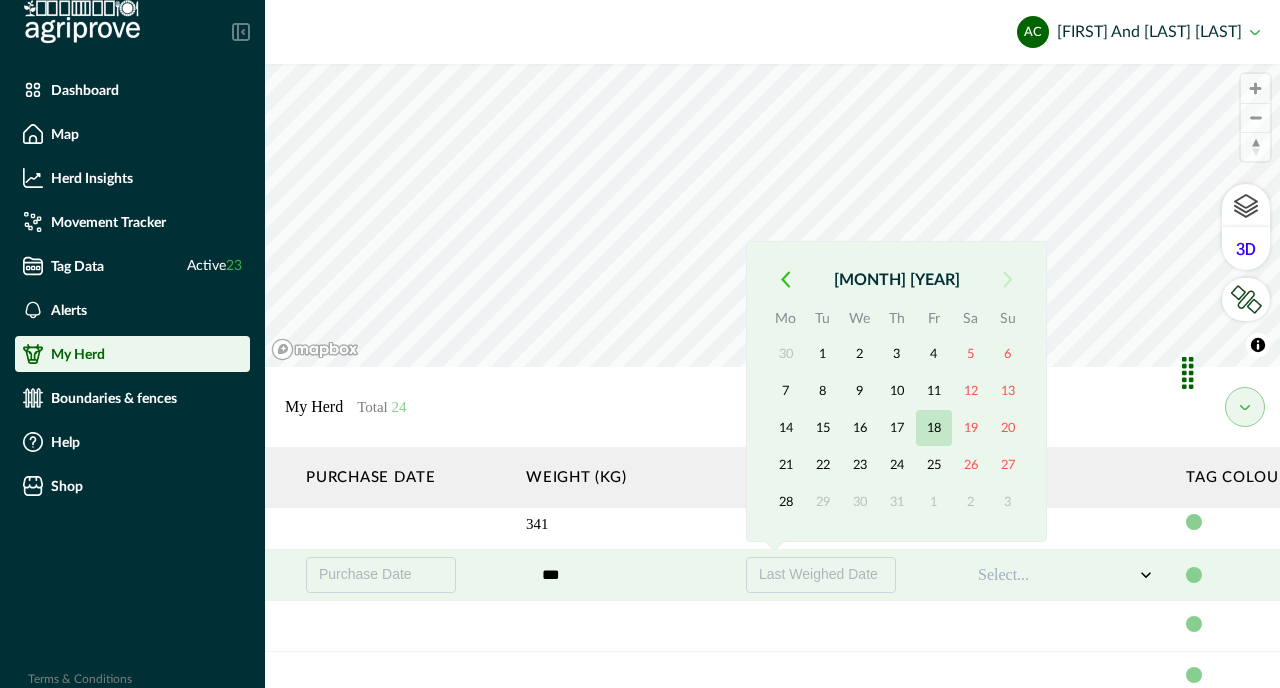 click on "18" at bounding box center [934, 428] 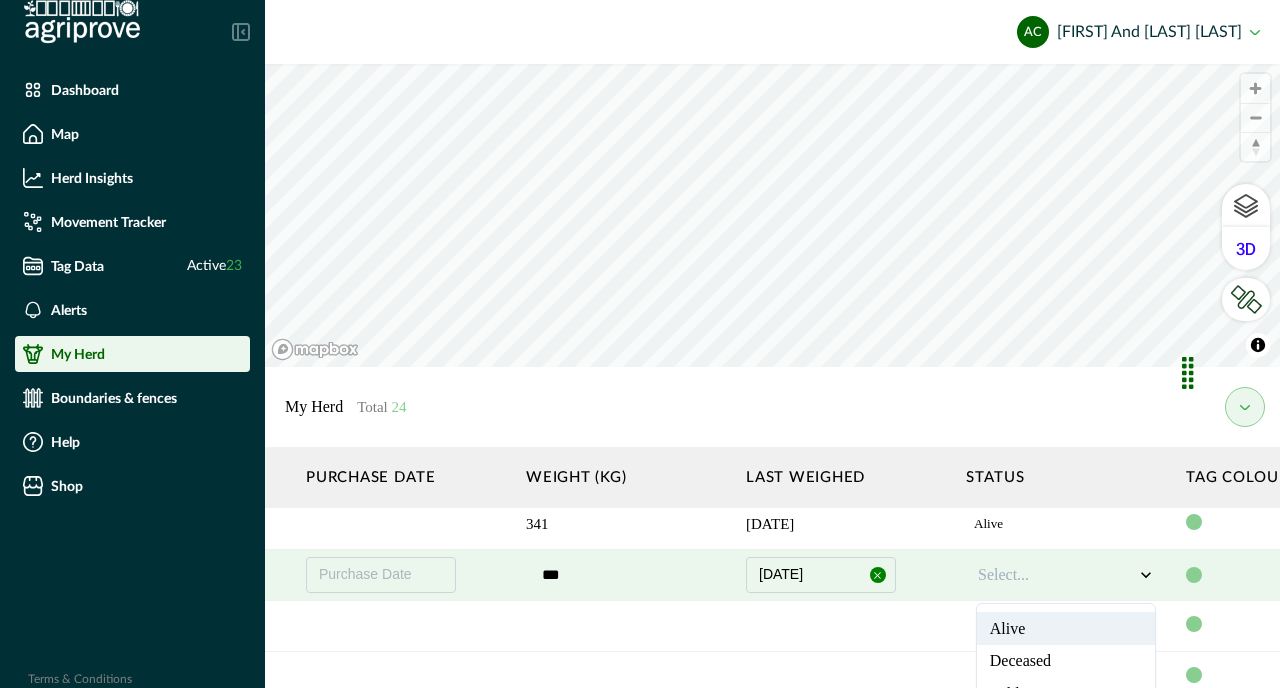 click at bounding box center [1056, 575] 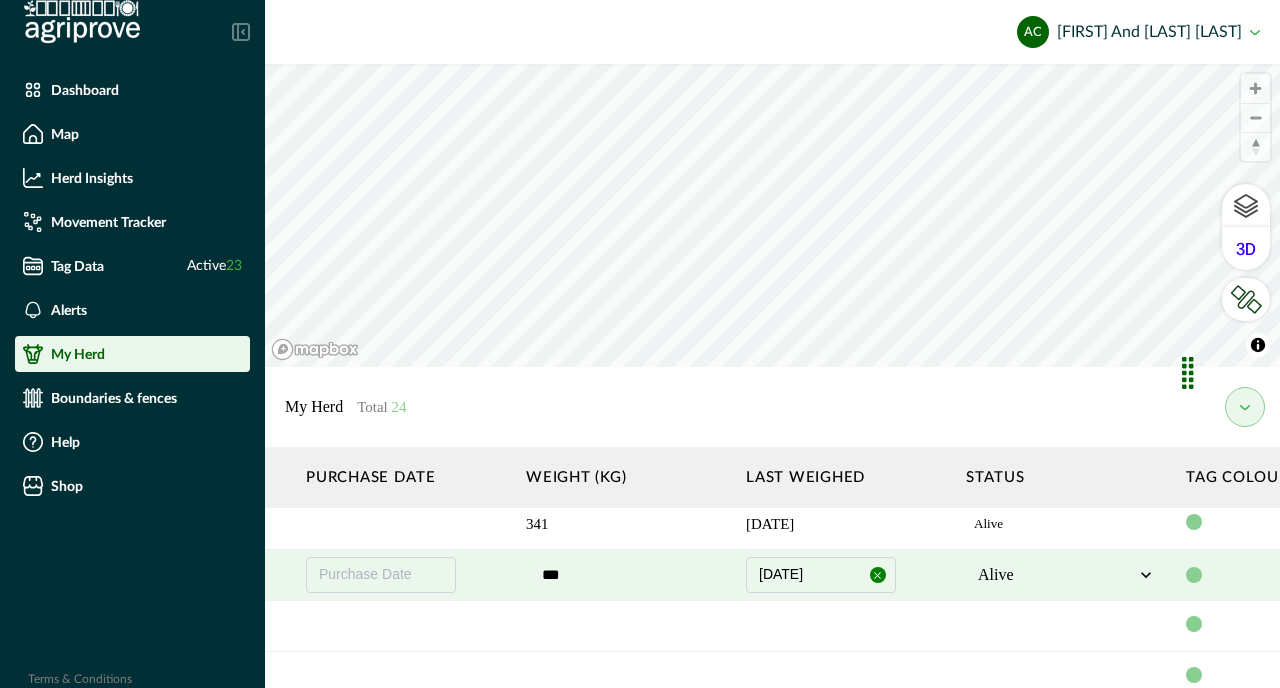 scroll, scrollTop: 214, scrollLeft: 0, axis: vertical 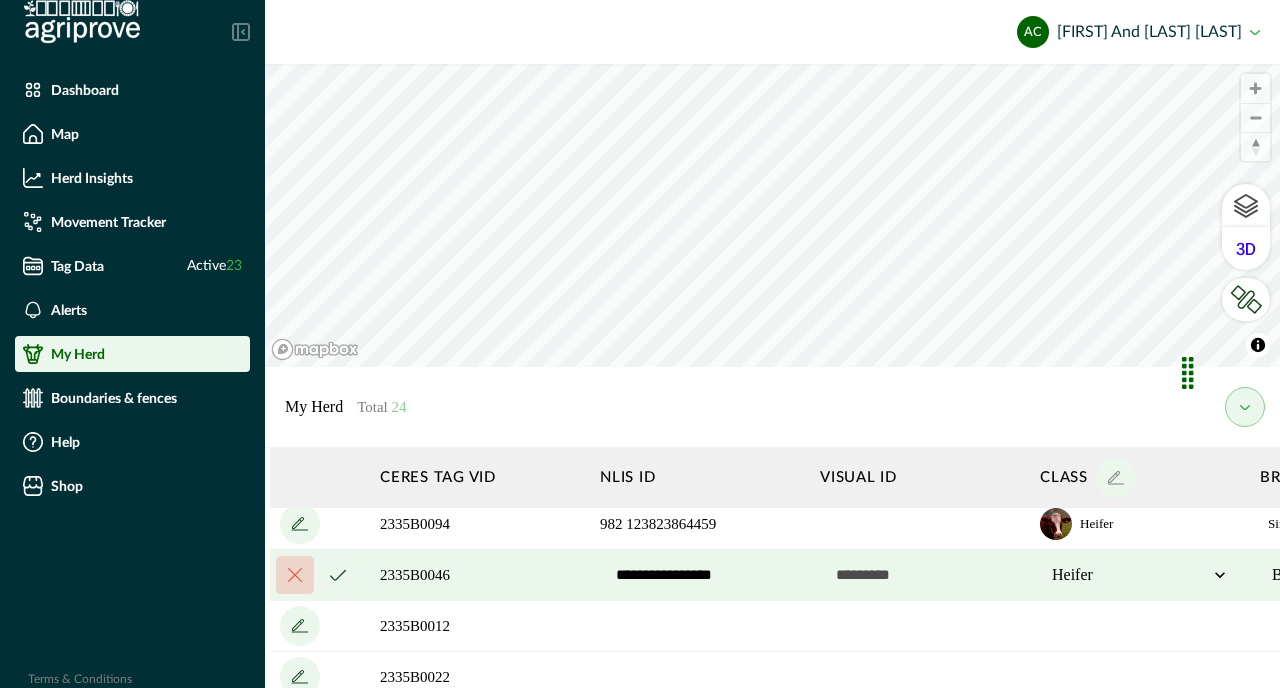 click 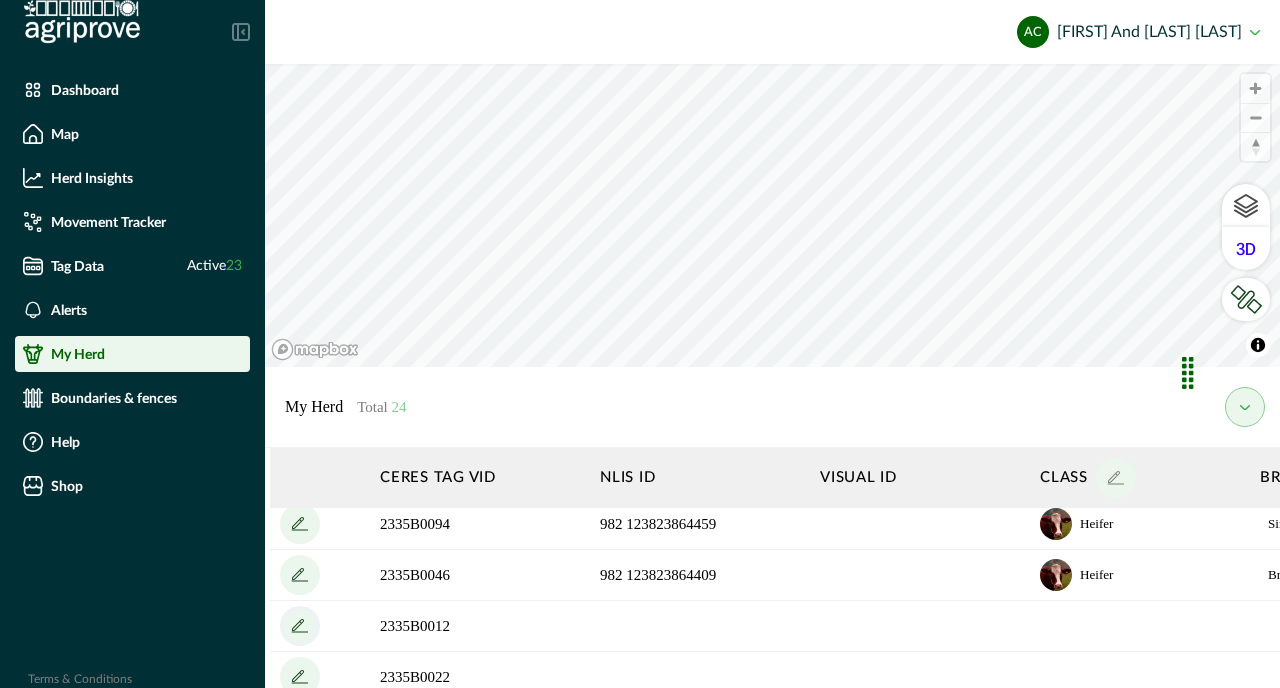 click 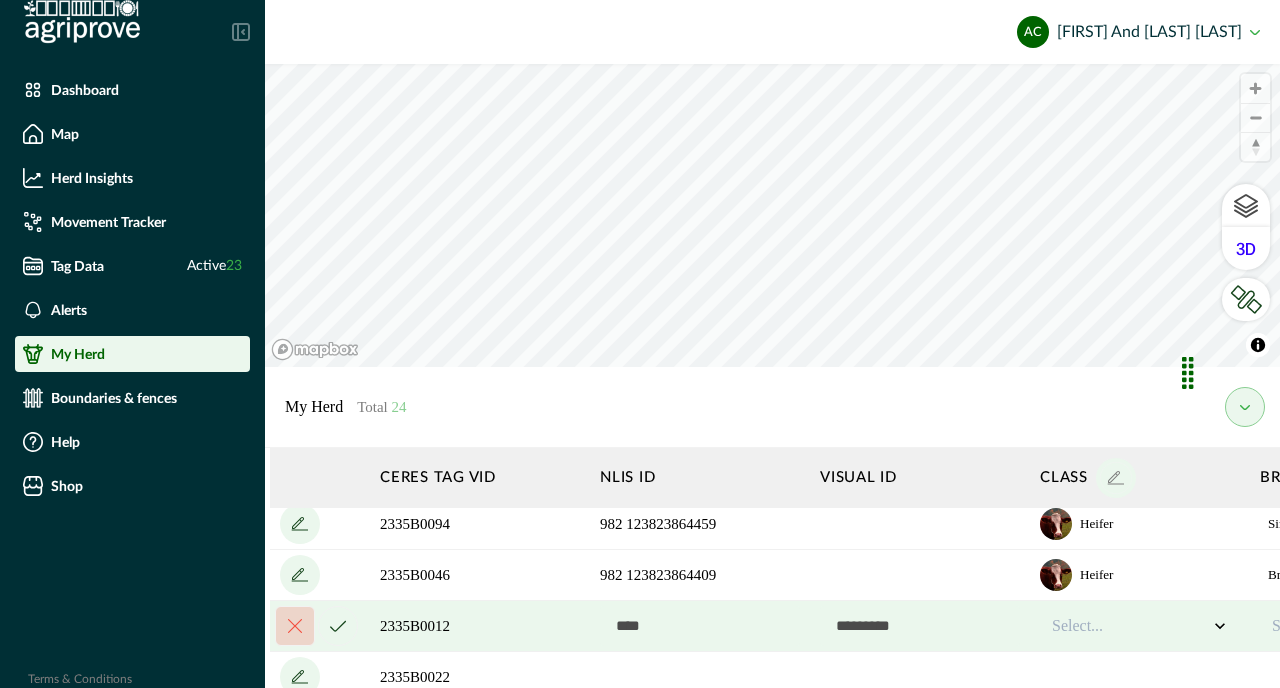click at bounding box center (700, 626) 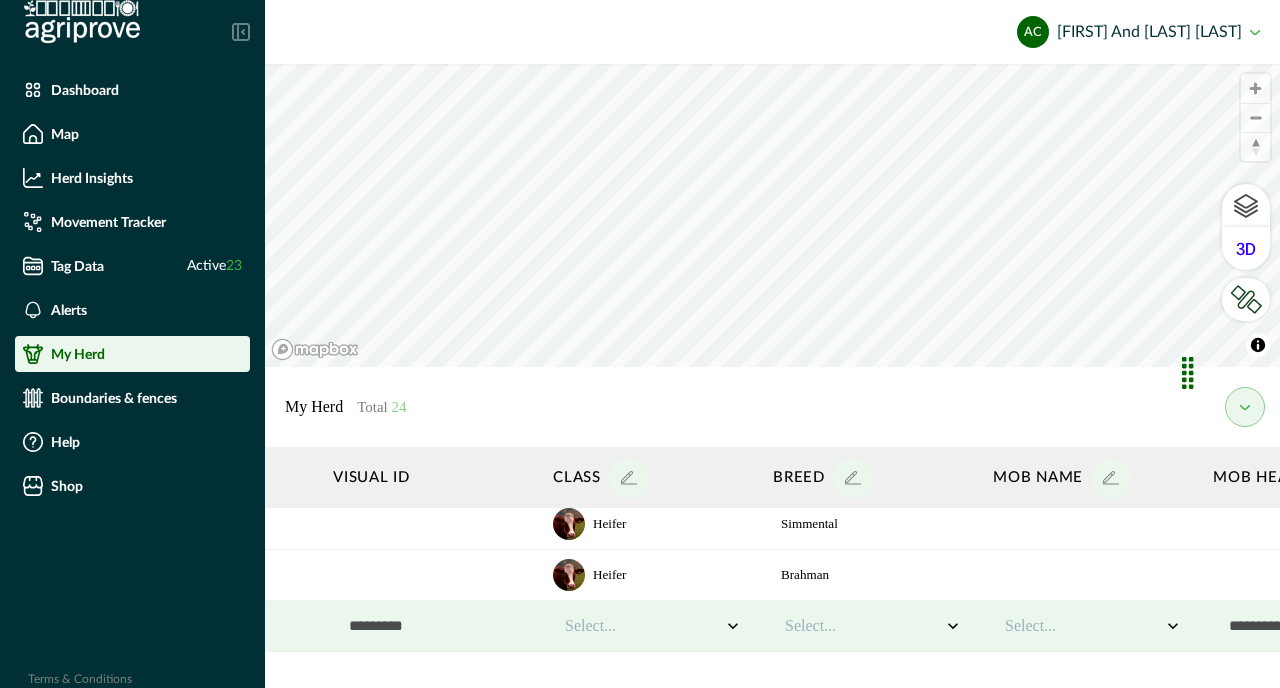 scroll, scrollTop: 214, scrollLeft: 554, axis: both 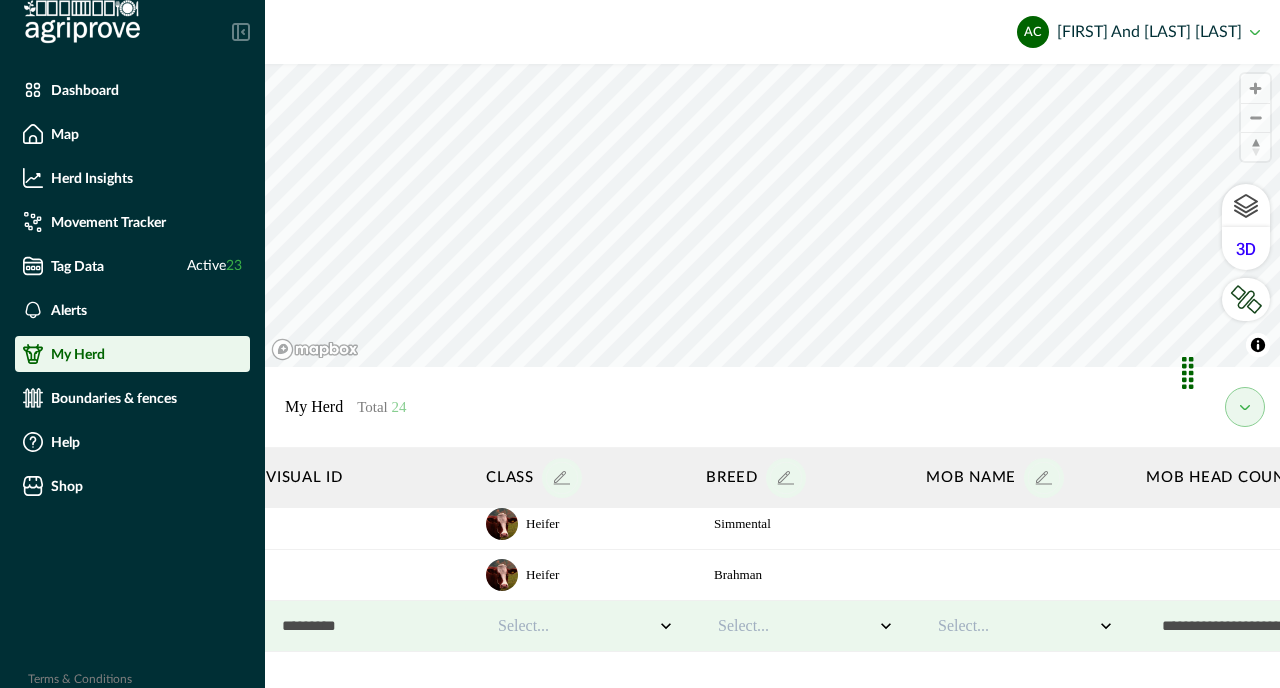 type on "**********" 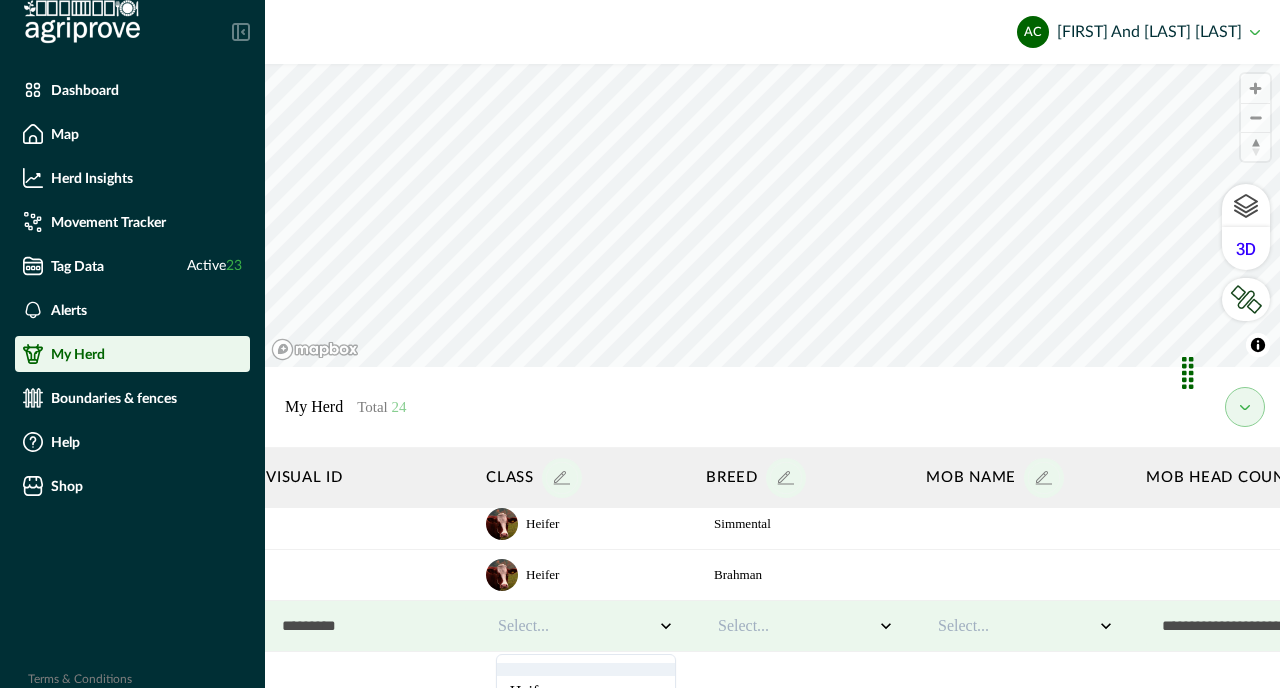 scroll, scrollTop: 263, scrollLeft: 554, axis: both 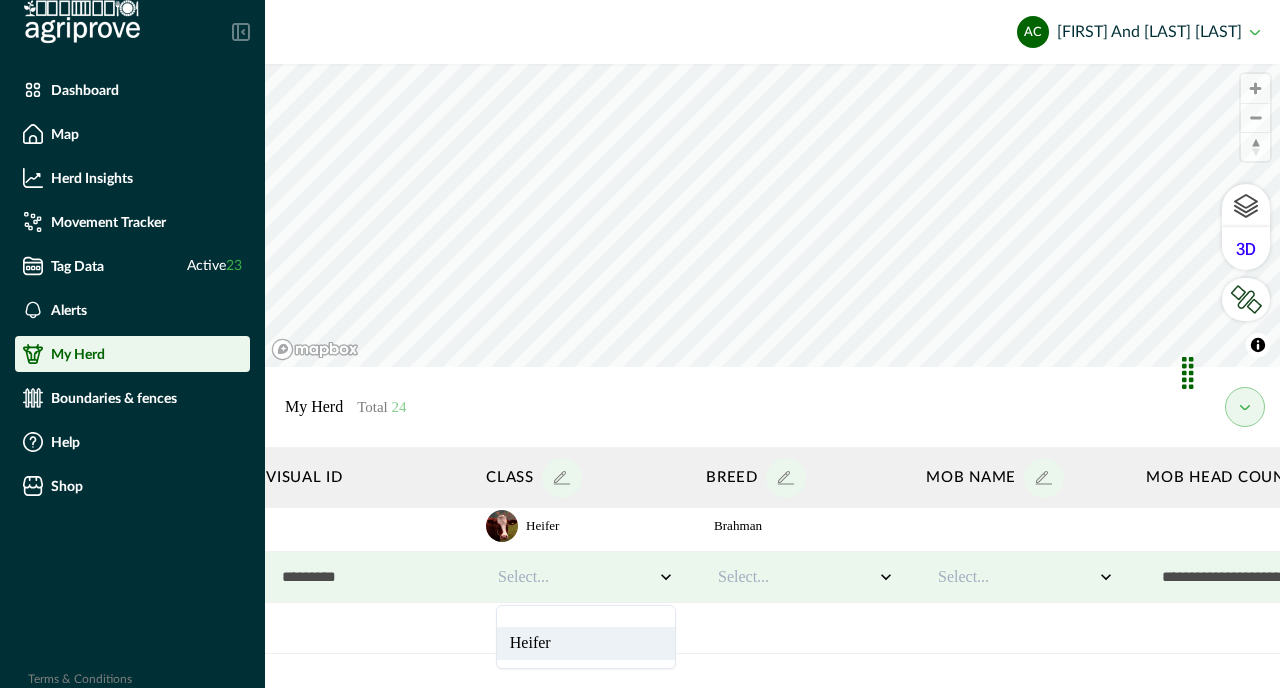 click on "Heifer" at bounding box center (586, 643) 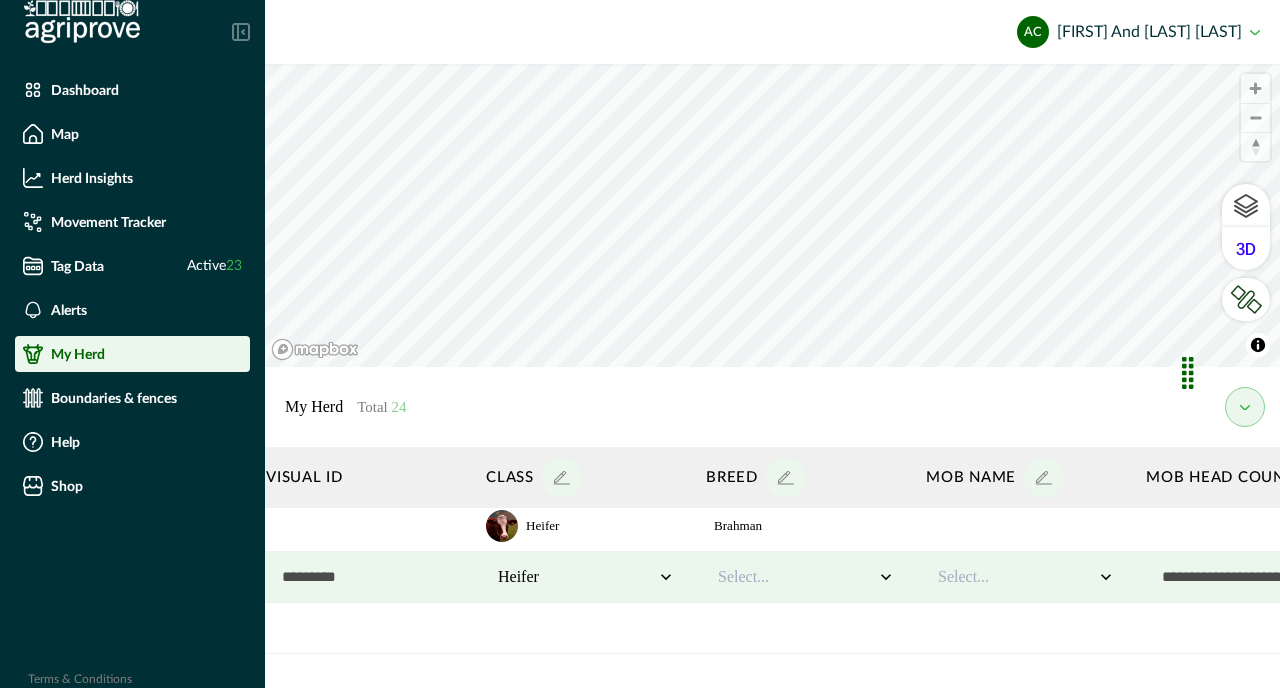 click at bounding box center [796, 577] 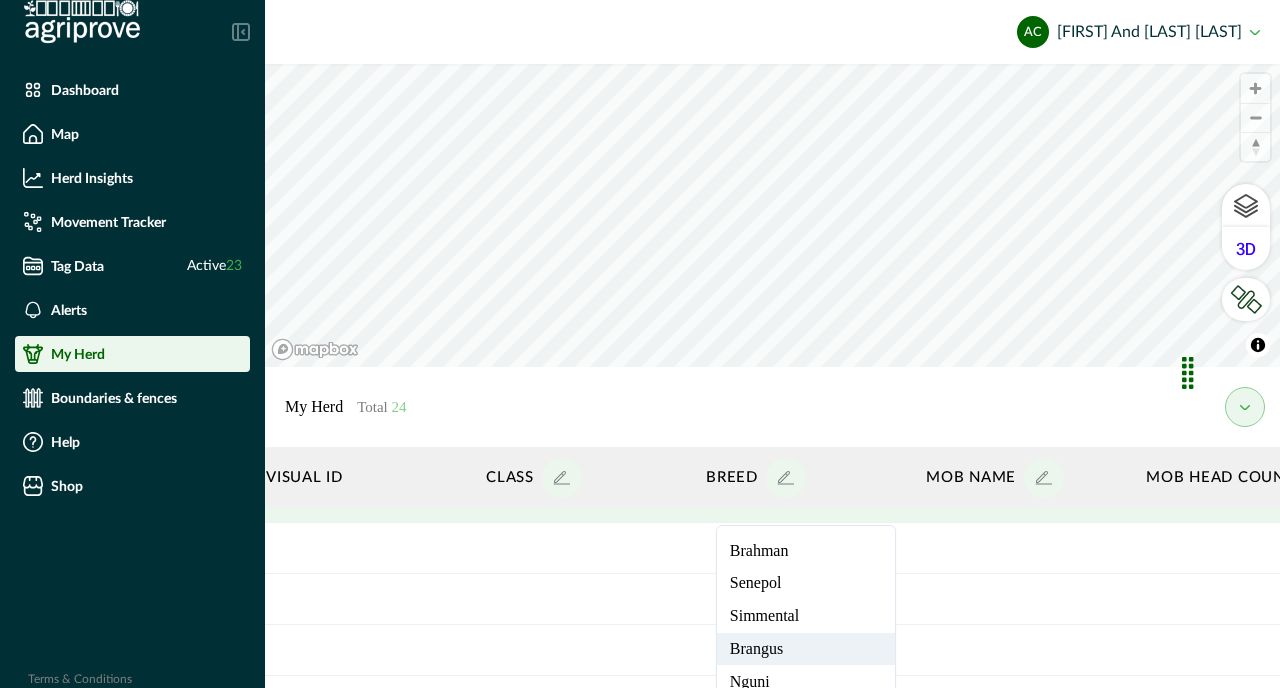 scroll, scrollTop: 343, scrollLeft: 1442, axis: both 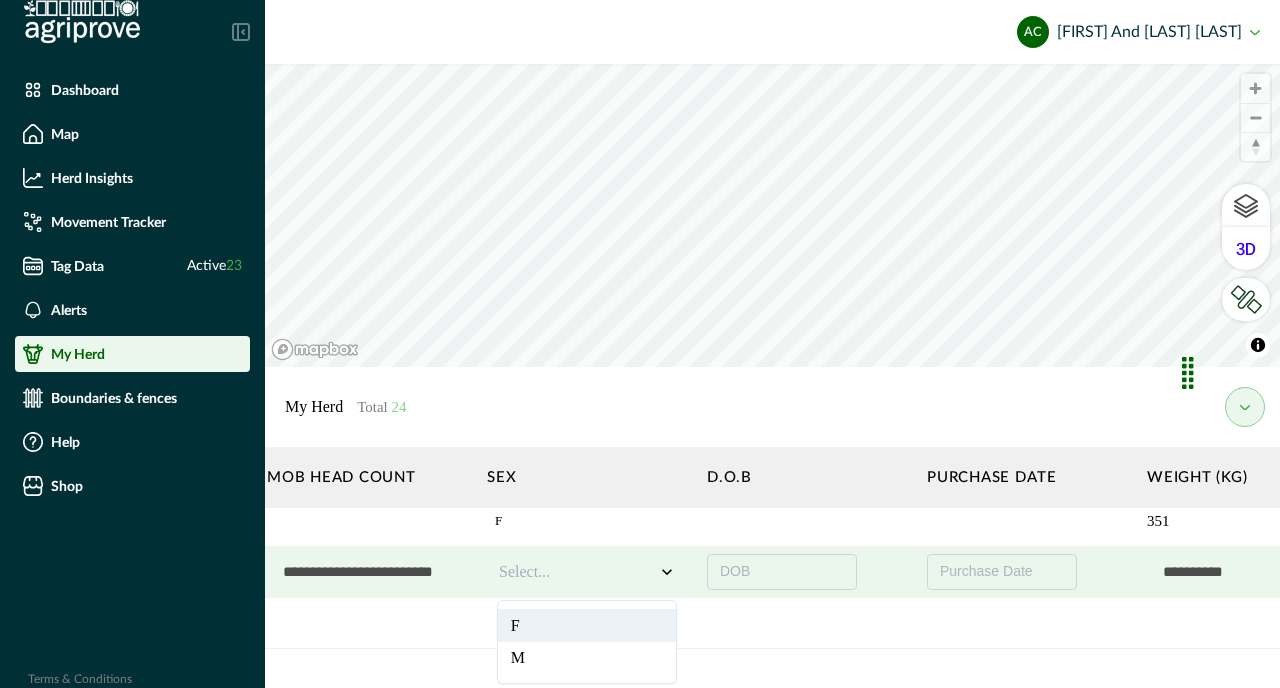 click at bounding box center (577, 572) 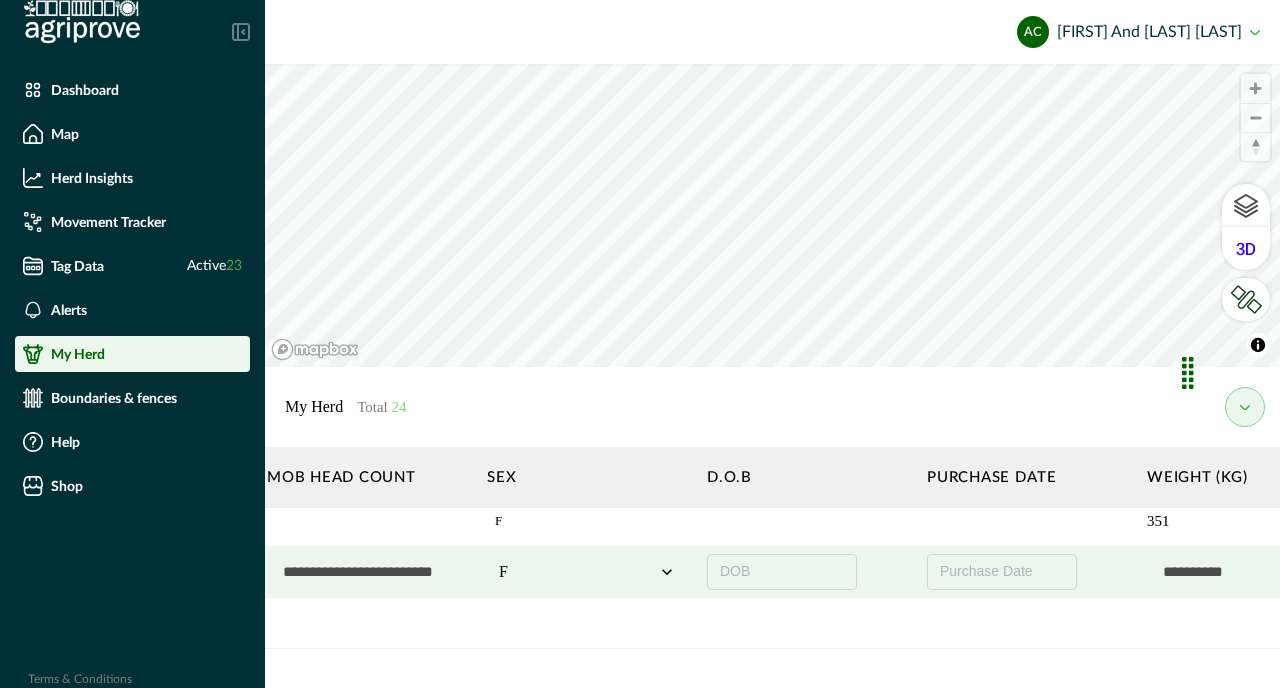 scroll, scrollTop: 268, scrollLeft: 795, axis: both 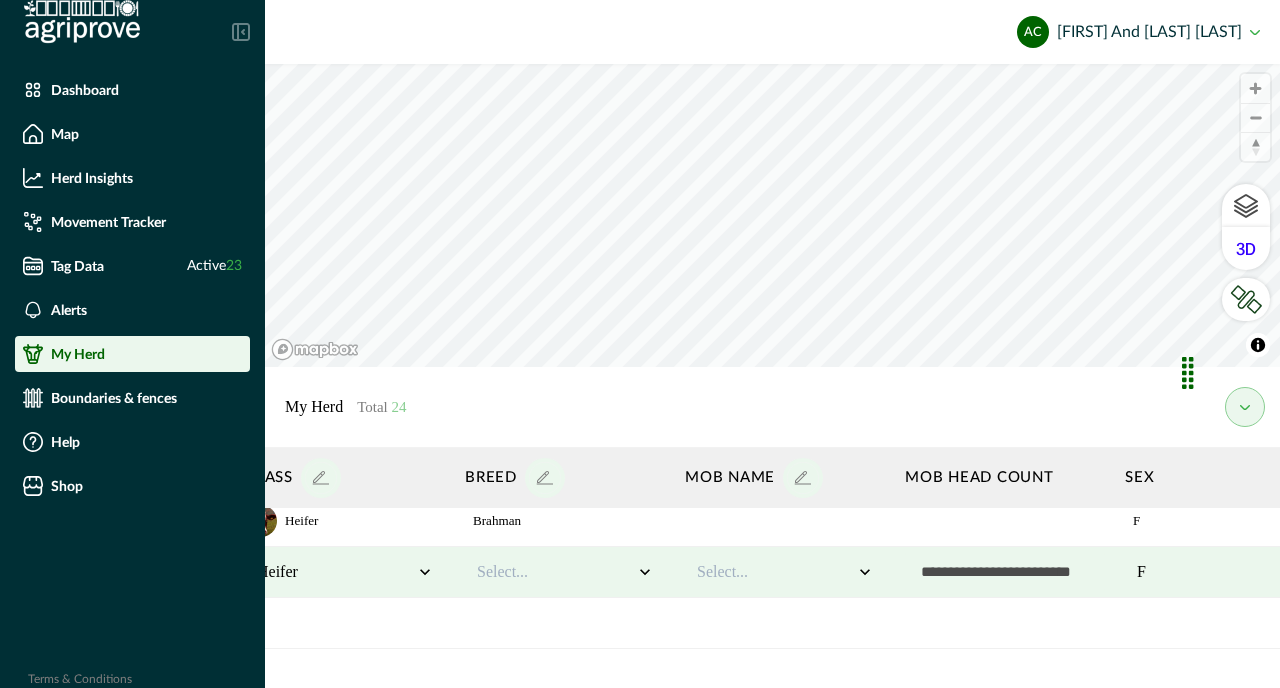 click at bounding box center [555, 572] 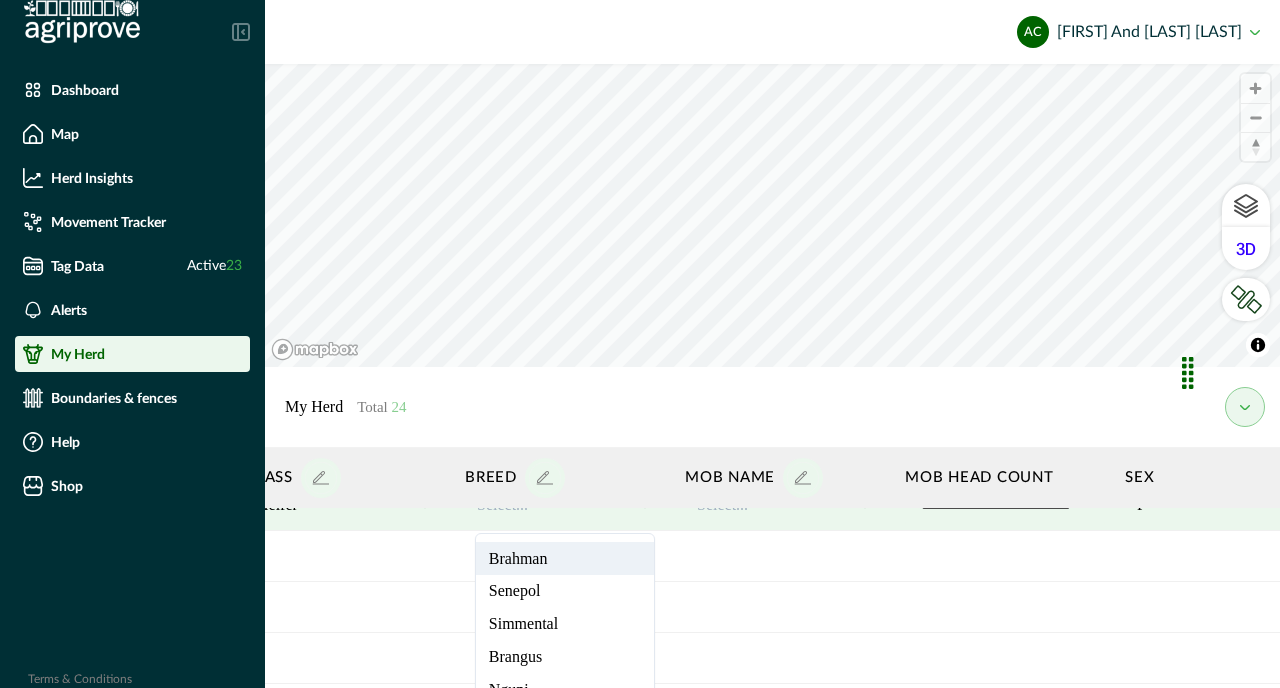 scroll, scrollTop: 367, scrollLeft: 795, axis: both 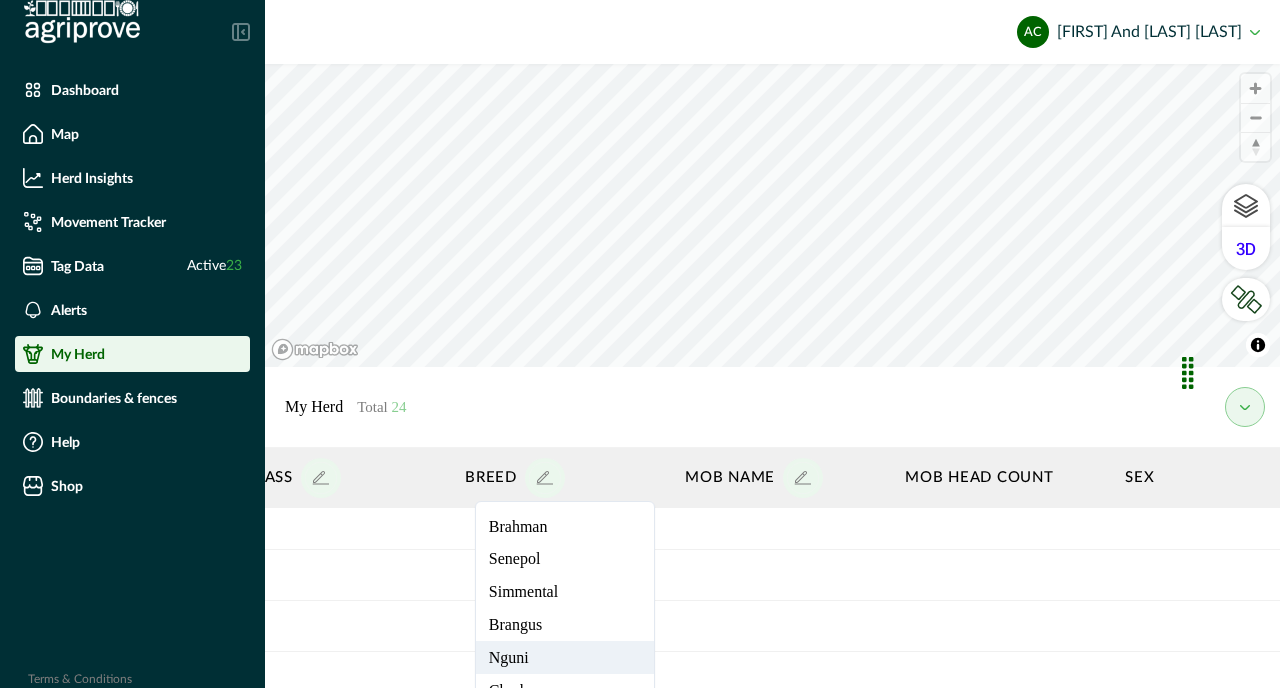 click on "Nguni" at bounding box center (565, 657) 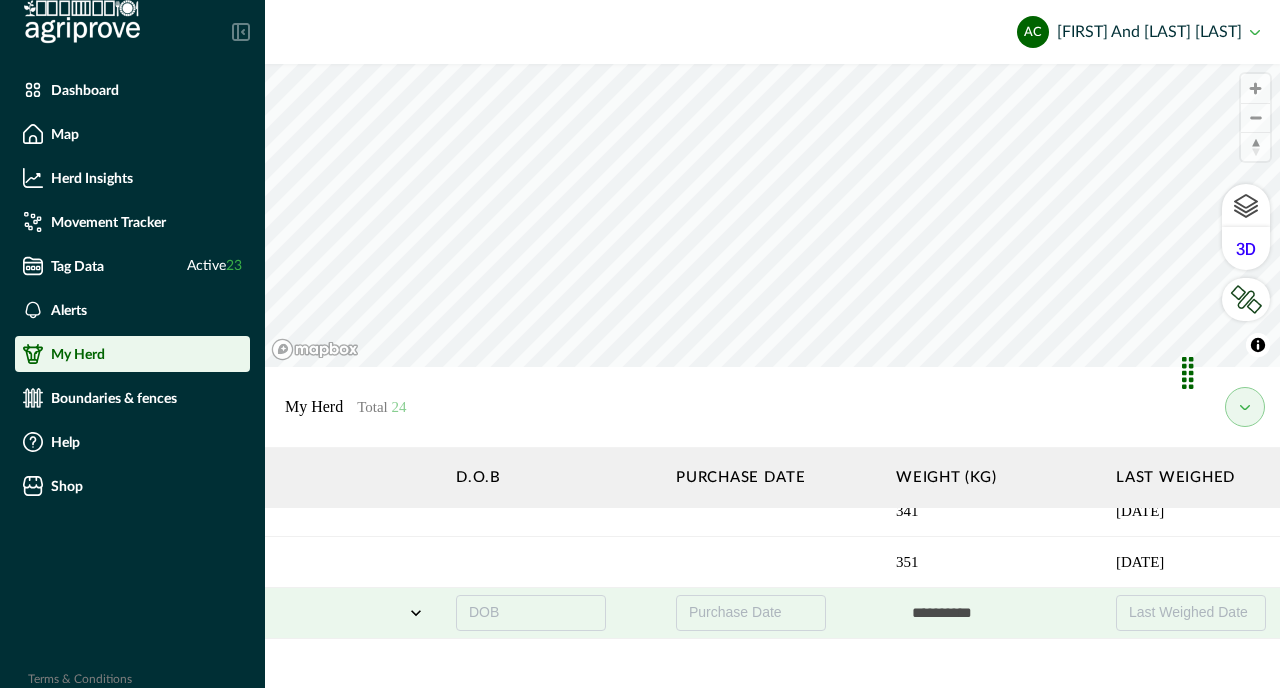 scroll, scrollTop: 227, scrollLeft: 2002, axis: both 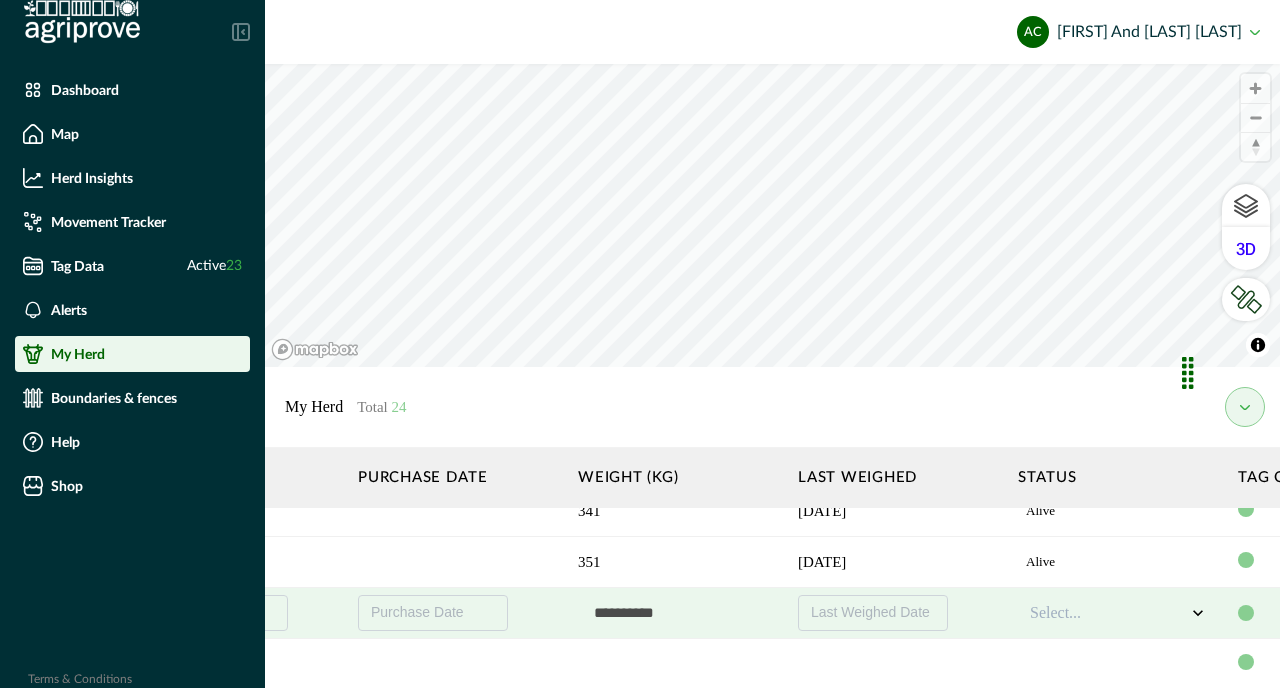click at bounding box center (678, 613) 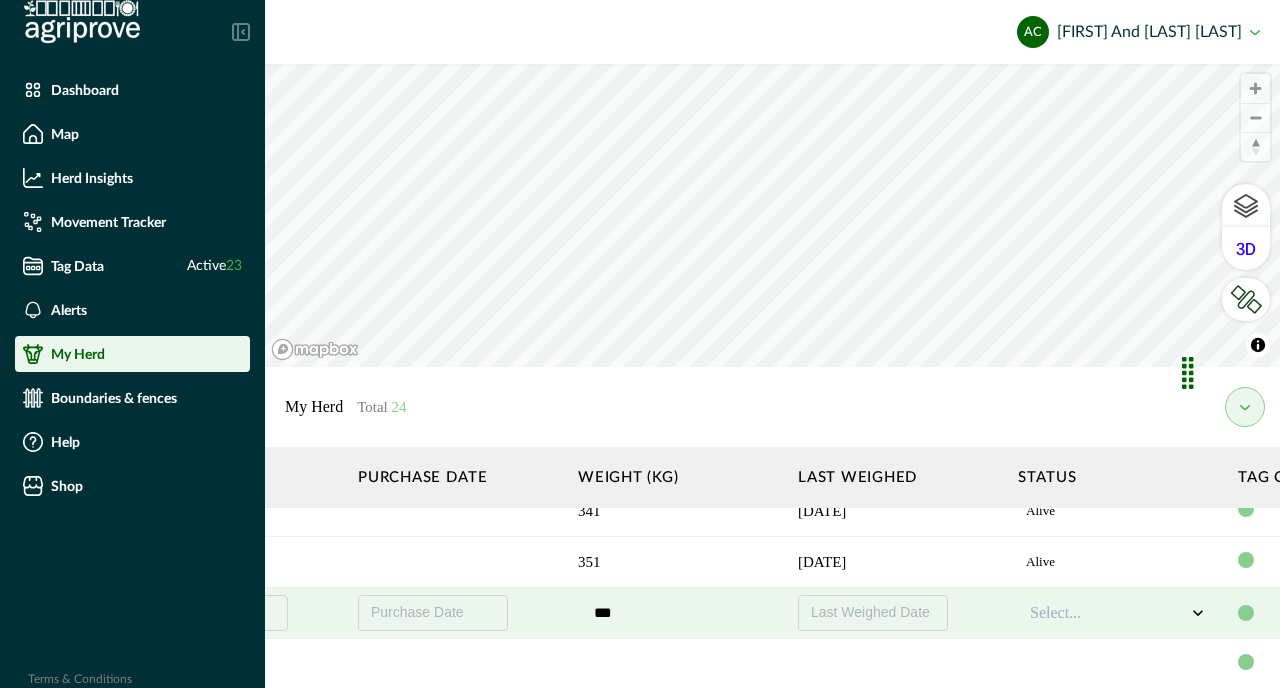 type on "***" 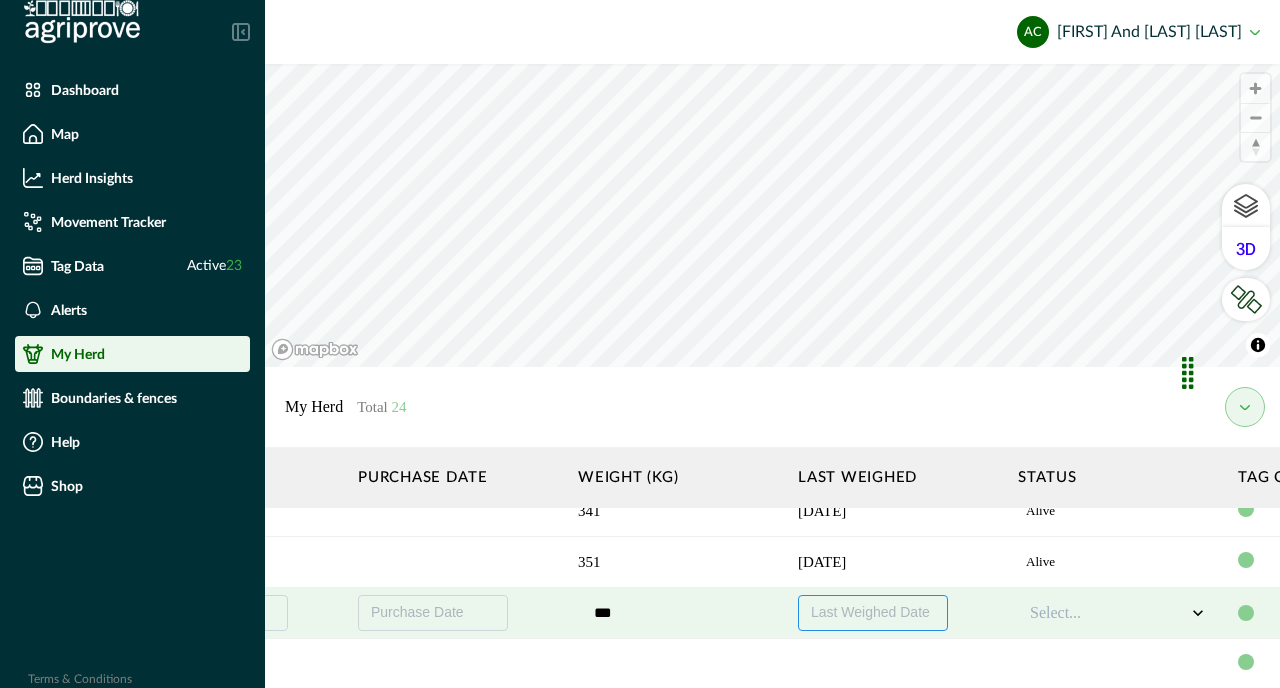 click on "Last Weighed Date" at bounding box center (870, 612) 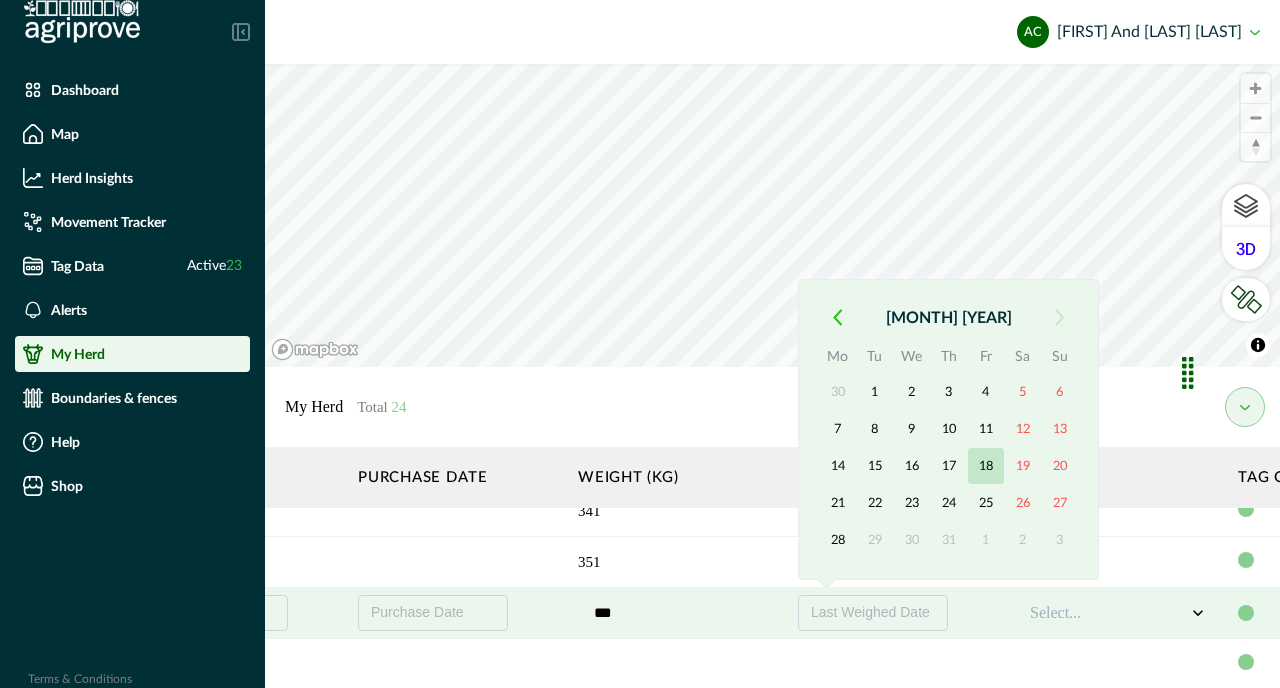 click on "18" at bounding box center (986, 466) 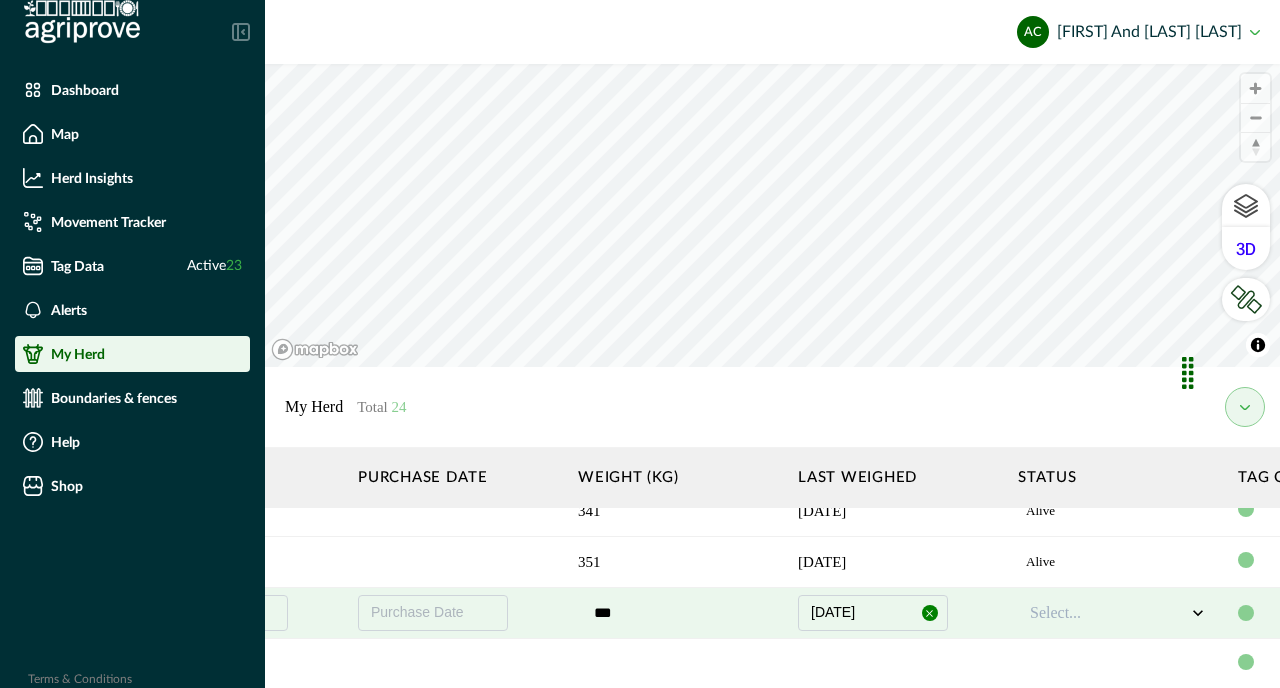 click at bounding box center [1108, 613] 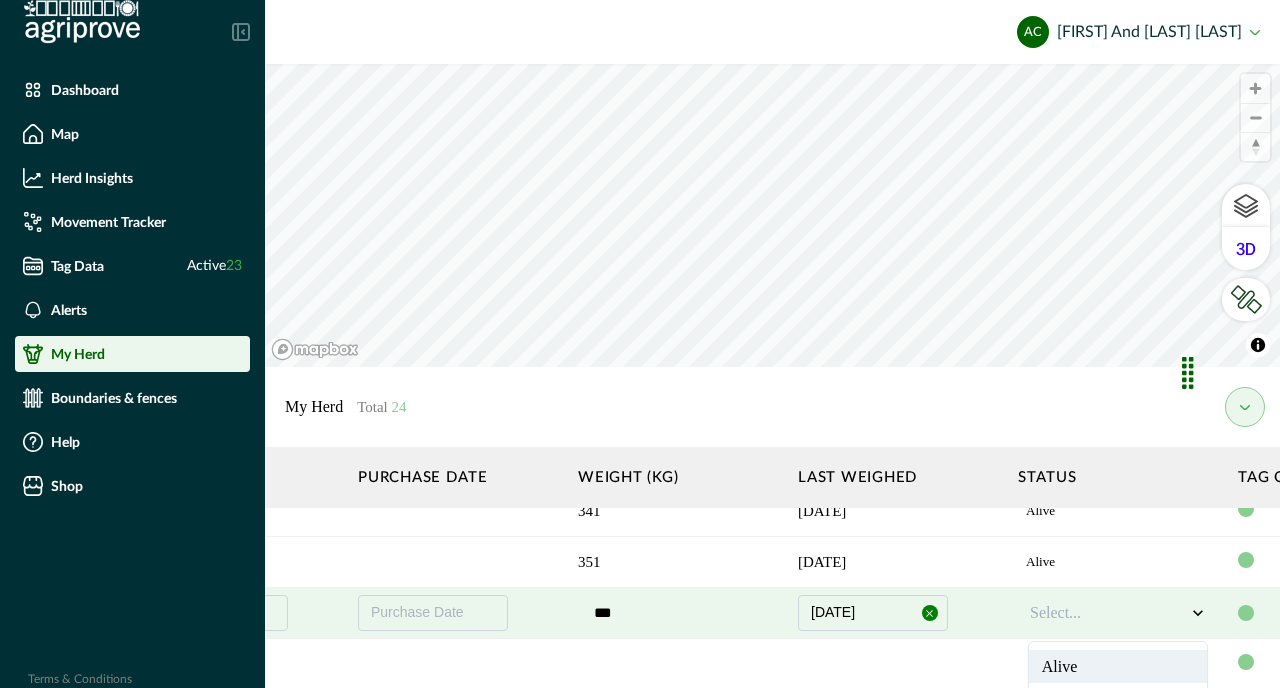 click on "Alive" at bounding box center [1118, 666] 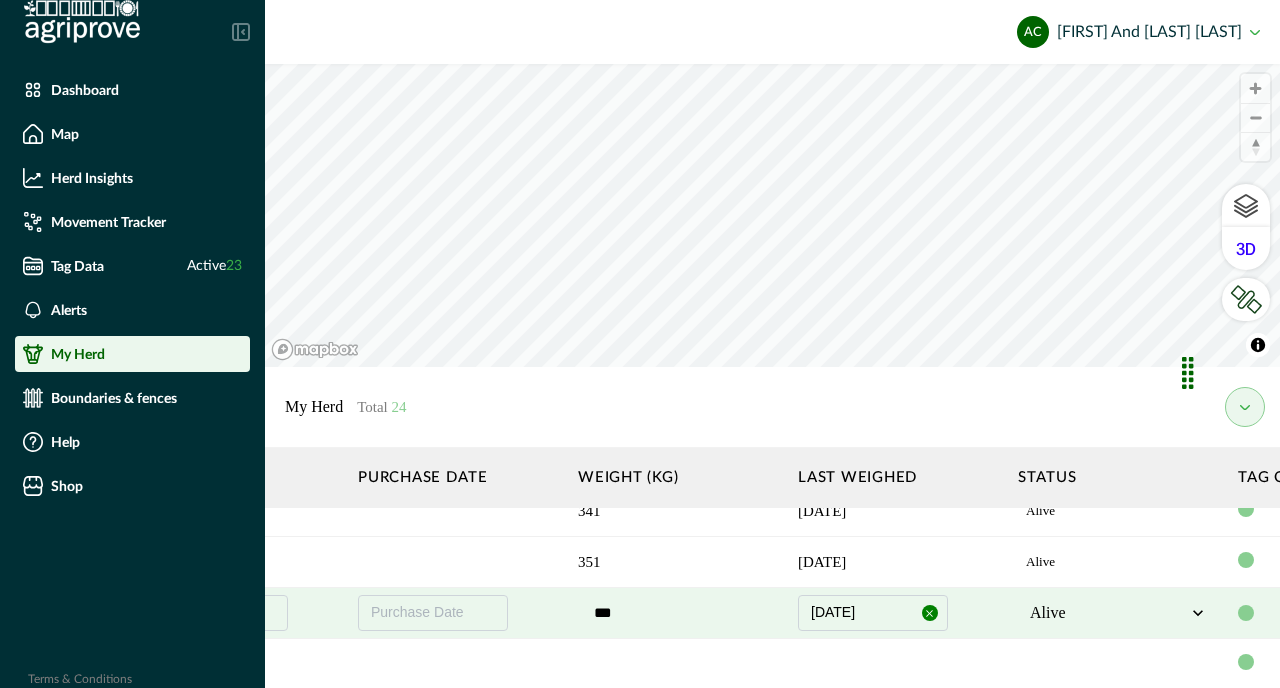 scroll, scrollTop: 227, scrollLeft: 0, axis: vertical 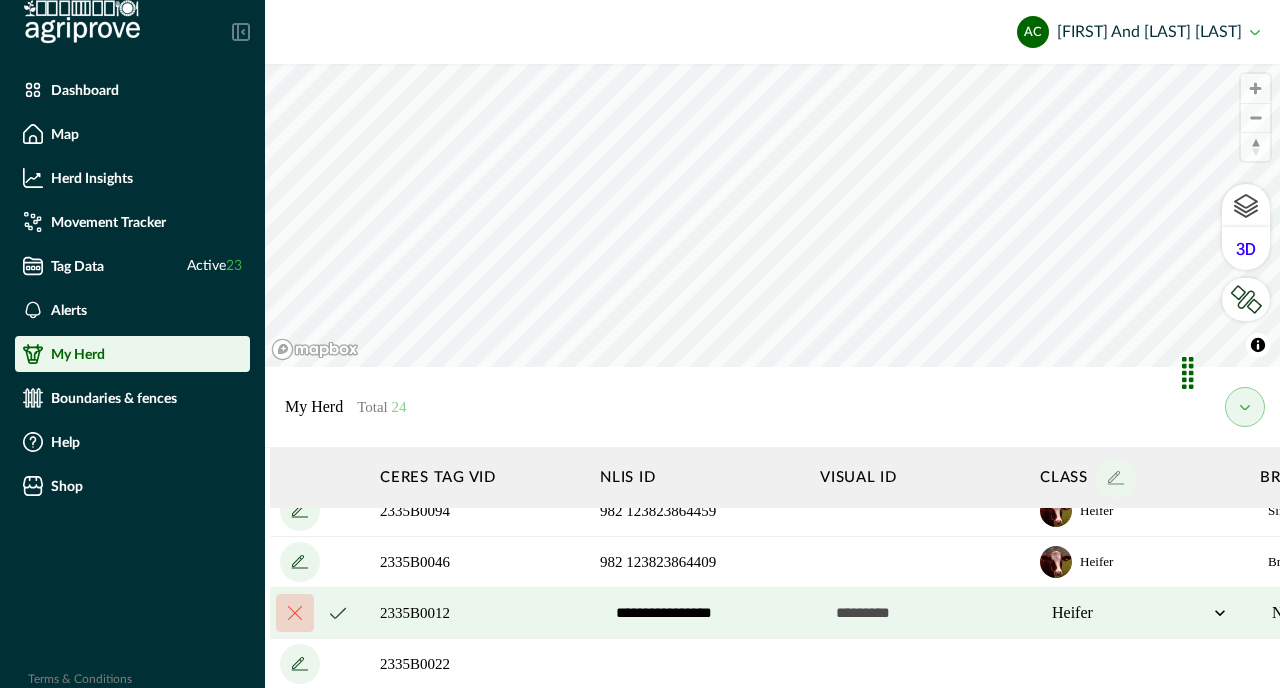 click 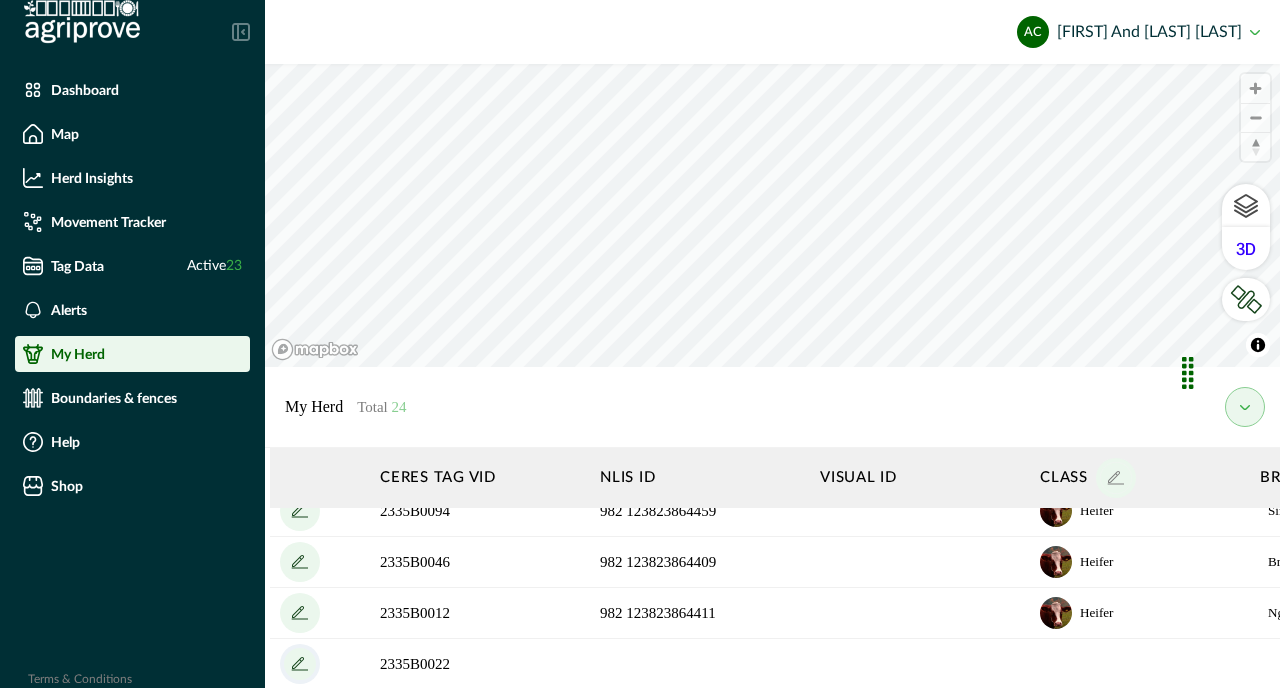 click 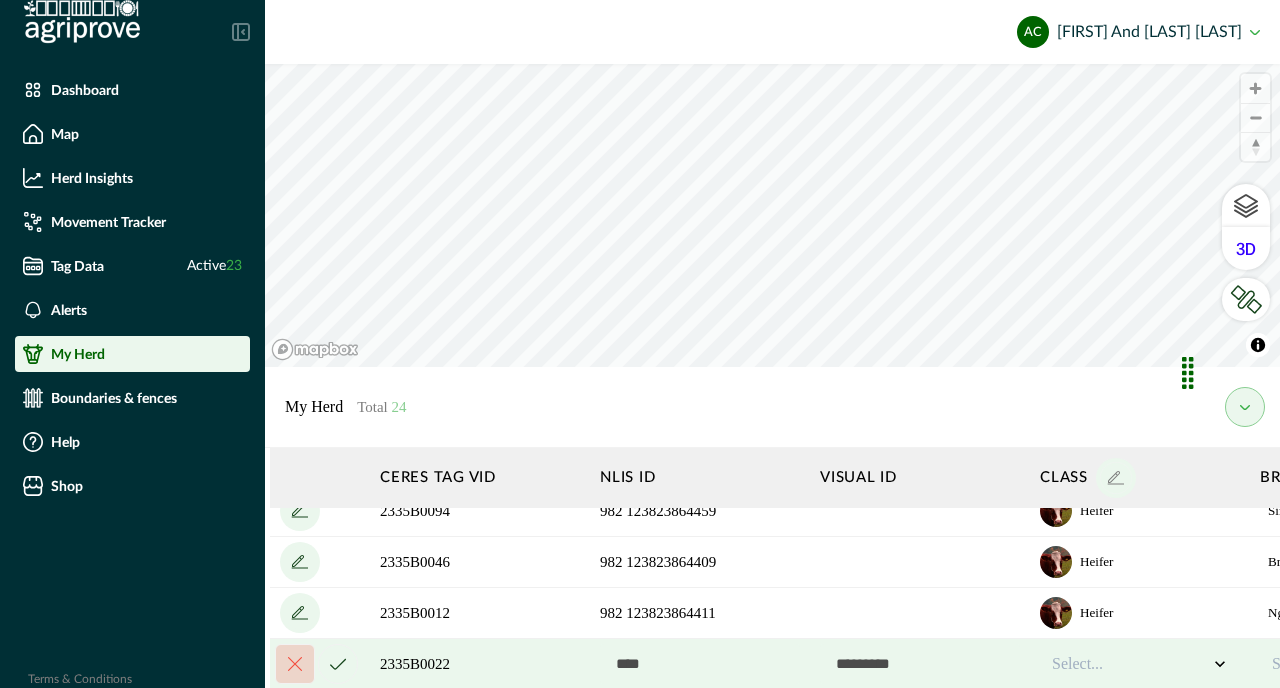 click at bounding box center [700, 664] 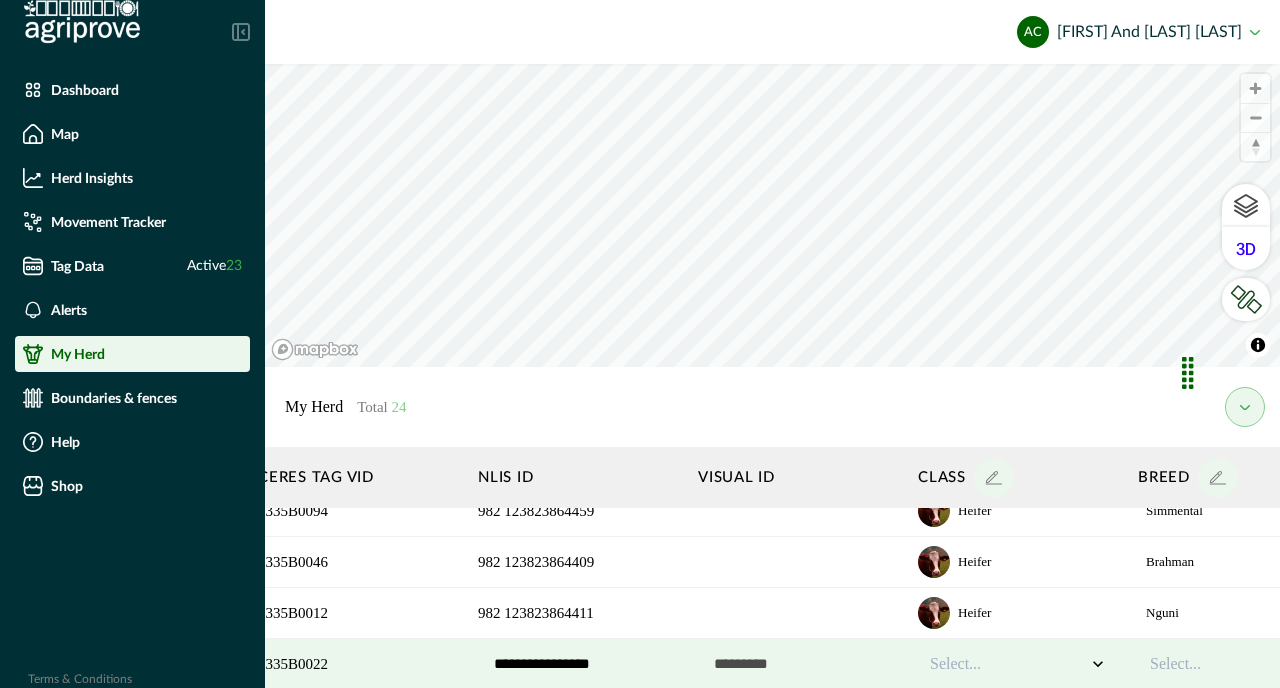 scroll, scrollTop: 227, scrollLeft: 203, axis: both 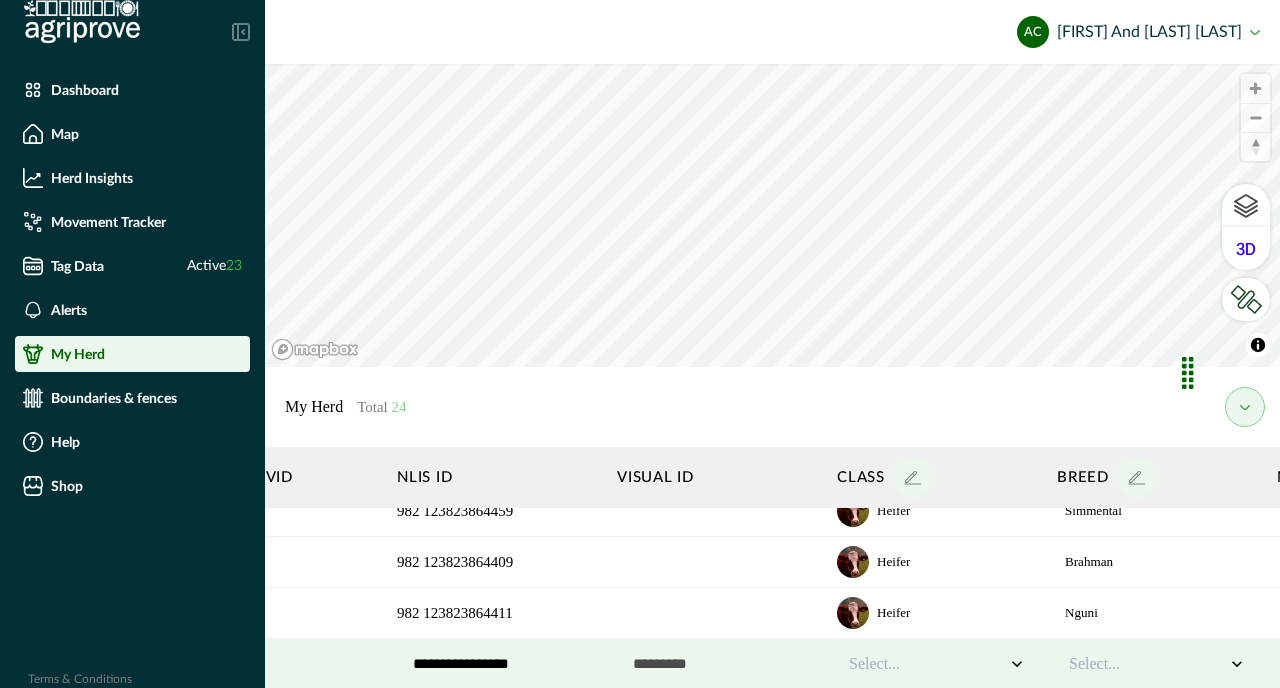 type on "**********" 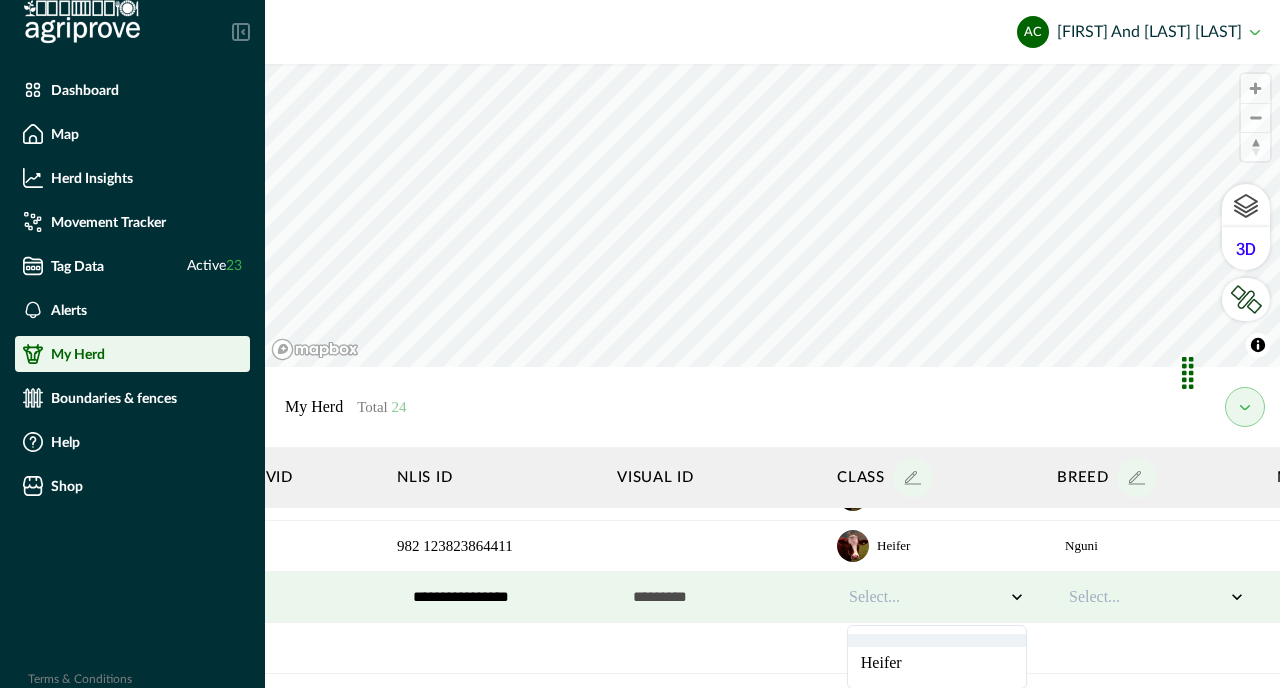 scroll, scrollTop: 364, scrollLeft: 203, axis: both 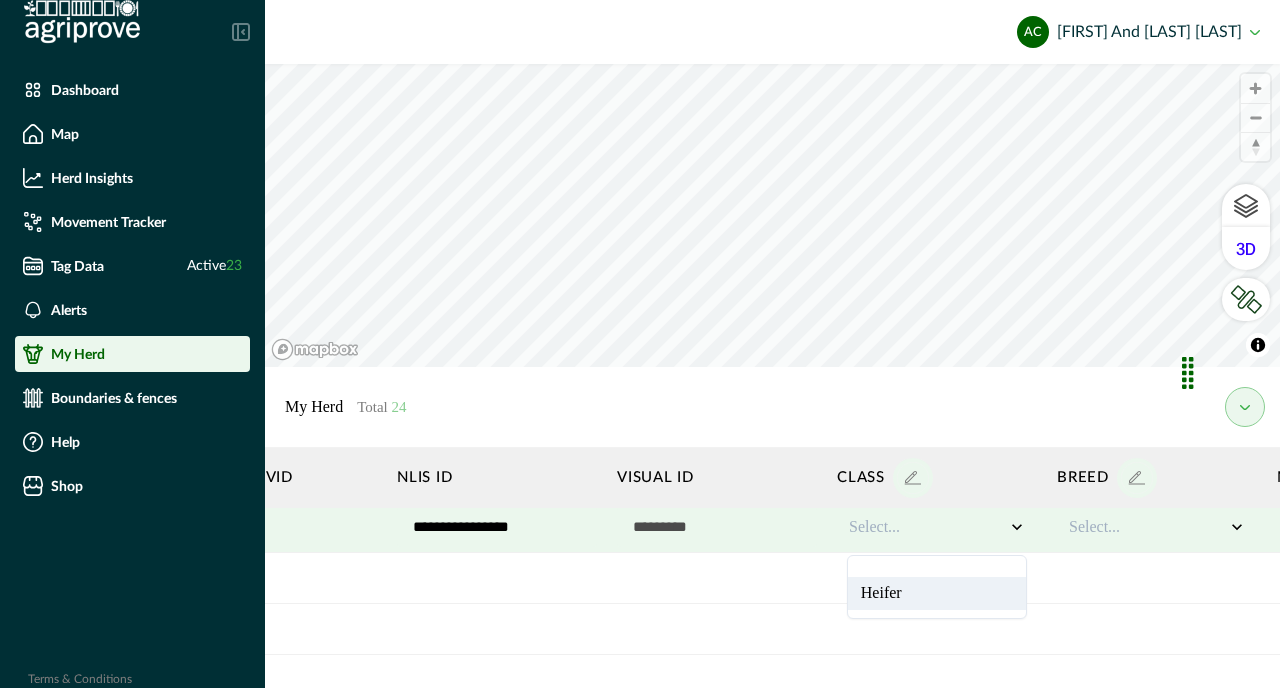 click on "Heifer" at bounding box center [937, 593] 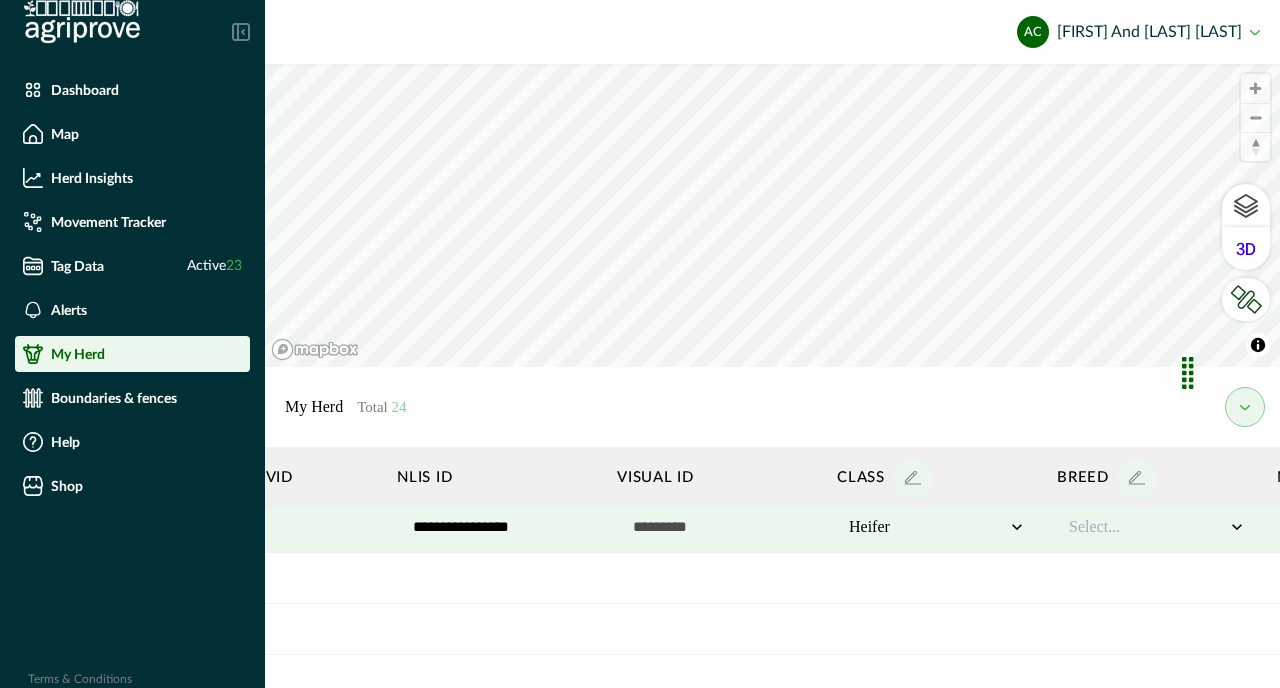 click at bounding box center [1147, 527] 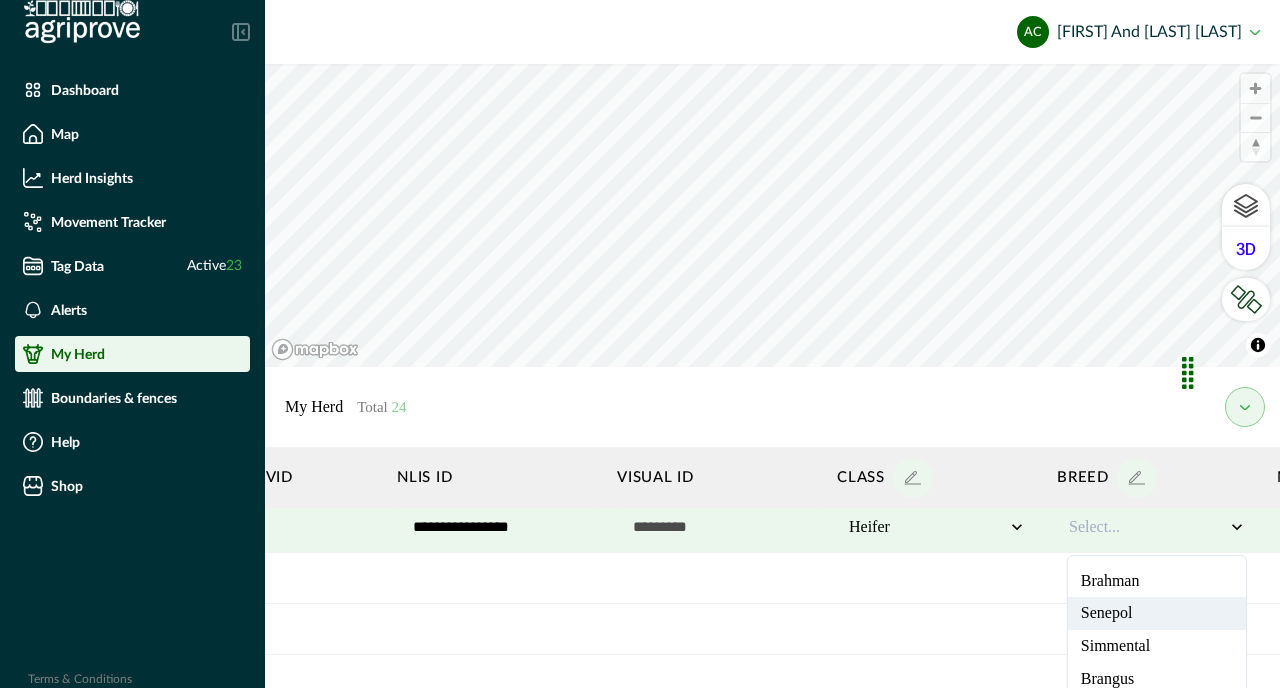 click on "Senepol" at bounding box center [1157, 613] 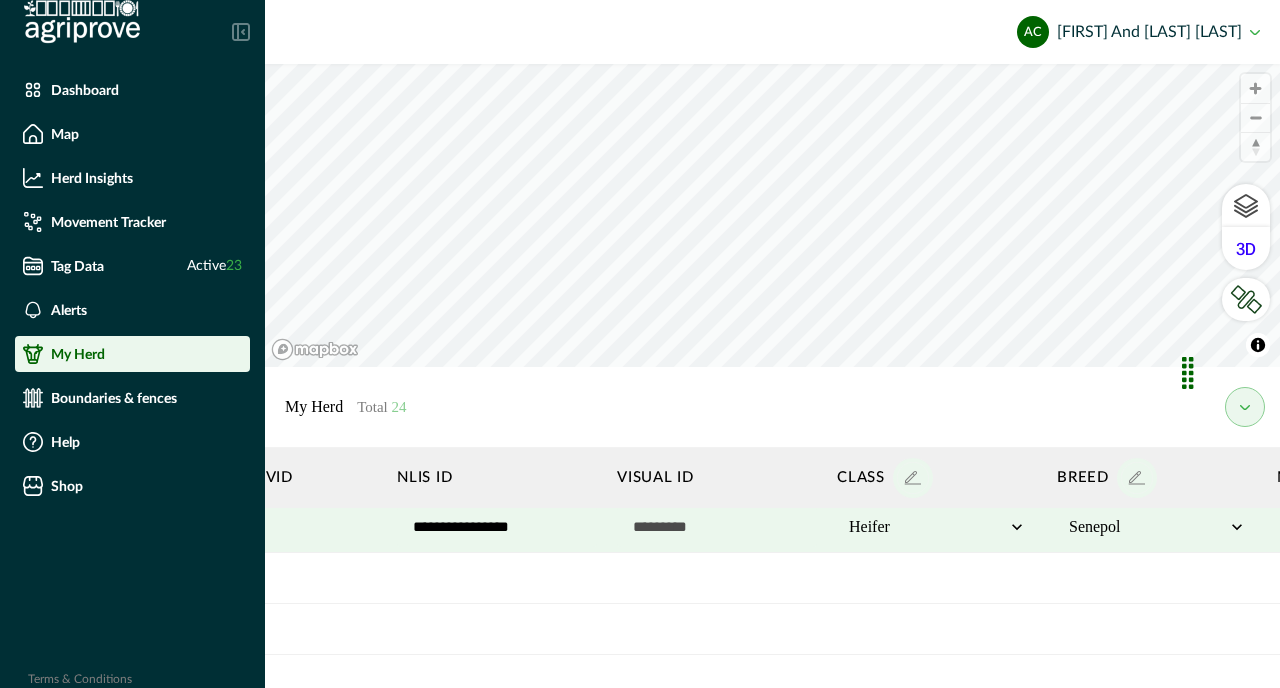 type on "*" 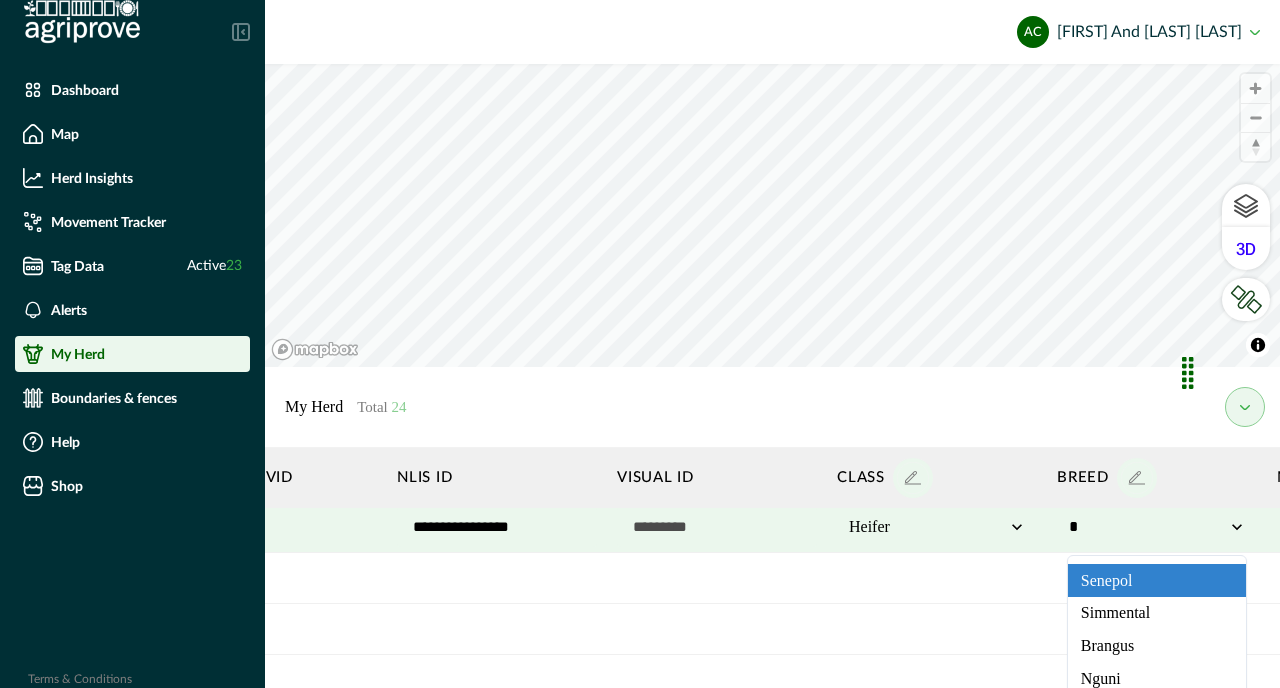 click on "Senepol" at bounding box center (1157, 580) 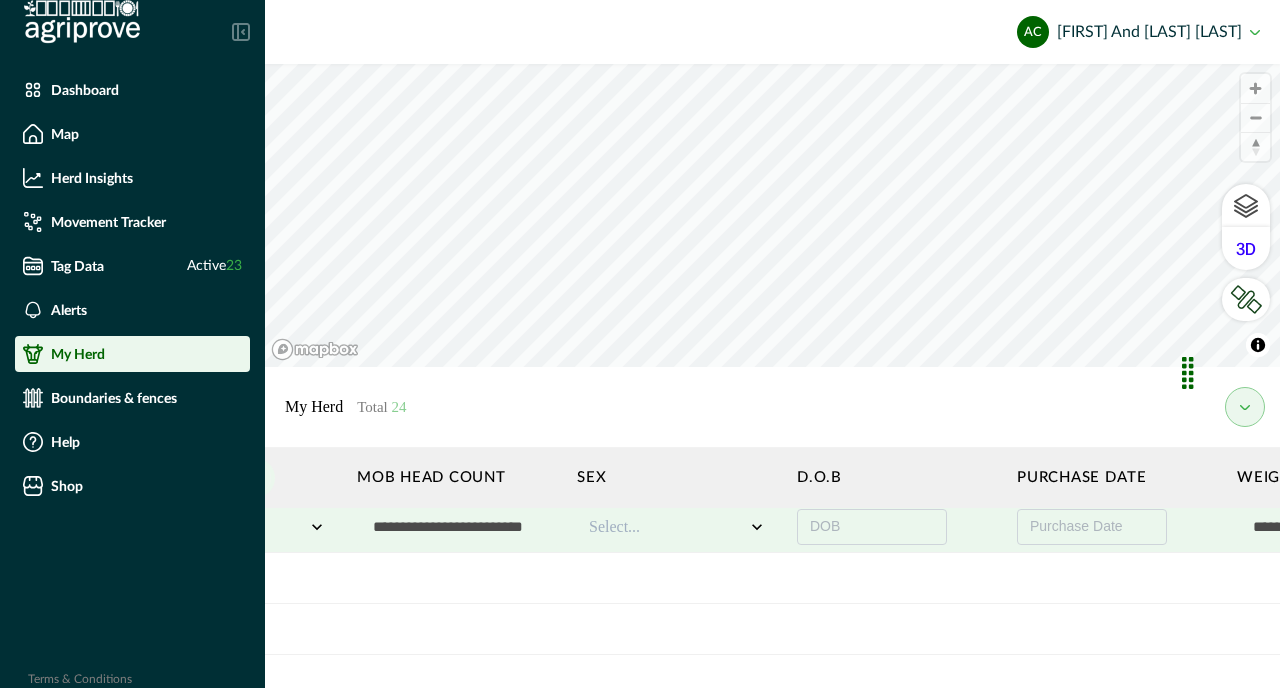 scroll, scrollTop: 364, scrollLeft: 1482, axis: both 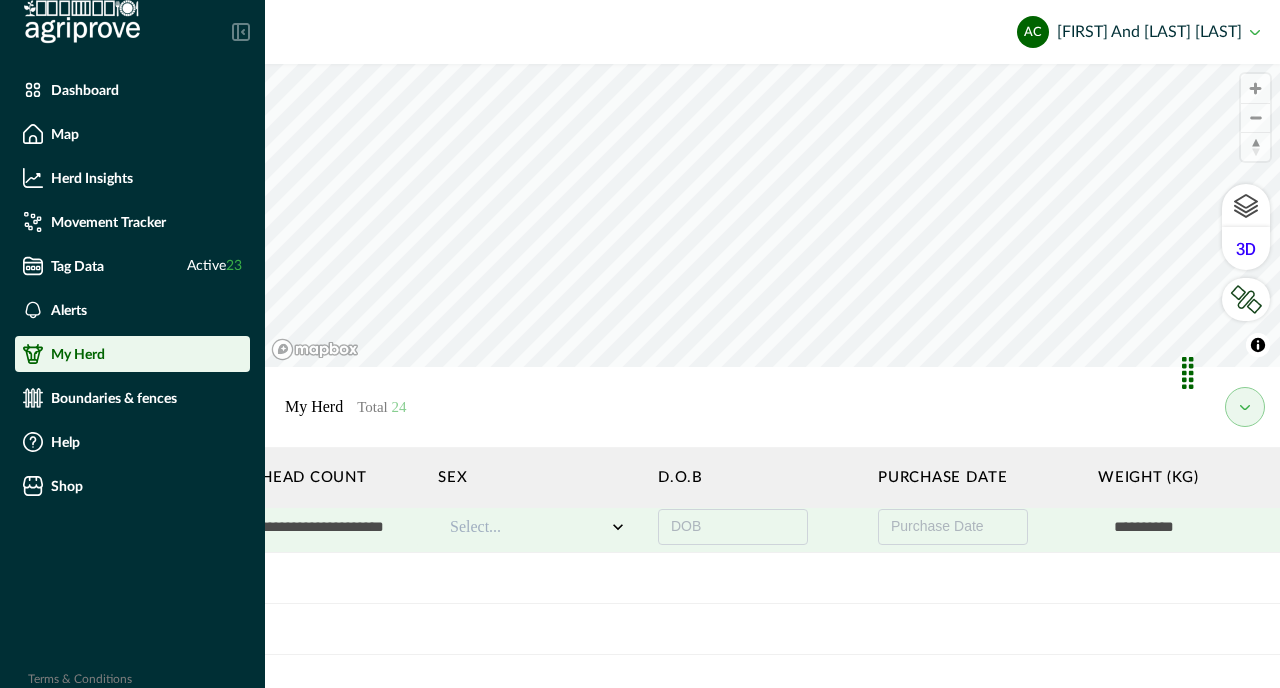 click at bounding box center (528, 527) 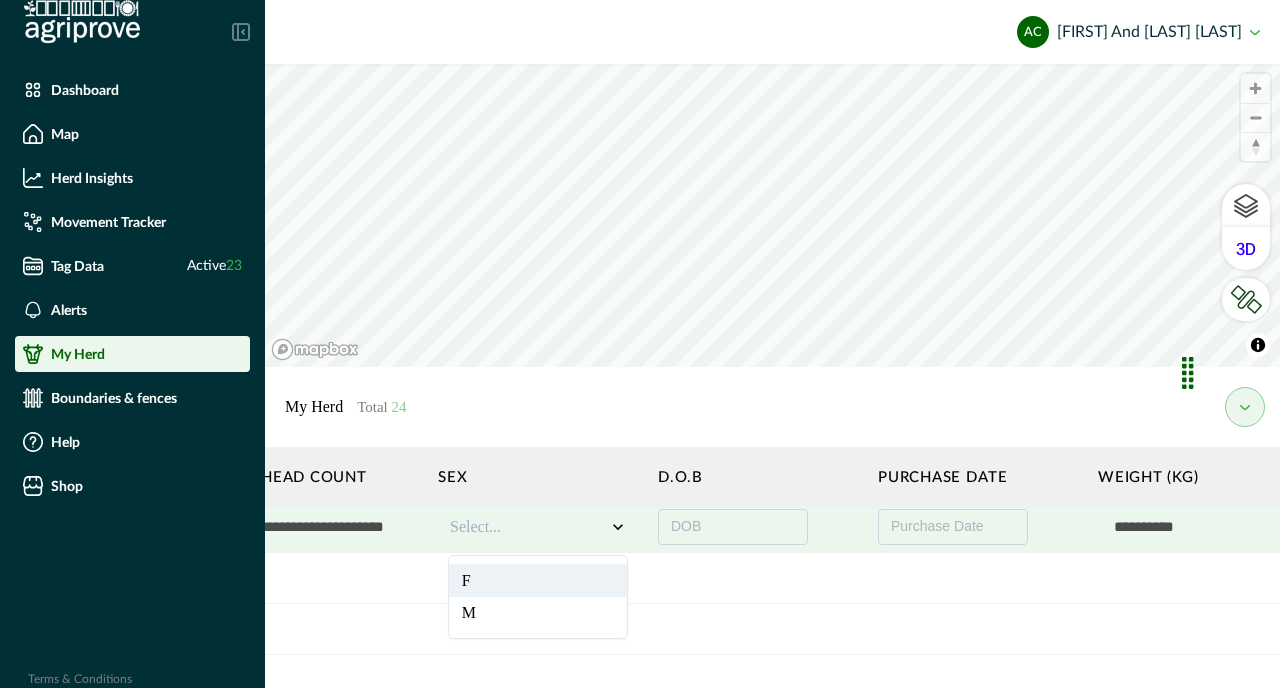 click on "F" at bounding box center (538, 580) 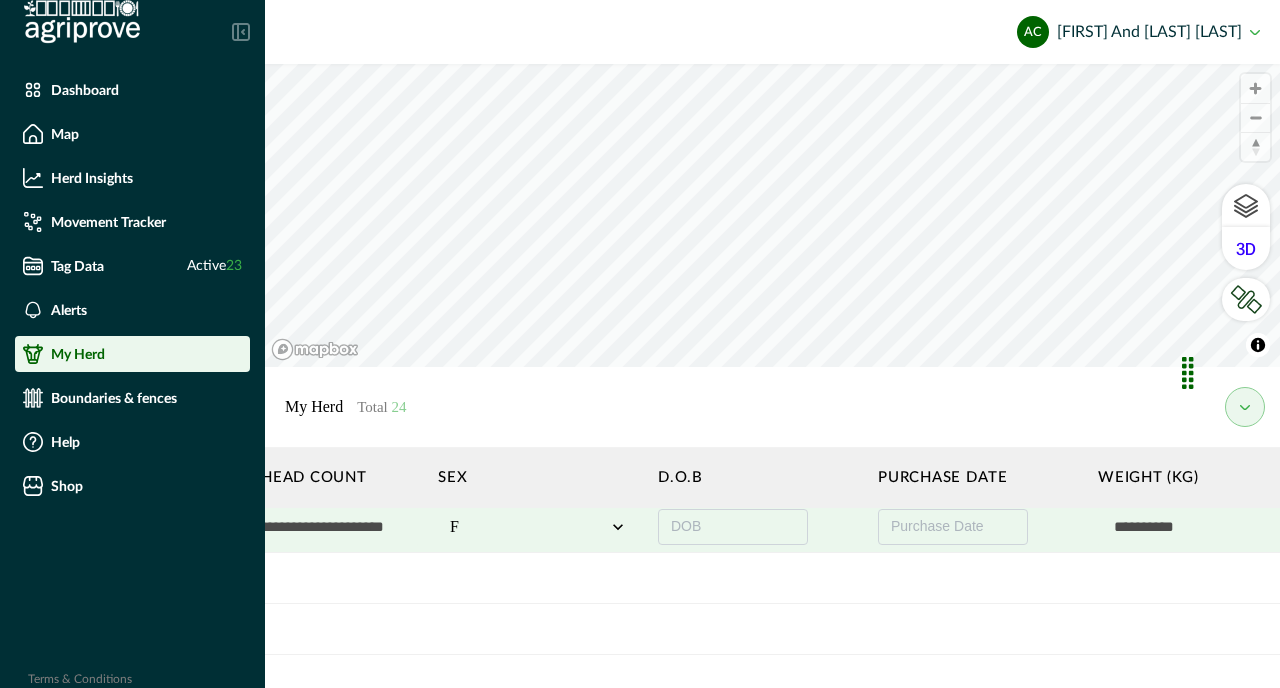 scroll, scrollTop: 364, scrollLeft: 1832, axis: both 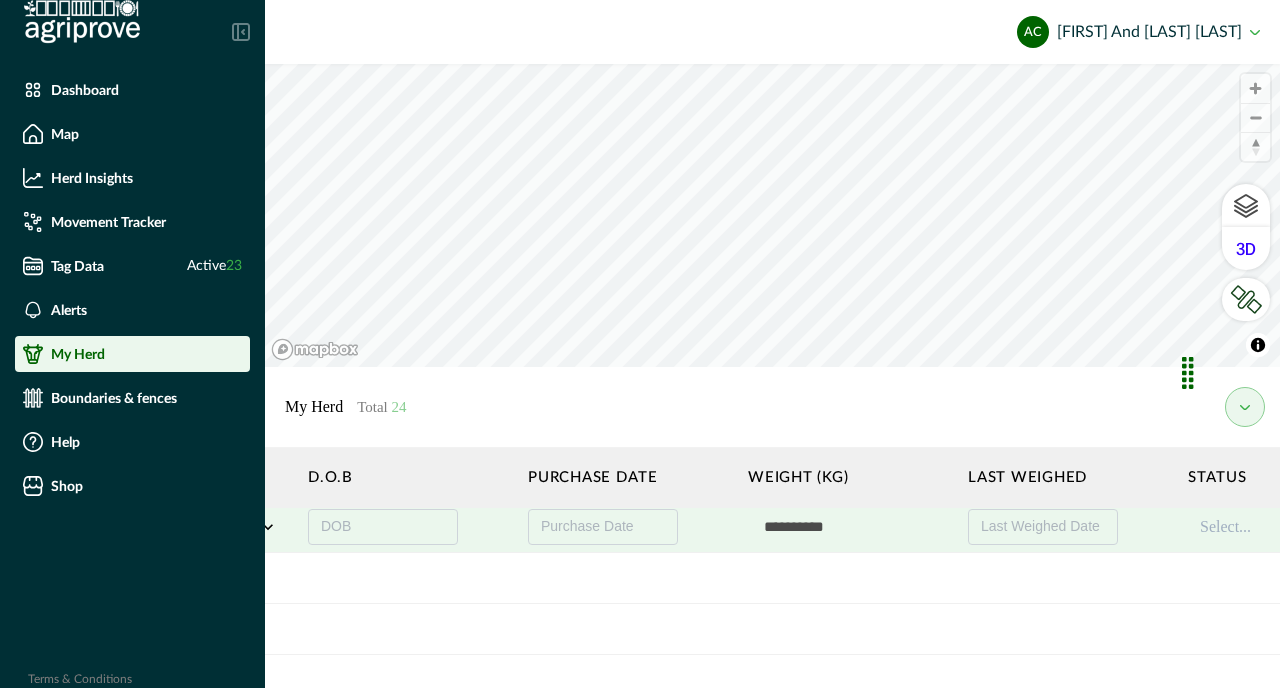 click at bounding box center (848, 527) 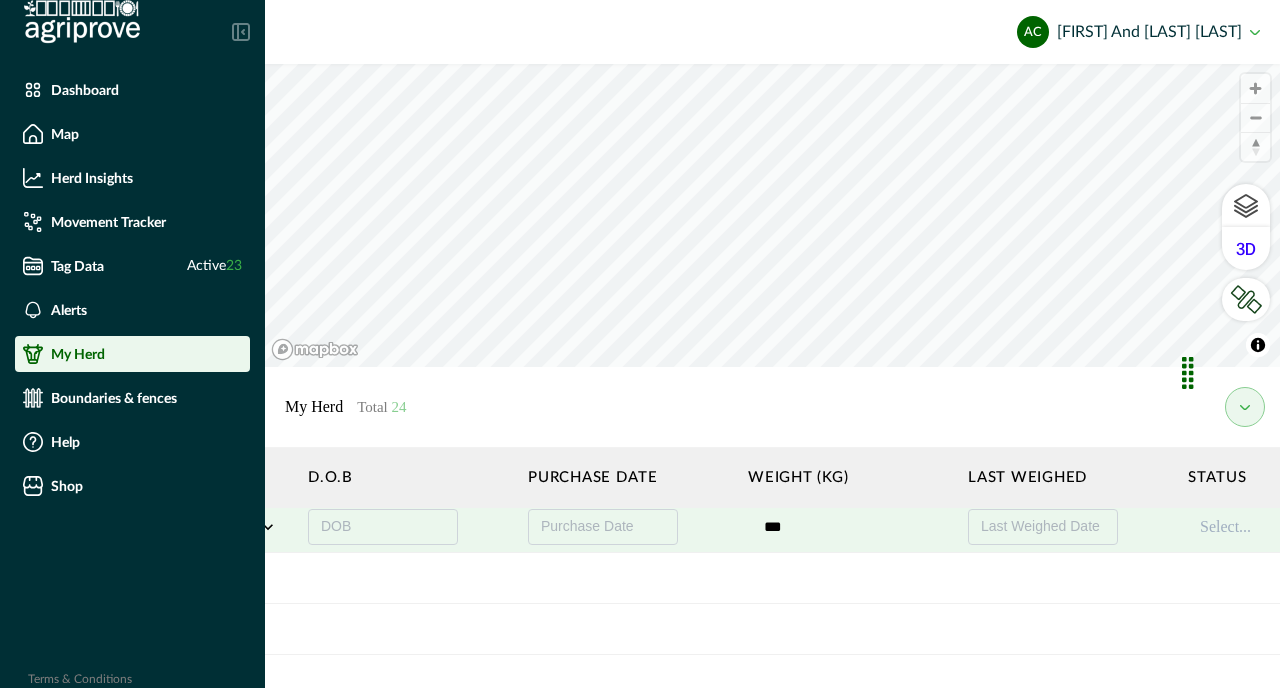 type on "***" 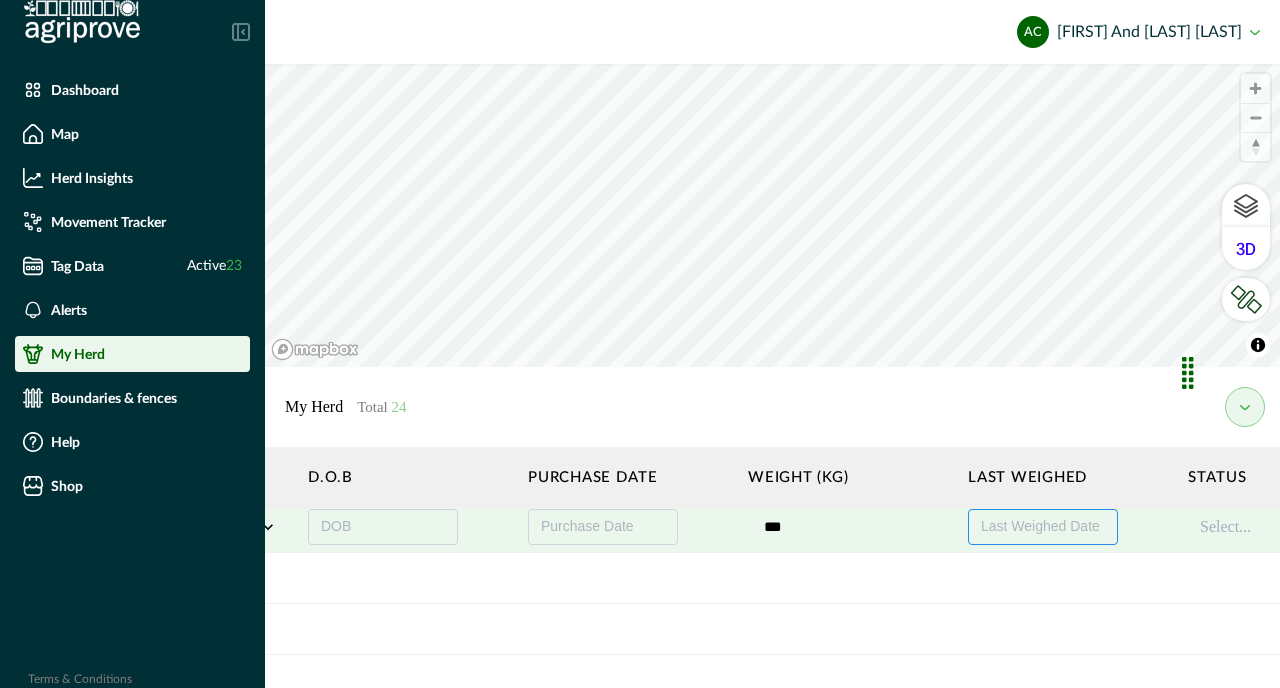 click on "Last Weighed Date" at bounding box center [1040, 526] 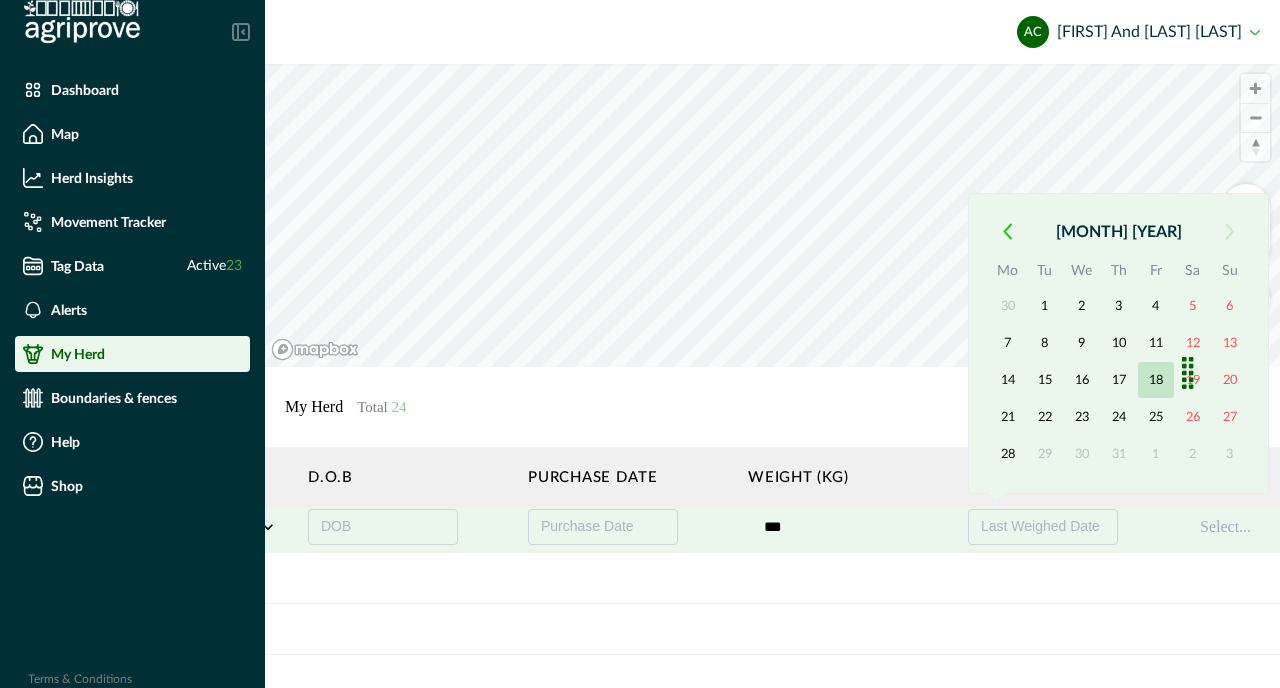 click on "18" at bounding box center (1156, 380) 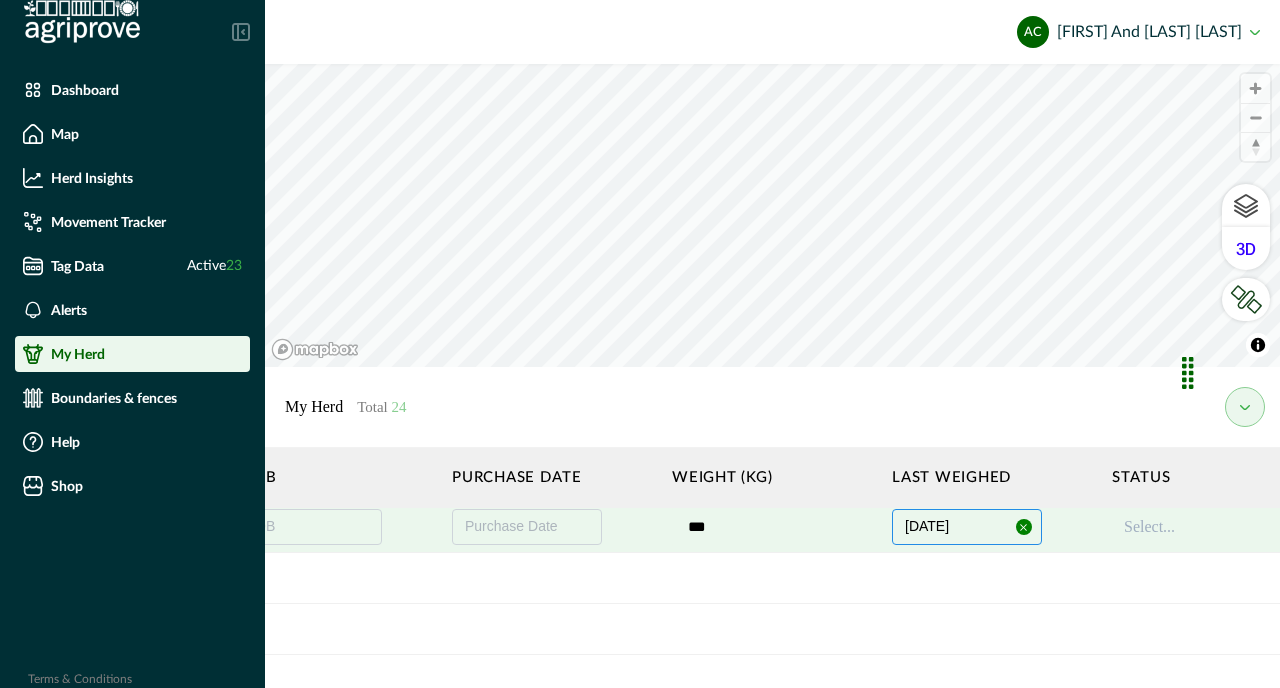 scroll, scrollTop: 364, scrollLeft: 2175, axis: both 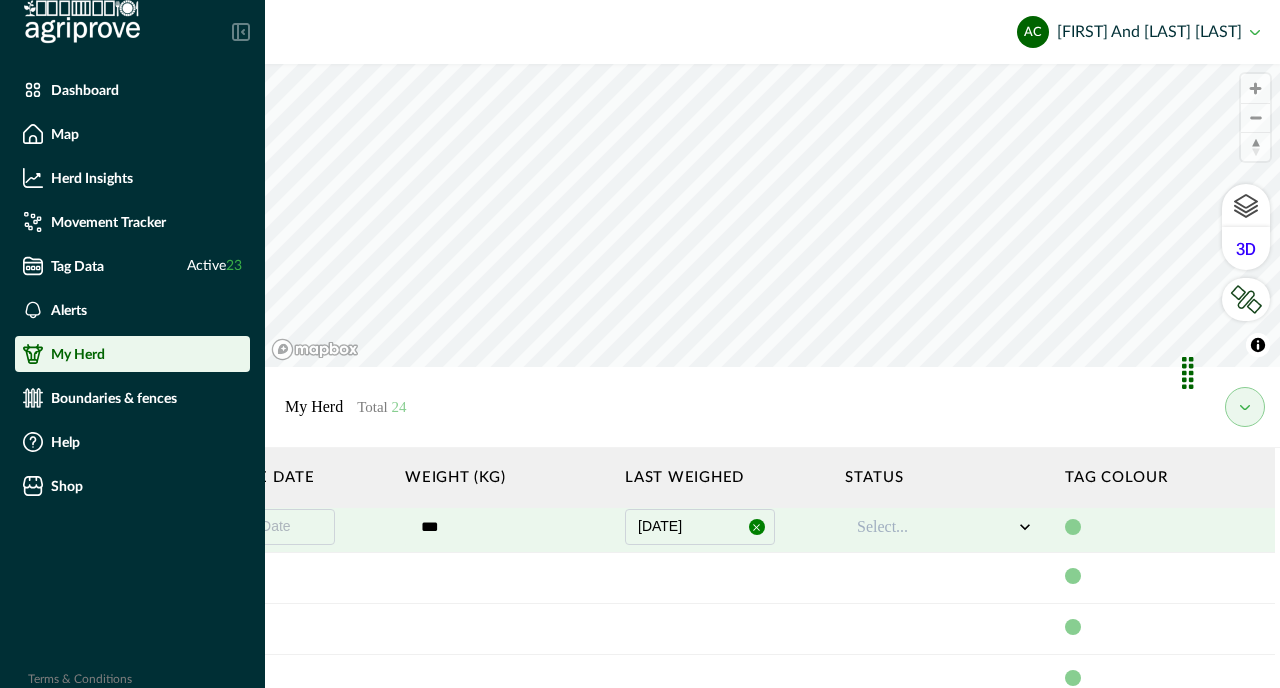 click at bounding box center [935, 527] 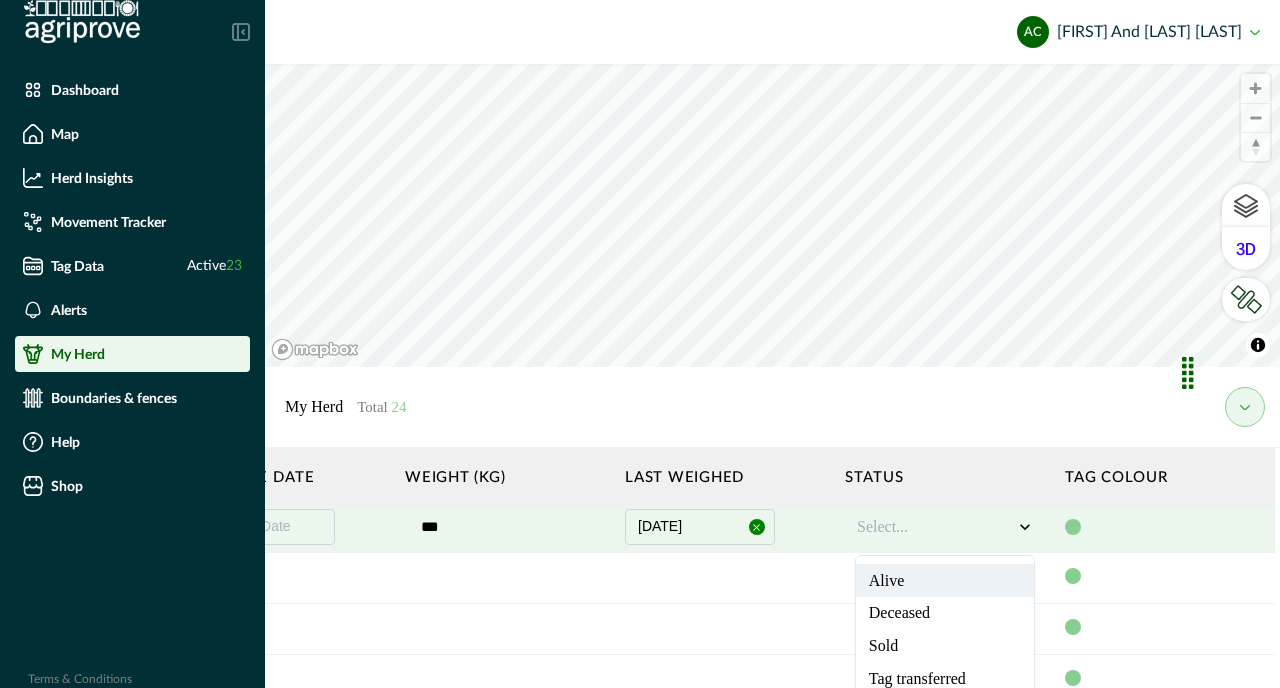 click on "Alive" at bounding box center [945, 580] 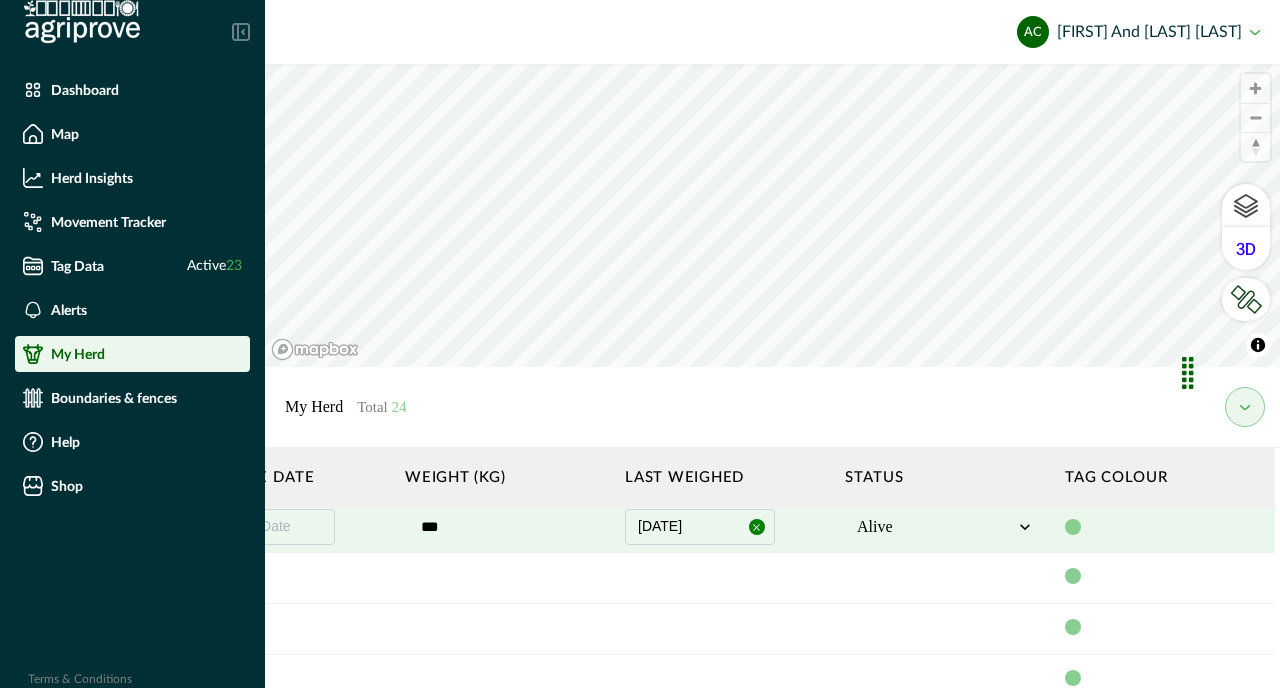 scroll, scrollTop: 364, scrollLeft: 0, axis: vertical 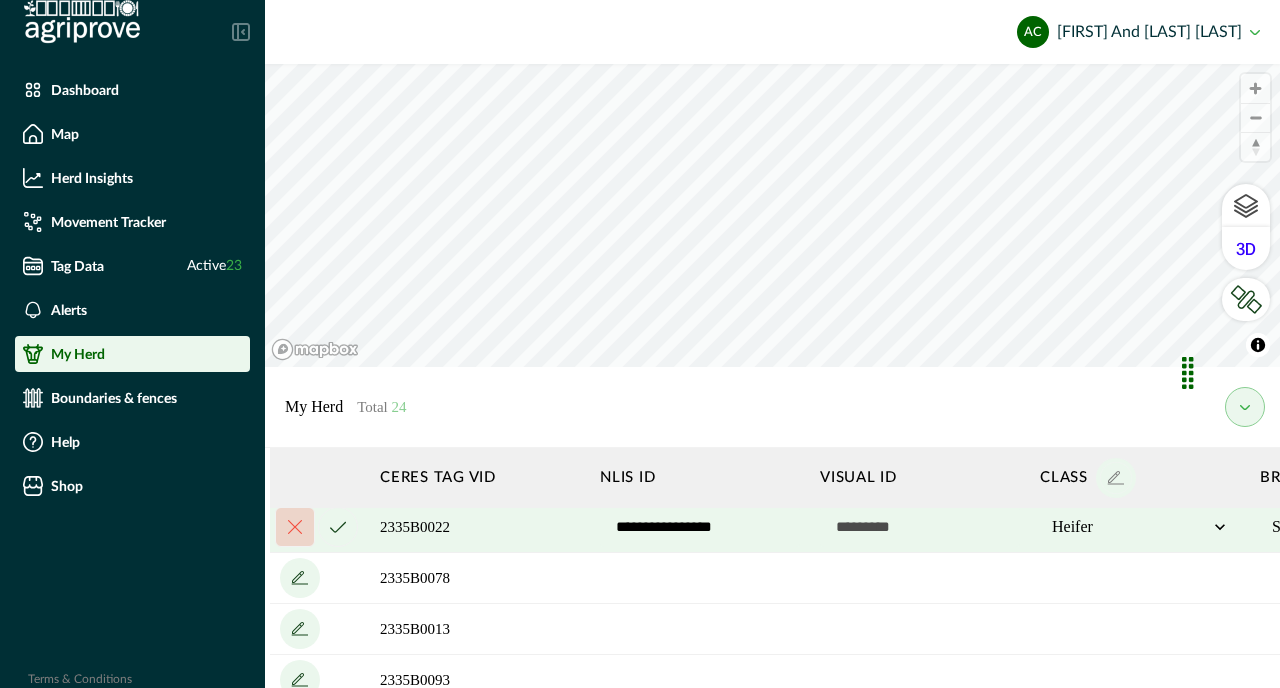 click 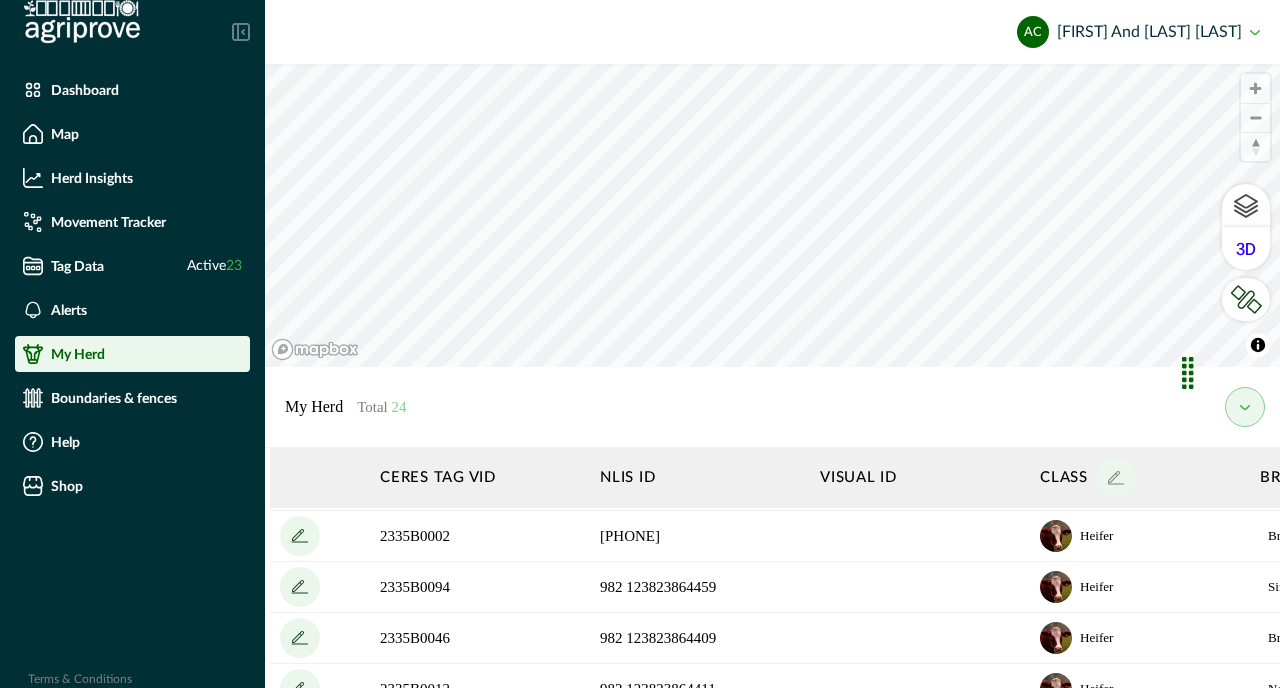 scroll, scrollTop: 0, scrollLeft: 0, axis: both 